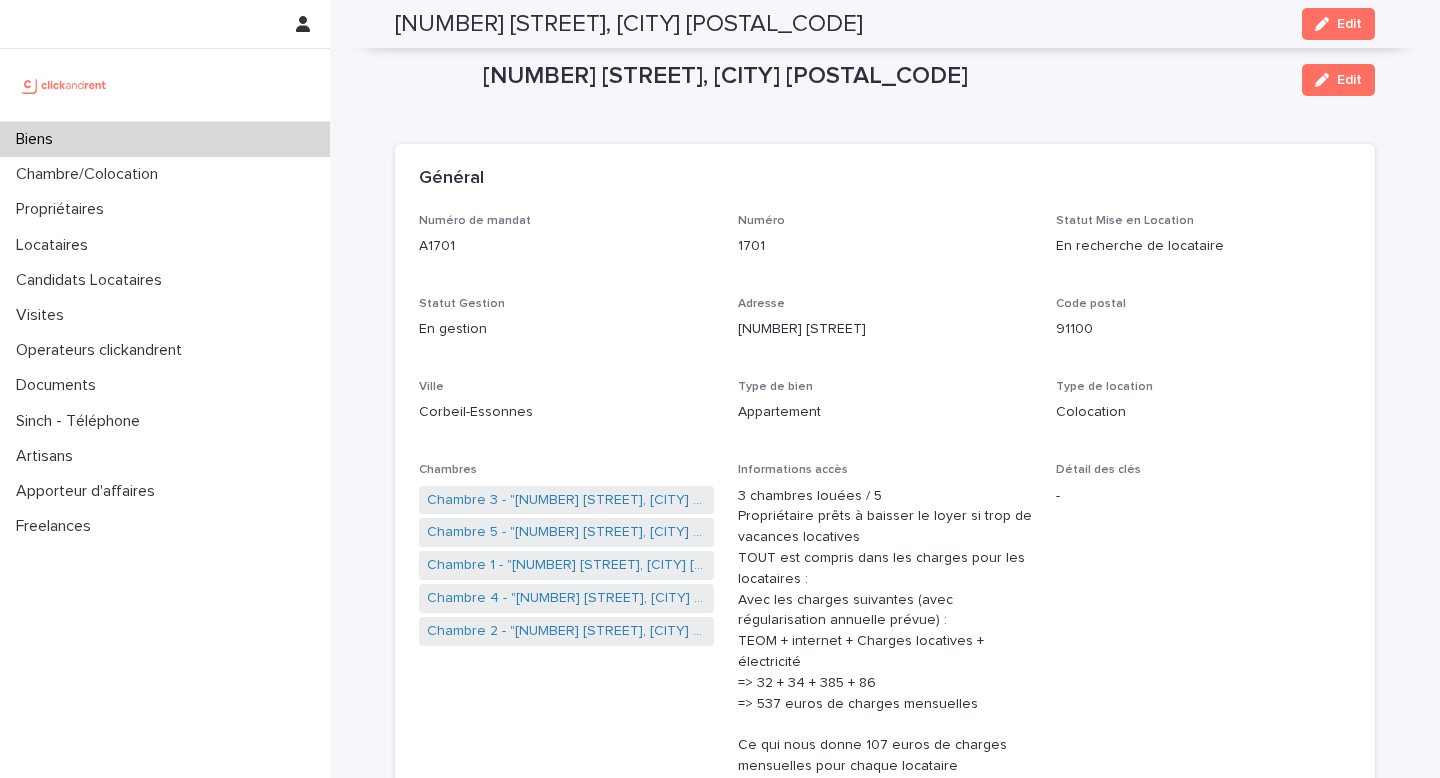 scroll, scrollTop: 0, scrollLeft: 0, axis: both 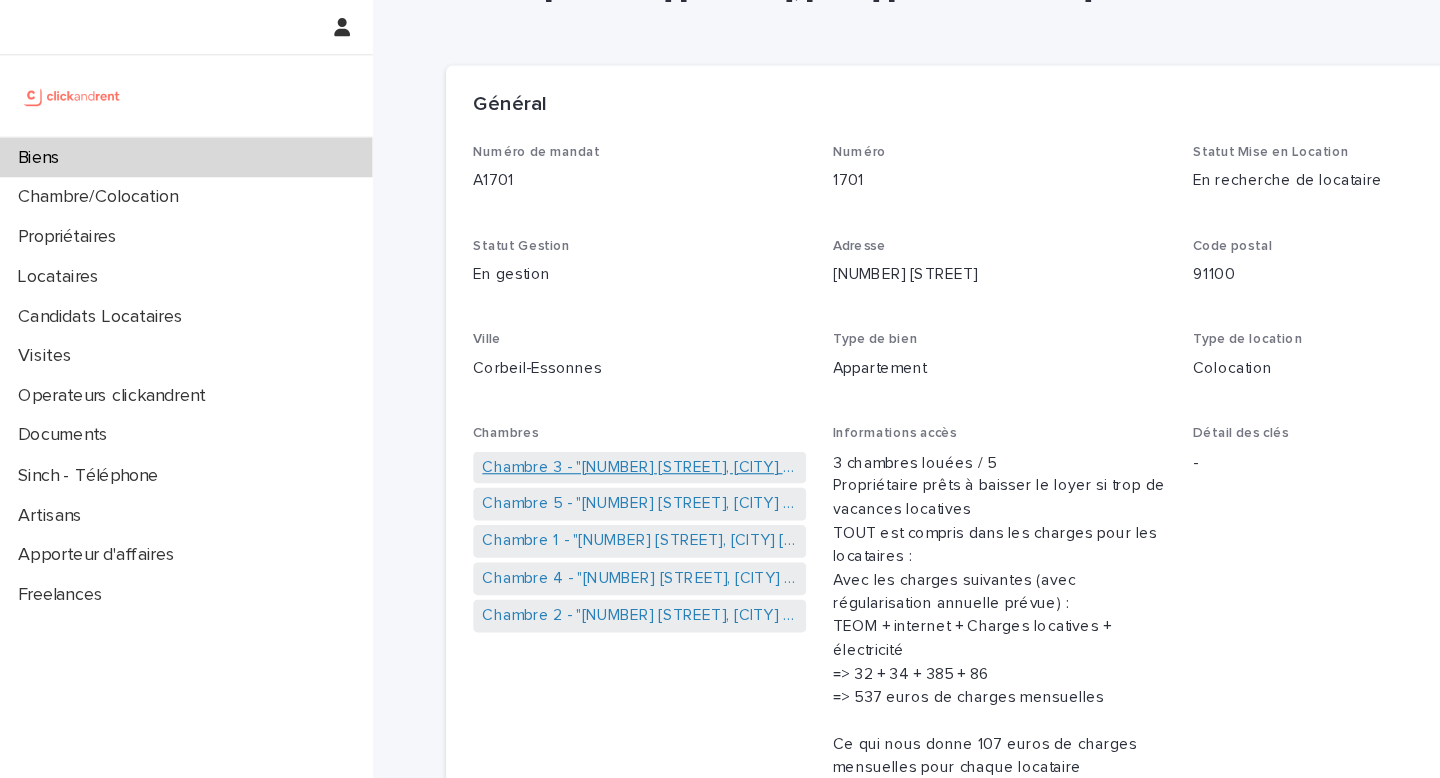click on "Chambre 3 - "A1701 - 7 bis boulevard Georges Michel,  Corbeil-Essonnes 91100"" at bounding box center (566, 414) 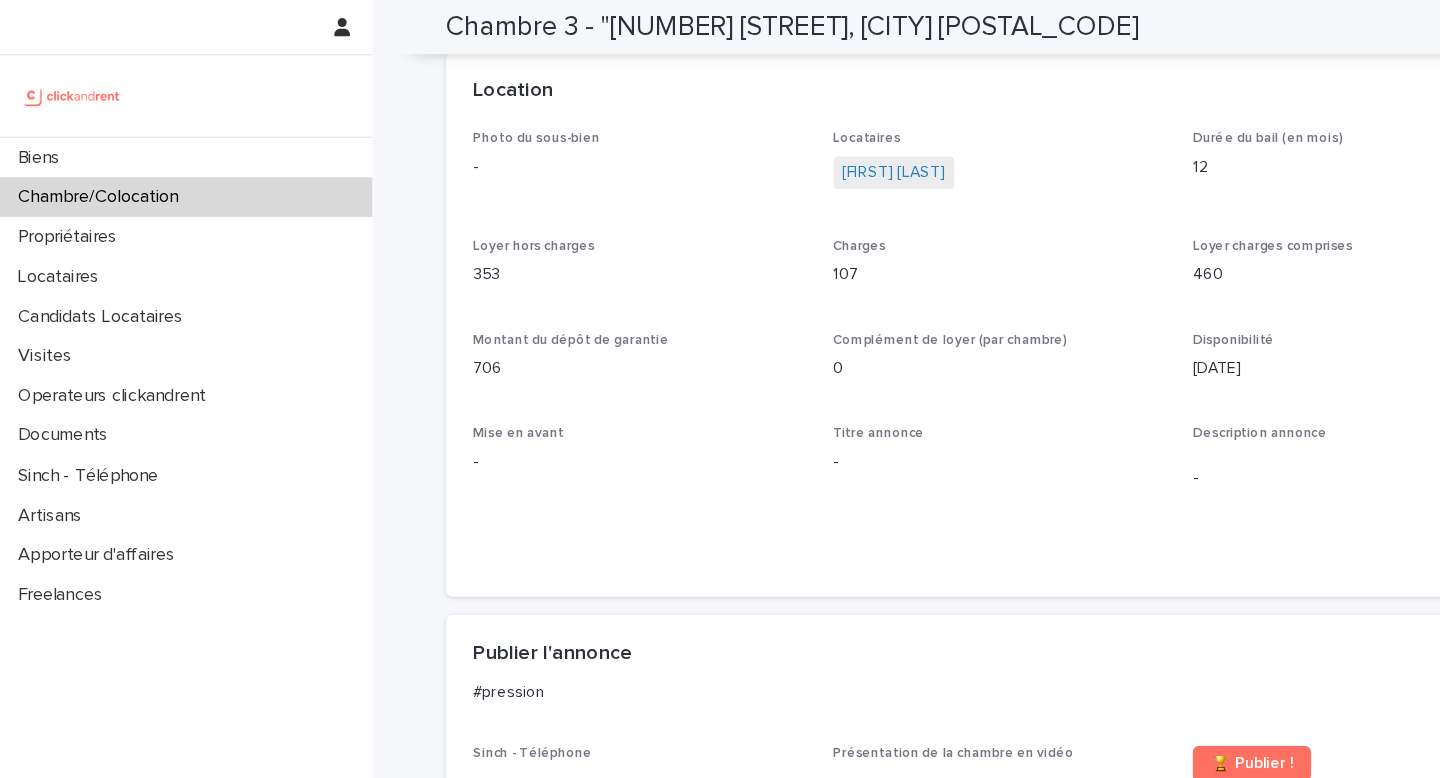 scroll, scrollTop: 575, scrollLeft: 0, axis: vertical 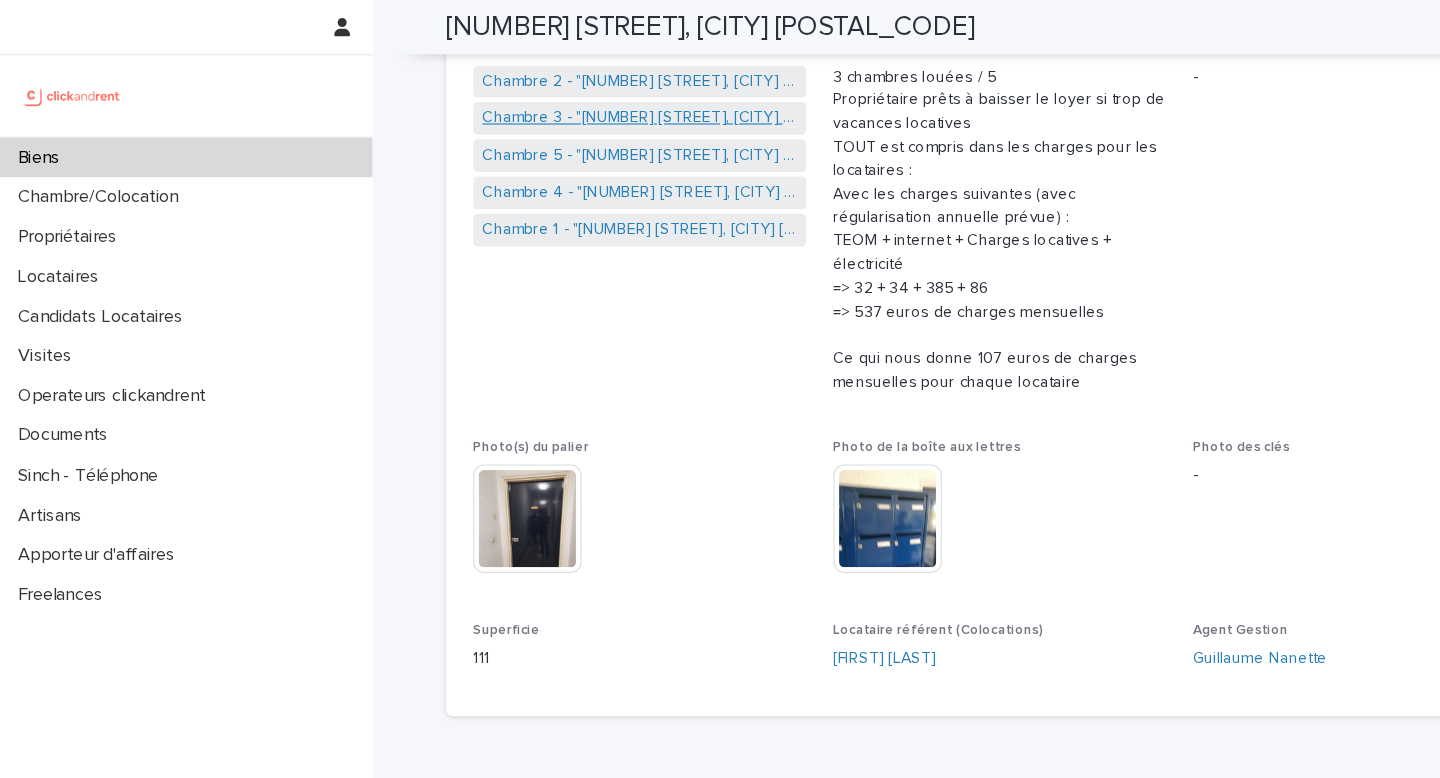 click on "Chambre 3 - "A1701 - 7 bis boulevard Georges Michel,  Corbeil-Essonnes 91100"" at bounding box center [566, 104] 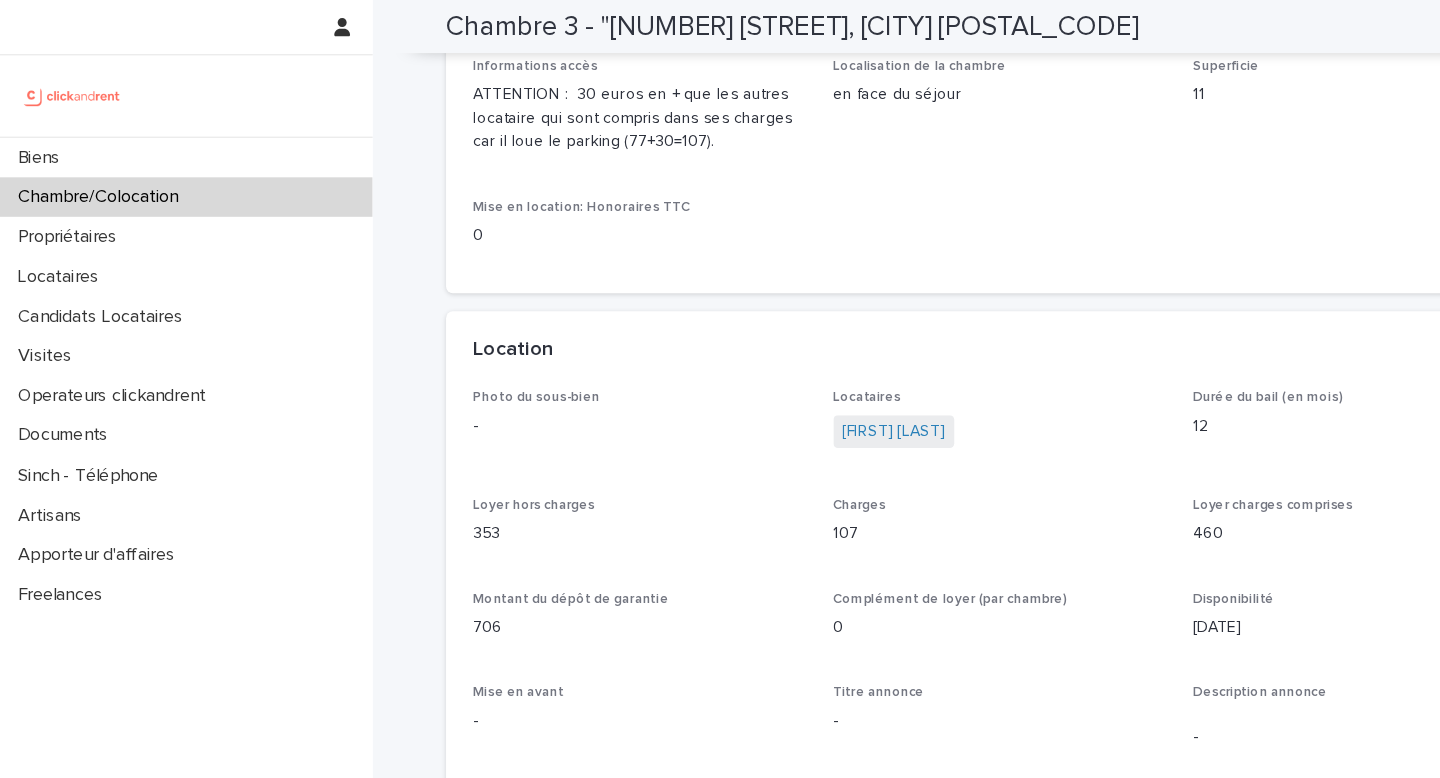 scroll, scrollTop: 0, scrollLeft: 0, axis: both 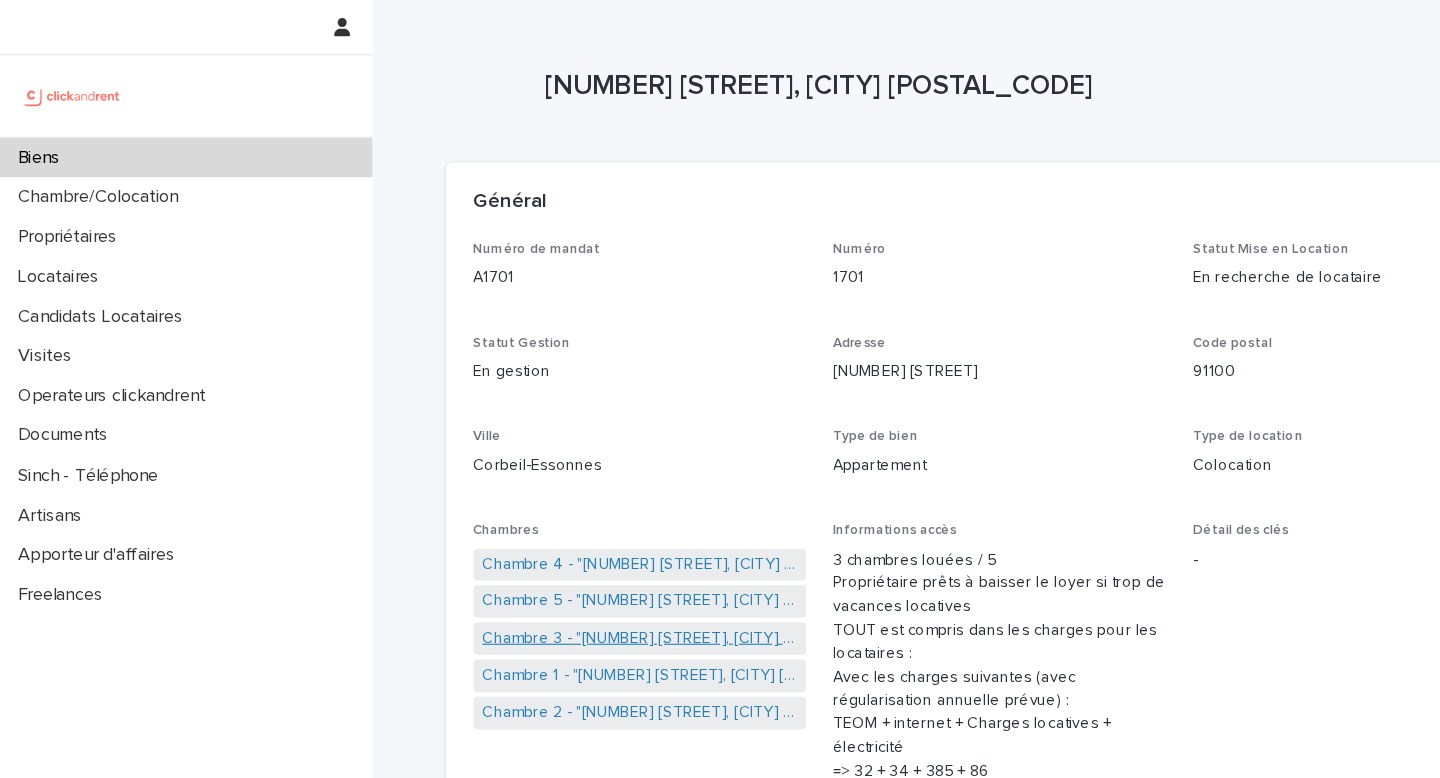 click on "Chambre 3 - "A1701 - 7 bis boulevard Georges Michel,  Corbeil-Essonnes 91100"" at bounding box center (566, 565) 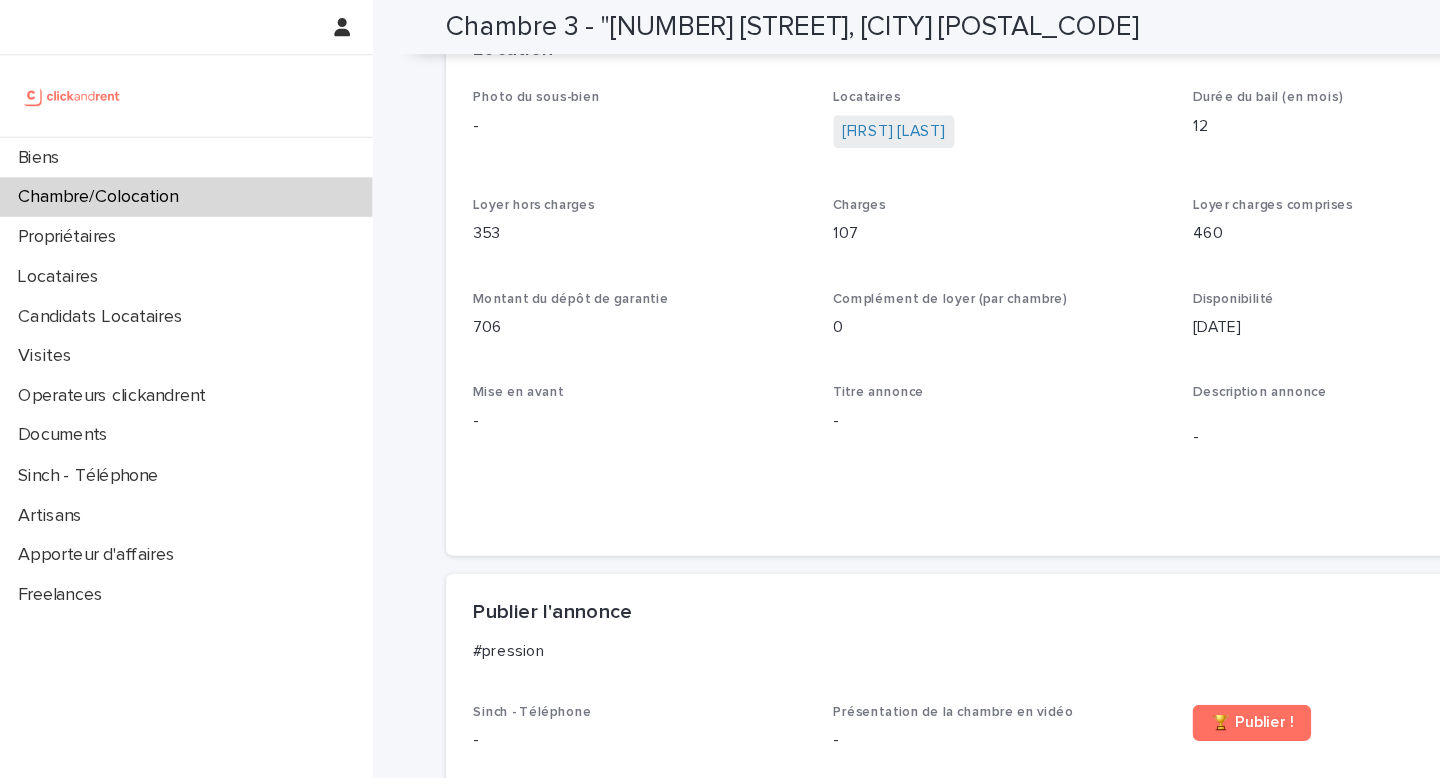 scroll, scrollTop: 0, scrollLeft: 0, axis: both 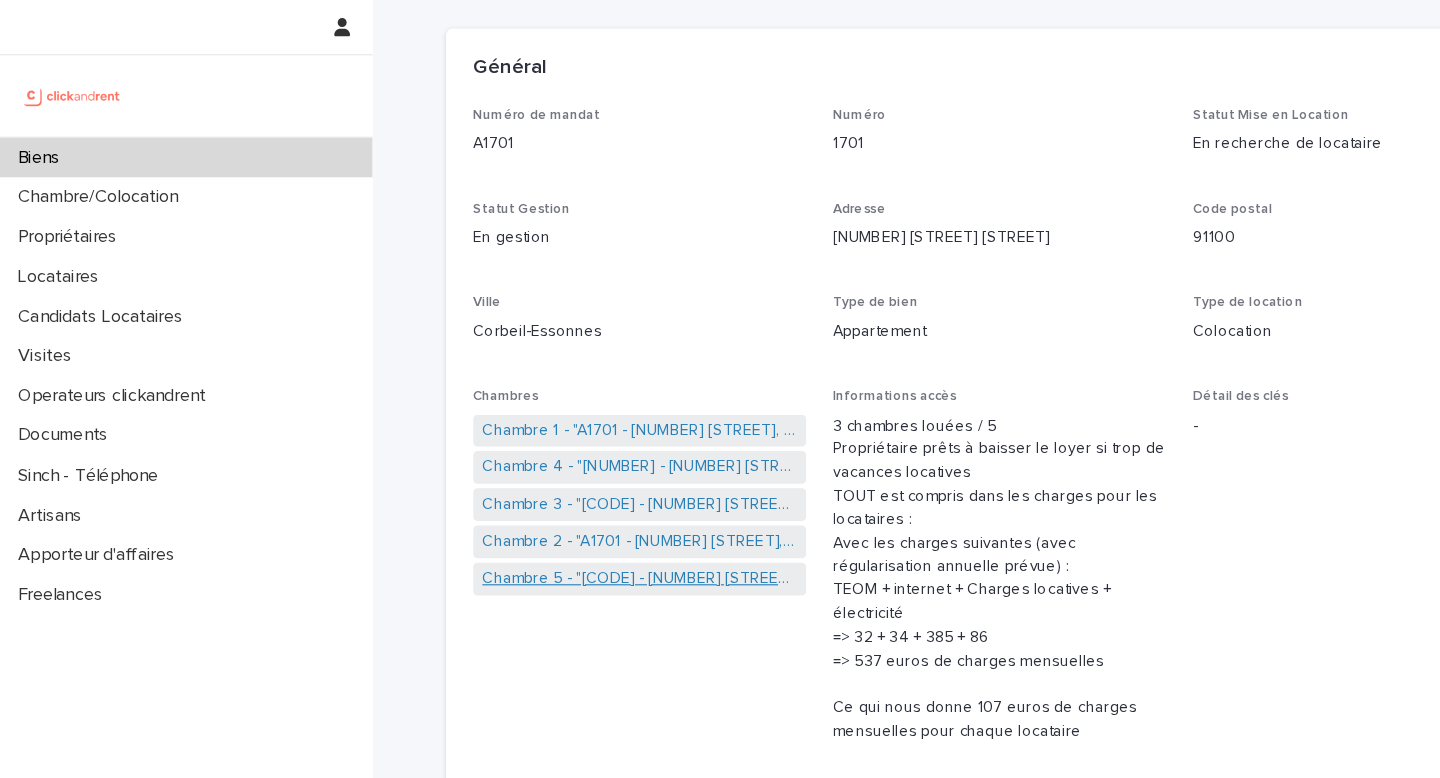click on "Chambre 5 - "A1701 - 7 bis boulevard Georges Michel,  Corbeil-Essonnes 91100"" at bounding box center [566, 512] 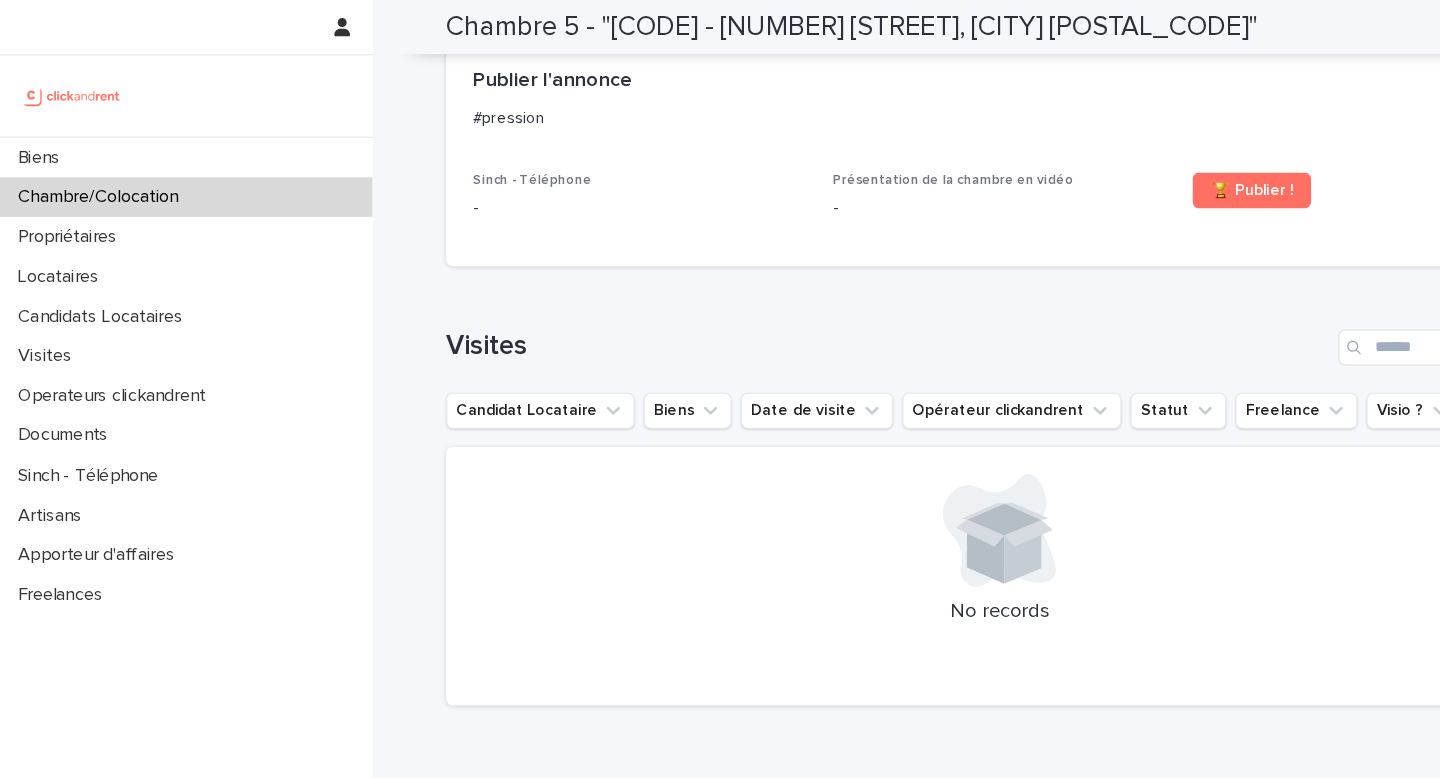 scroll, scrollTop: 0, scrollLeft: 0, axis: both 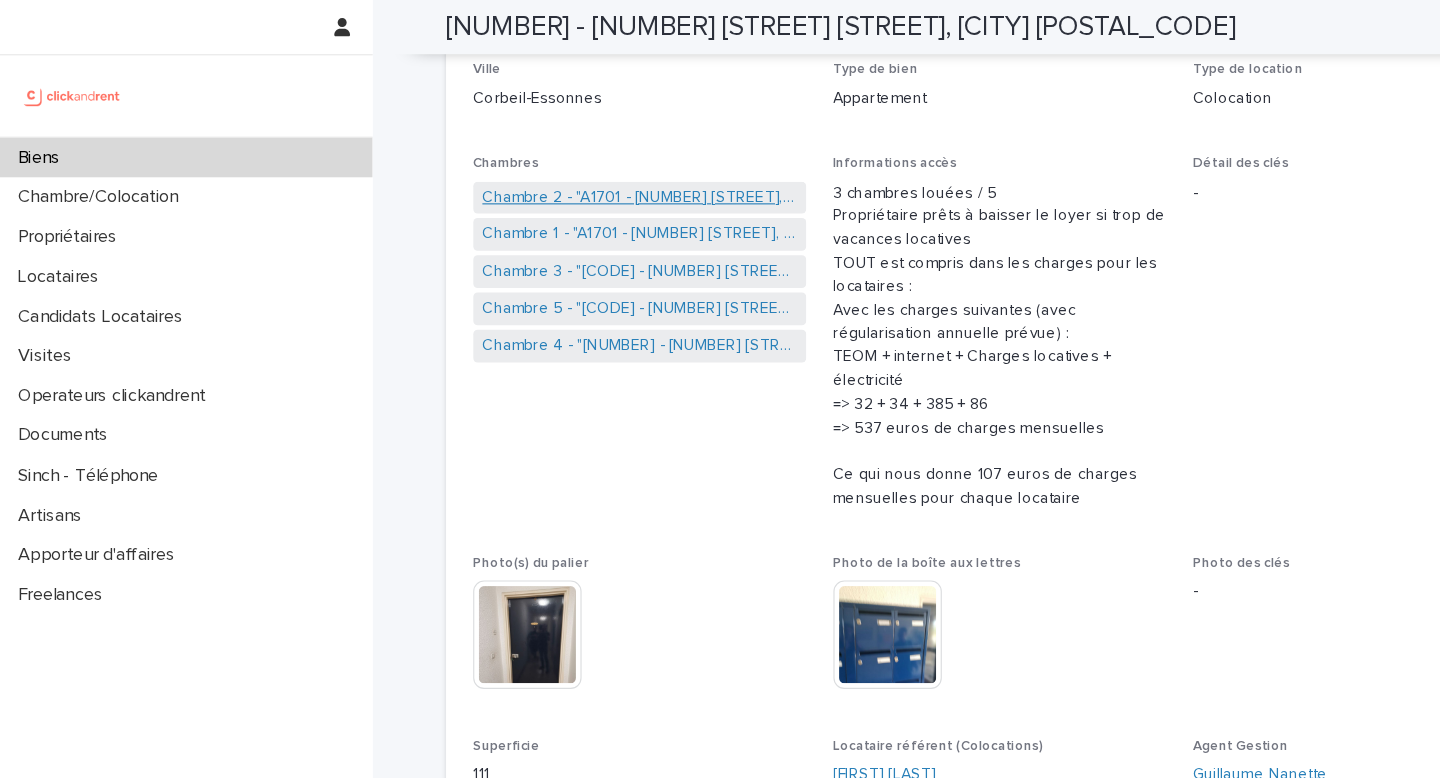 click on "Chambre 2 - "[NUMBER] [STREET], [CITY] [POSTAL_CODE]" at bounding box center [566, 175] 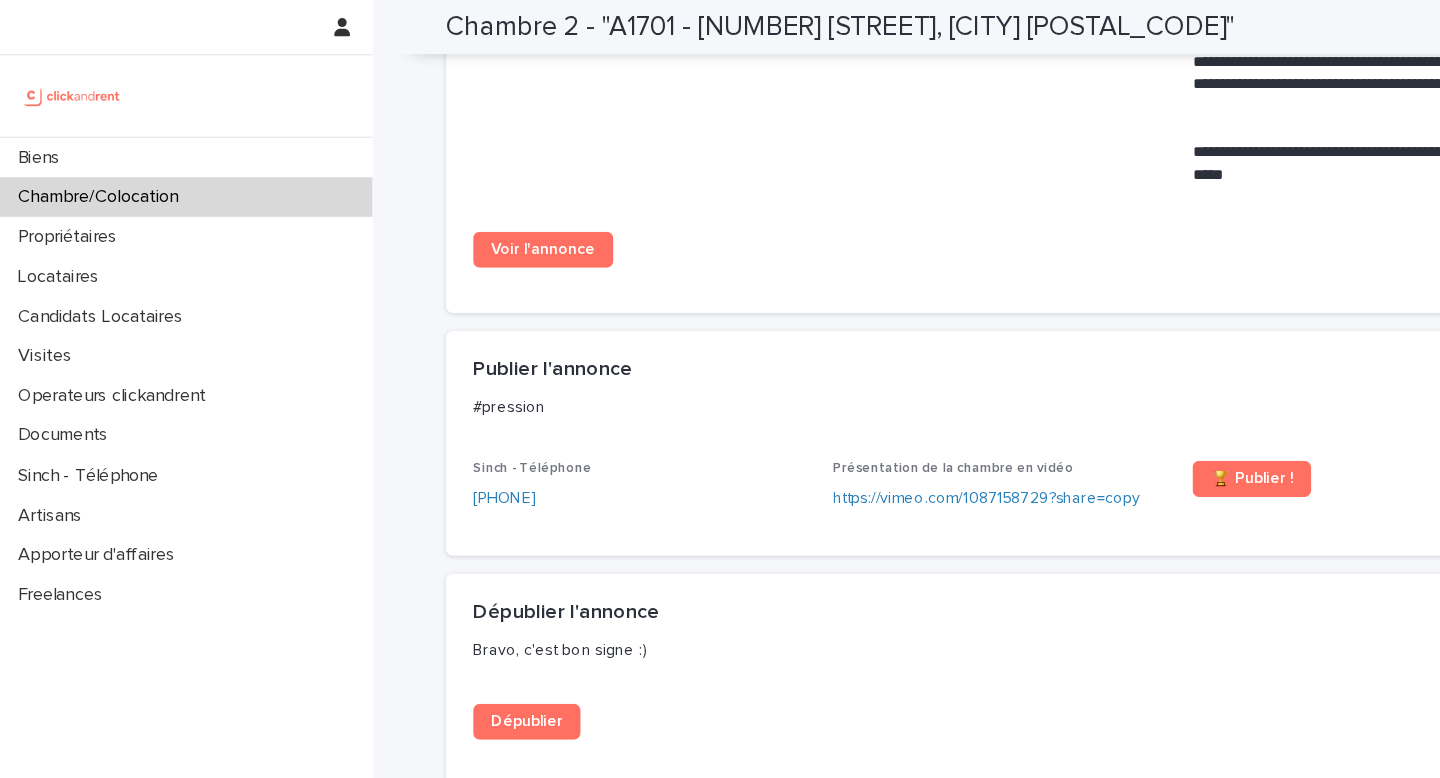 scroll, scrollTop: 1569, scrollLeft: 0, axis: vertical 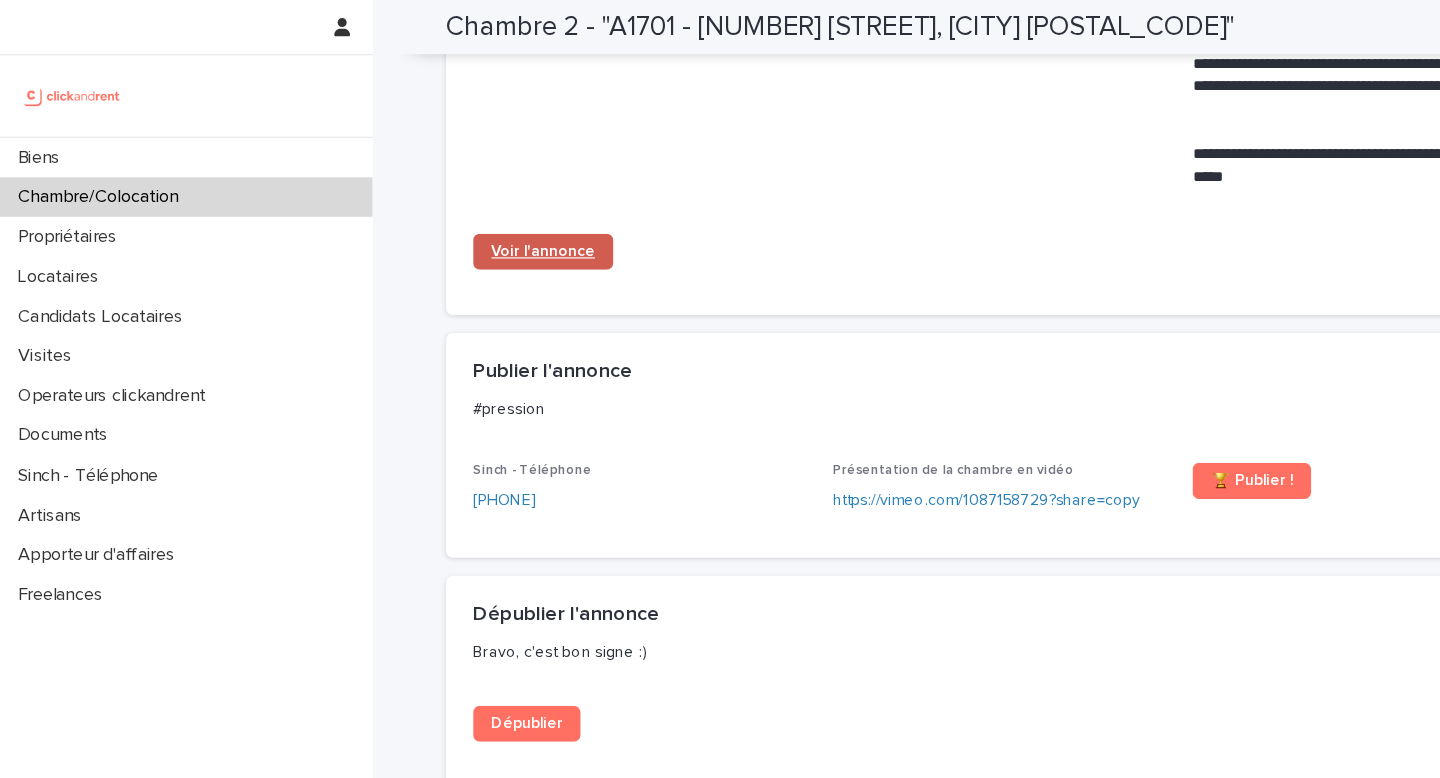 click on "Voir l'annonce" at bounding box center (481, 223) 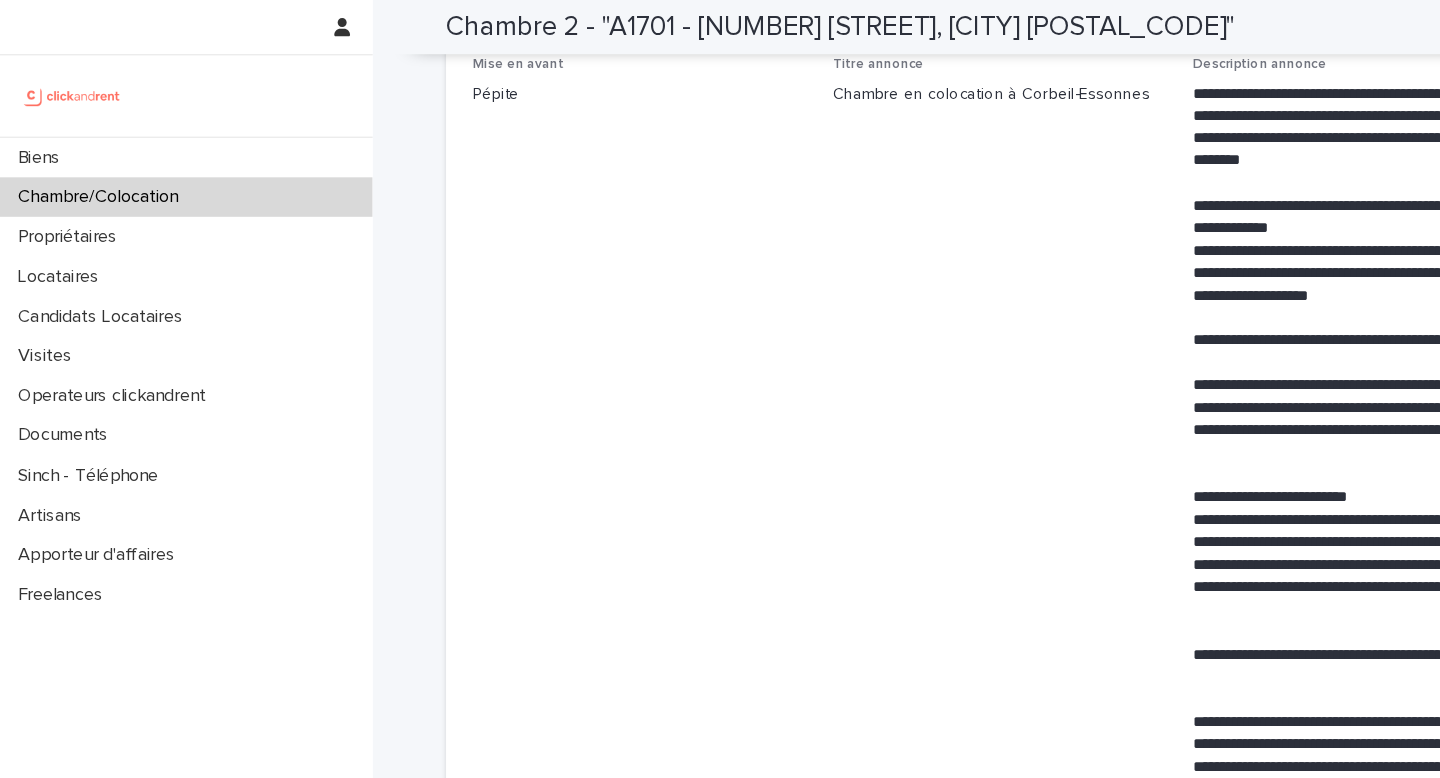 scroll, scrollTop: 0, scrollLeft: 0, axis: both 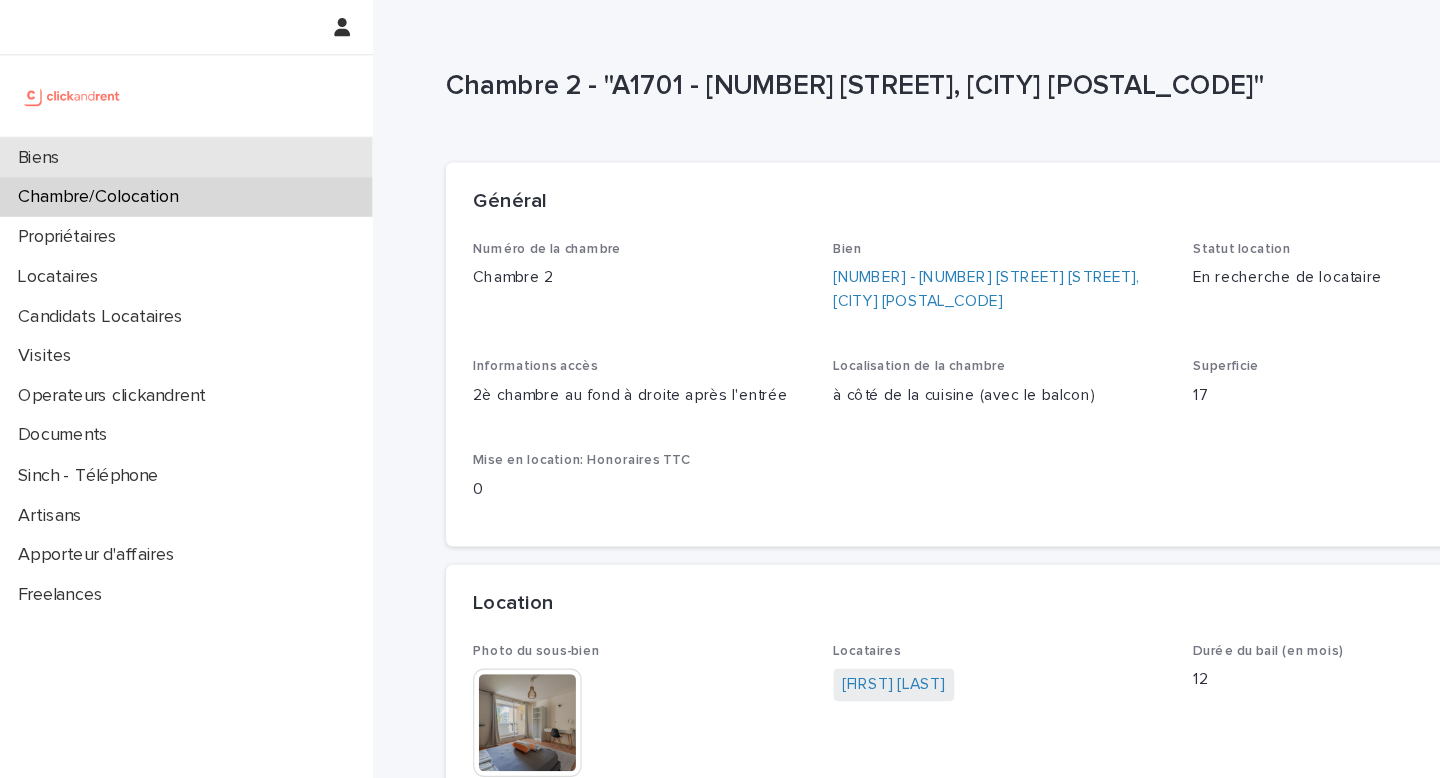 click on "Biens" at bounding box center (165, 139) 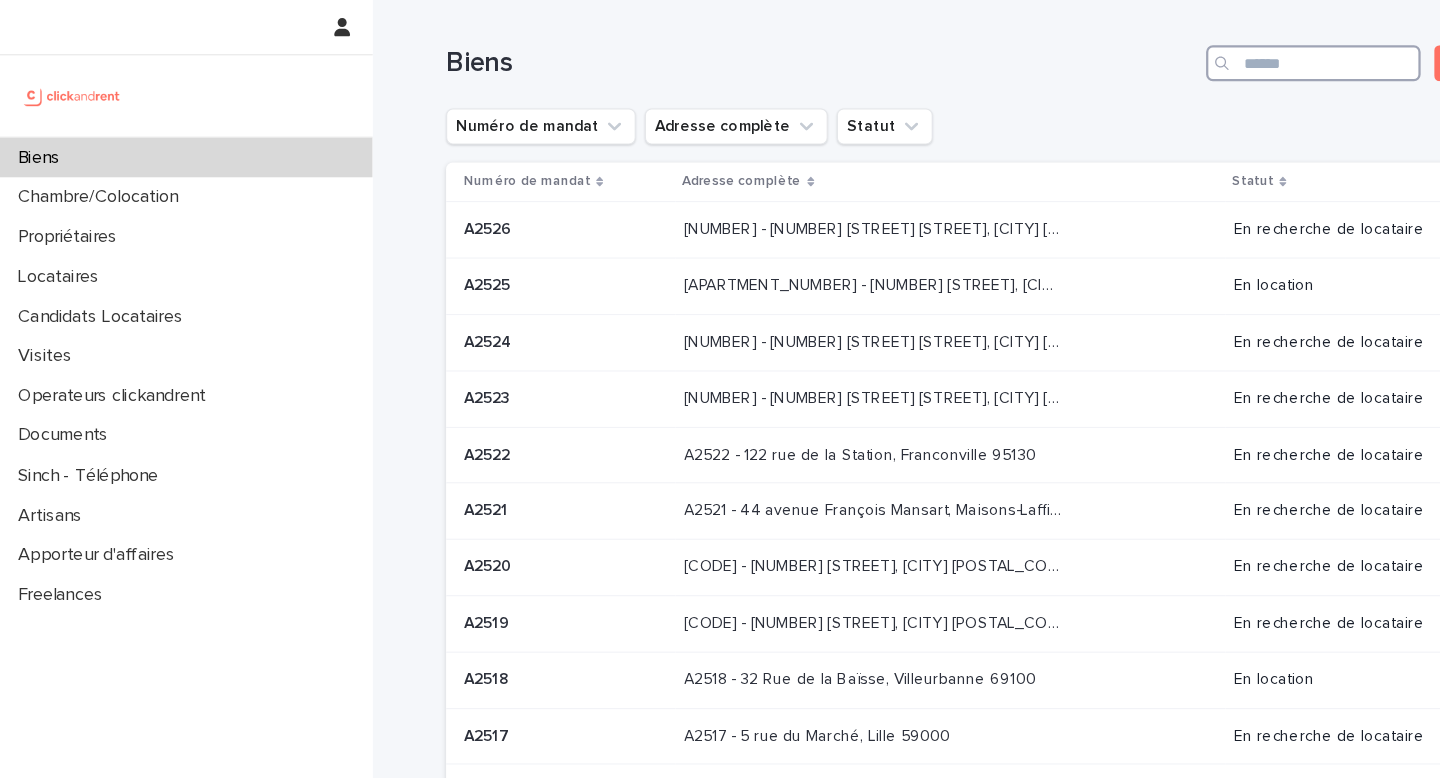 click at bounding box center [1163, 56] 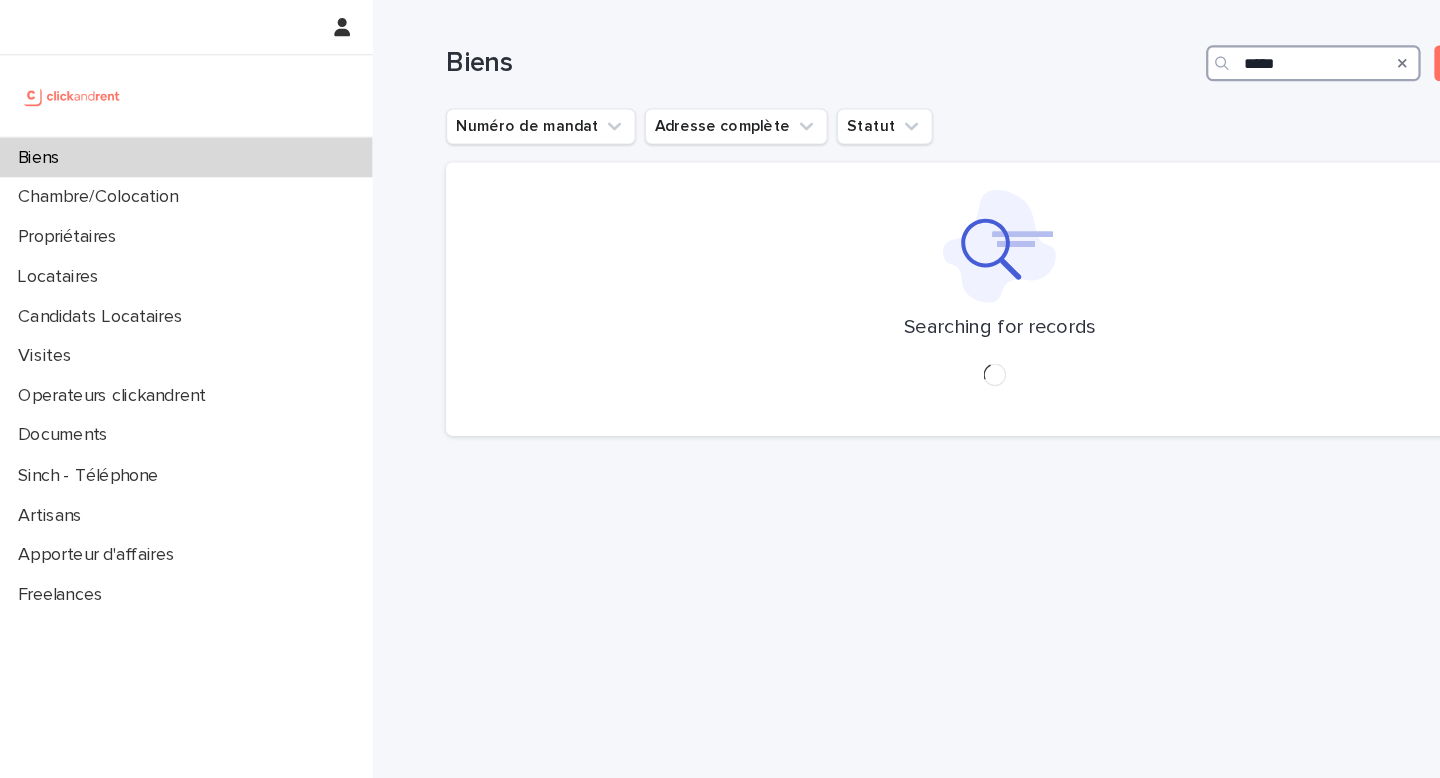 type on "*****" 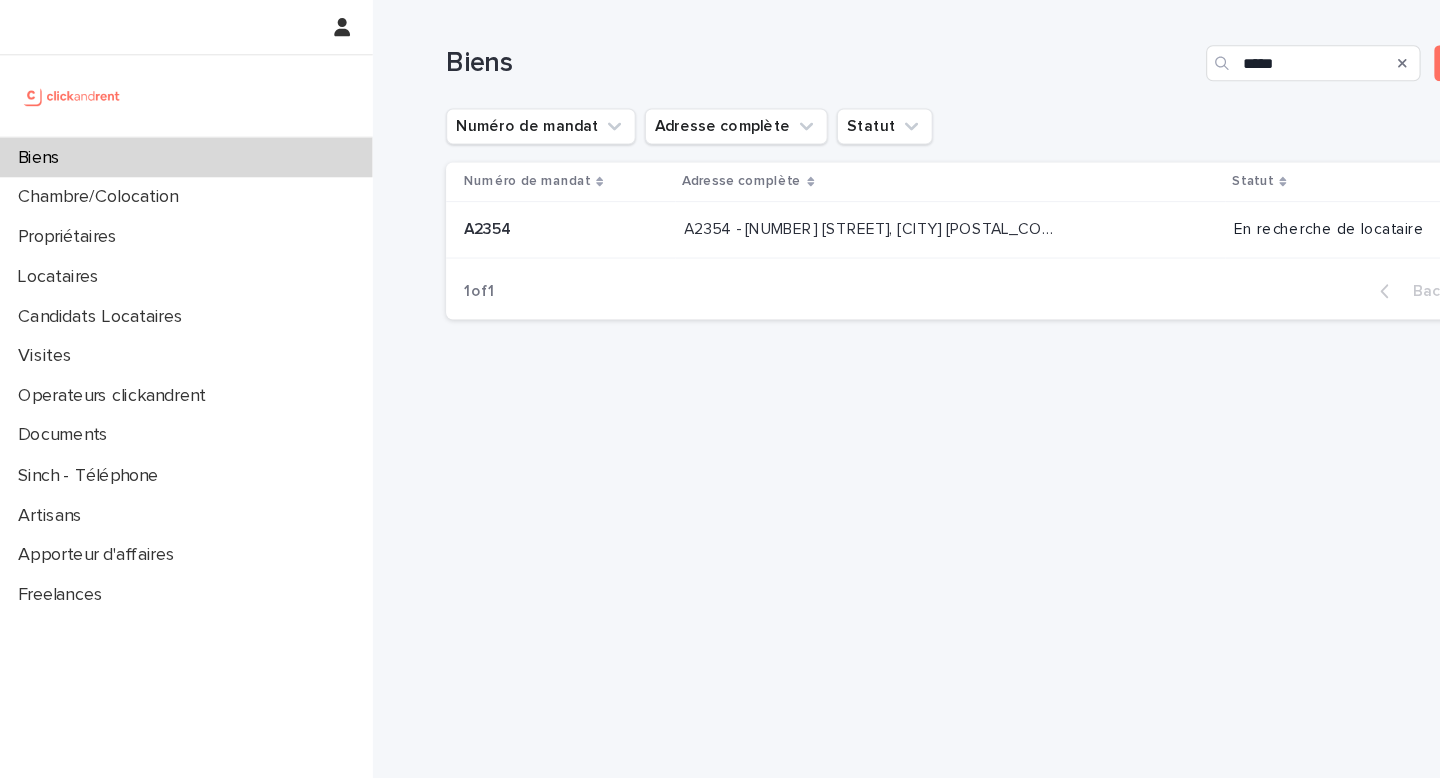 click on "A2354 - 2 place d'Allemagne,  Massy 91300 A2354 - 2 place d'Allemagne,  Massy 91300" at bounding box center [841, 203] 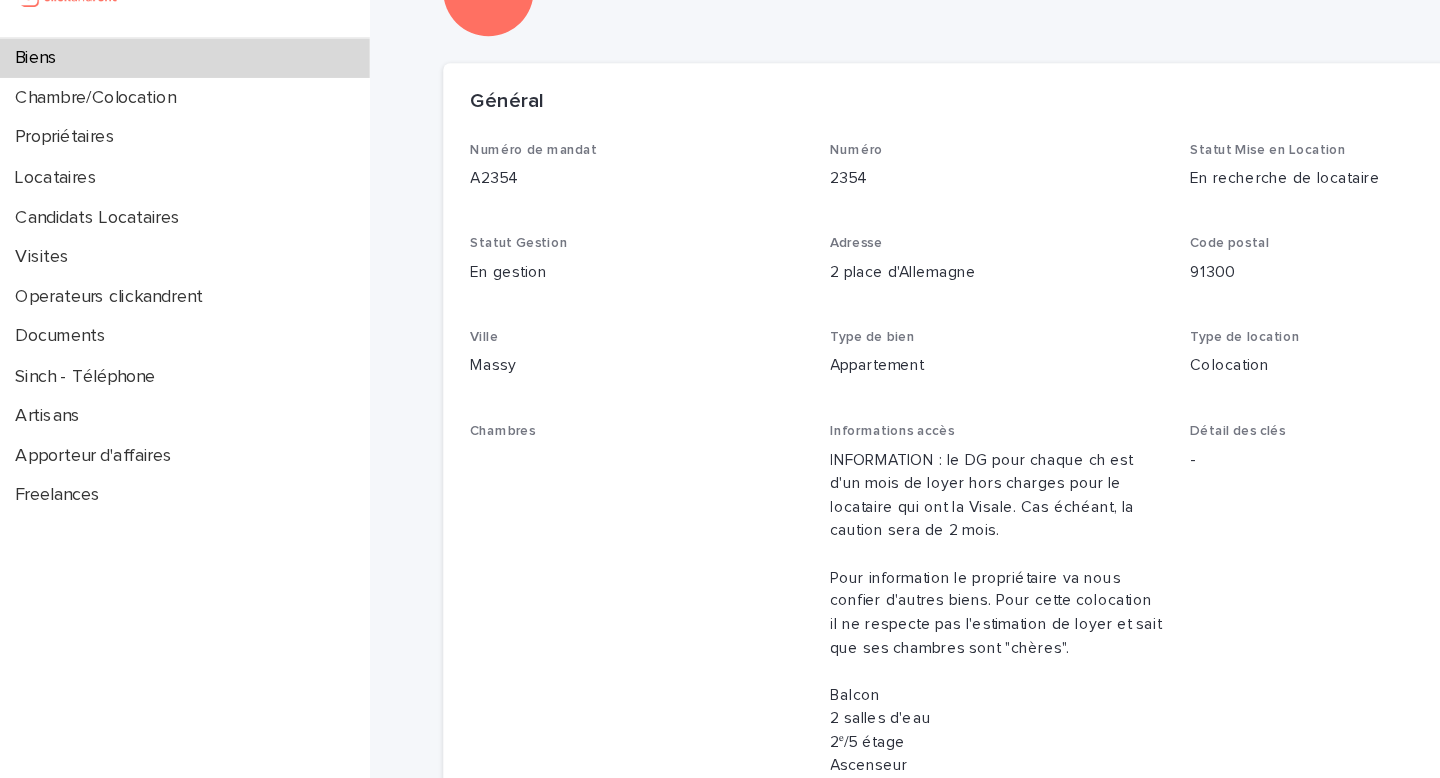 scroll, scrollTop: 0, scrollLeft: 0, axis: both 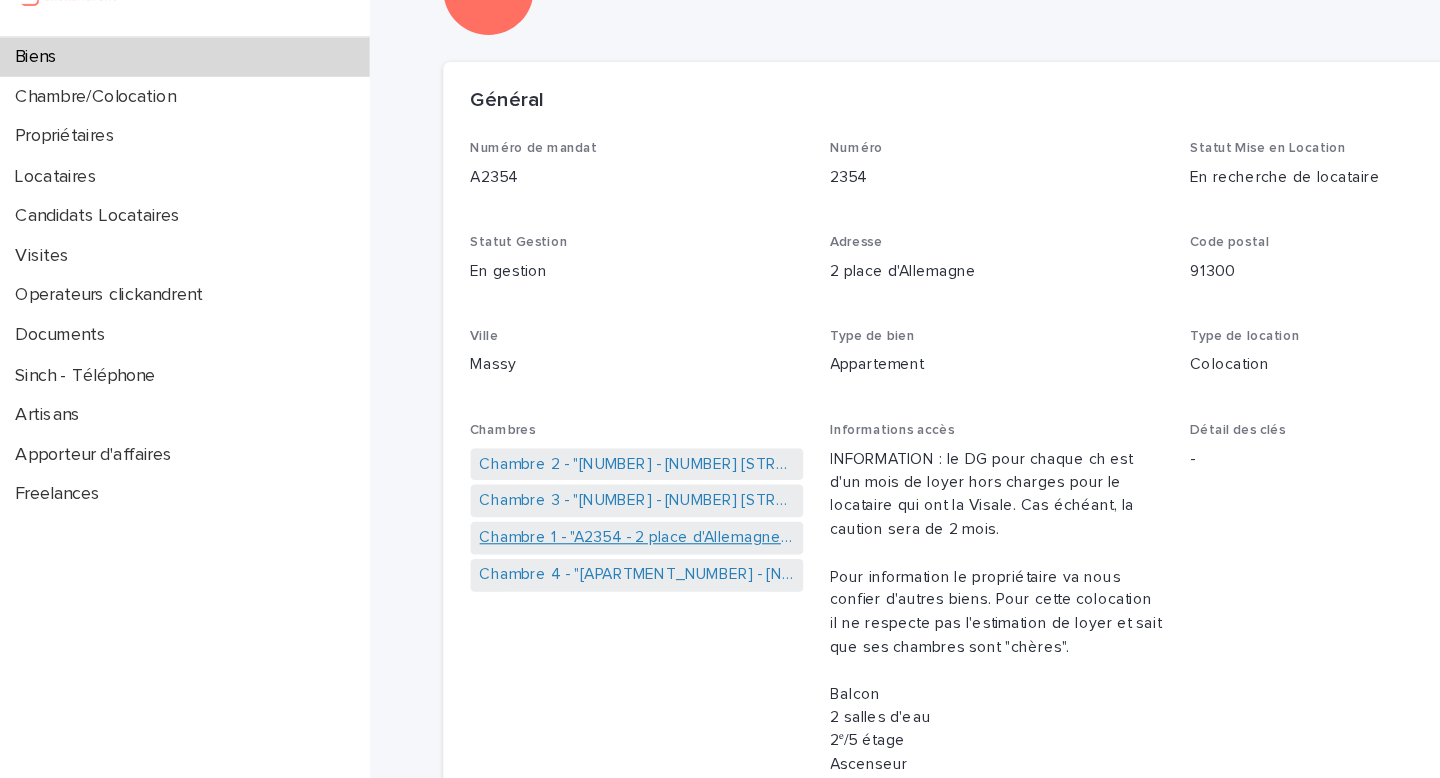 click on "Chambre 1 - "A2354 - 2 place d'Allemagne,  Massy 91300"" at bounding box center [566, 565] 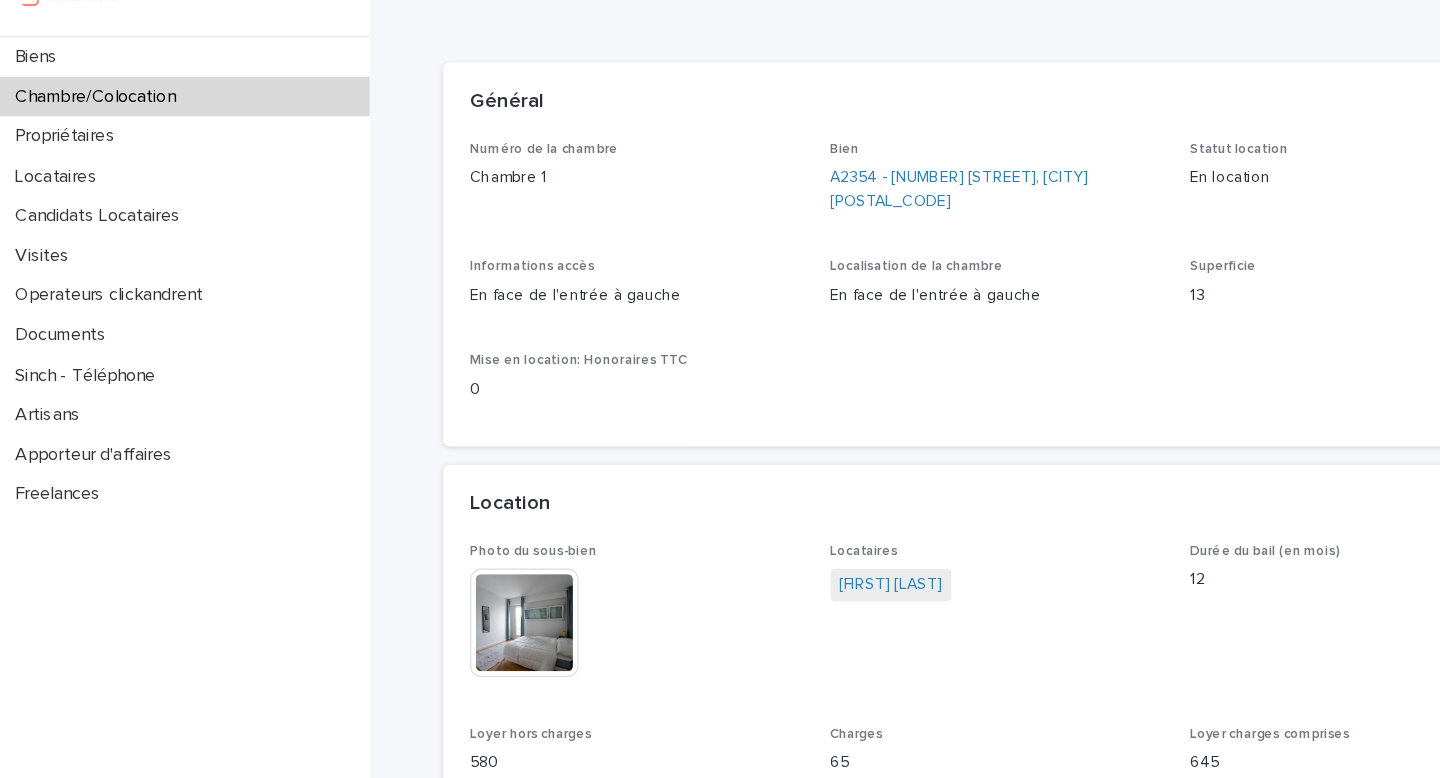 scroll, scrollTop: 0, scrollLeft: 0, axis: both 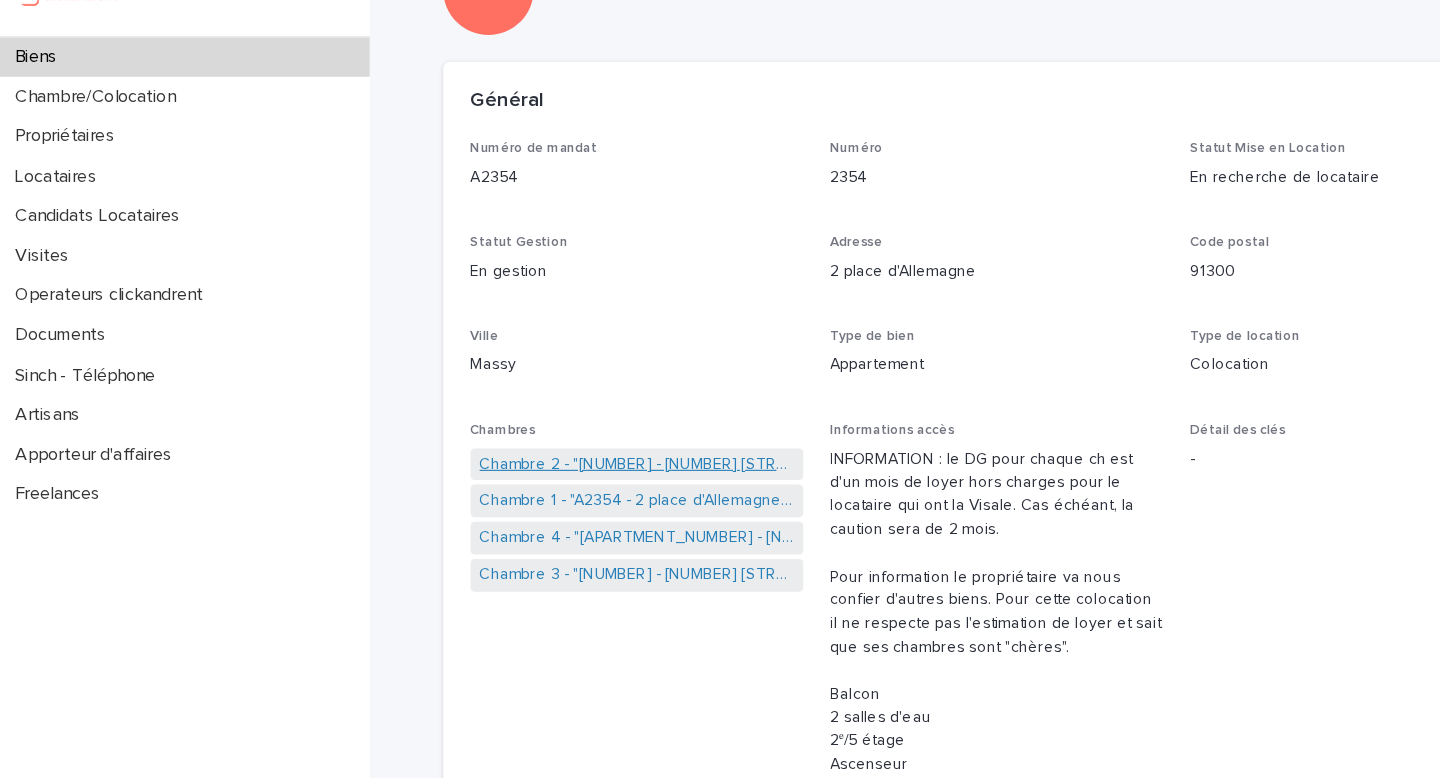 click on "Chambre 2 - "A2354 - 2 place d'Allemagne,  Massy 91300"" at bounding box center [566, 500] 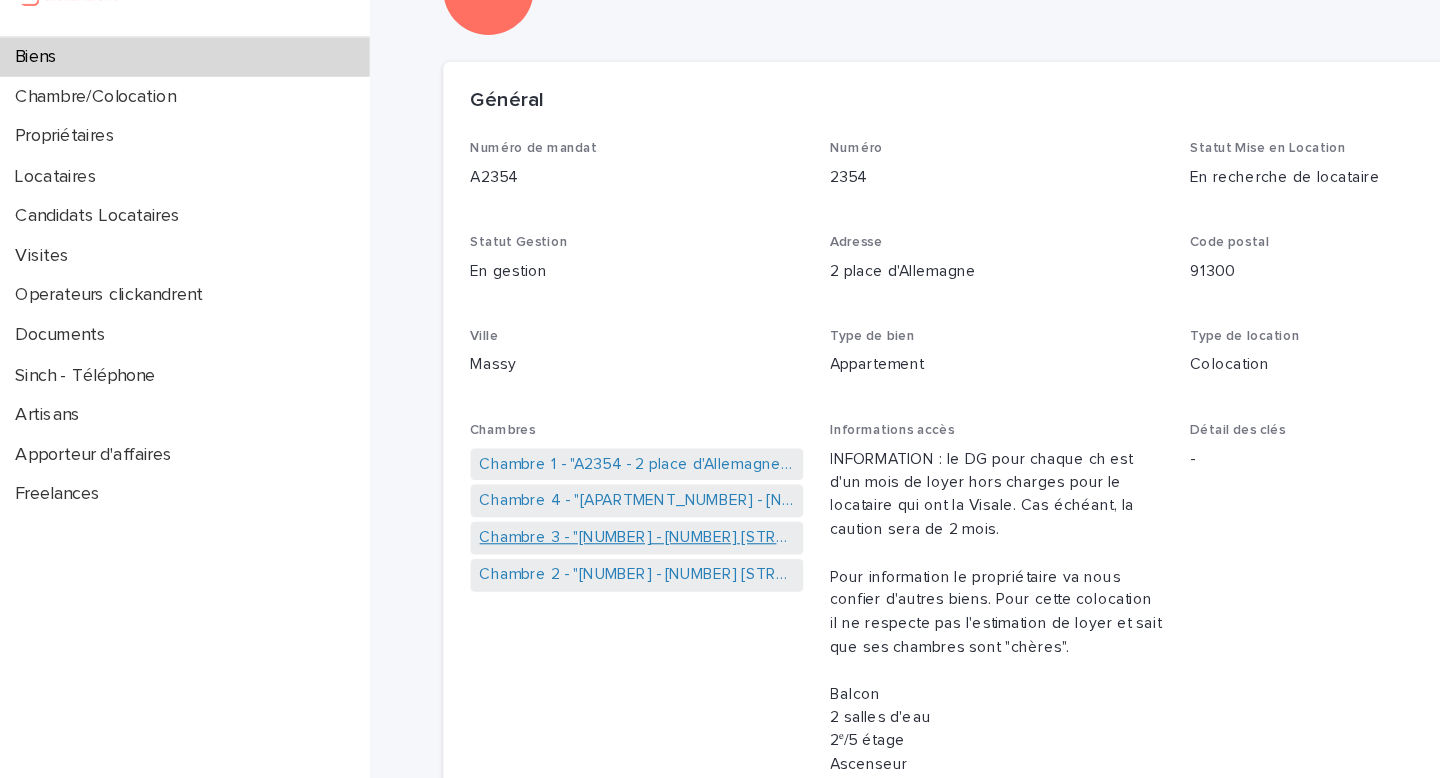 click on "Chambre 3 - "A2354 - 2 place d'Allemagne,  Massy 91300"" at bounding box center (566, 565) 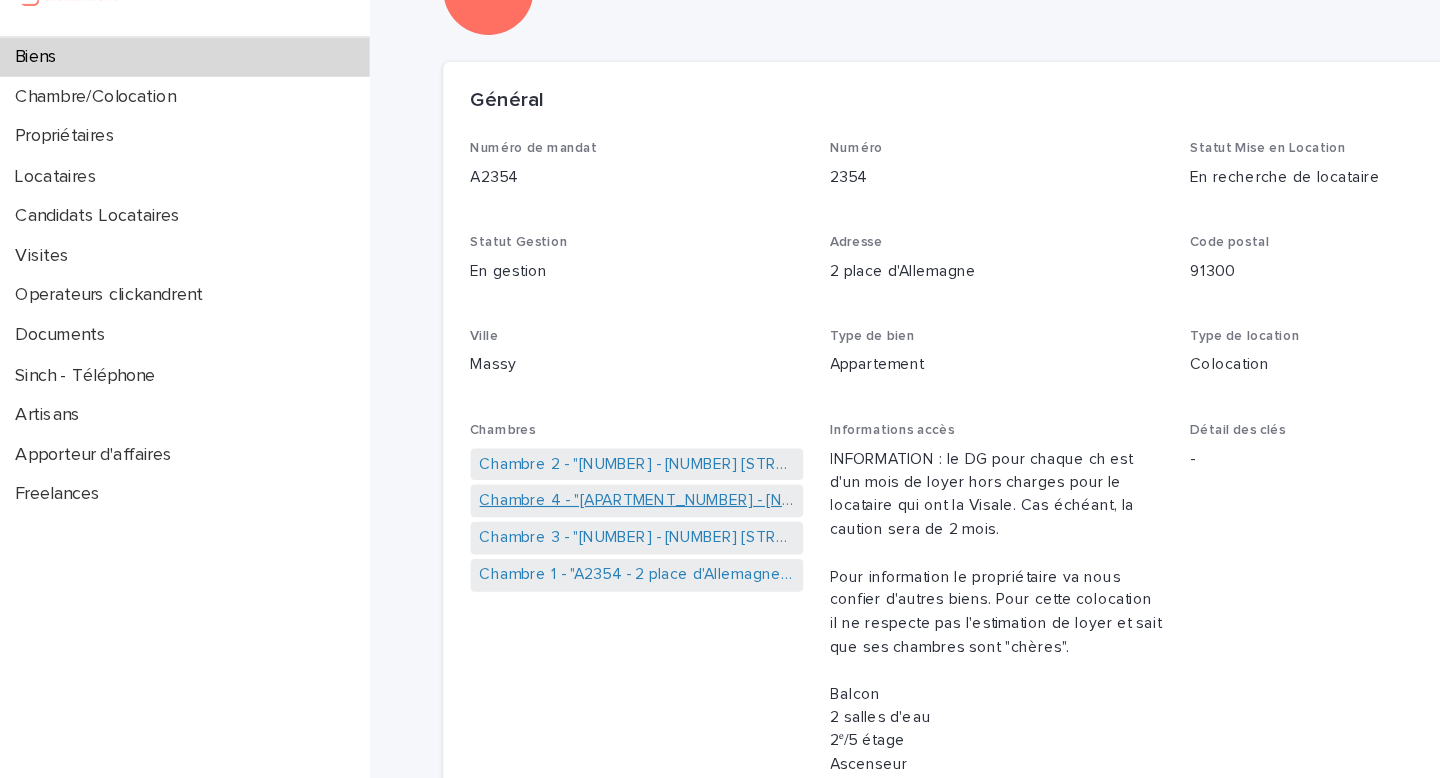 click on "Chambre 4 - "A2354 - 2 place d'Allemagne,  Massy 91300"" at bounding box center [566, 532] 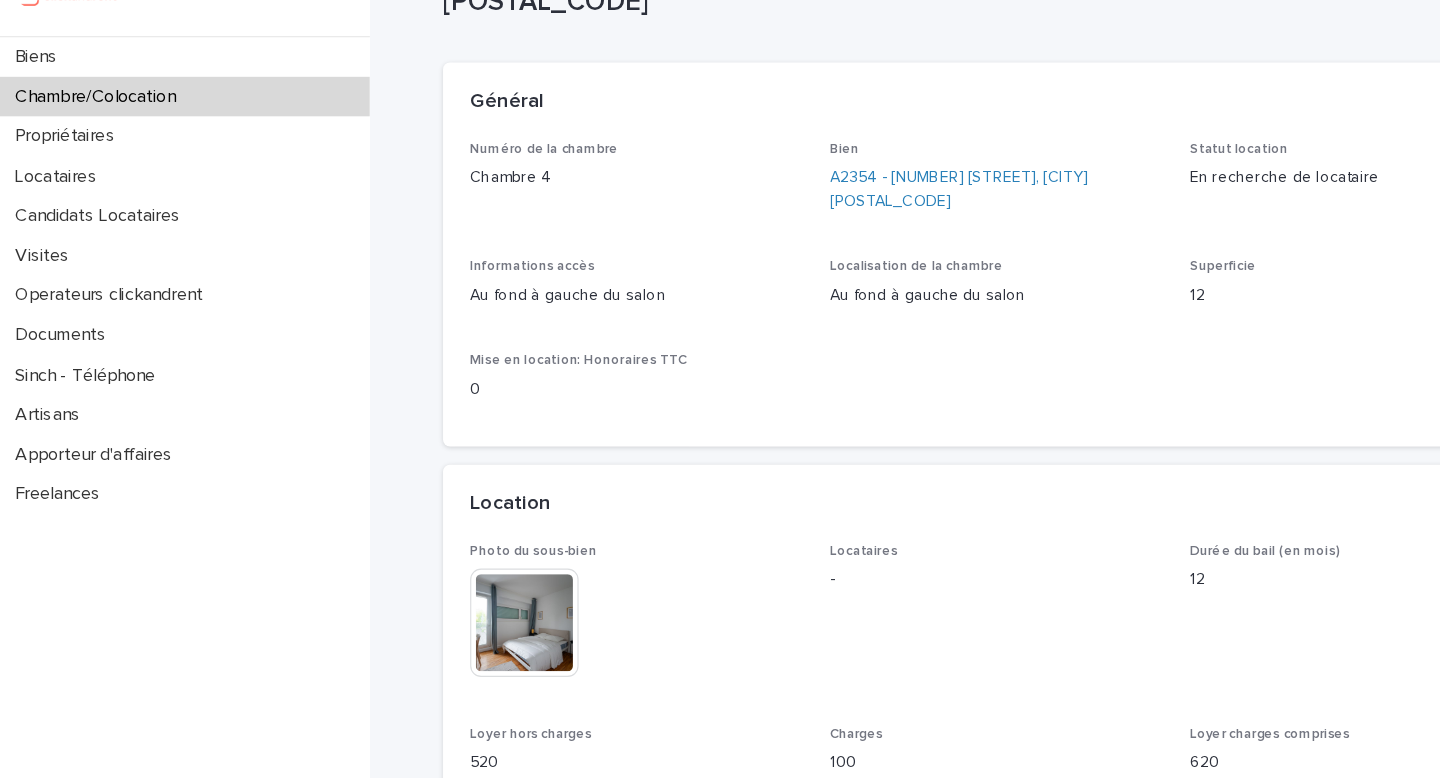 scroll, scrollTop: 0, scrollLeft: 0, axis: both 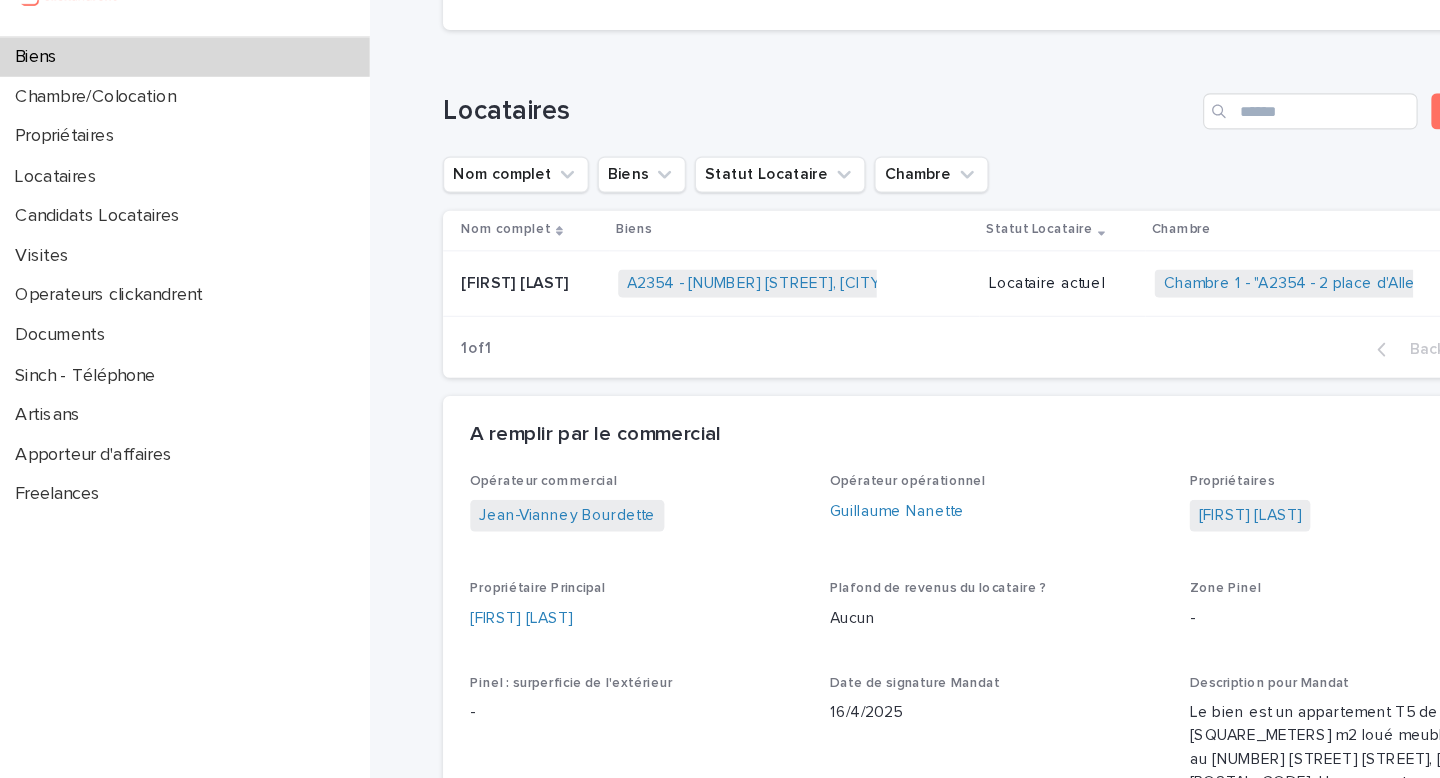 click on "Locataire actuel" at bounding box center [943, 338] 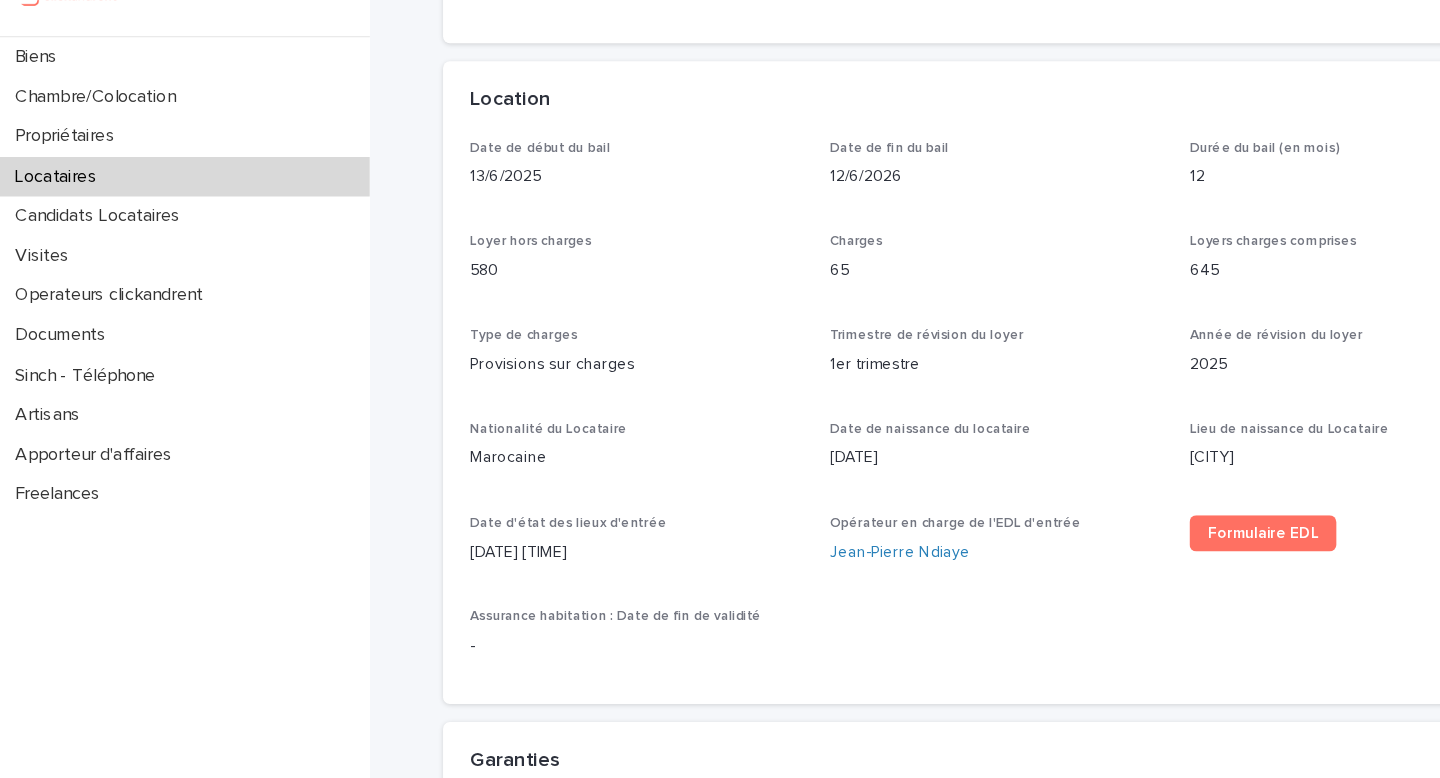 scroll, scrollTop: 0, scrollLeft: 0, axis: both 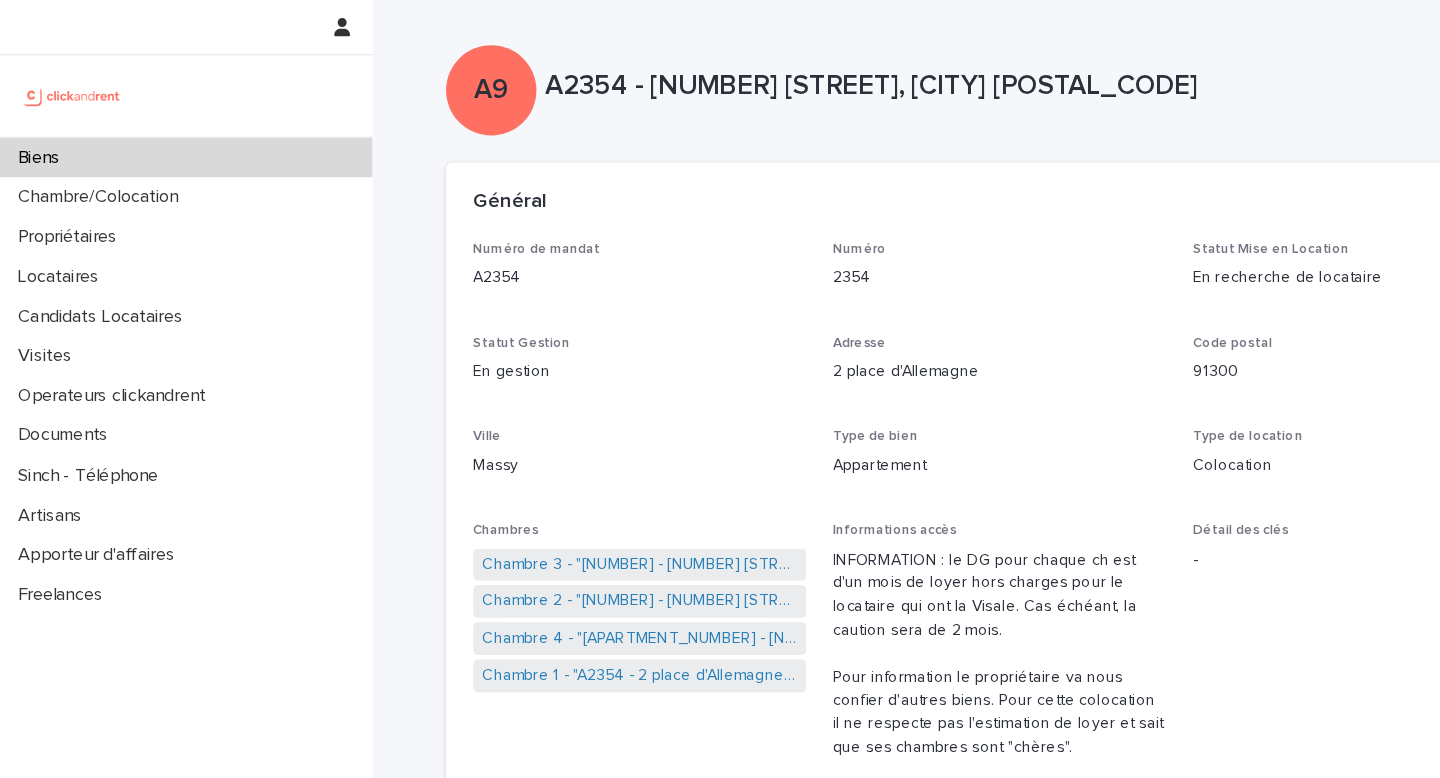 click on "Biens" at bounding box center (165, 139) 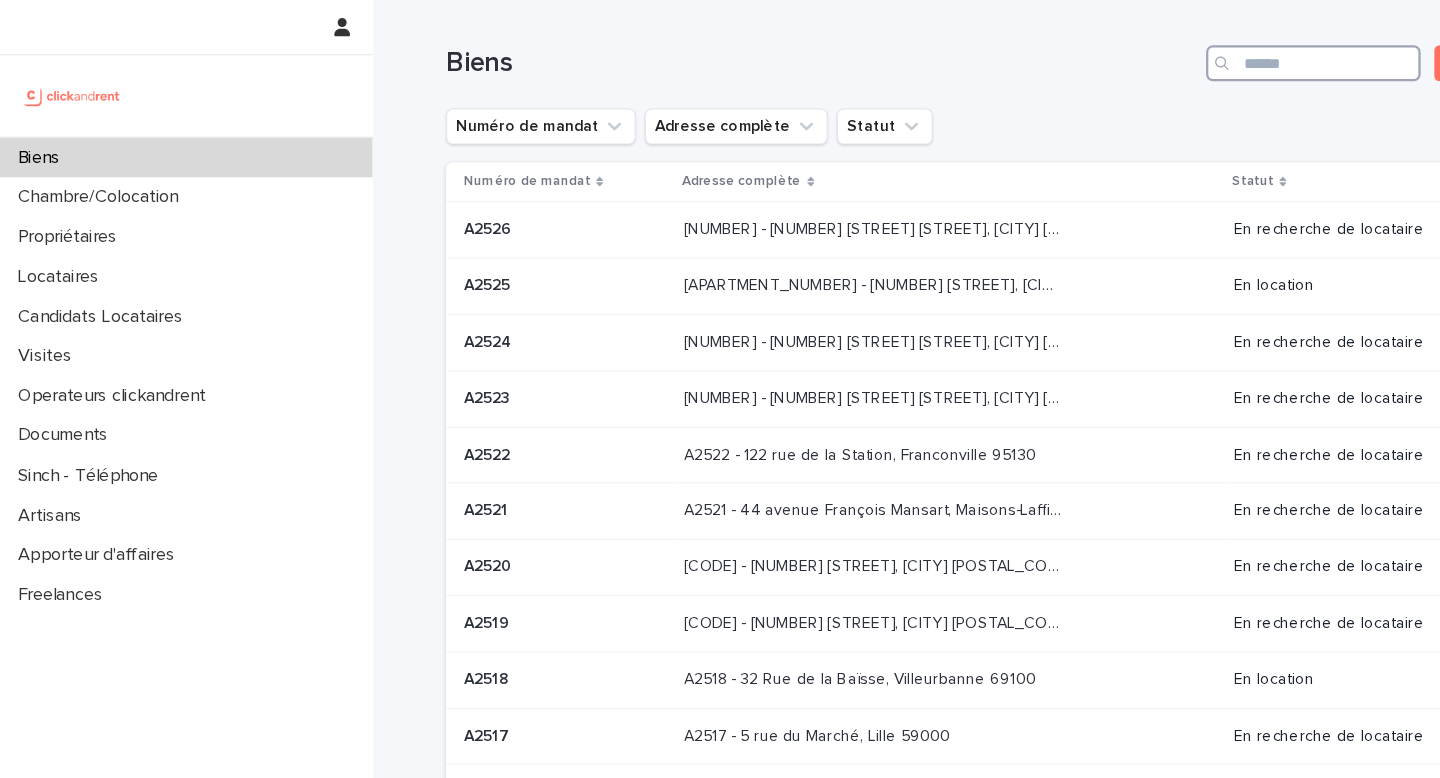 click at bounding box center (1163, 56) 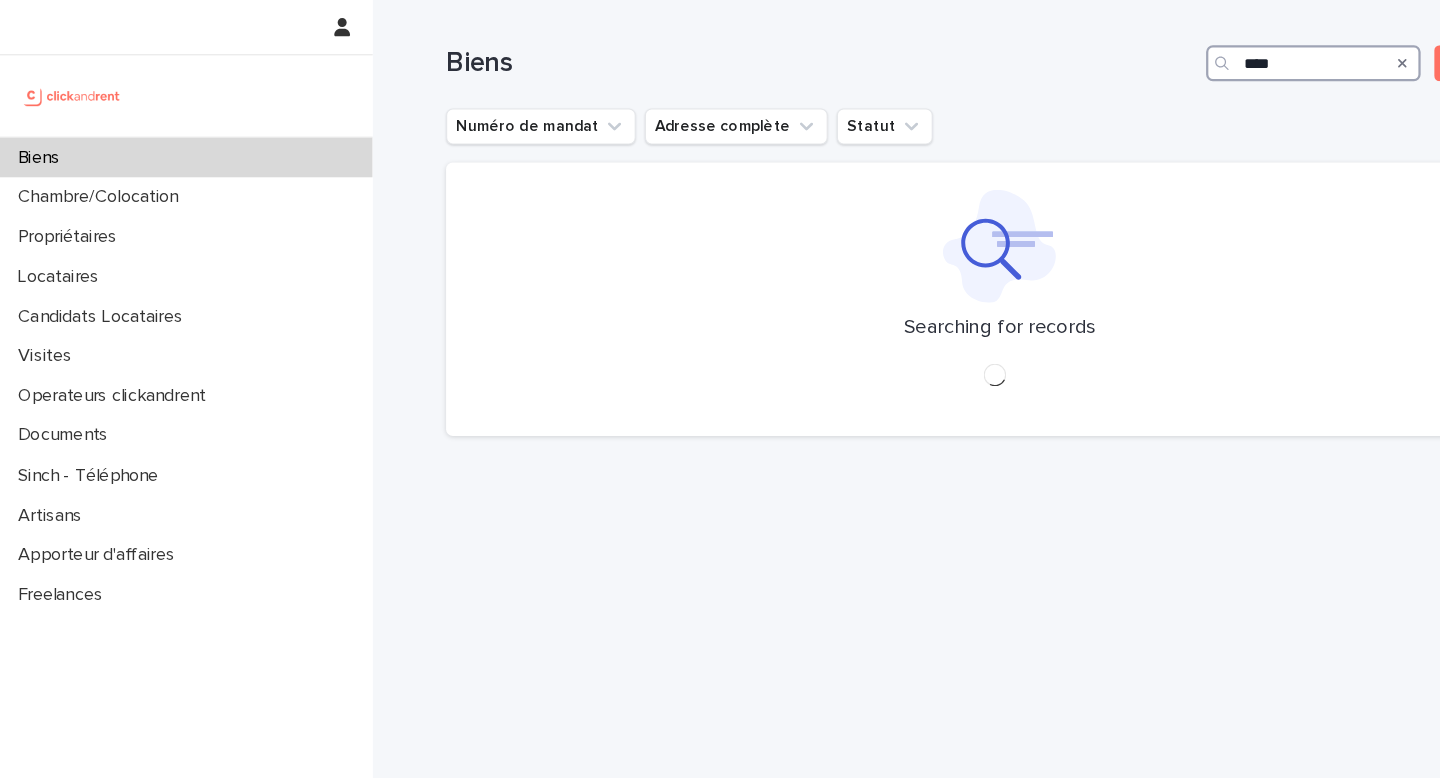 type on "*****" 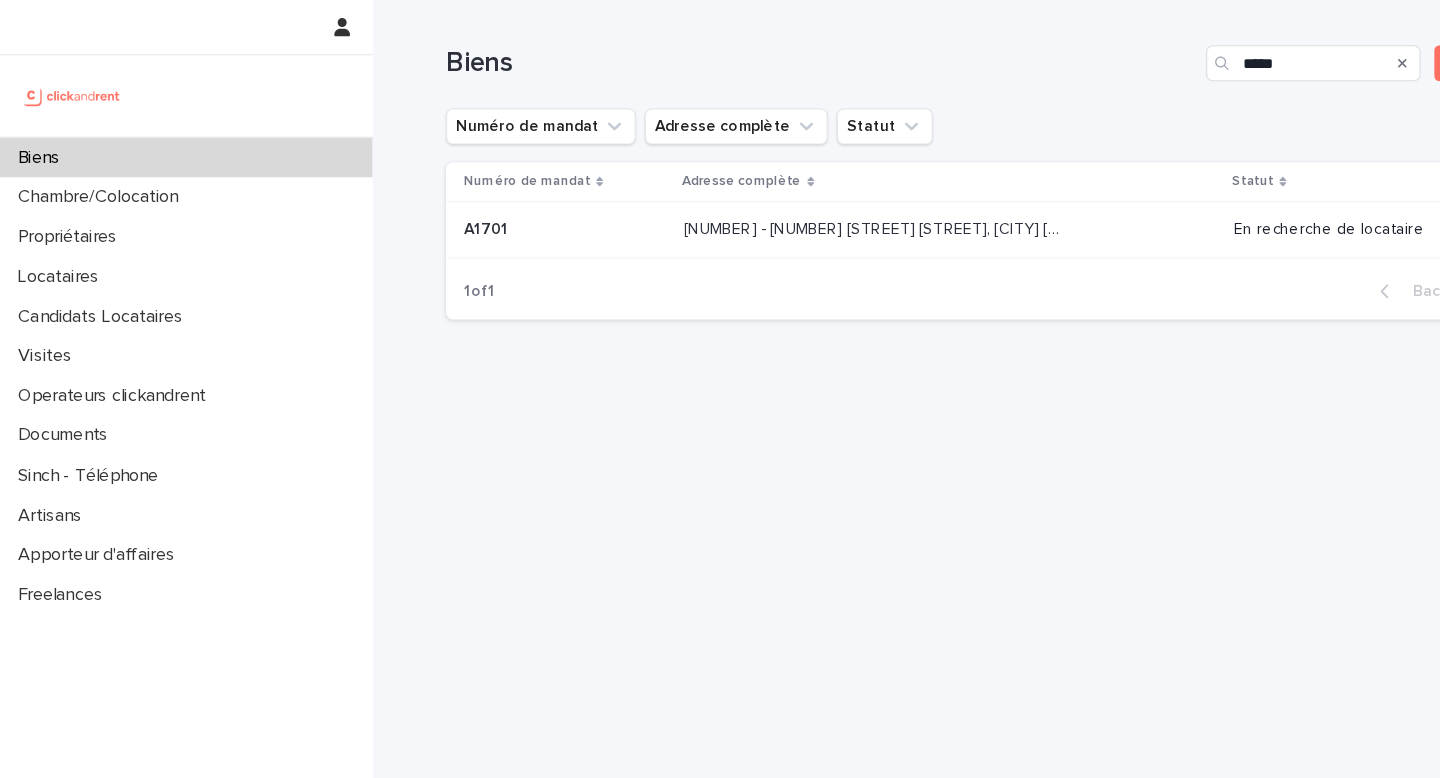 click on "A1701 - 7 bis boulevard Georges Michel,  Corbeil-Essonnes 91100" at bounding box center (774, 201) 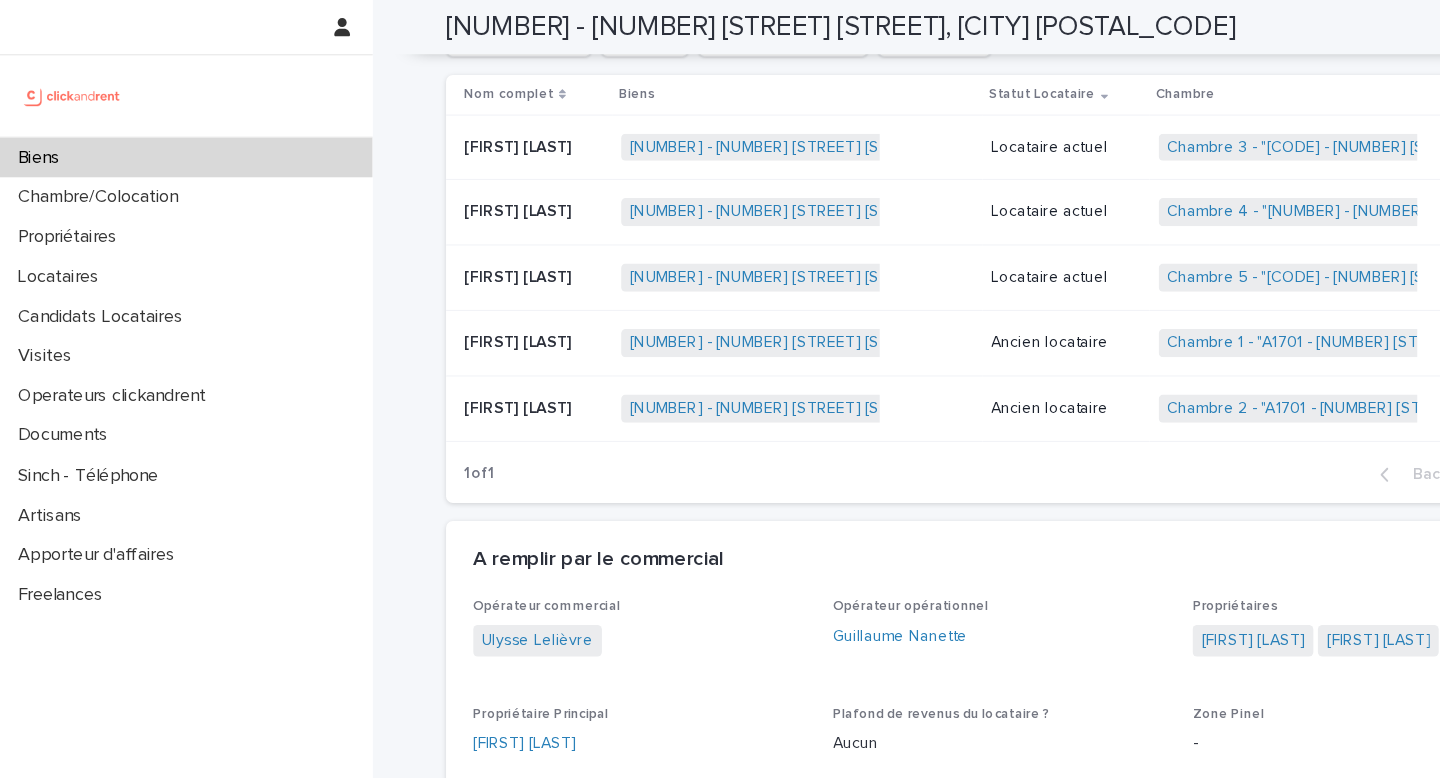 scroll, scrollTop: 1157, scrollLeft: 0, axis: vertical 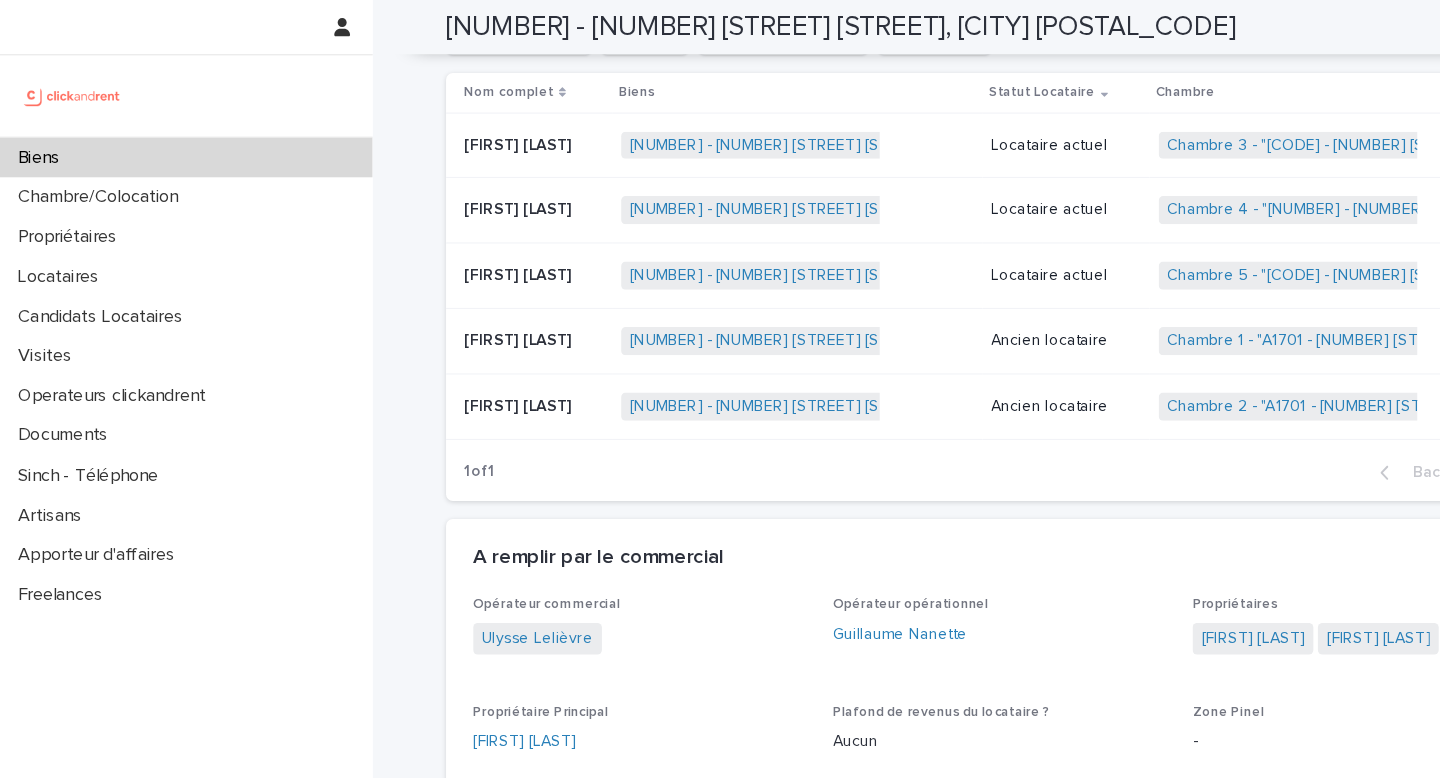 click on "Locataire actuel" at bounding box center [944, 186] 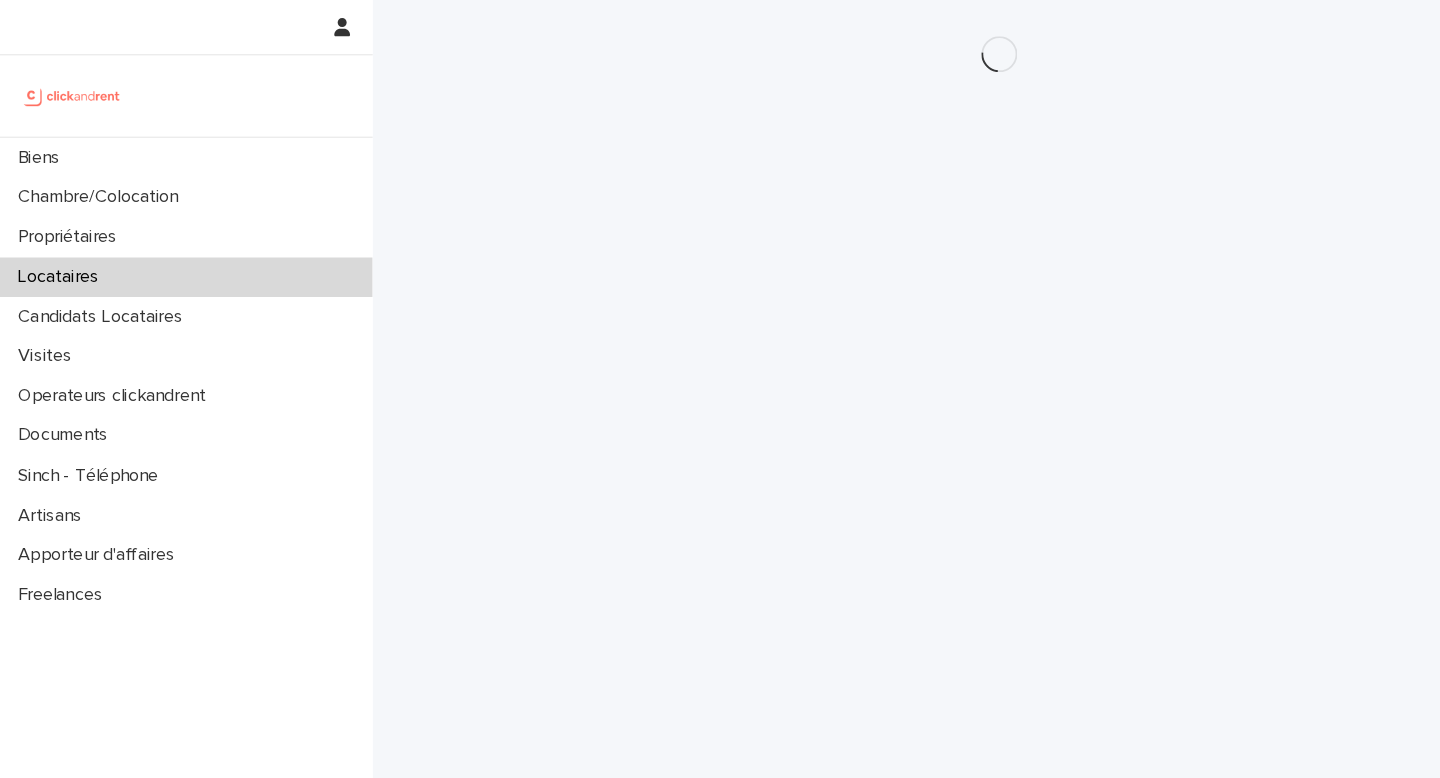 scroll, scrollTop: 0, scrollLeft: 0, axis: both 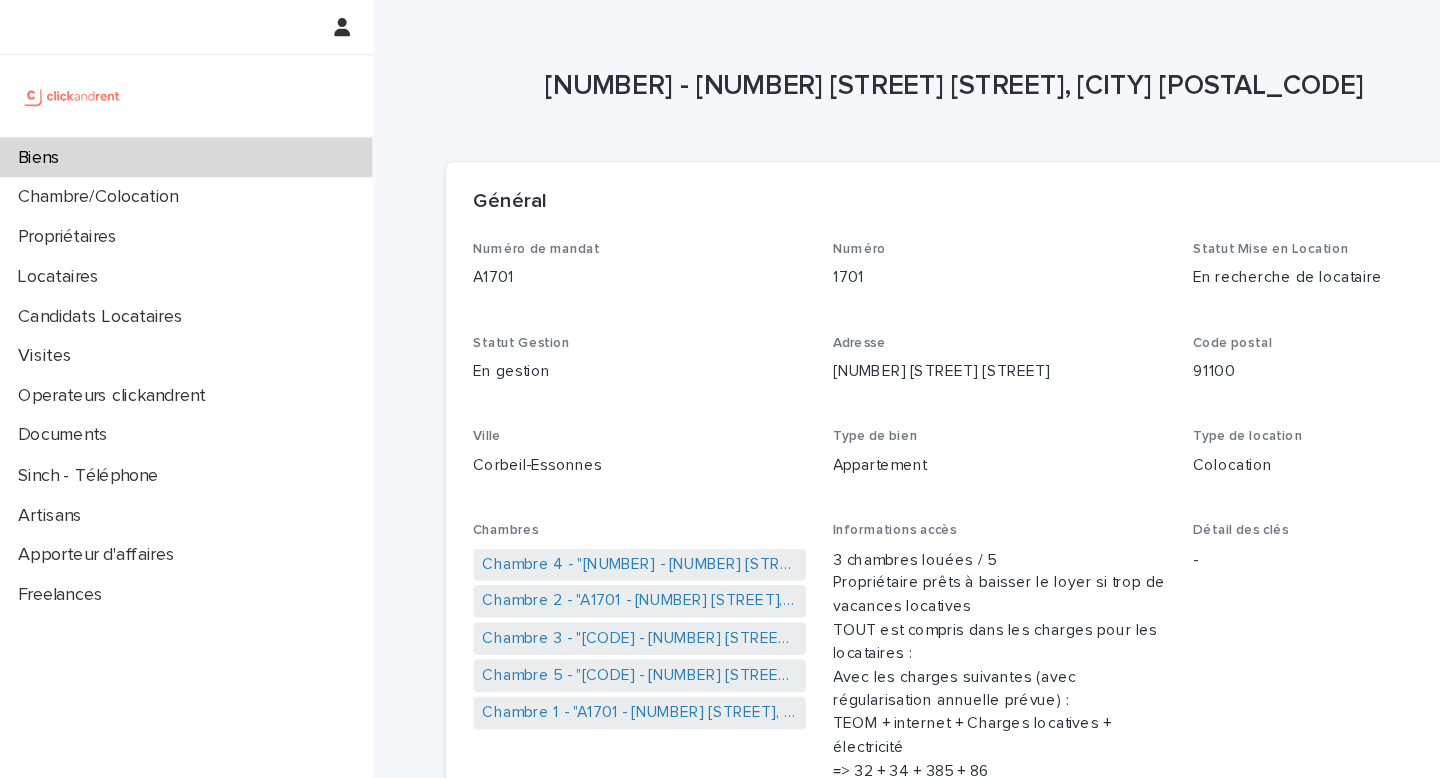 click on "Biens" at bounding box center (165, 139) 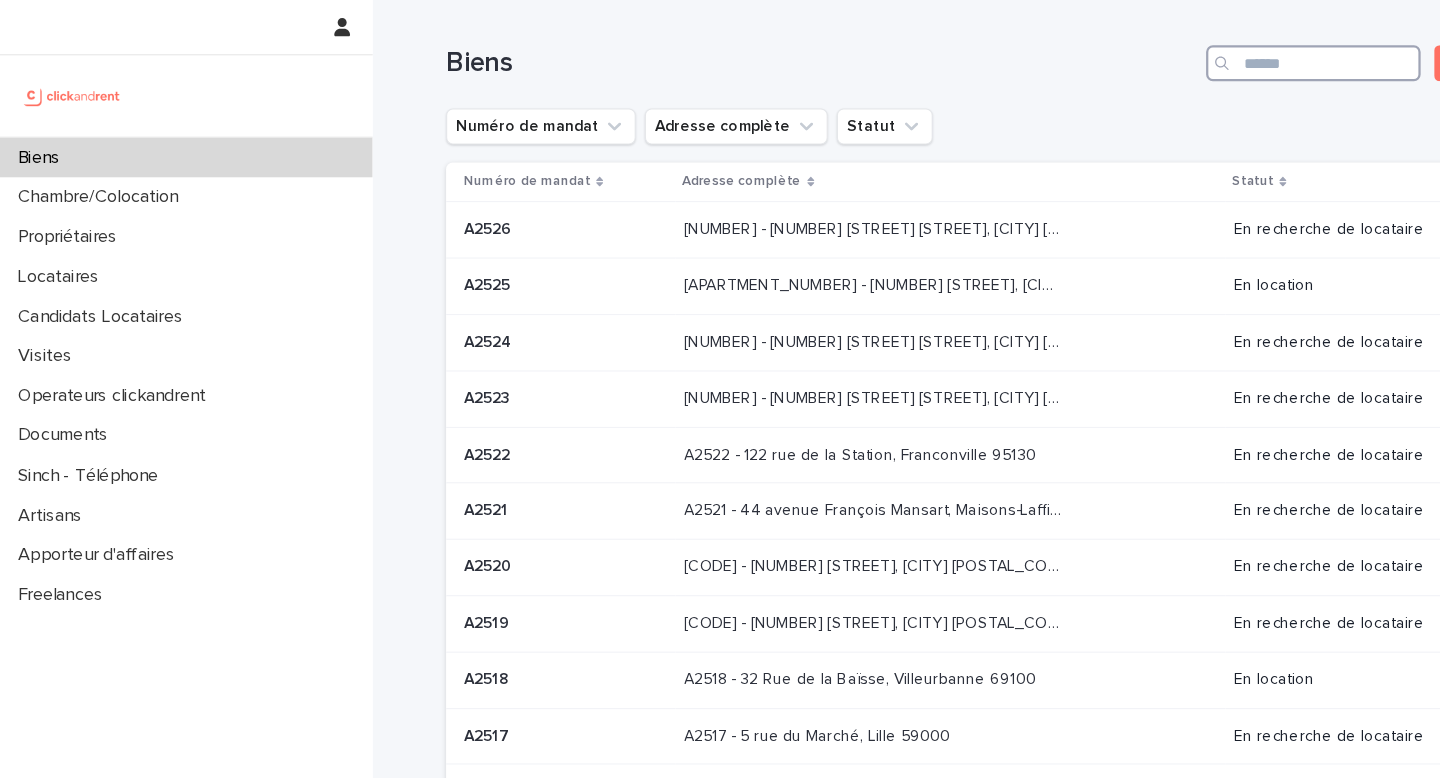 click at bounding box center [1163, 56] 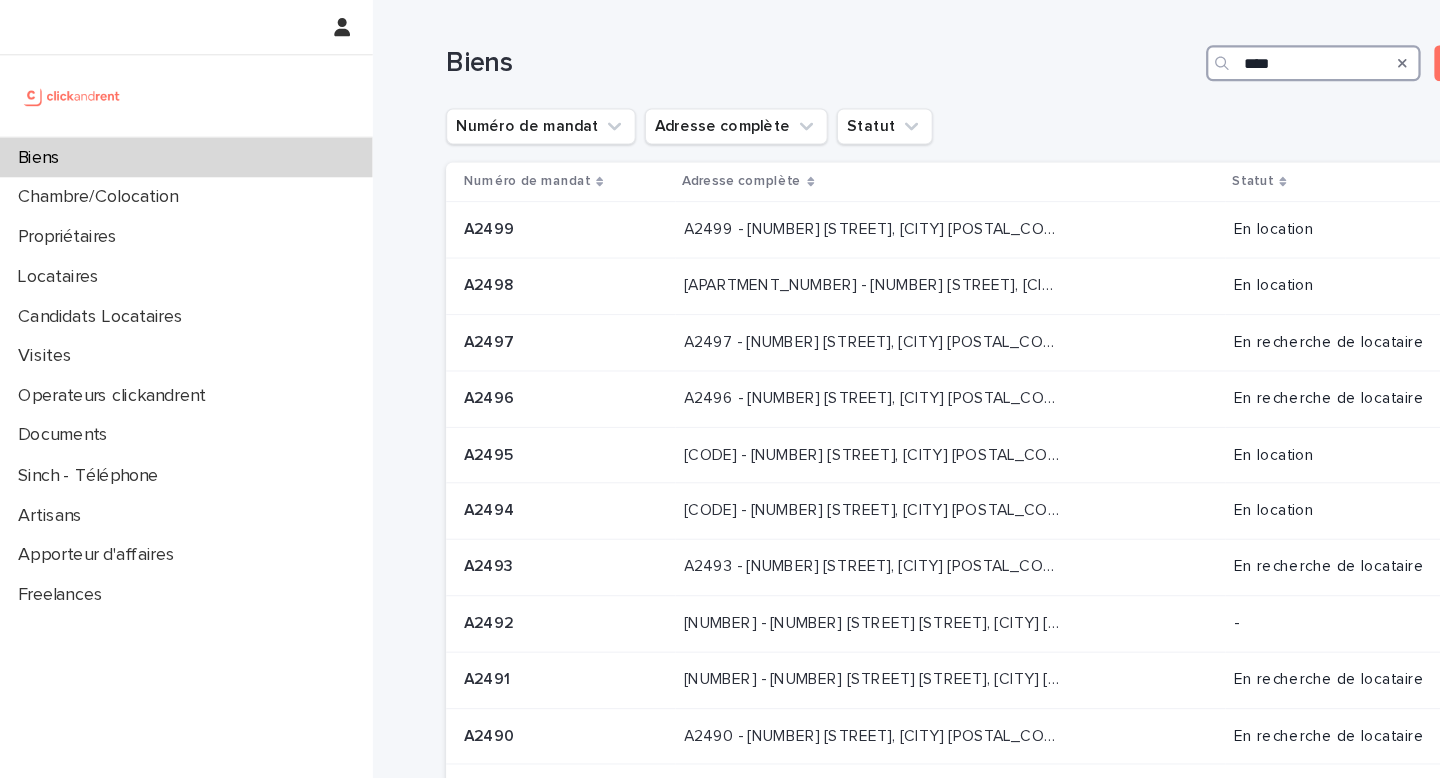 type on "*****" 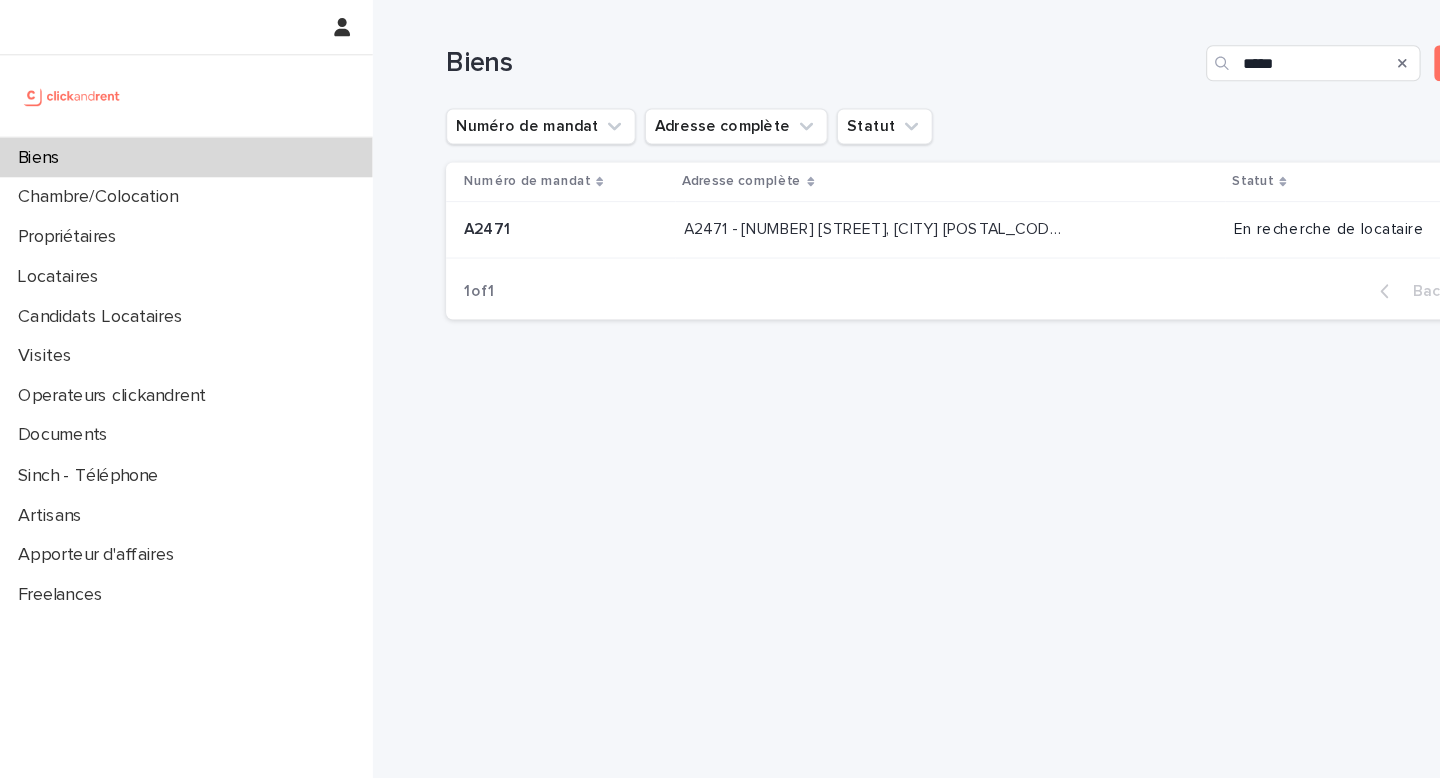 click on "A2471 - 38 rue des Marjoberts,  Cergy 95000" at bounding box center (774, 201) 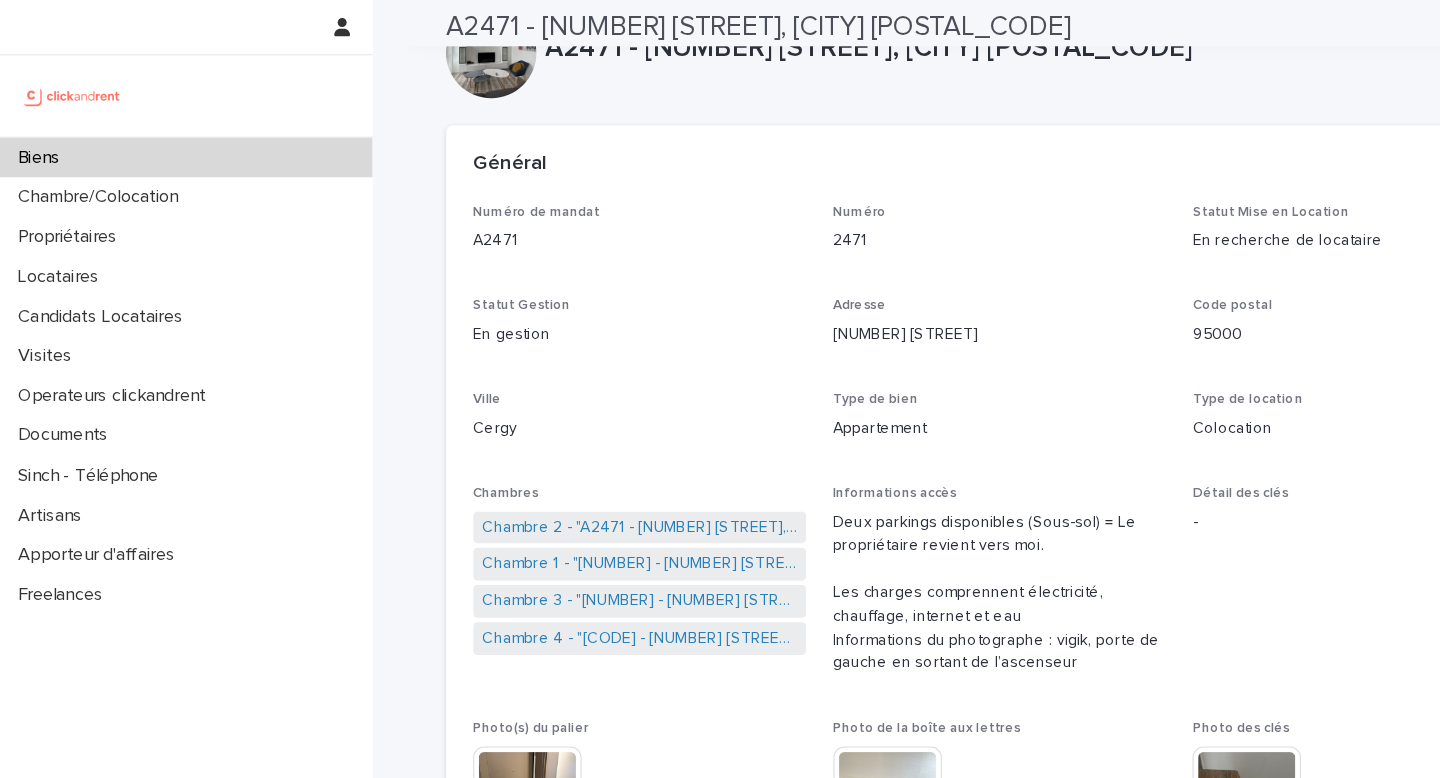 scroll, scrollTop: 0, scrollLeft: 0, axis: both 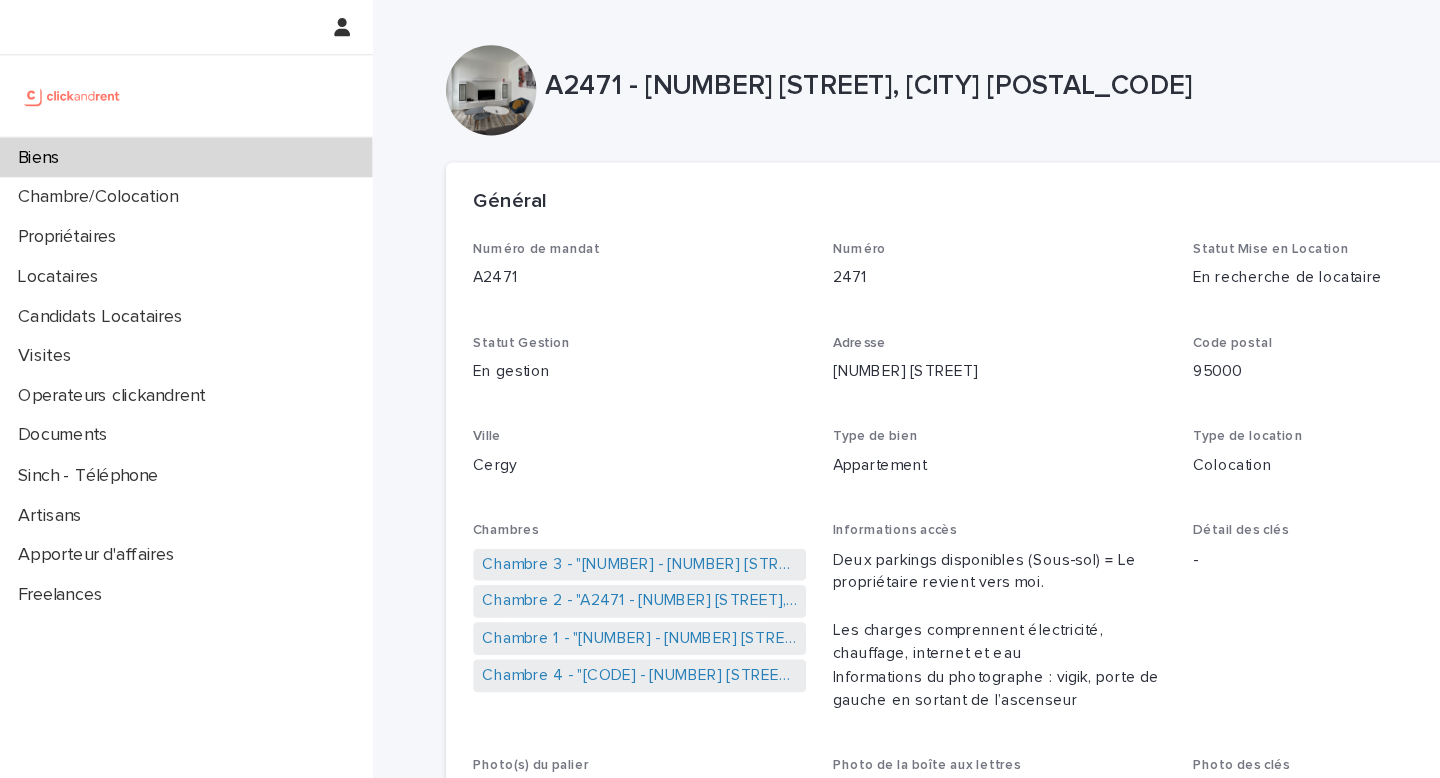 click on "Biens" at bounding box center (165, 139) 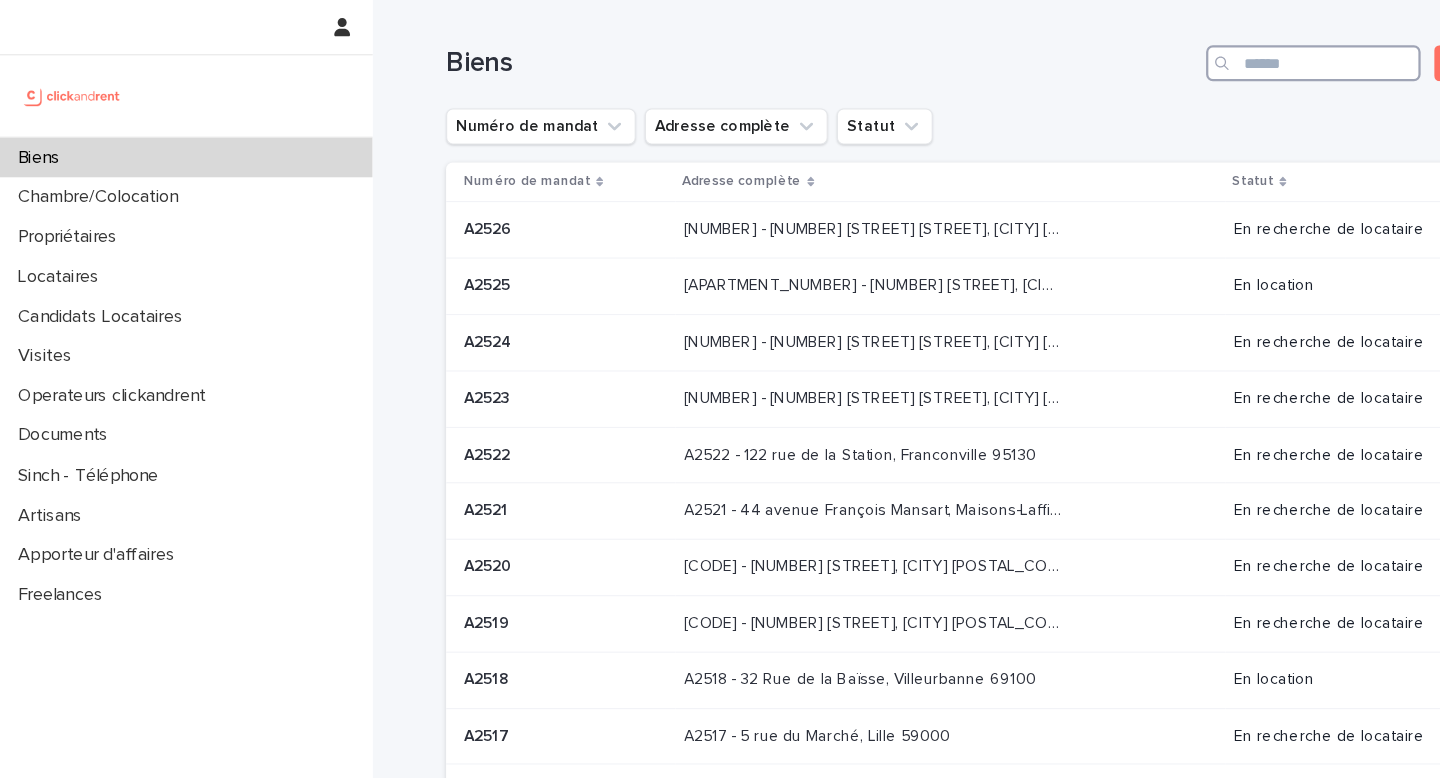 click at bounding box center [1163, 56] 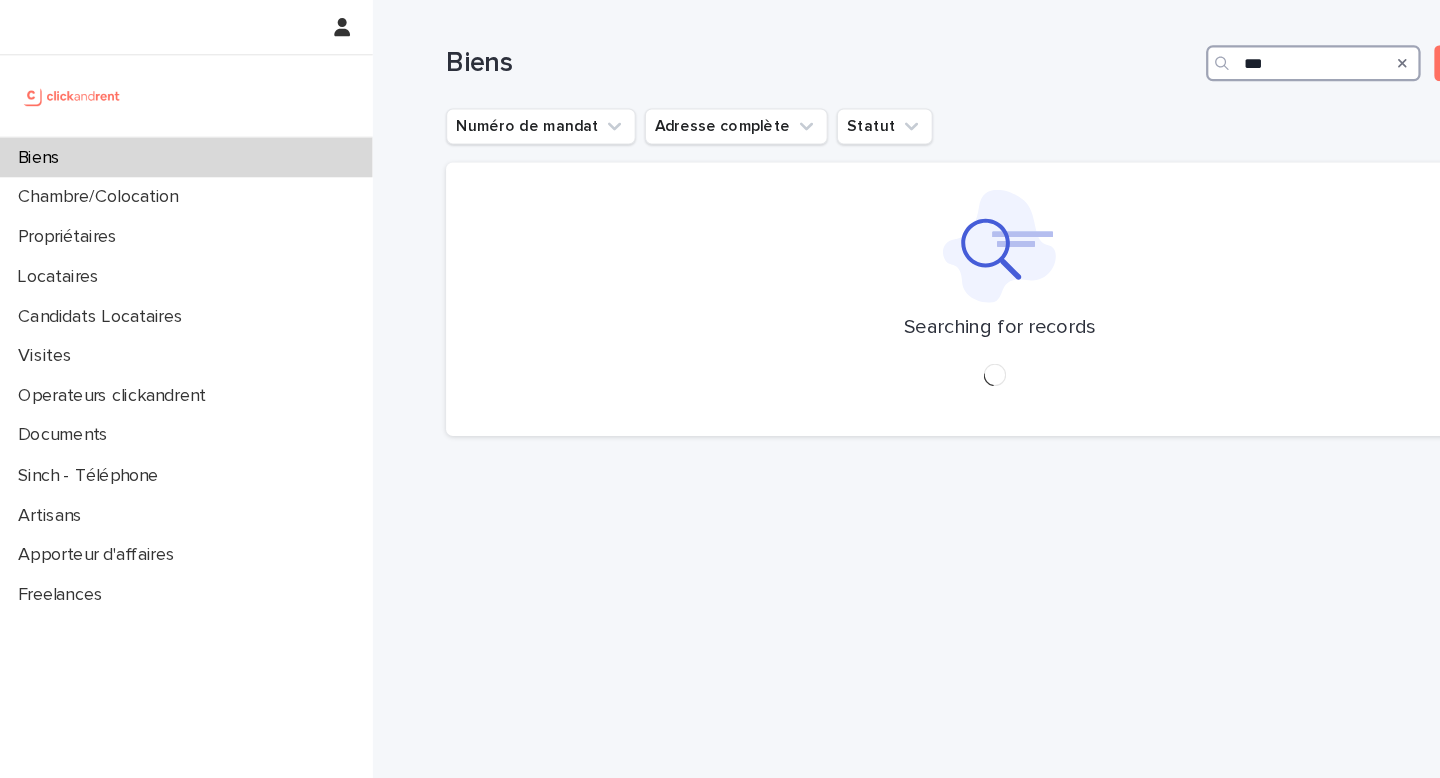 type on "****" 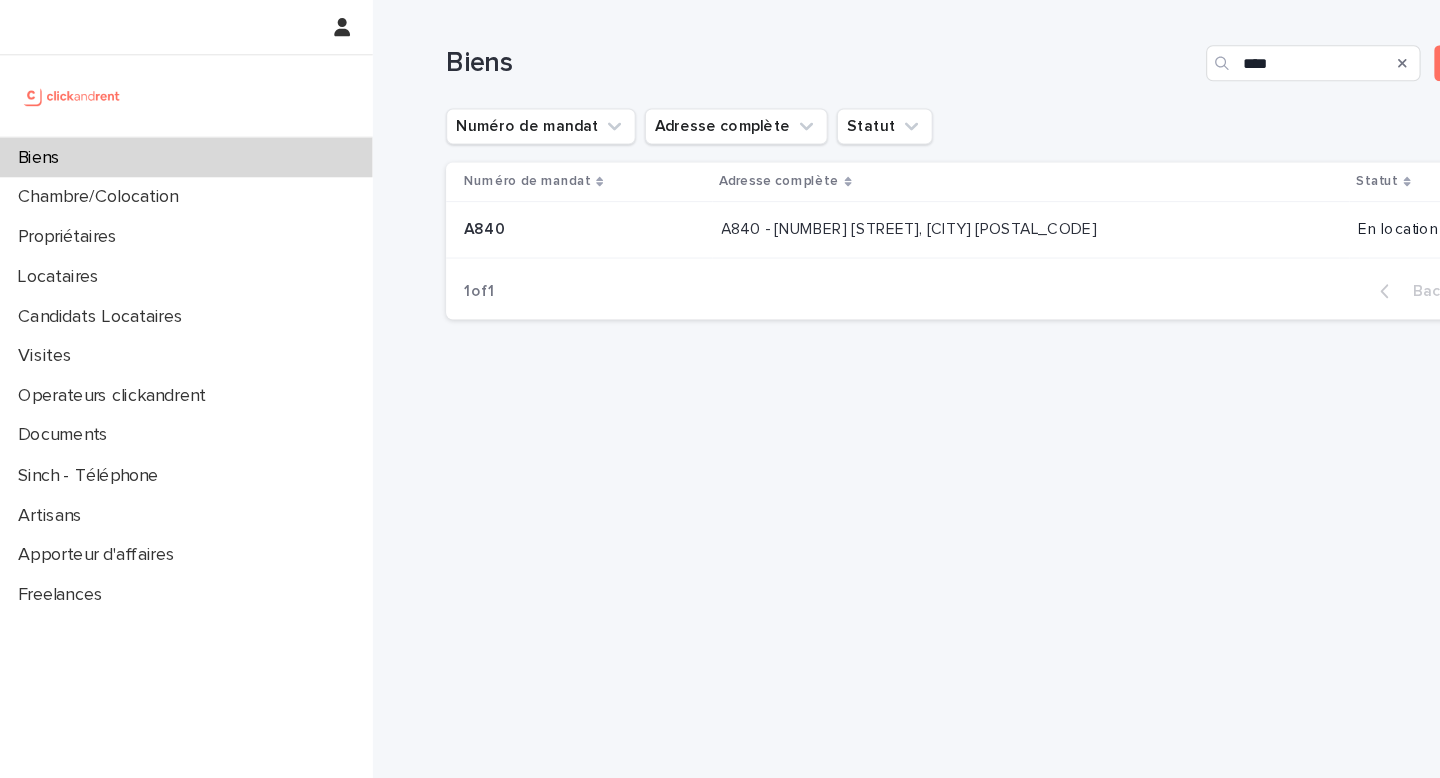 click on "A840 - 45 rue Eugène Derrien,  Vitry-sur-Seine 94400" at bounding box center (807, 201) 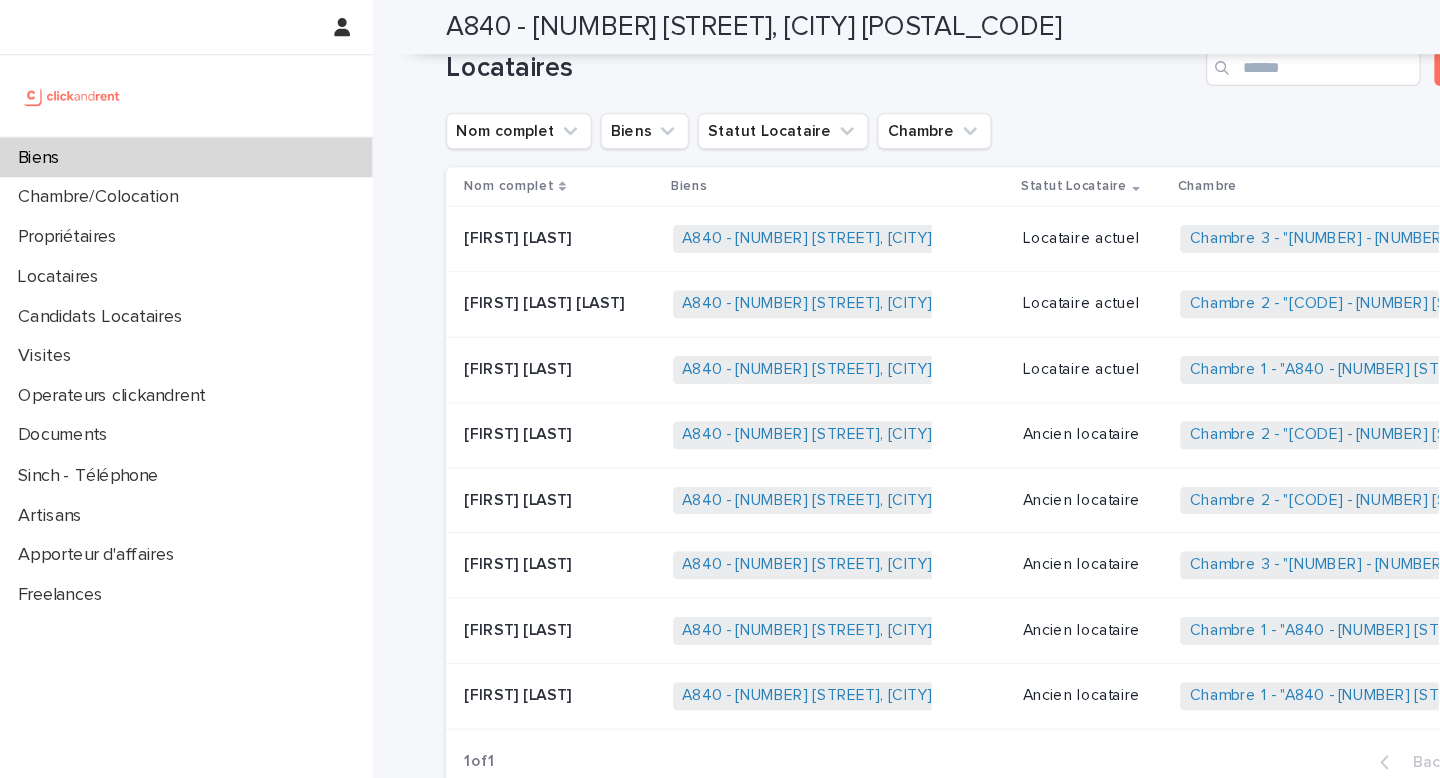 scroll, scrollTop: 989, scrollLeft: 0, axis: vertical 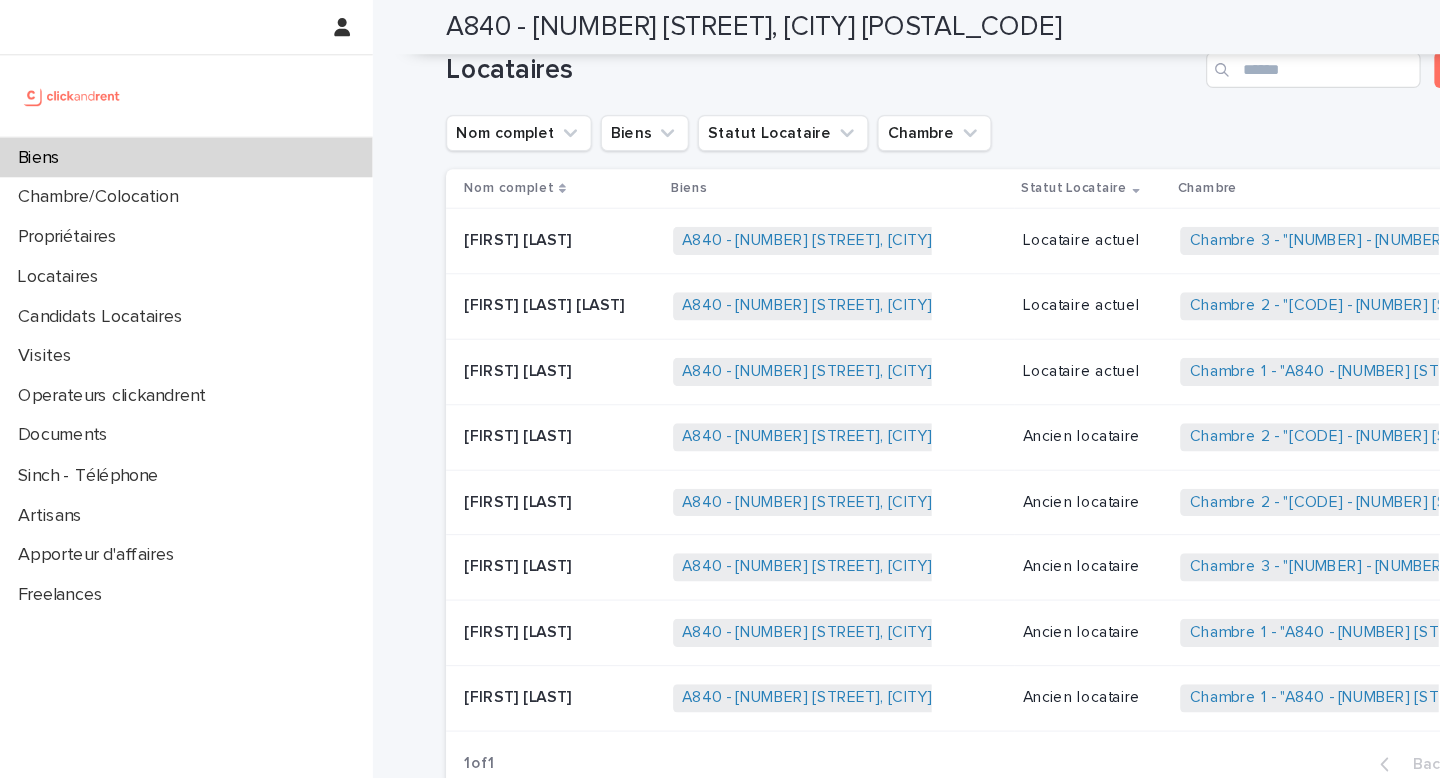 click on "Biens" at bounding box center (165, 139) 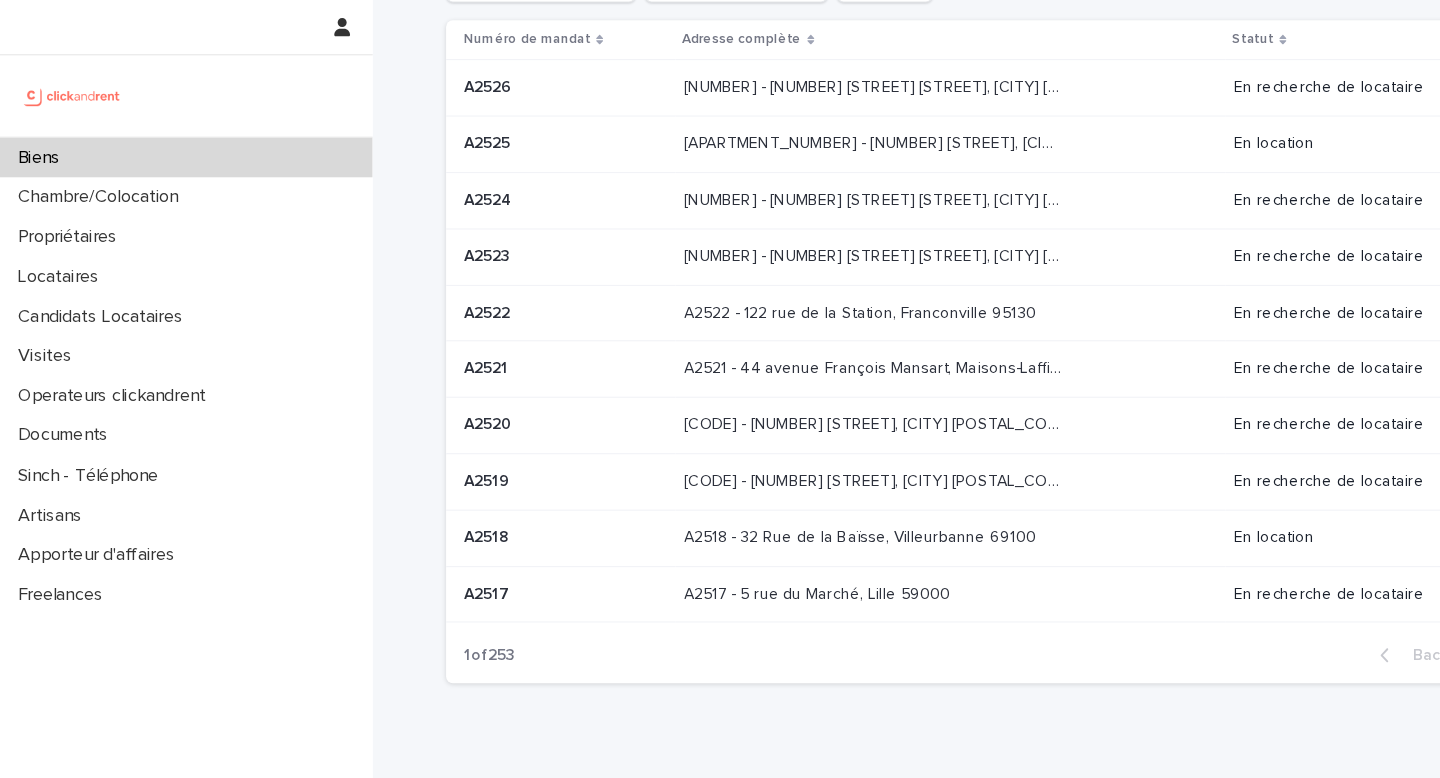 scroll, scrollTop: 0, scrollLeft: 0, axis: both 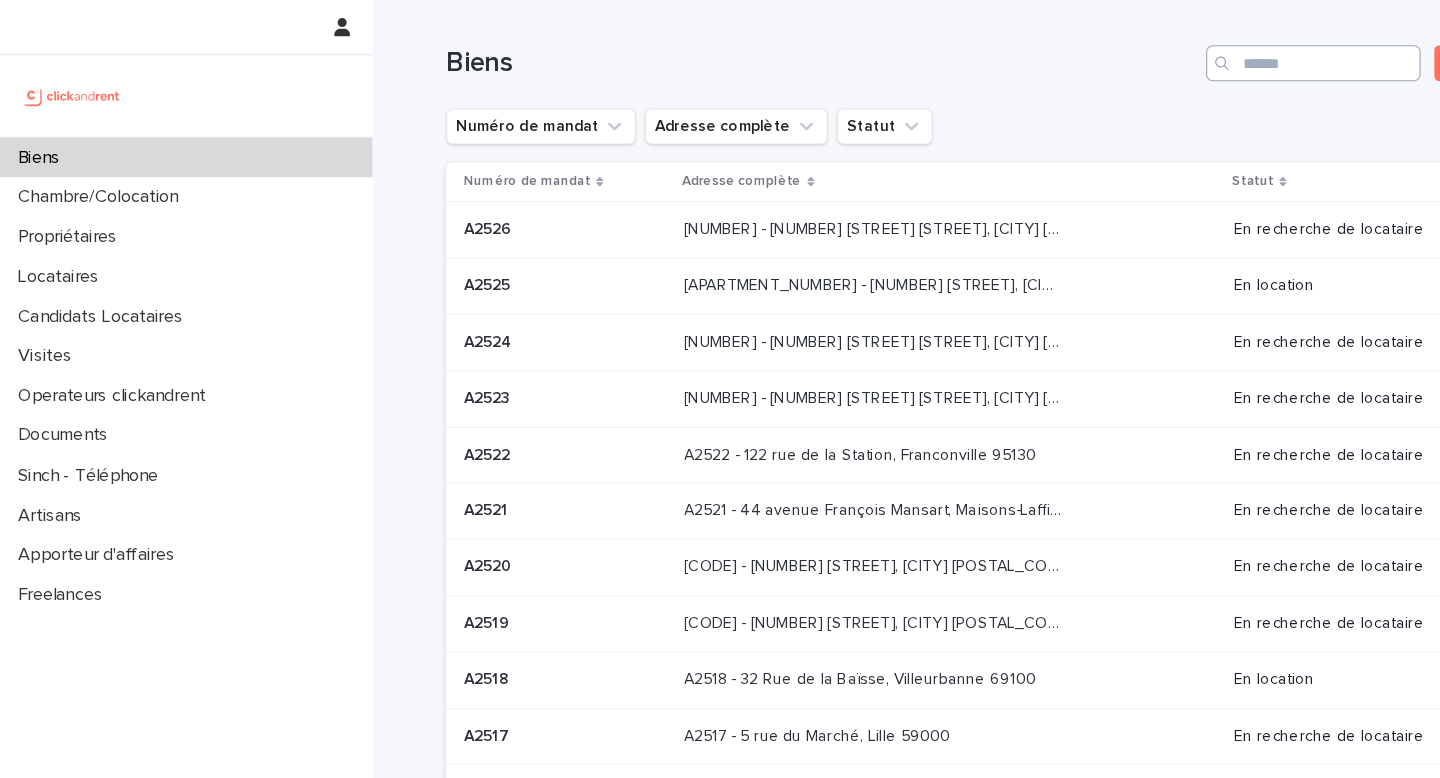 click at bounding box center [1163, 56] 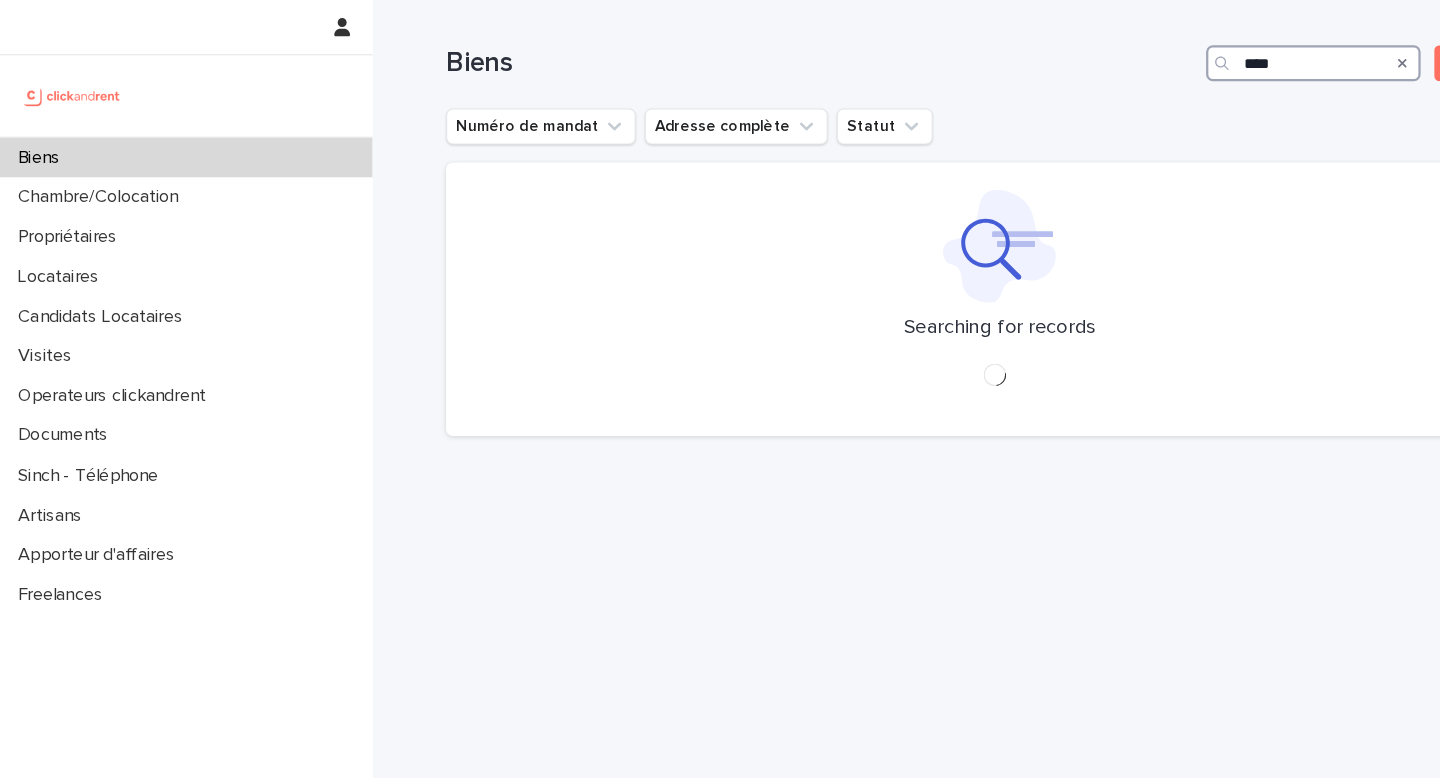 type on "*****" 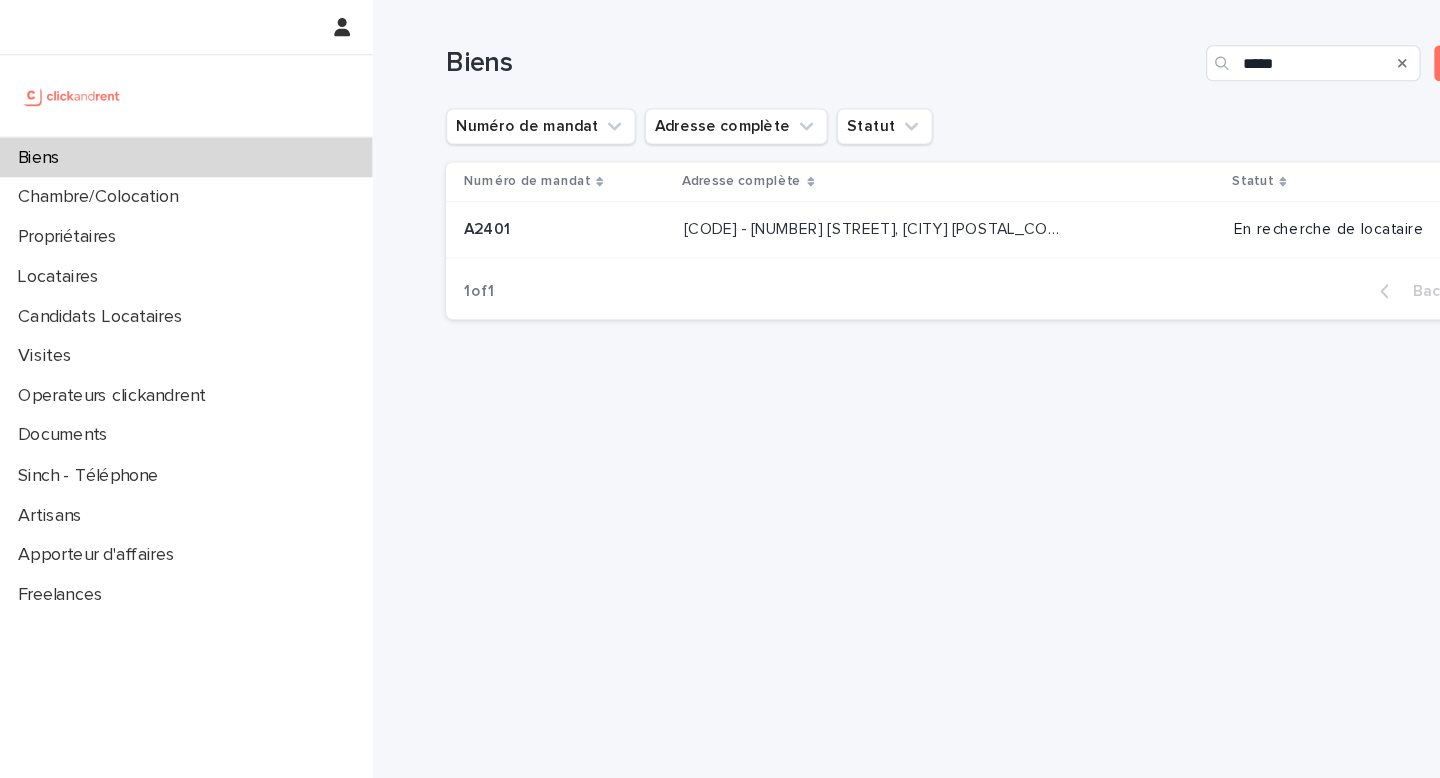 click on "A2401 - 1 Avenue du Général Leclerc,  Ivry-sur-Seine 94200 A2401 - 1 Avenue du Général Leclerc,  Ivry-sur-Seine 94200" at bounding box center (841, 203) 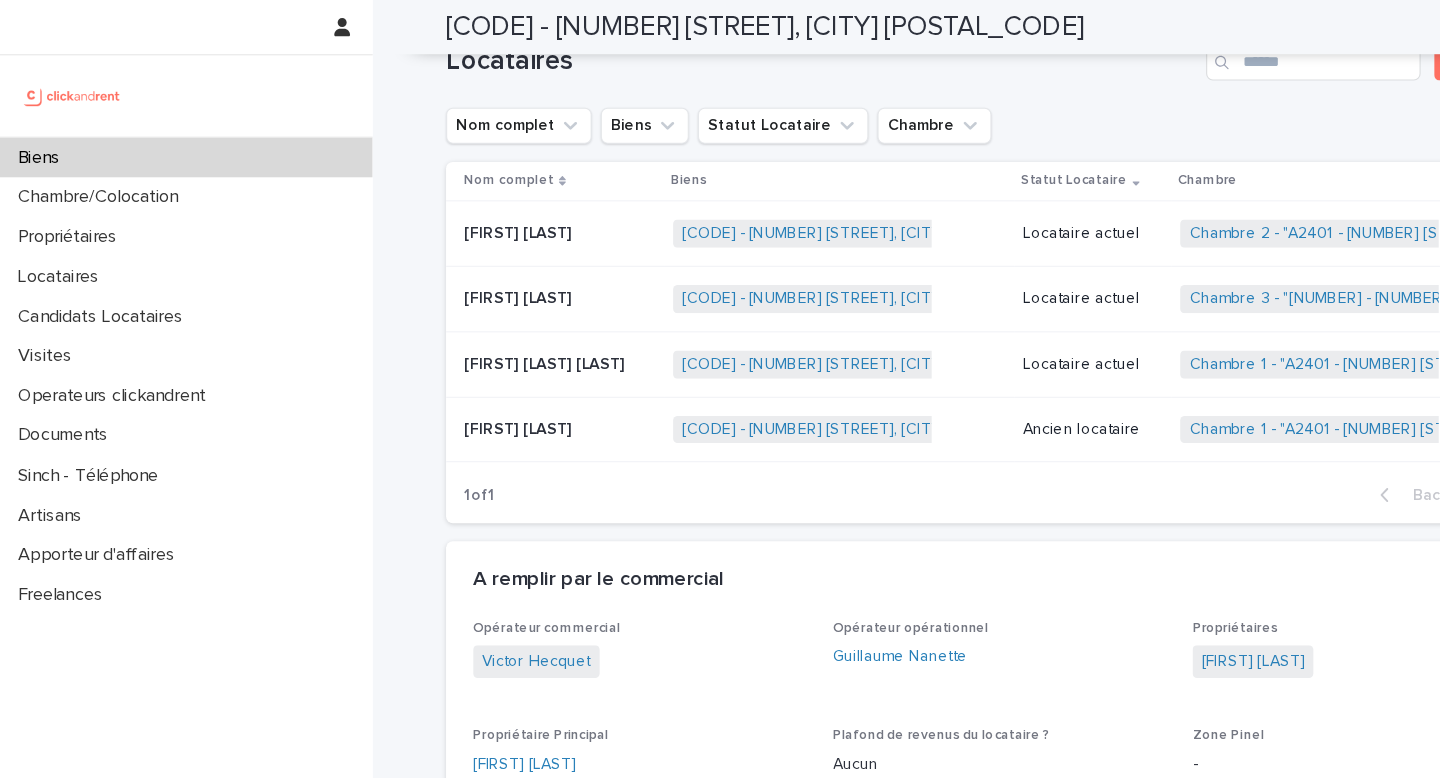 scroll, scrollTop: 1224, scrollLeft: 0, axis: vertical 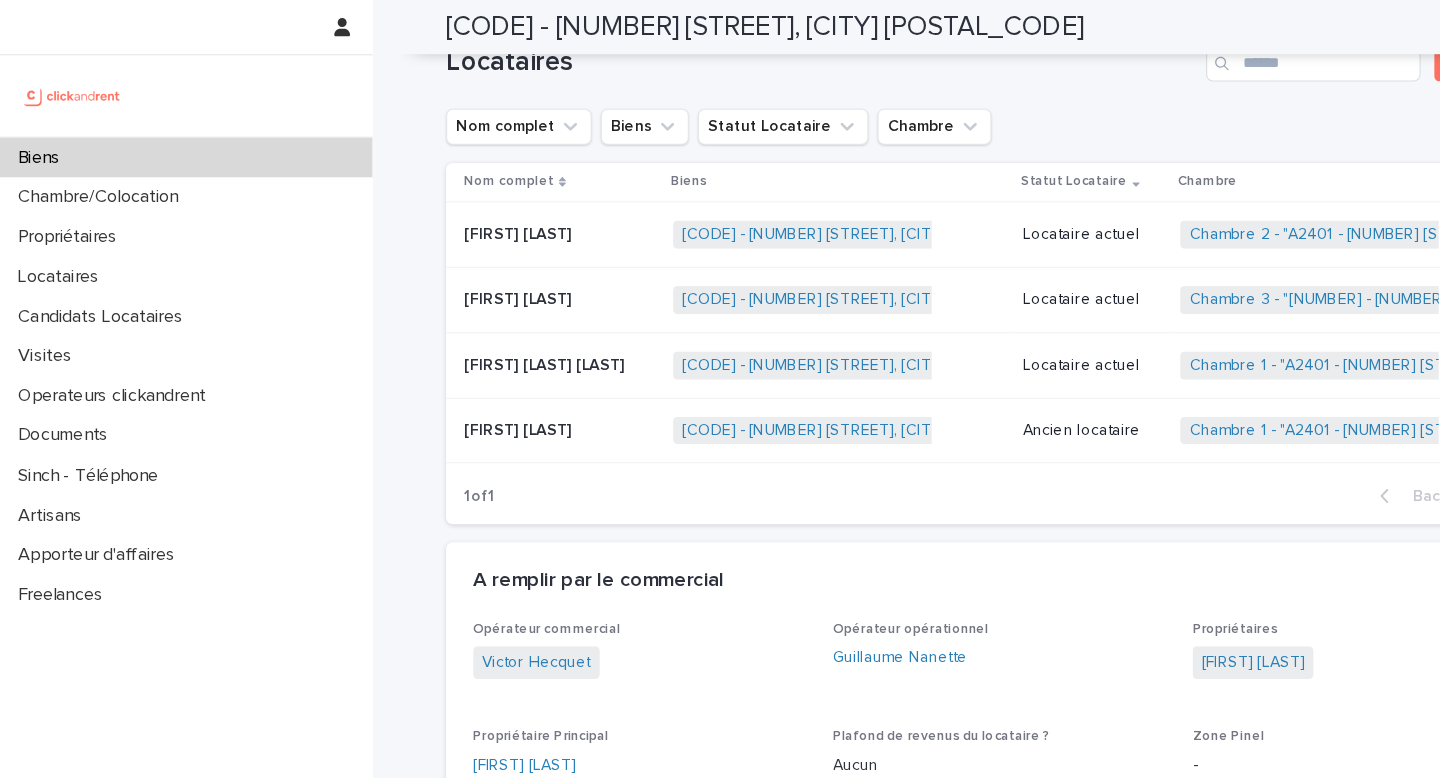 click on "Locataire actuel" at bounding box center [968, 208] 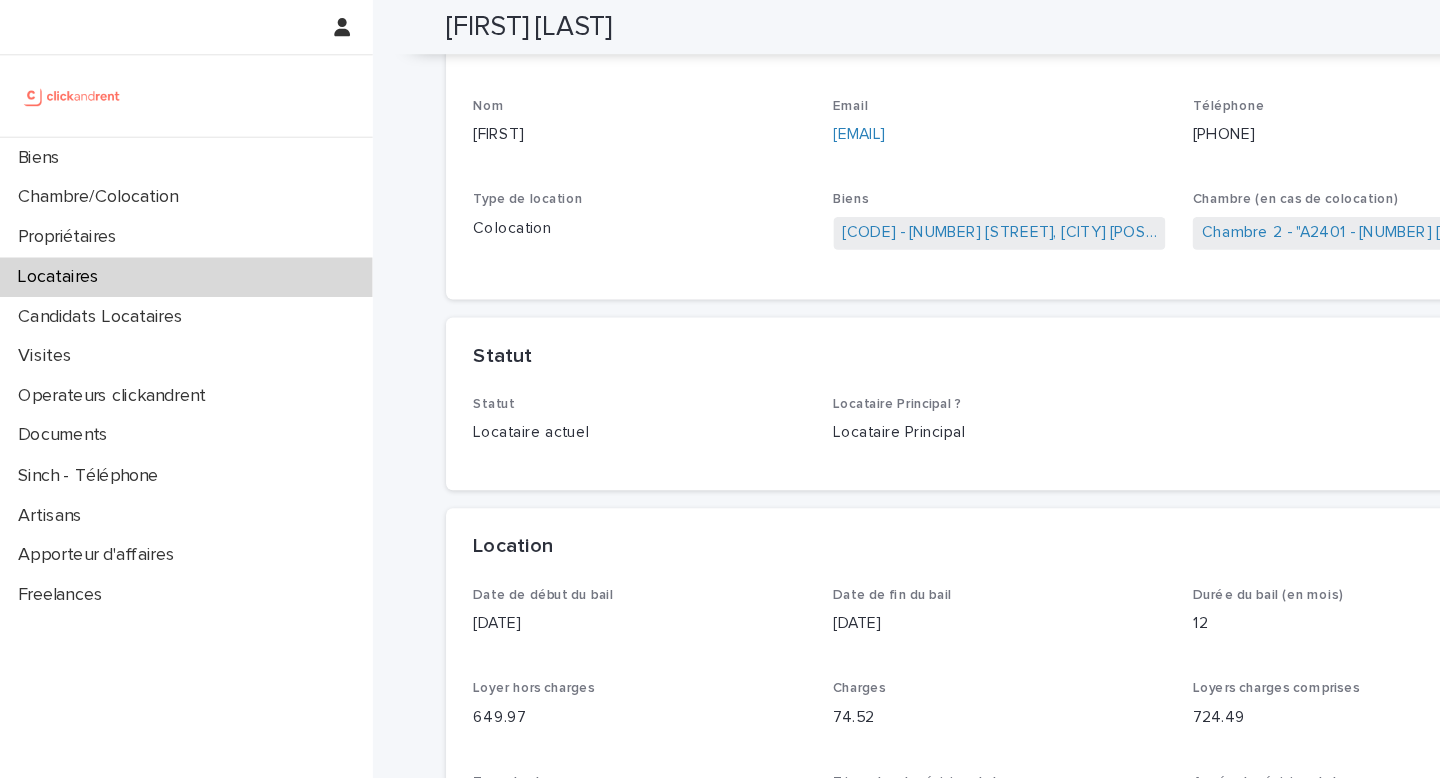 scroll, scrollTop: 0, scrollLeft: 0, axis: both 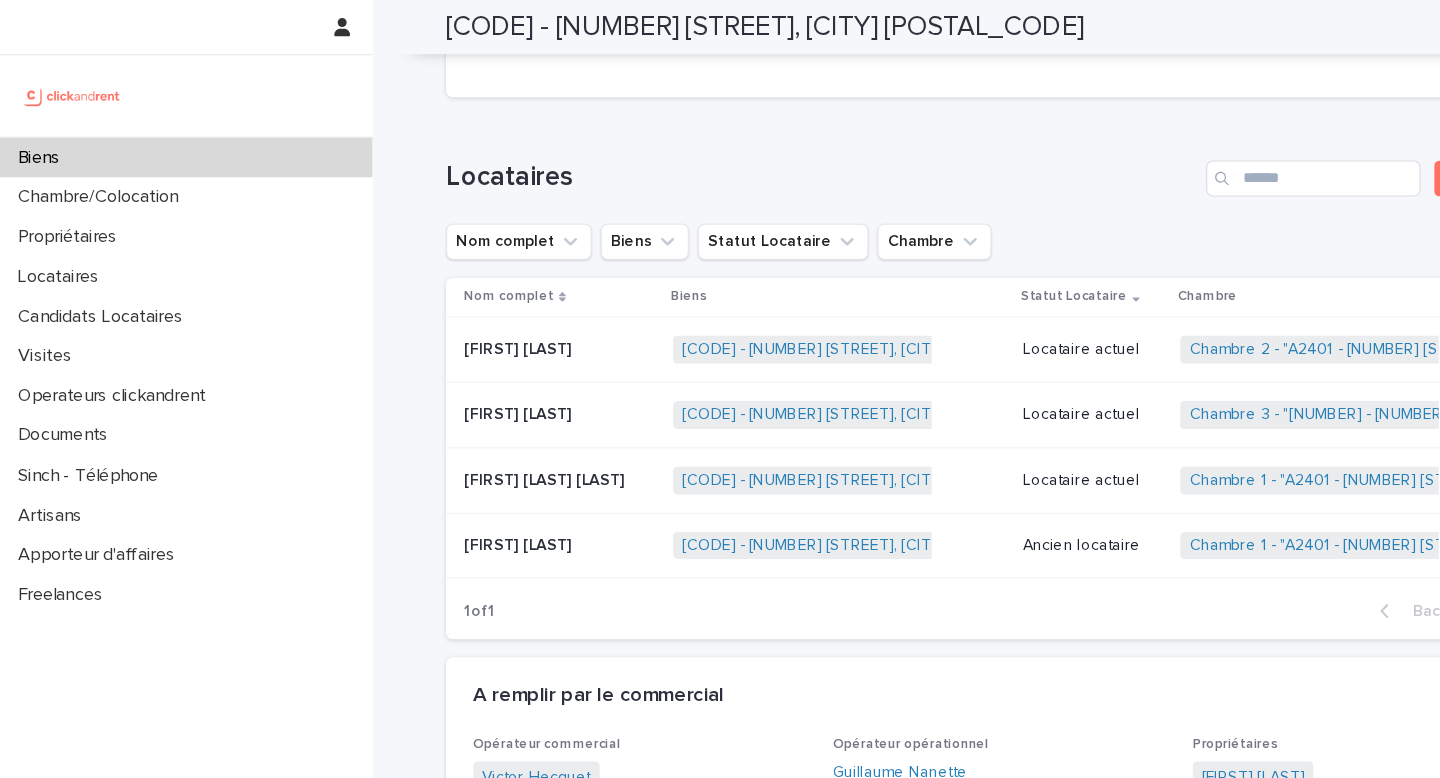 click on "Locataire actuel" at bounding box center (968, 367) 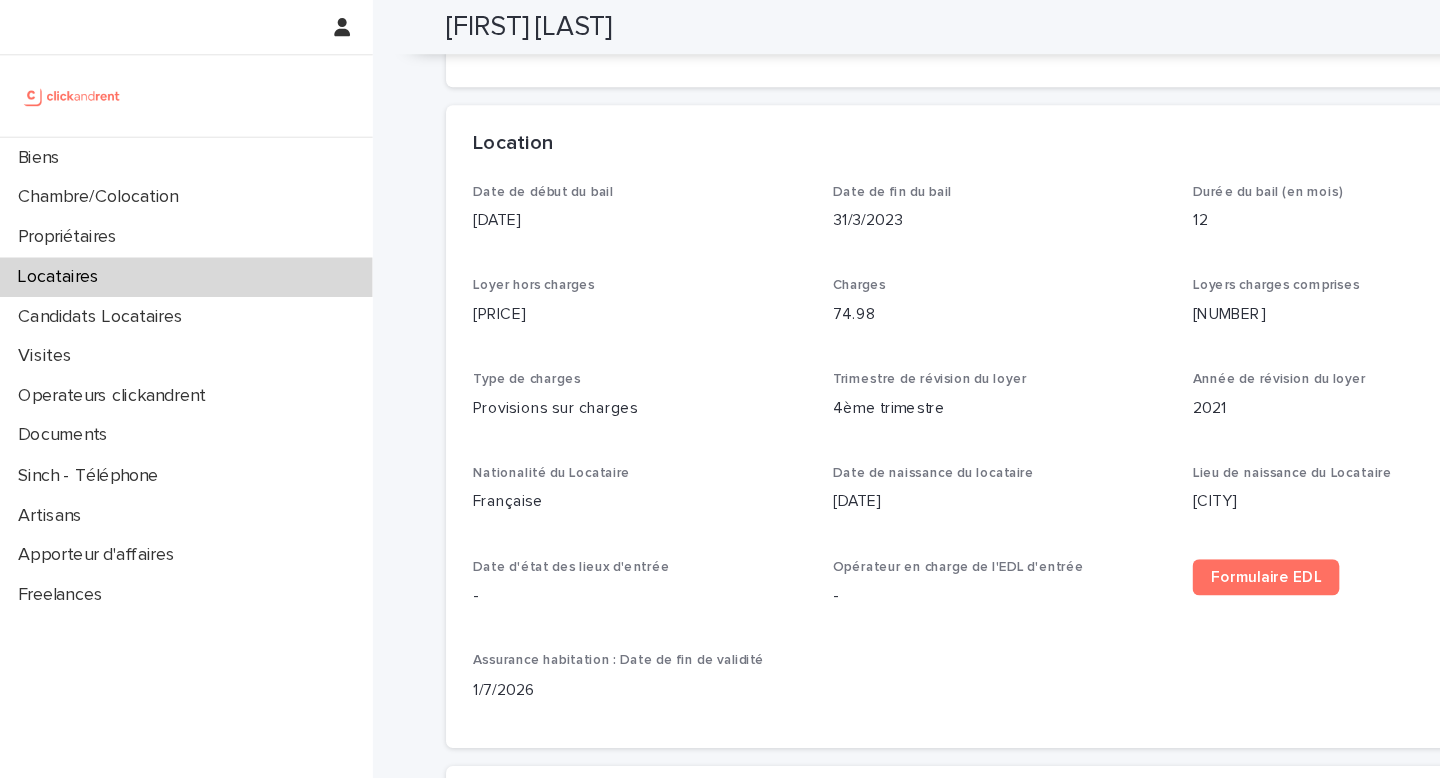 scroll, scrollTop: 0, scrollLeft: 0, axis: both 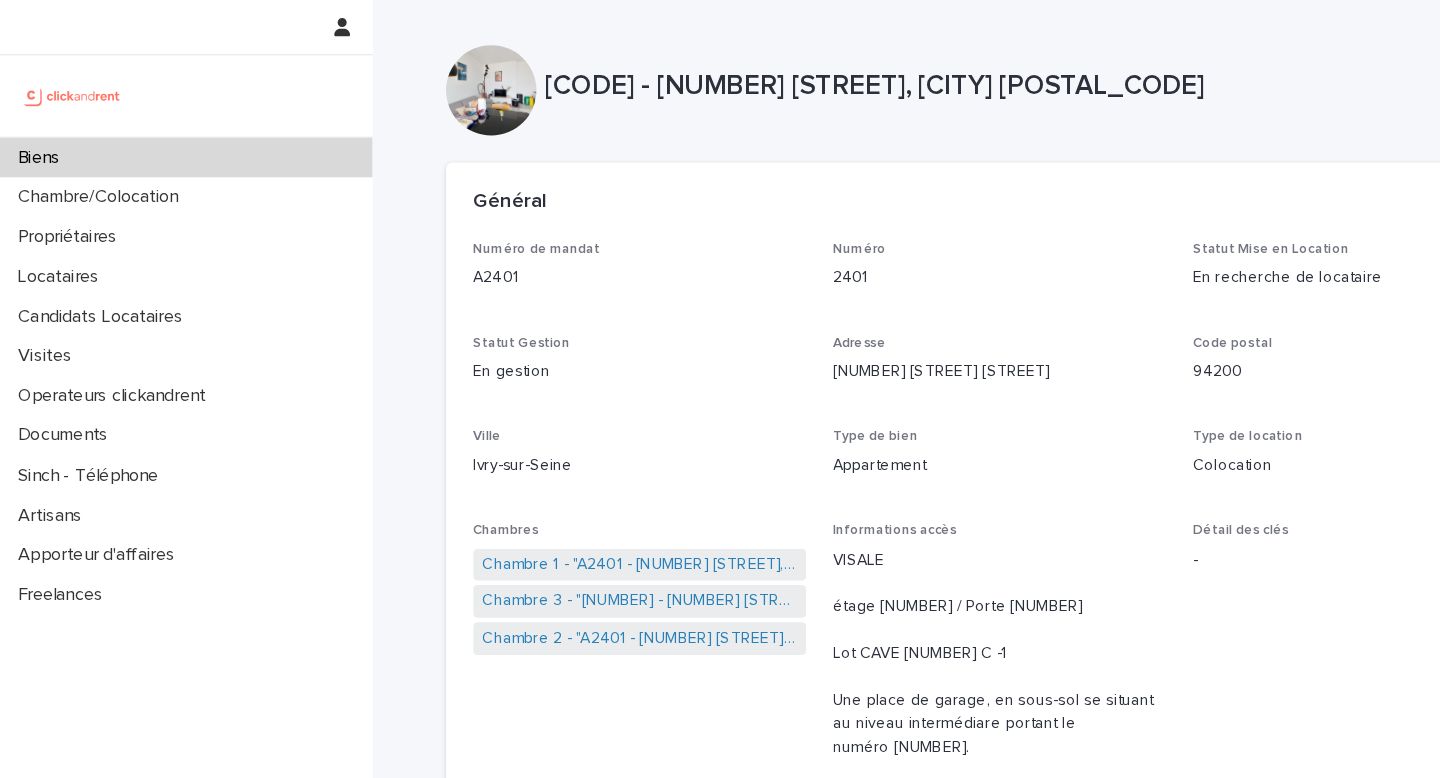 click on "Biens" at bounding box center [165, 139] 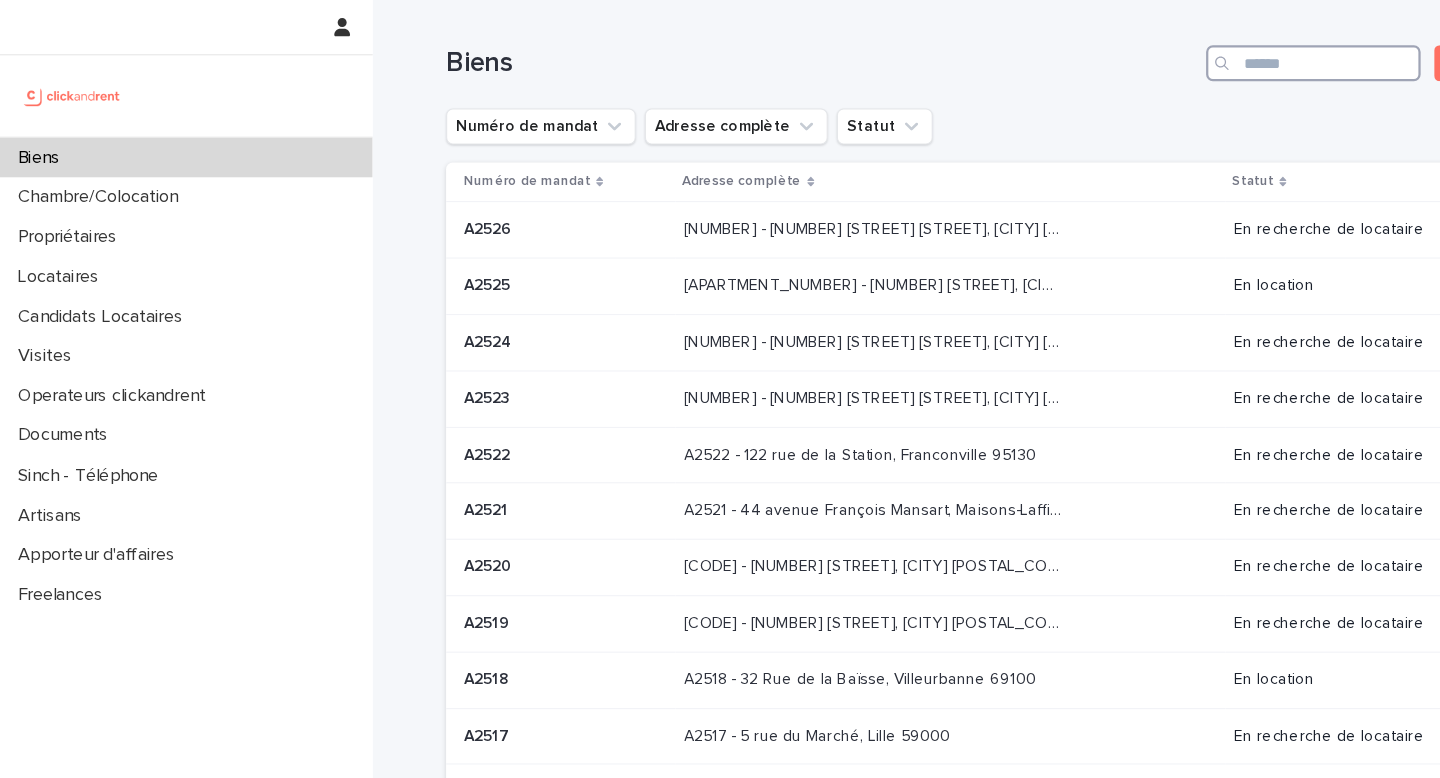click at bounding box center (1163, 56) 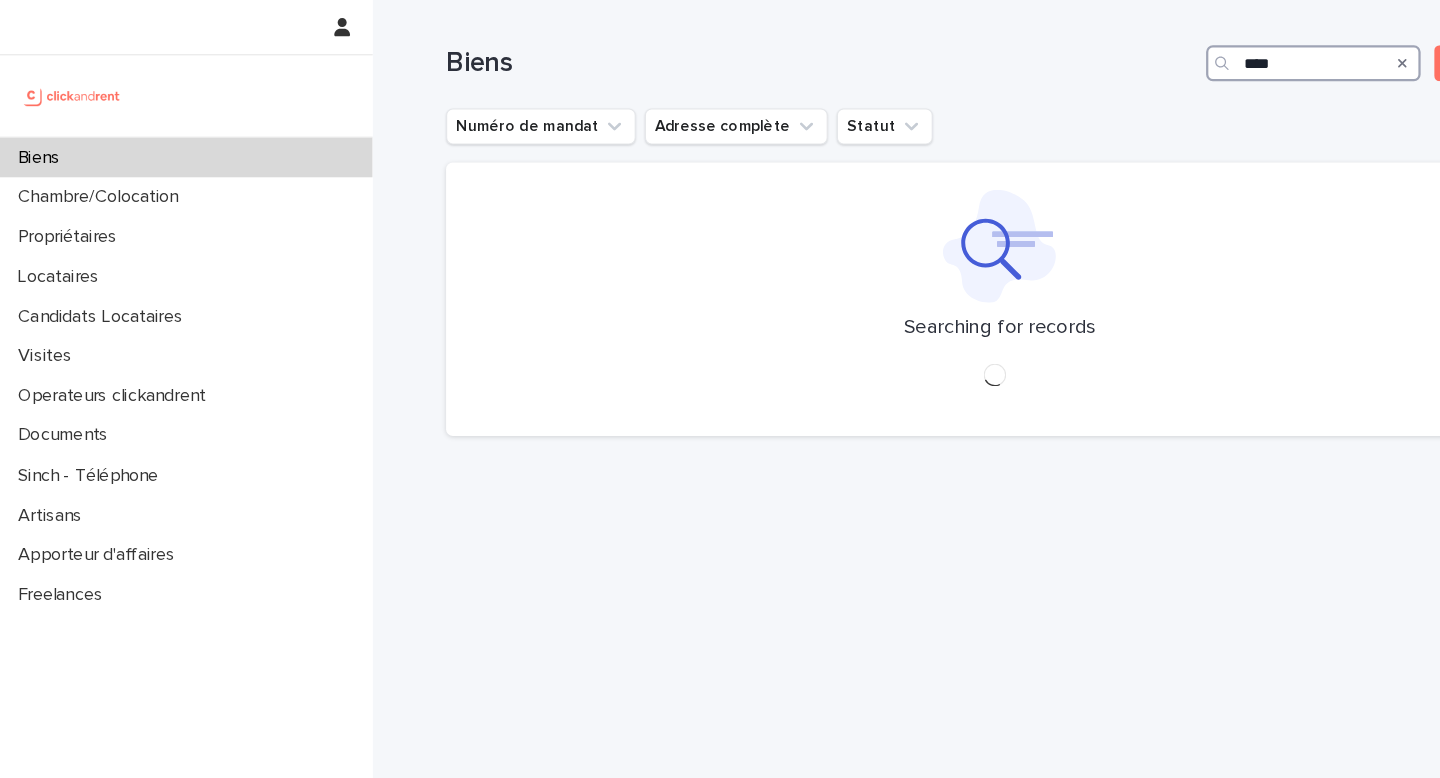 type on "*****" 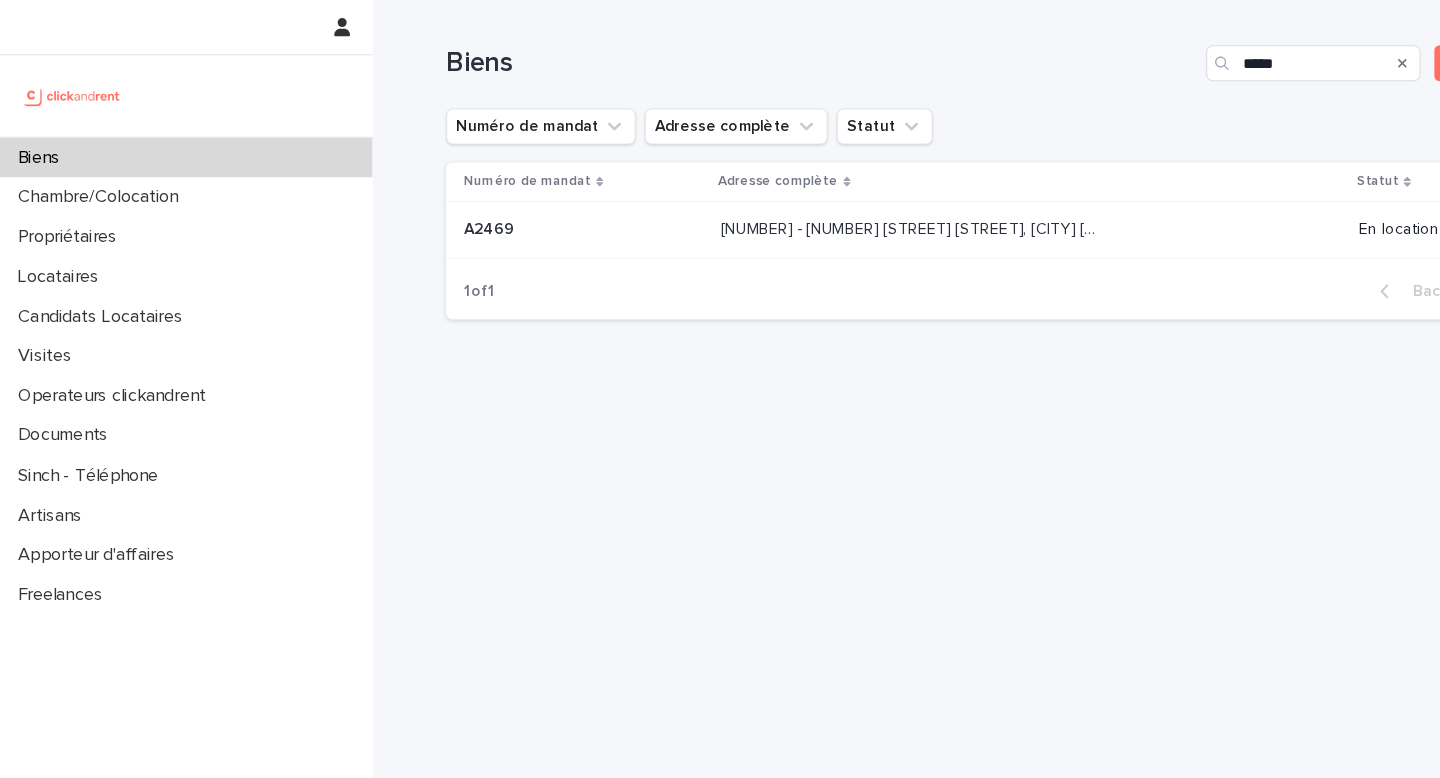 click on "A2469 - 5 rue Robert Lavergne,  Asnières-sur-Seine 92600" at bounding box center (806, 201) 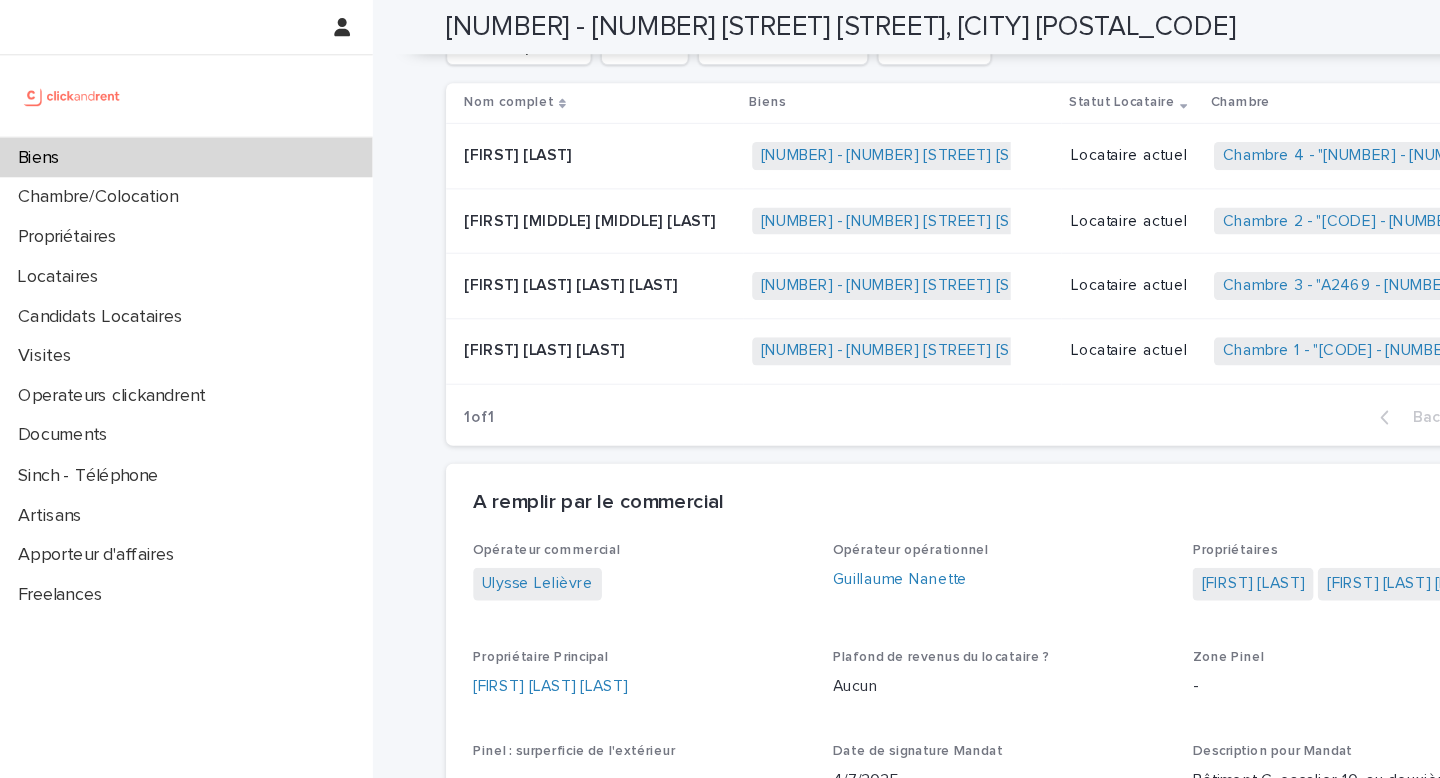 scroll, scrollTop: 1120, scrollLeft: 0, axis: vertical 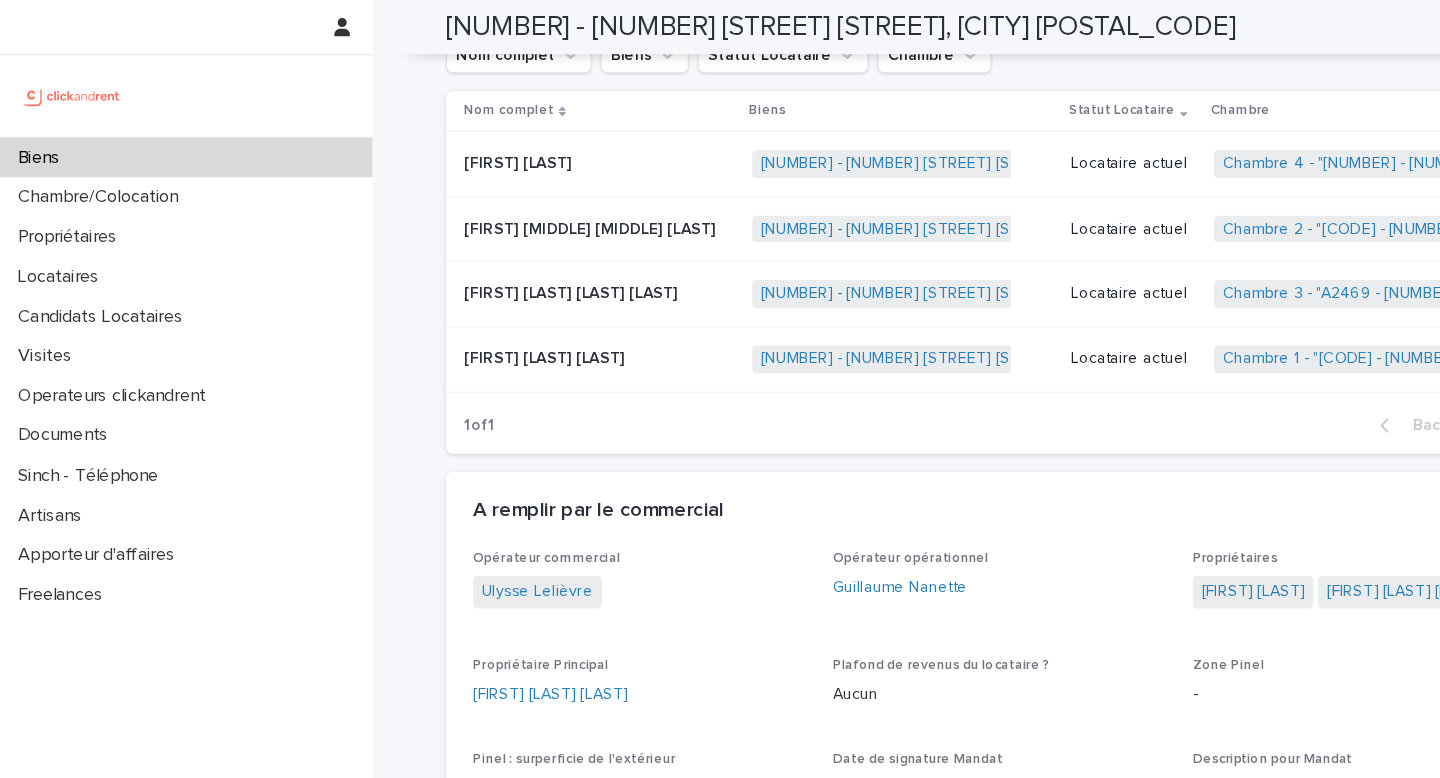 click on "Biens" at bounding box center [165, 139] 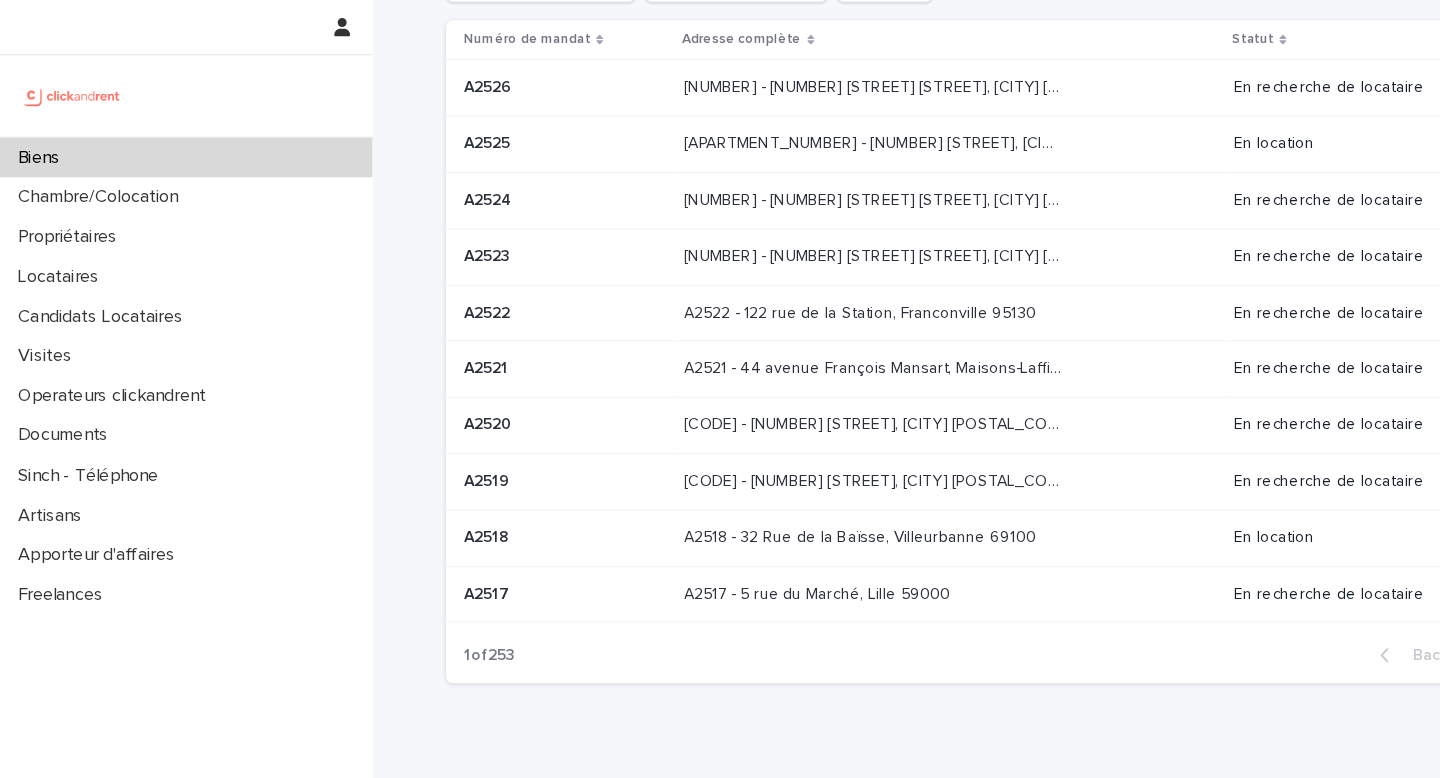 scroll, scrollTop: 0, scrollLeft: 0, axis: both 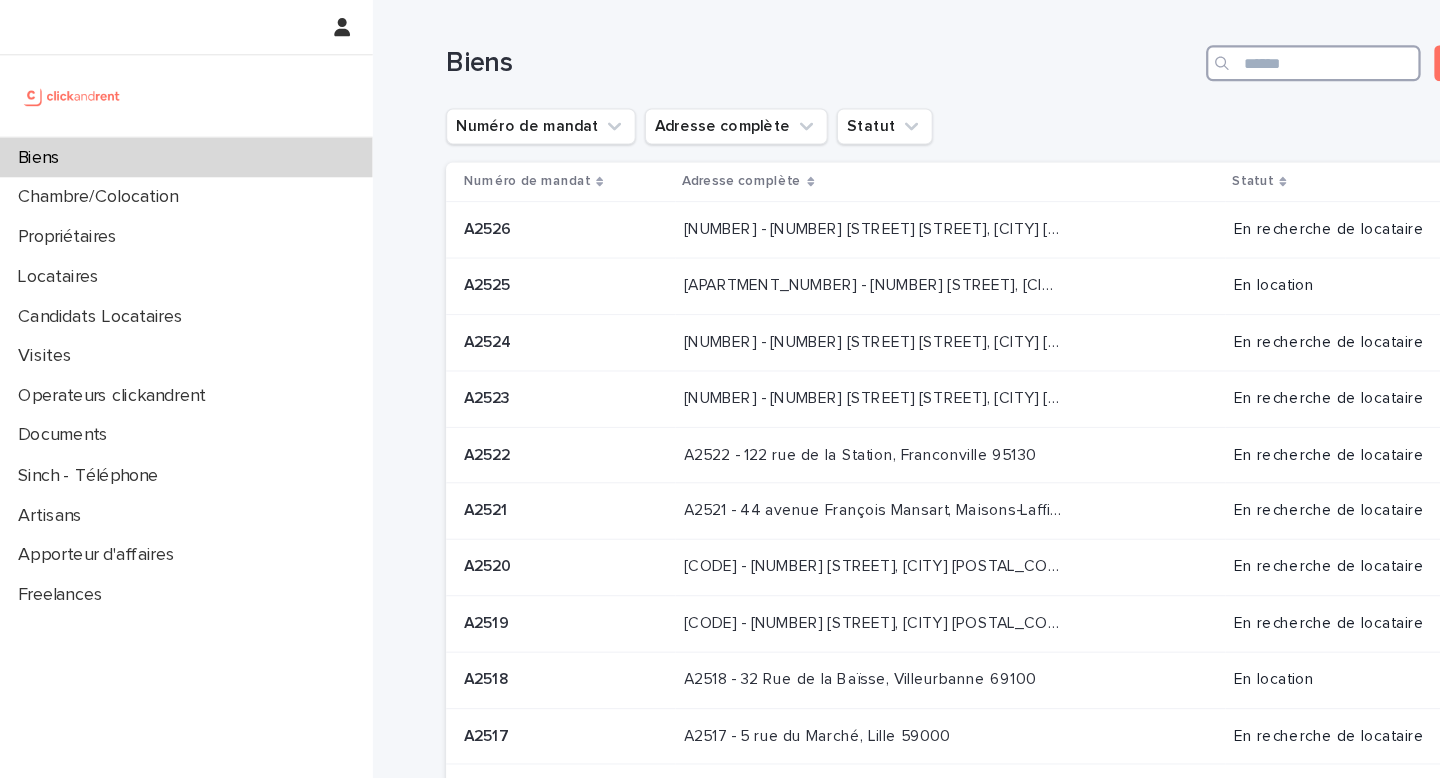 click at bounding box center [1163, 56] 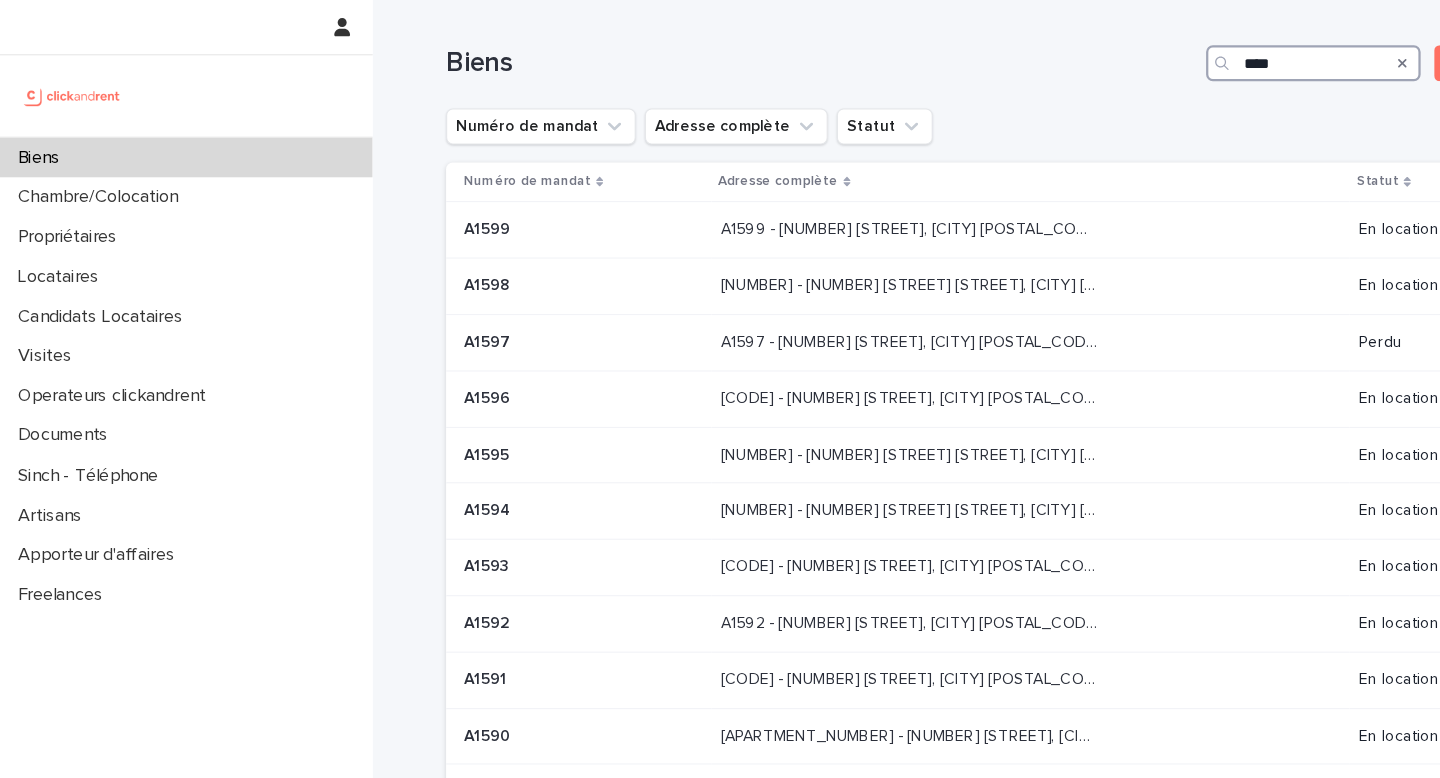 type on "*****" 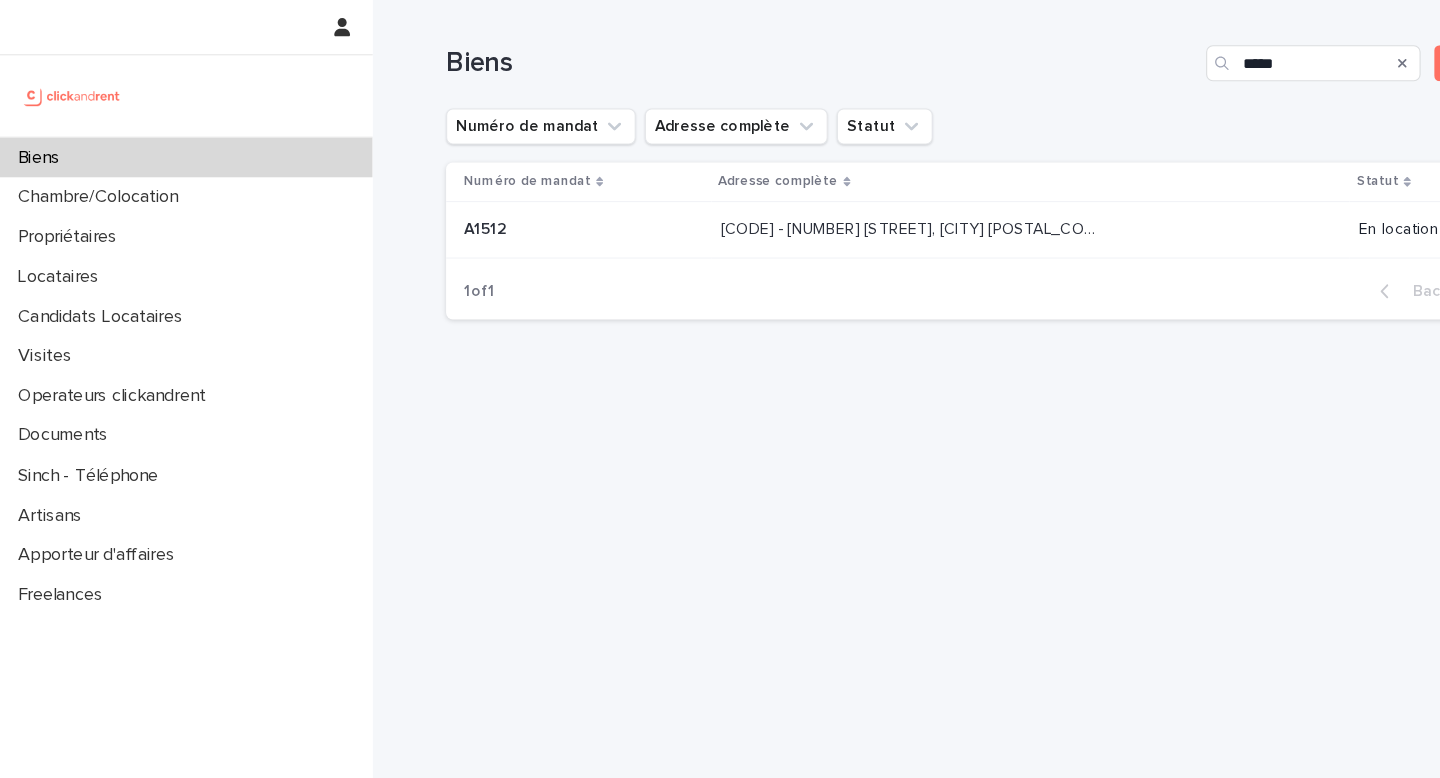 click on "A1512 - 2 Allée Claire Bretécher,  Colombes 92700" at bounding box center [806, 201] 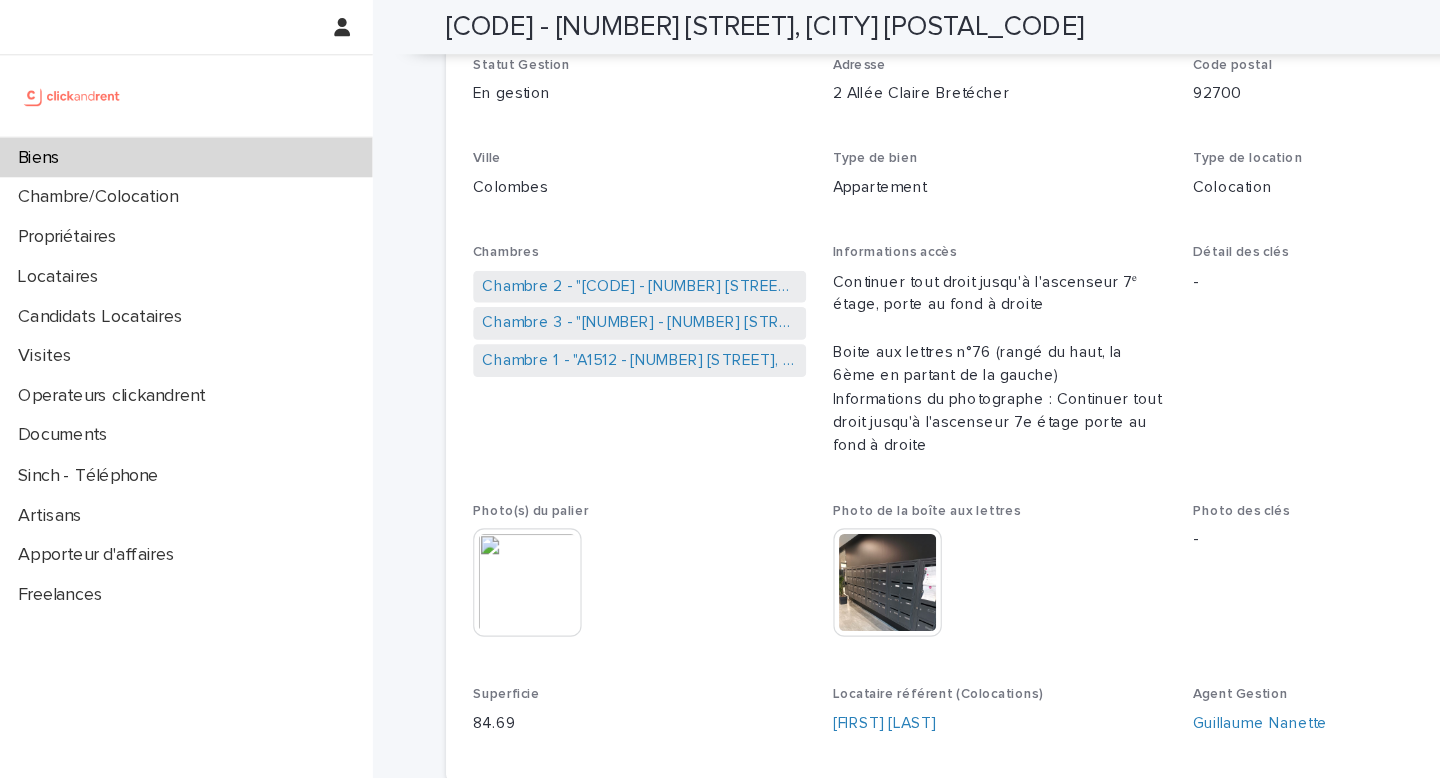 scroll, scrollTop: 277, scrollLeft: 0, axis: vertical 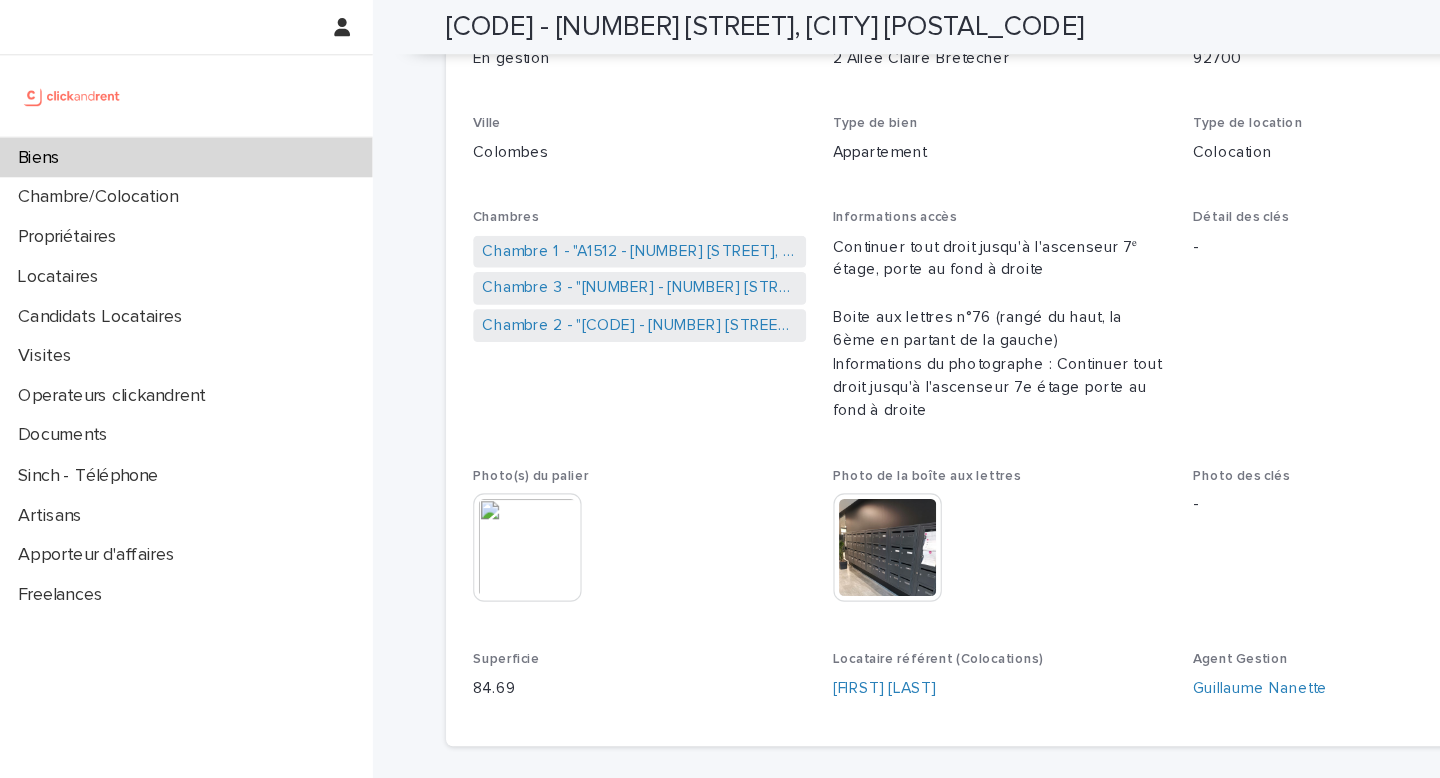 click on "Biens" at bounding box center (165, 139) 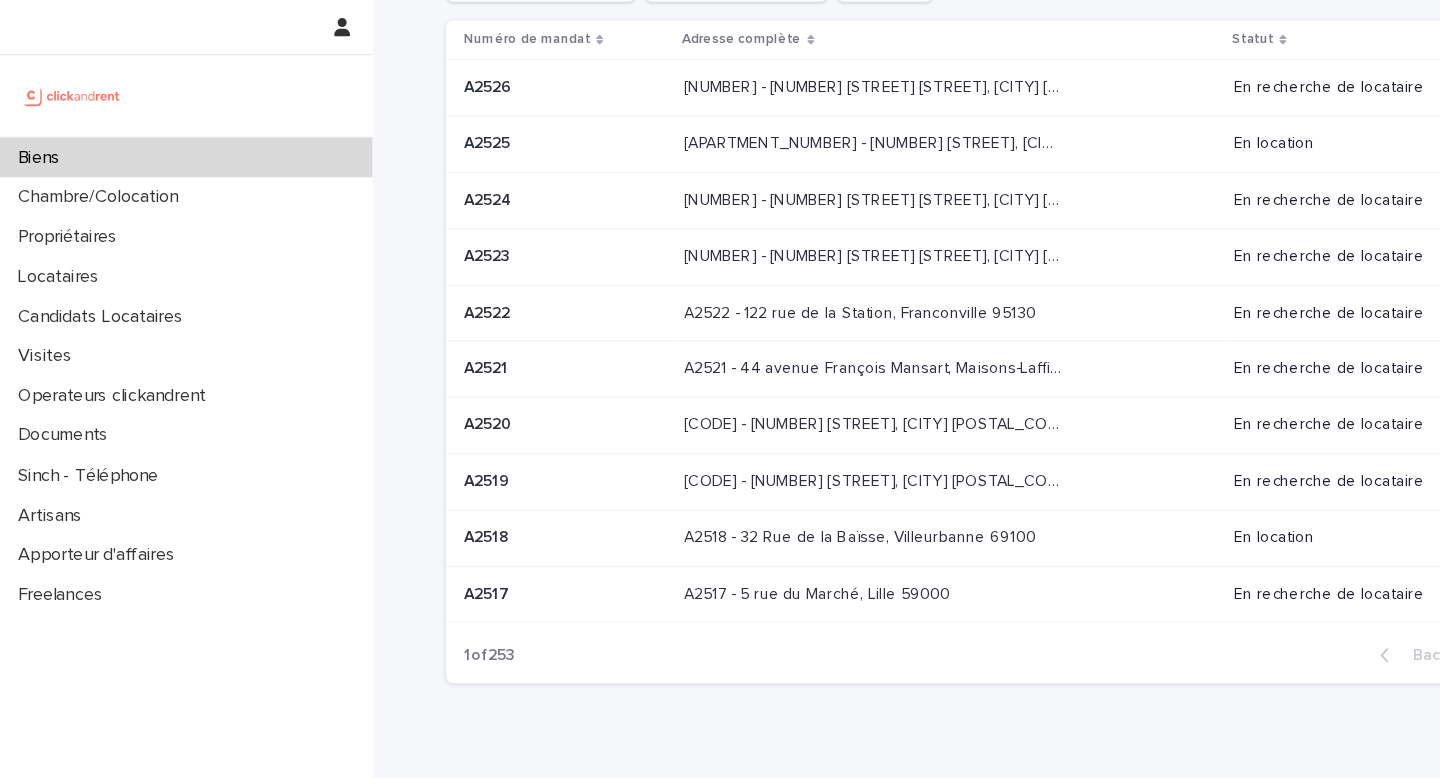 scroll, scrollTop: 0, scrollLeft: 0, axis: both 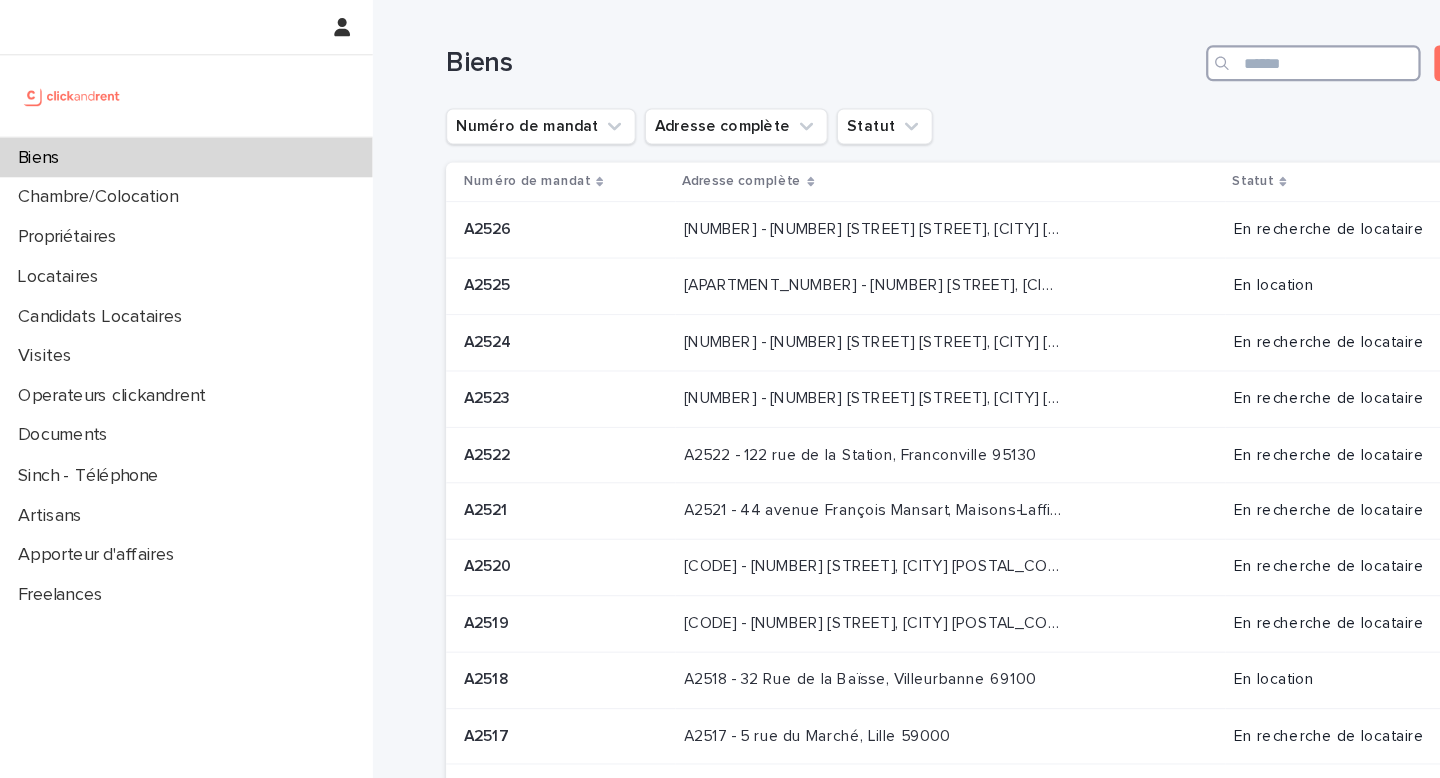 click at bounding box center [1163, 56] 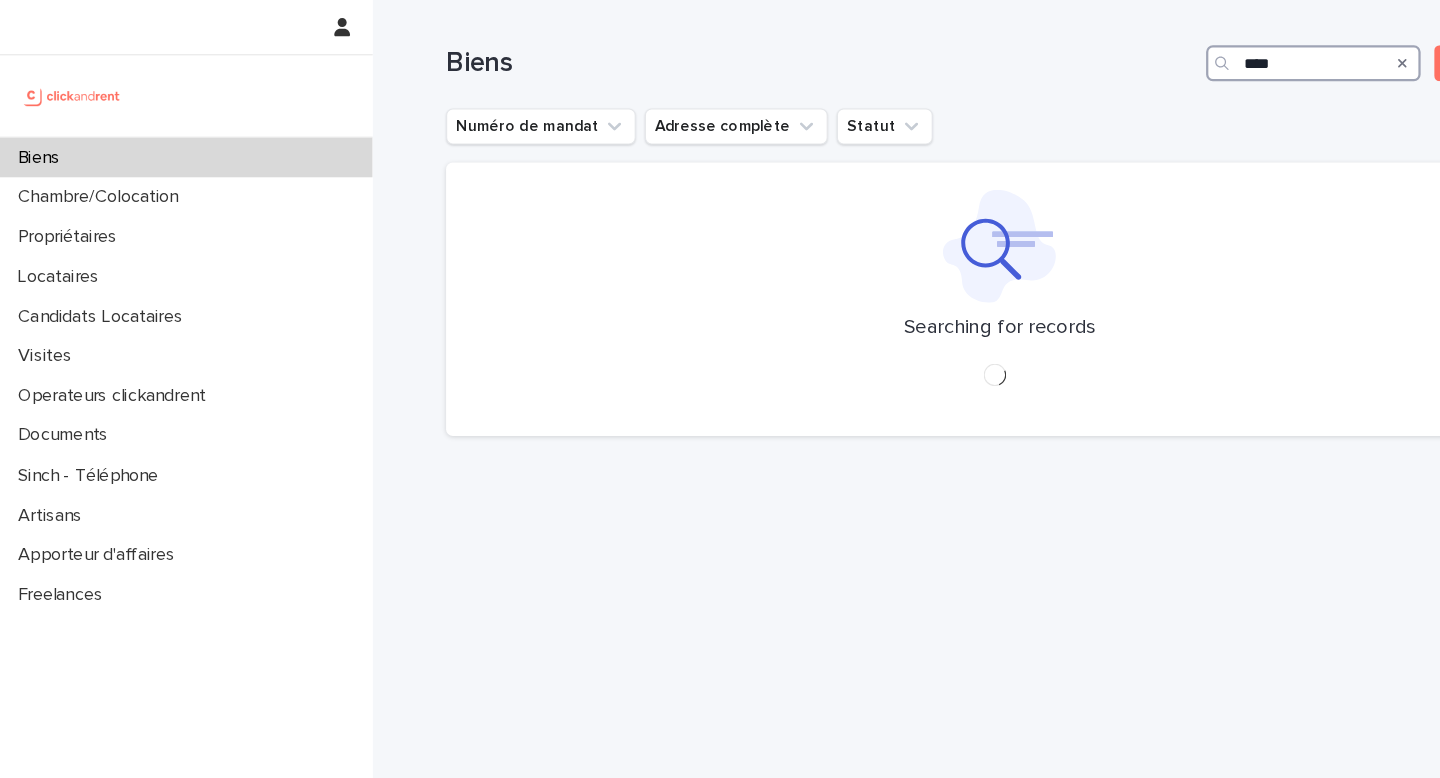 type on "*****" 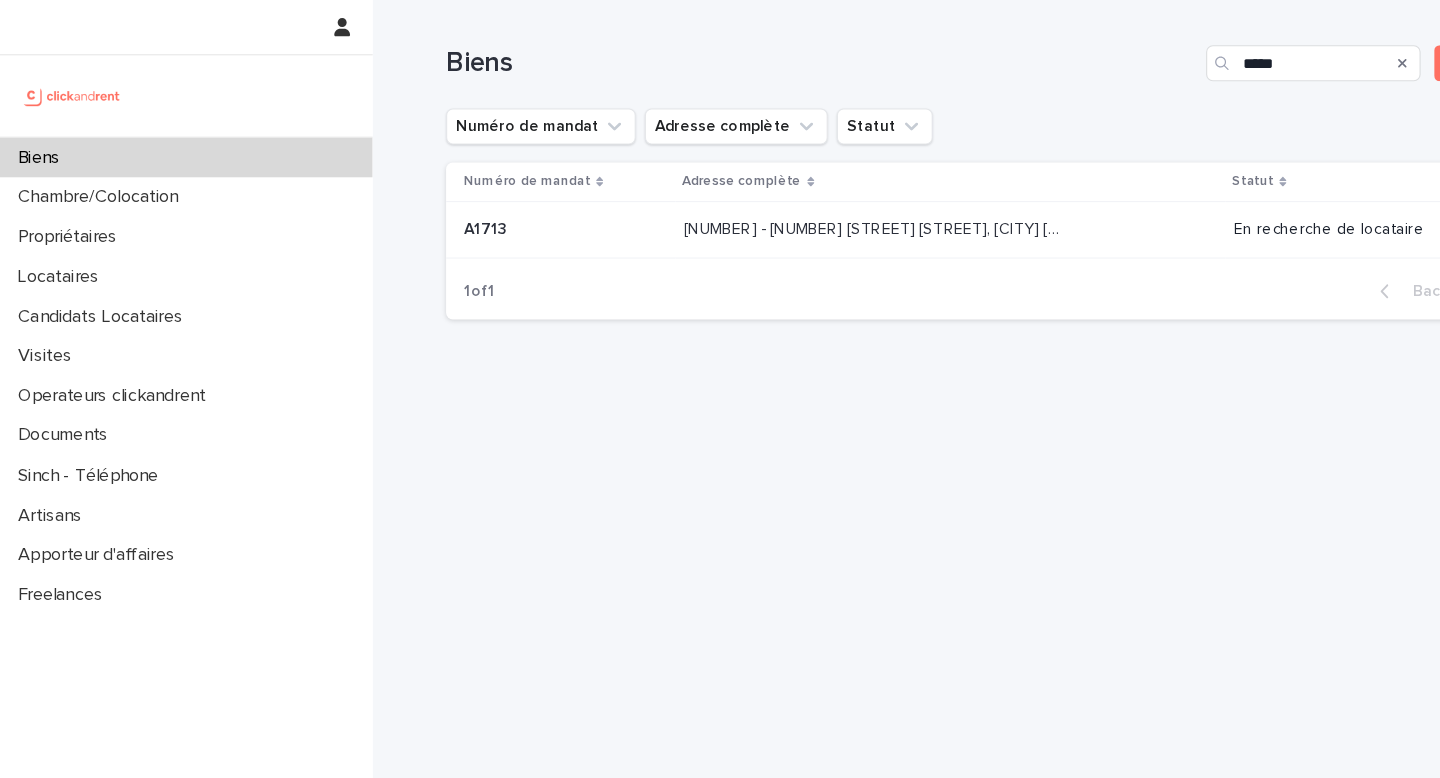 click on "A1713 - 29 Avenue Anatole France,  Aulnay-Sous-Bois 93600" at bounding box center [774, 201] 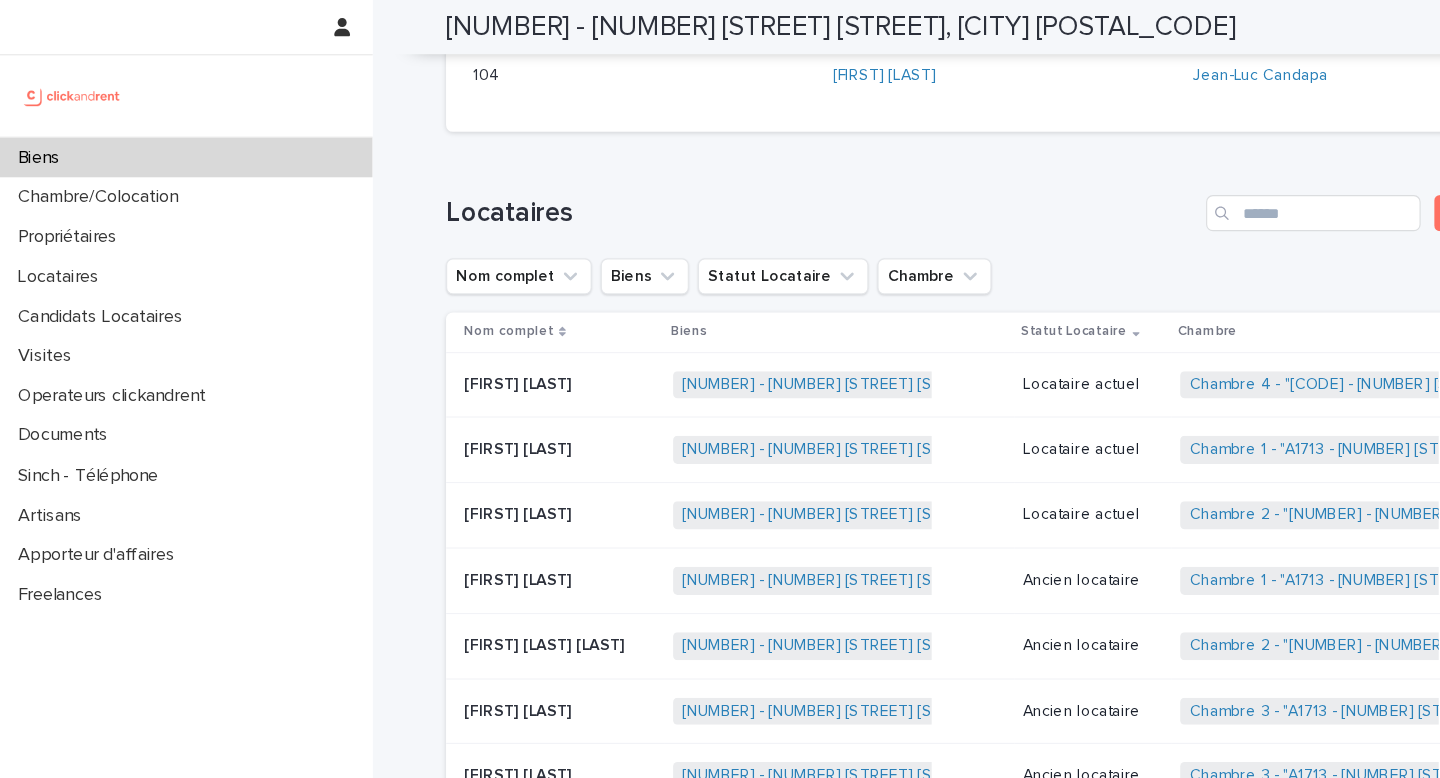 scroll, scrollTop: 845, scrollLeft: 0, axis: vertical 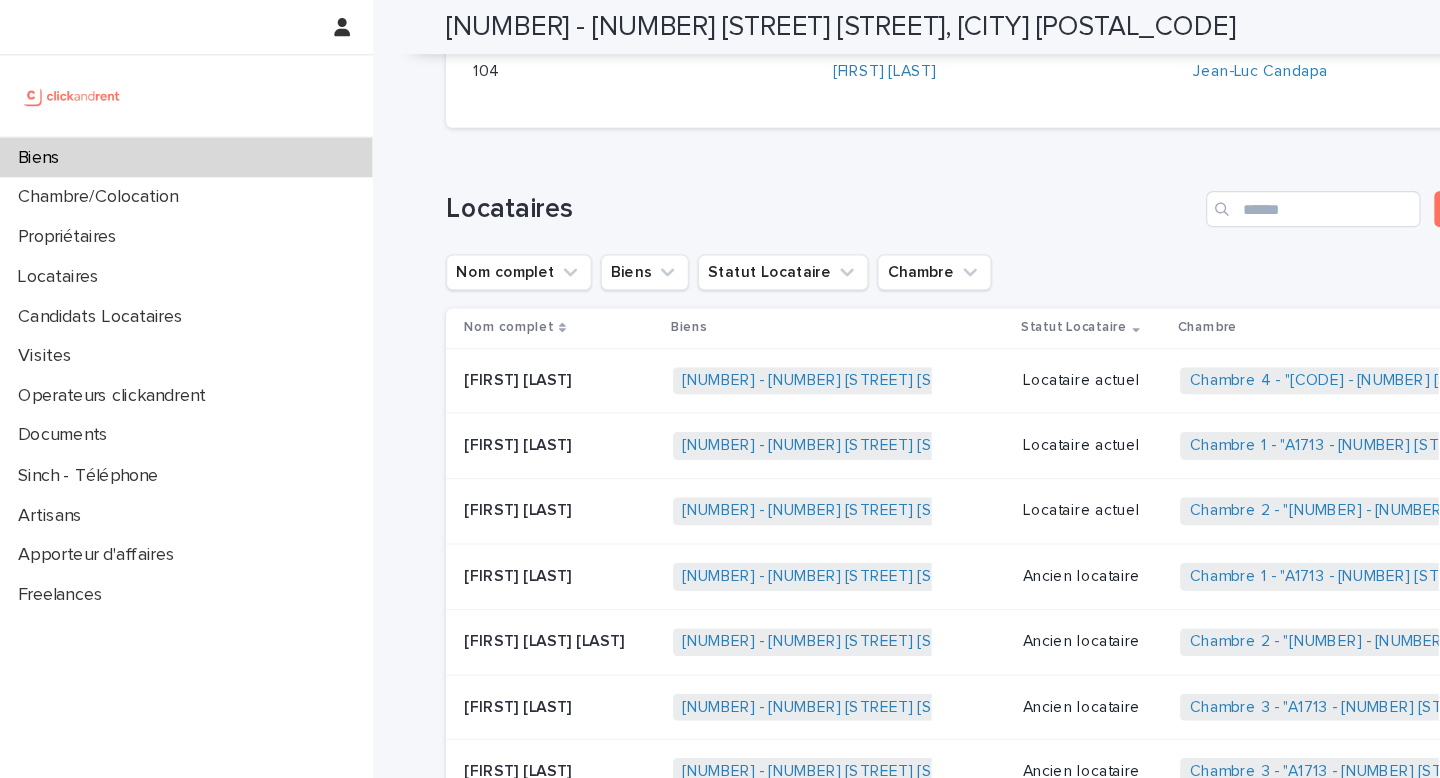 click on "Biens" at bounding box center [165, 139] 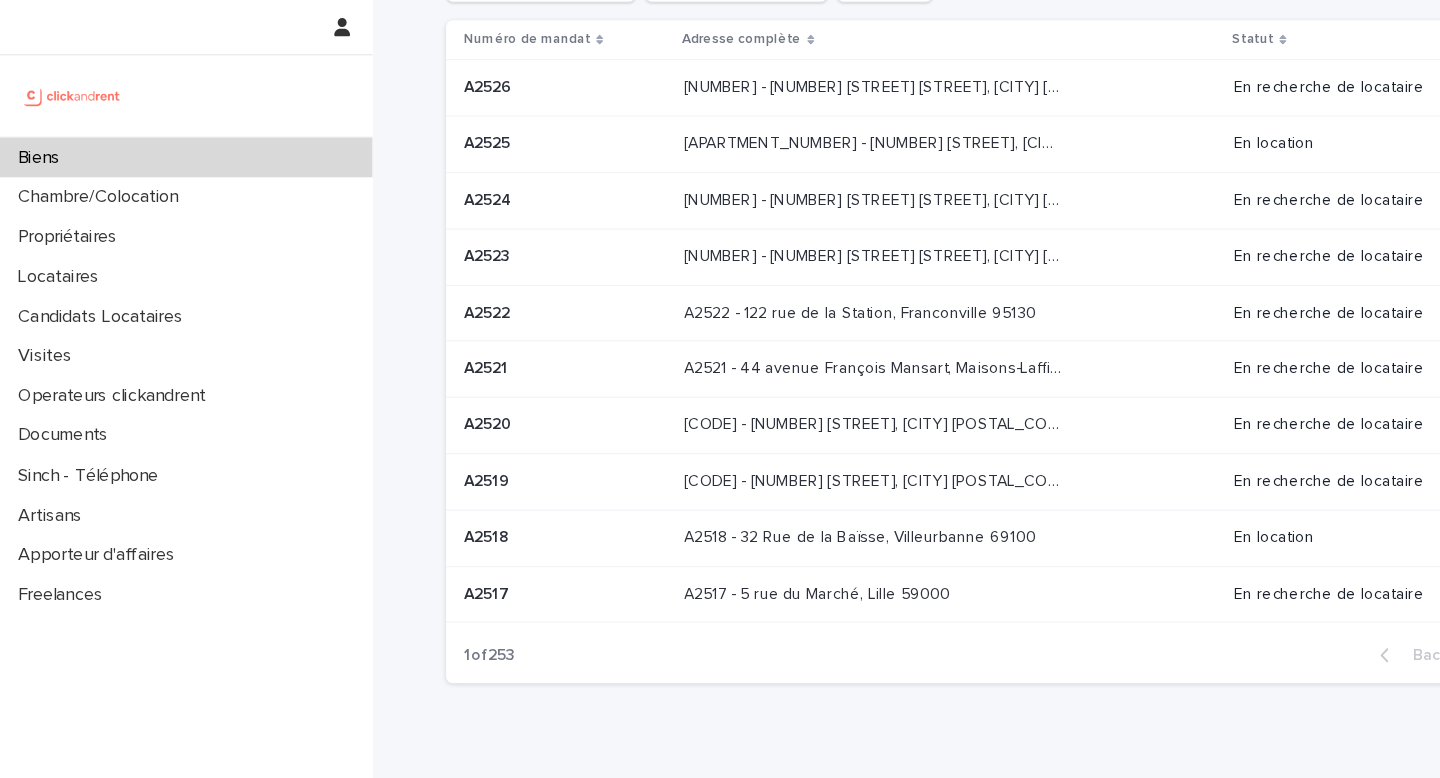 scroll, scrollTop: 0, scrollLeft: 0, axis: both 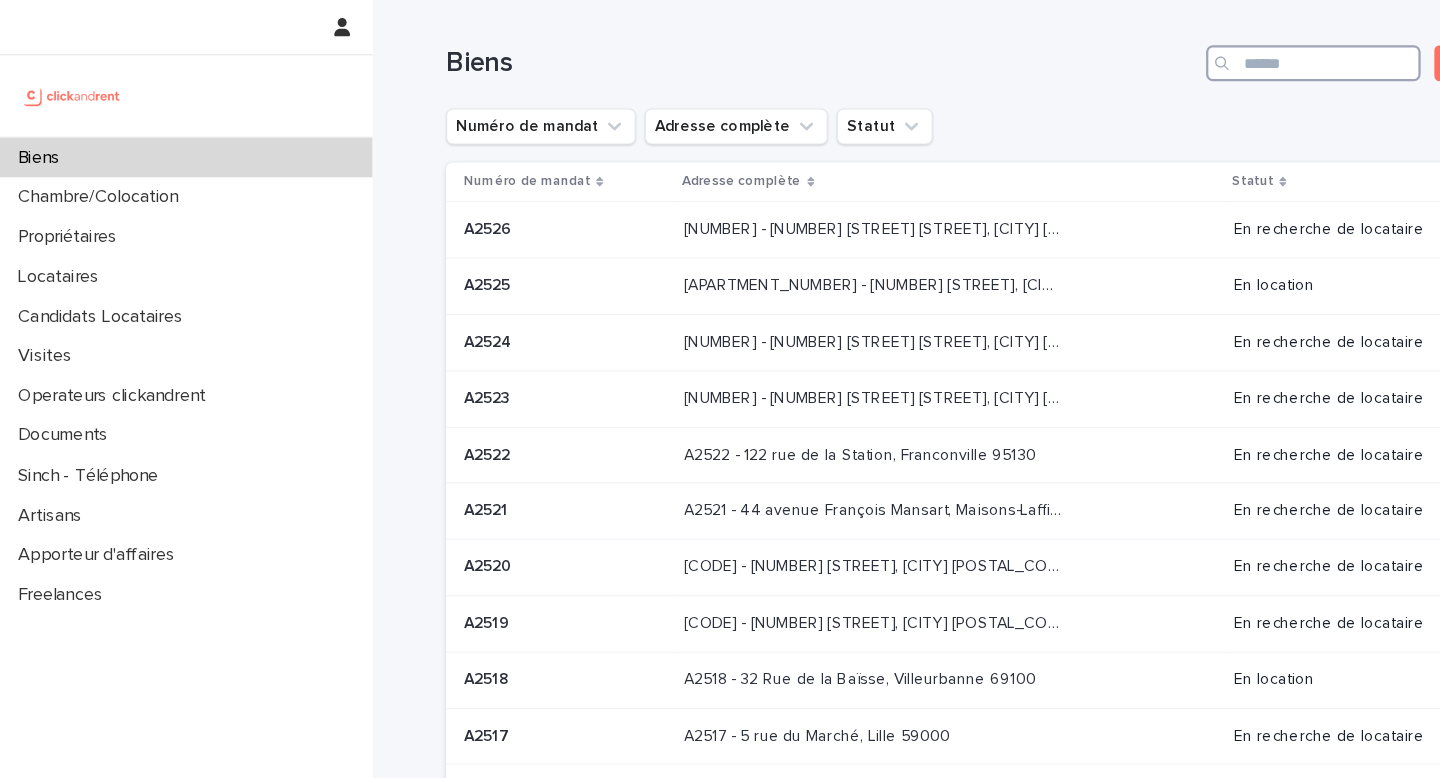 click at bounding box center (1163, 56) 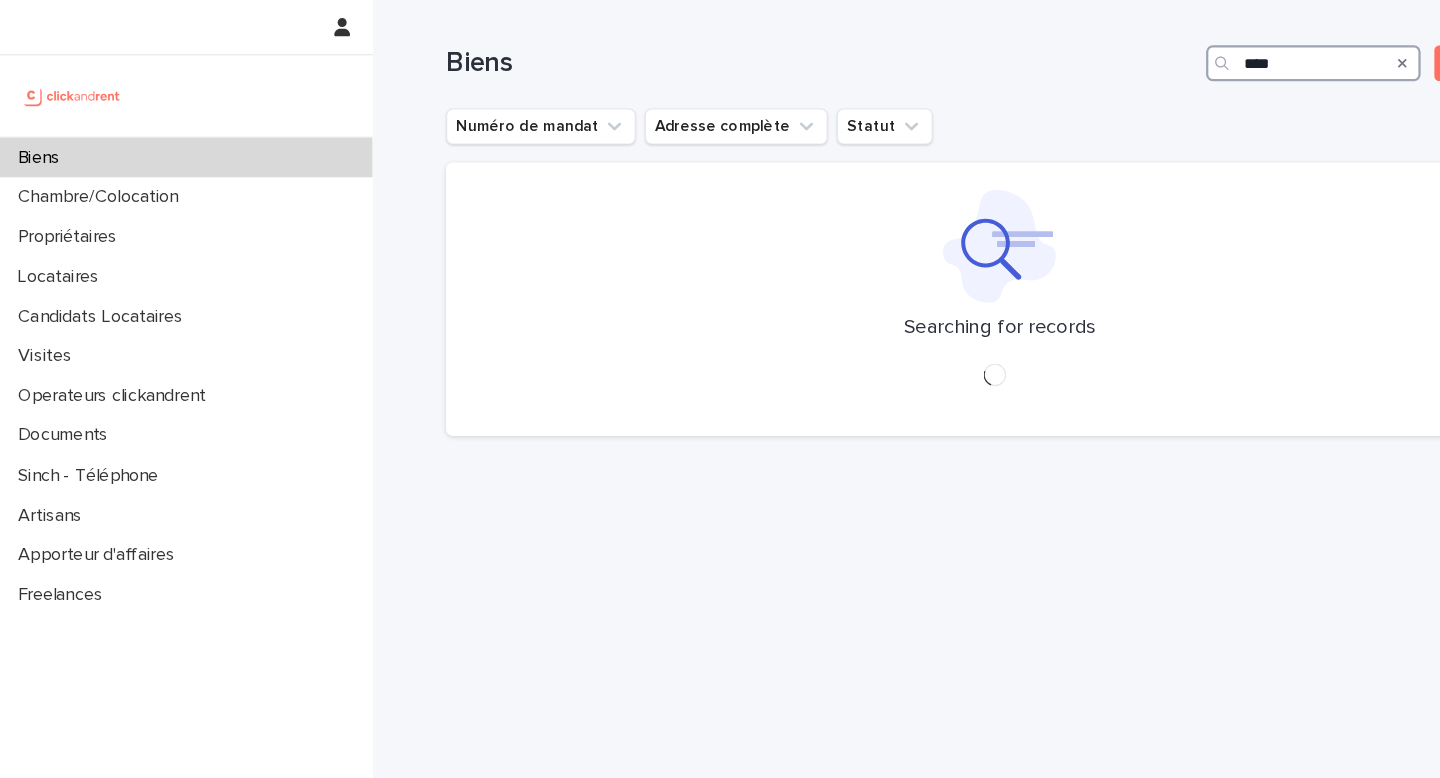 type on "*****" 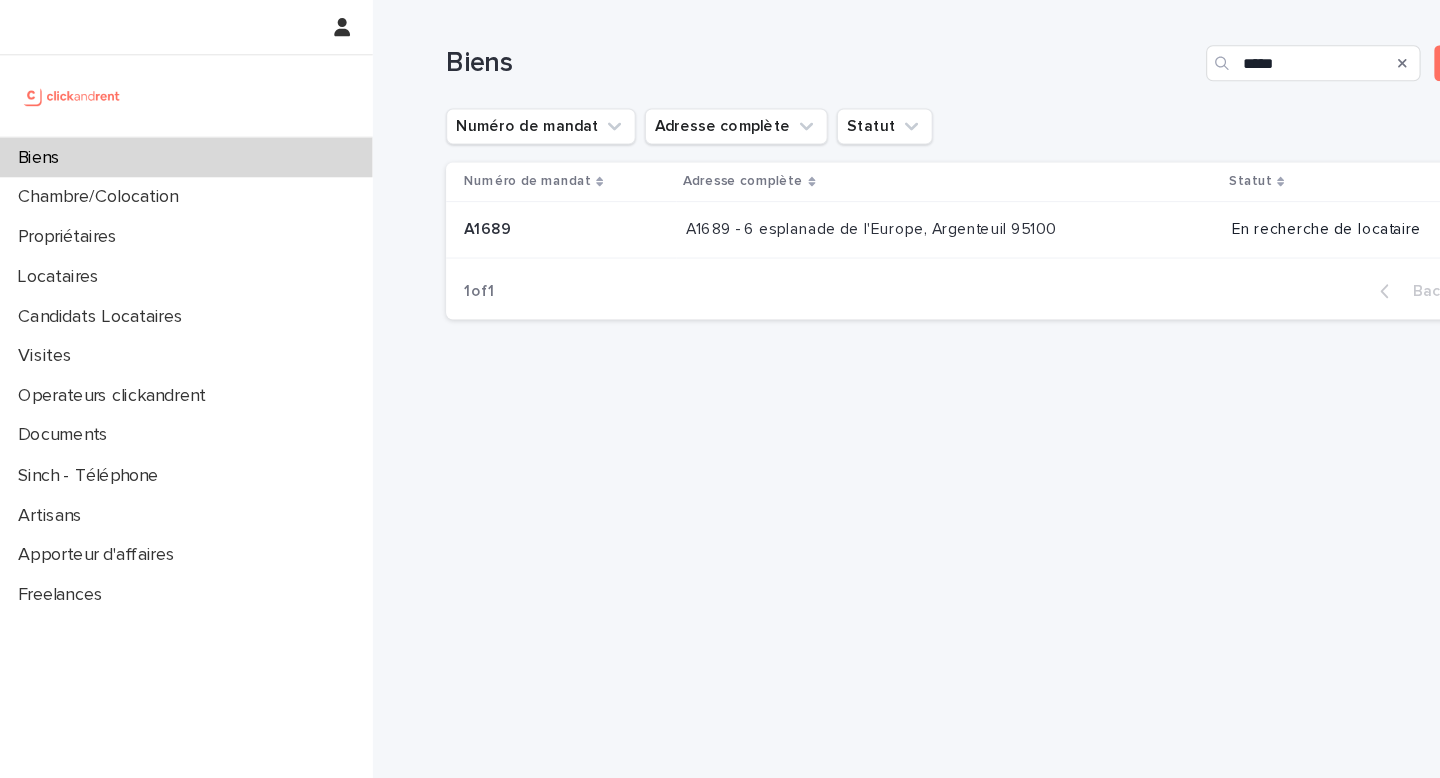 click on "A1689 - 6 esplanade de l'Europe,  Argenteuil 95100" at bounding box center [773, 201] 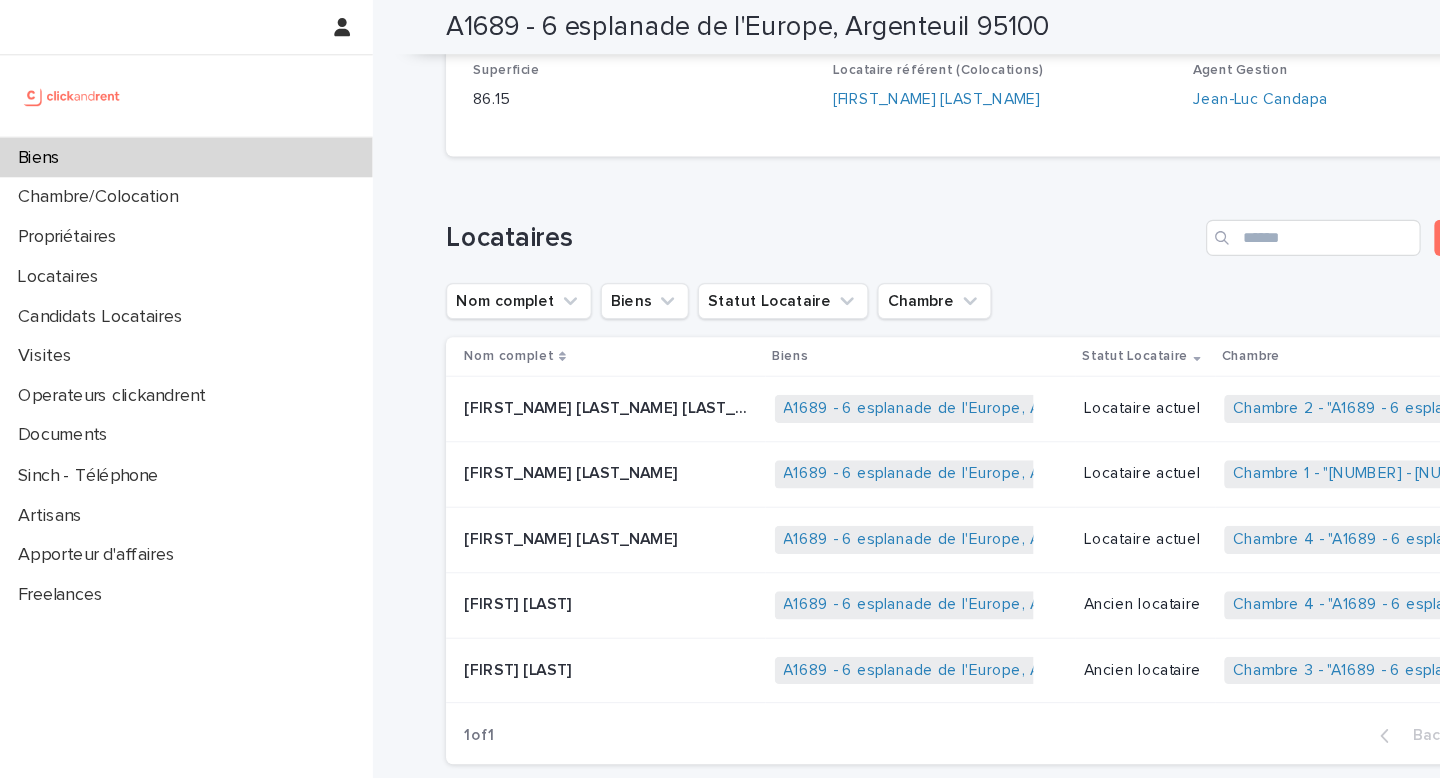 scroll, scrollTop: 837, scrollLeft: 0, axis: vertical 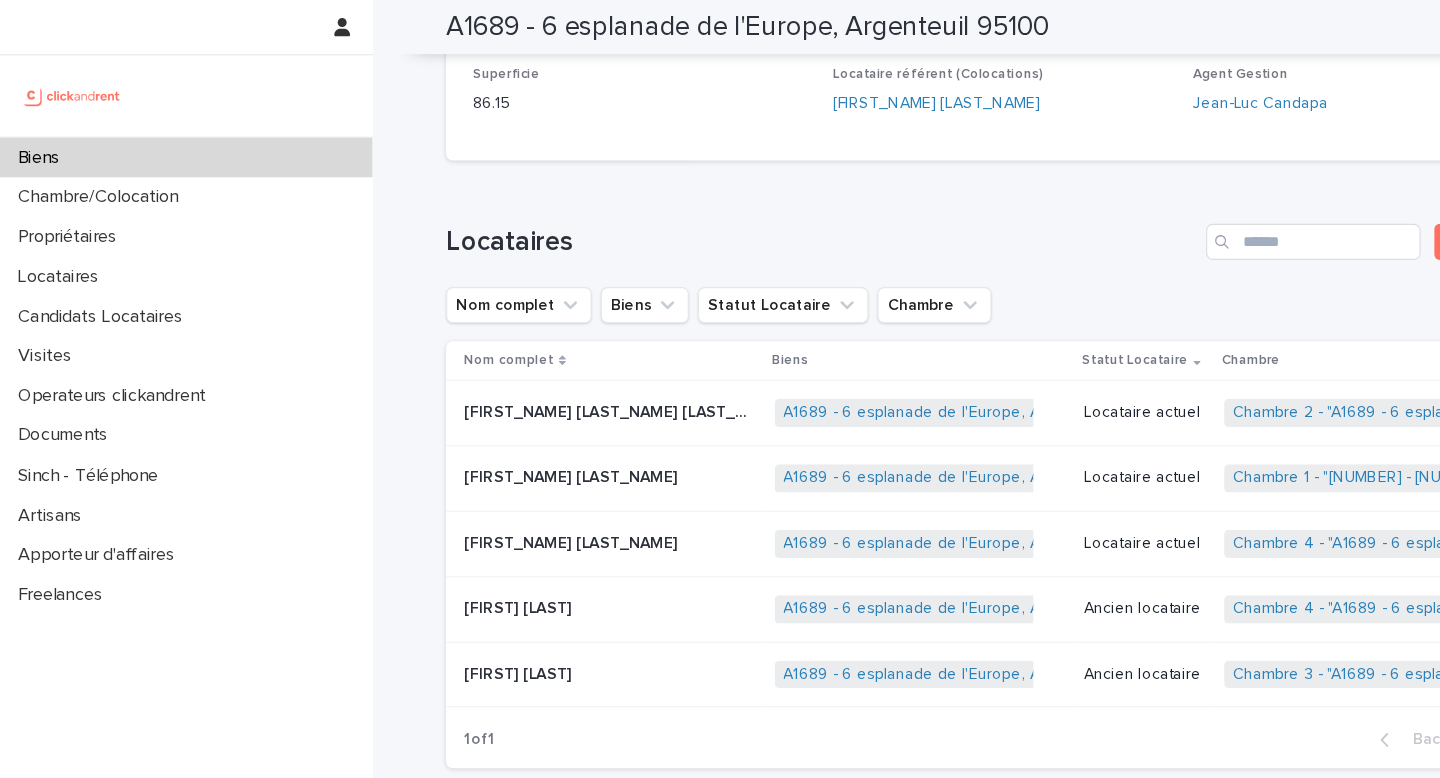 click on "Locataire actuel" at bounding box center [1014, 423] 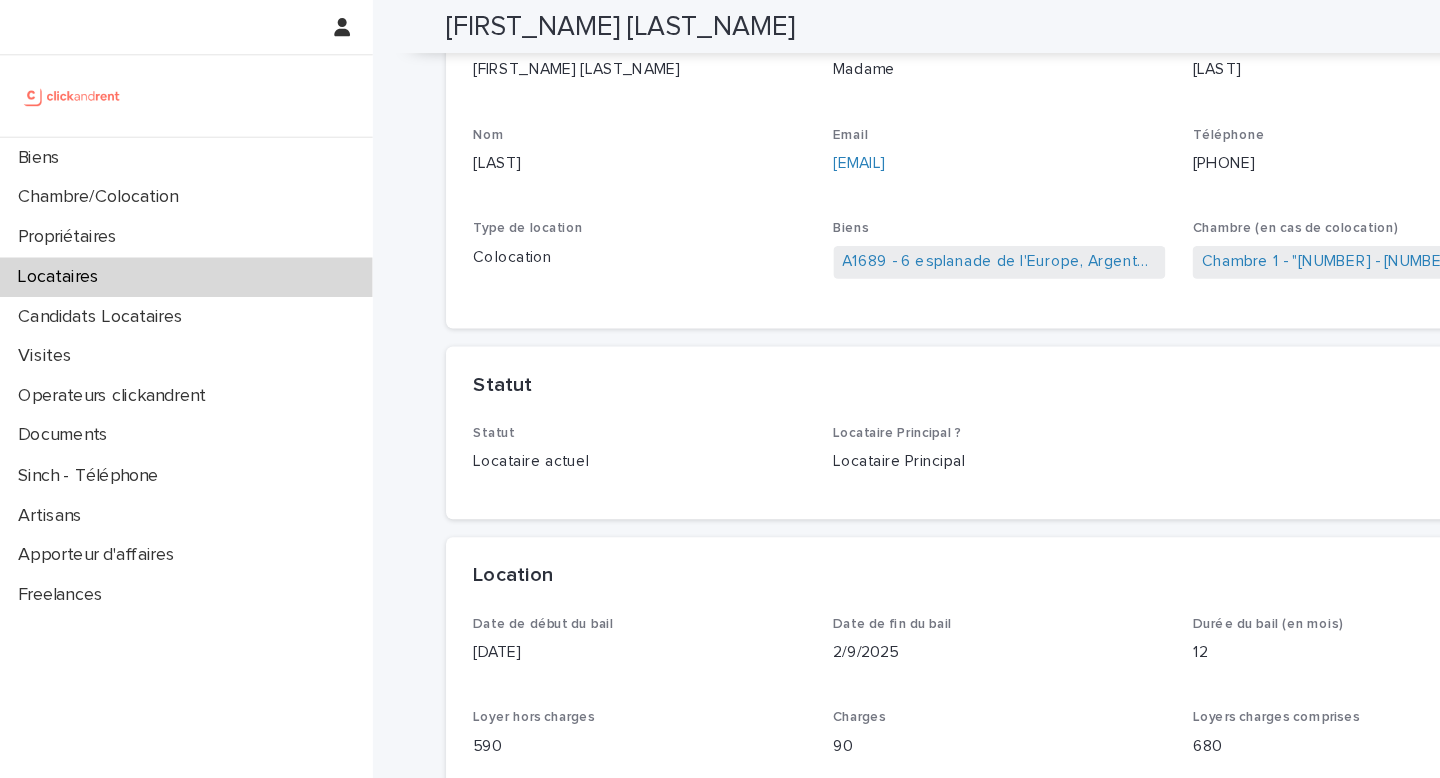 scroll, scrollTop: 0, scrollLeft: 0, axis: both 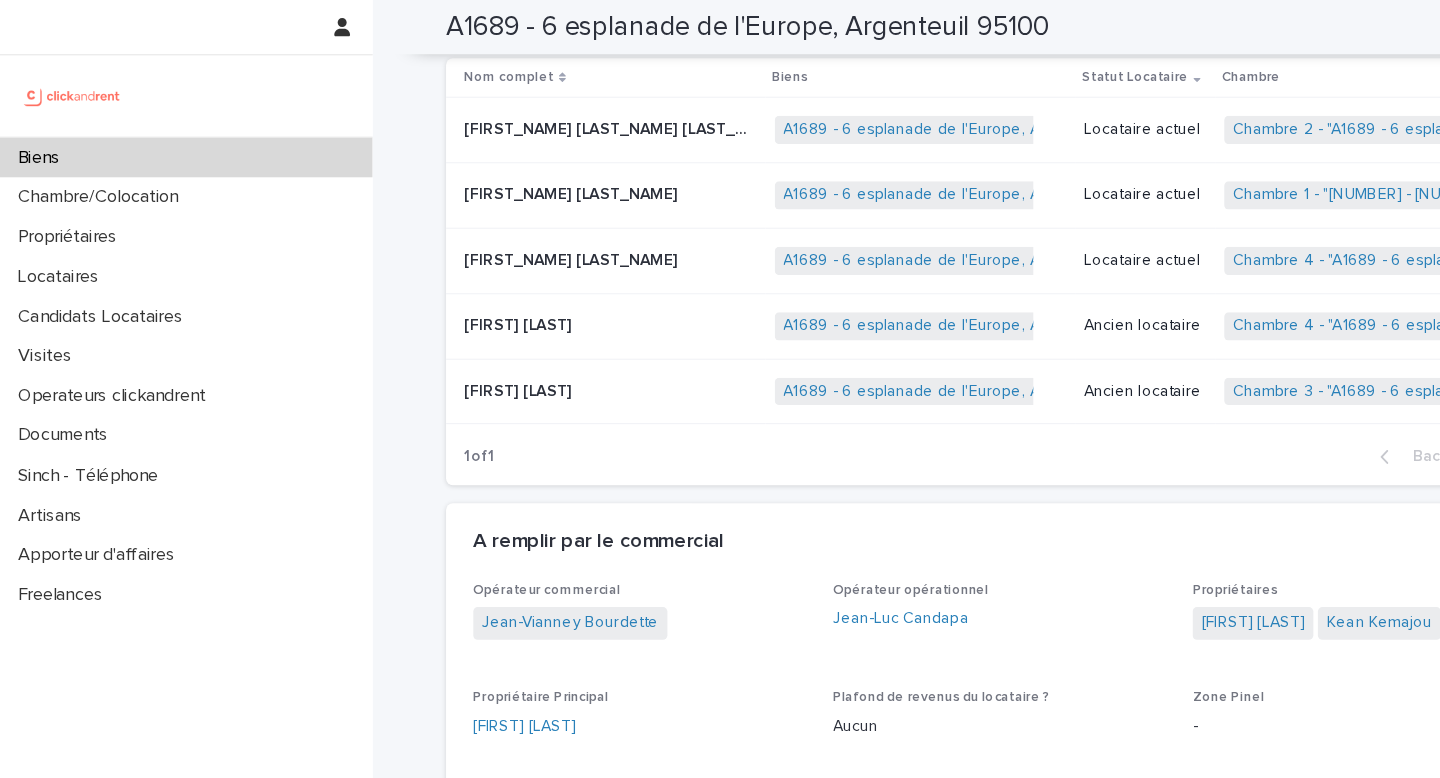 click on "Locataire actuel" at bounding box center (1014, 231) 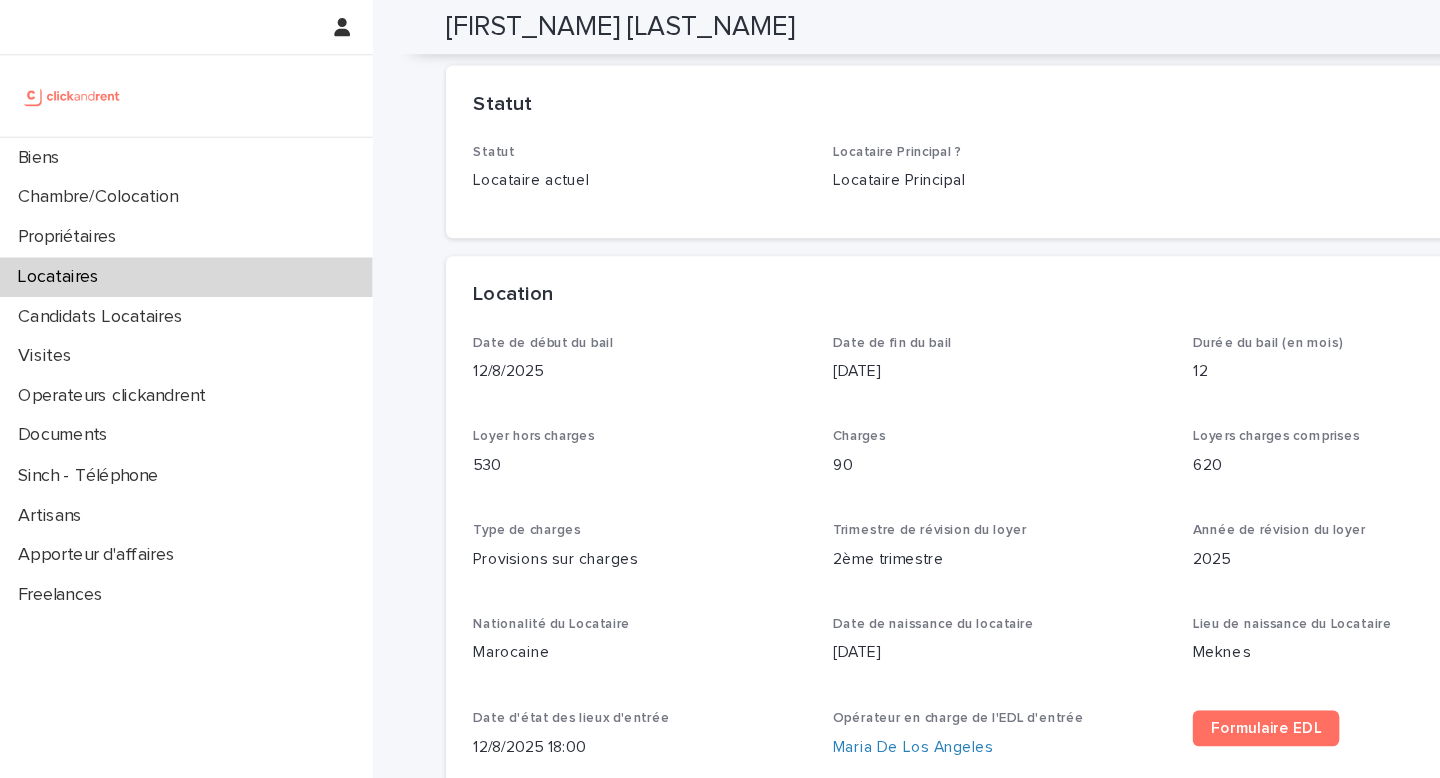 scroll, scrollTop: 434, scrollLeft: 0, axis: vertical 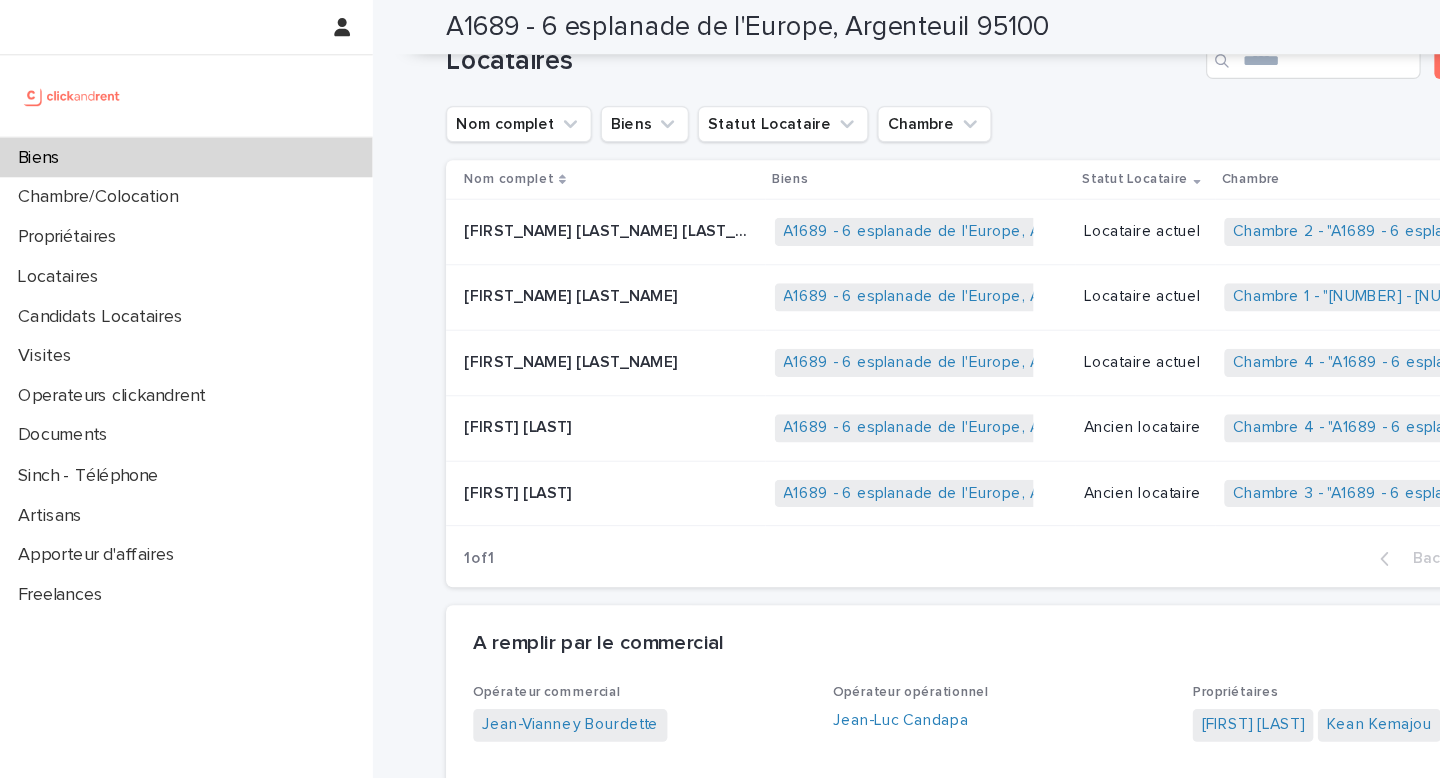 click on "Locataire actuel" at bounding box center (1014, 206) 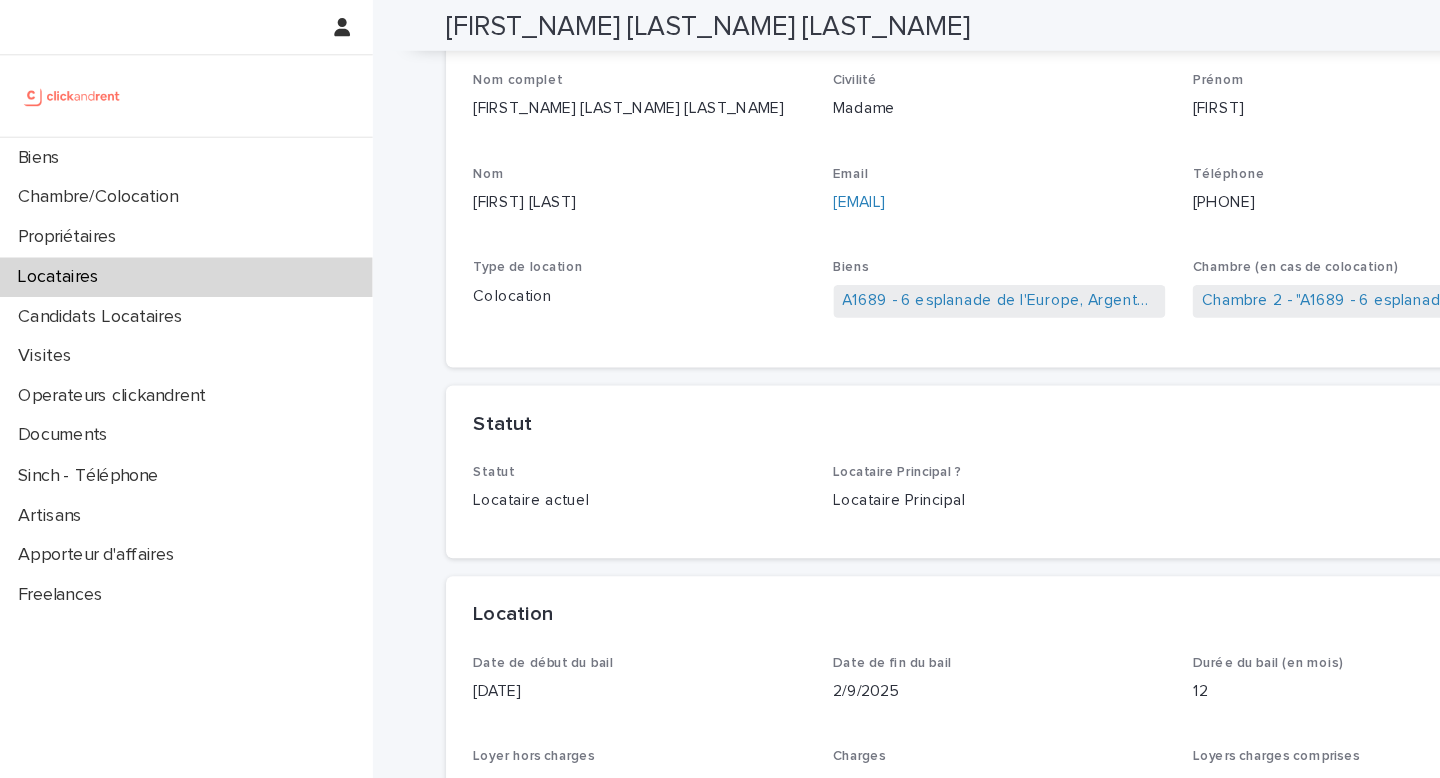 scroll, scrollTop: 0, scrollLeft: 0, axis: both 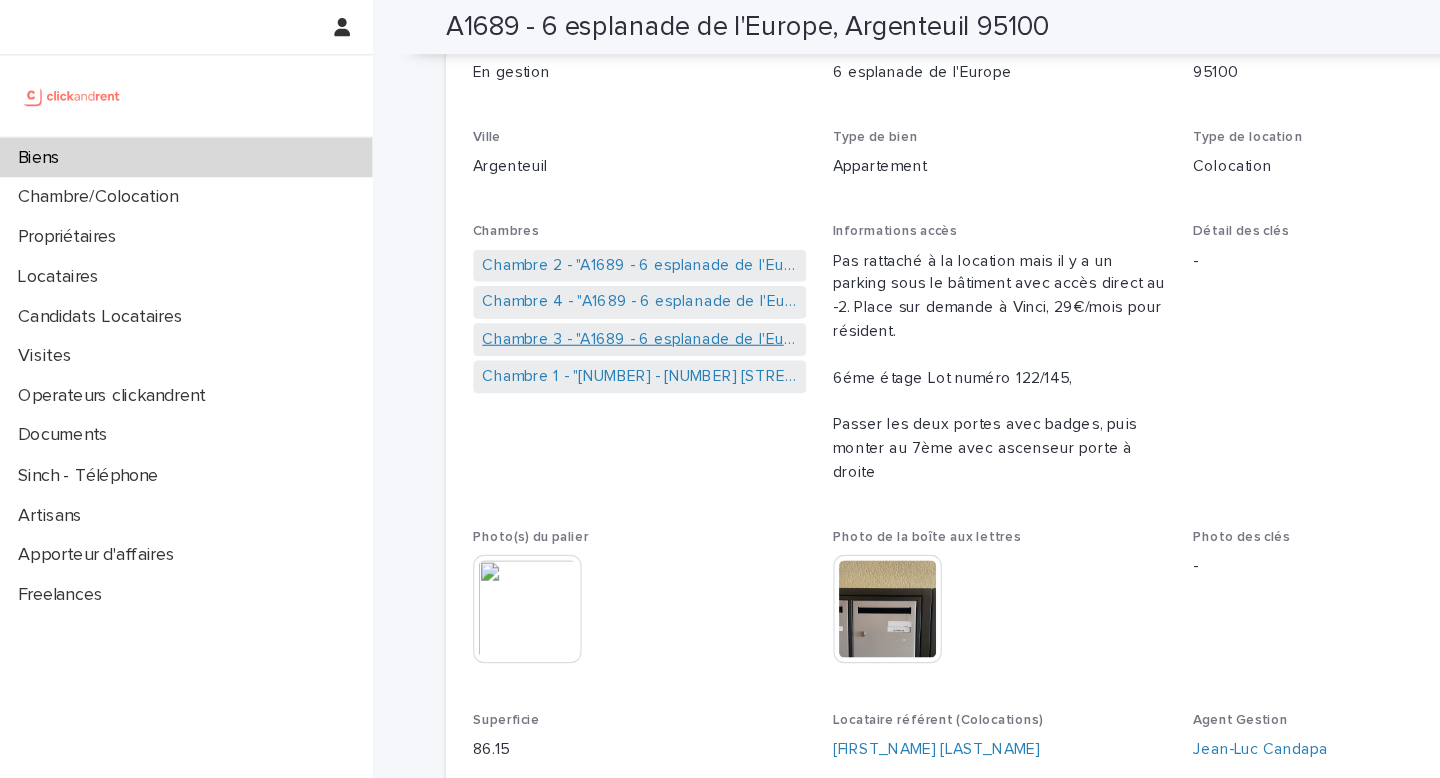 click on "Chambre 3 - "A1689 - 6 esplanade de l'Europe,  Argenteuil 95100"" at bounding box center (566, 300) 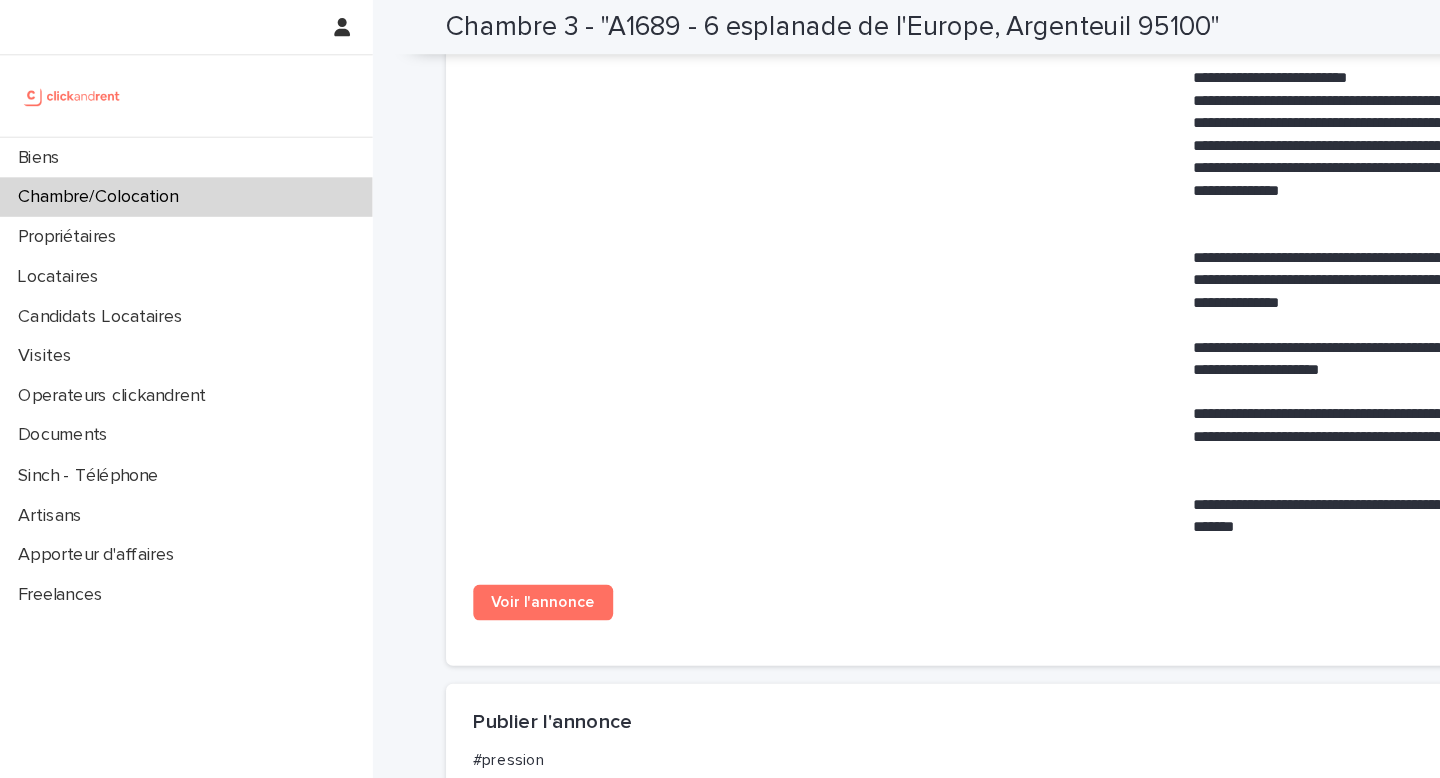 scroll, scrollTop: 1441, scrollLeft: 0, axis: vertical 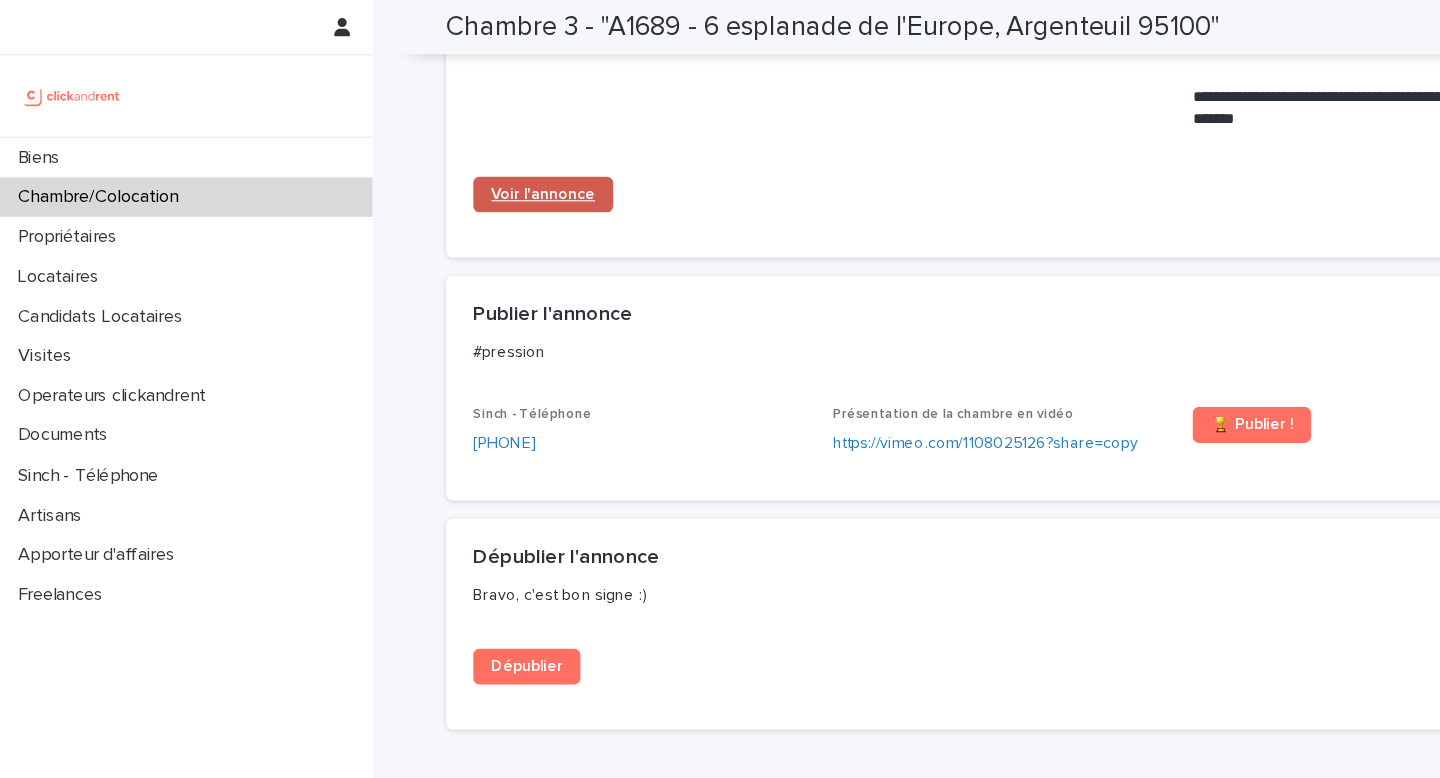 click on "Voir l'annonce" at bounding box center (481, 172) 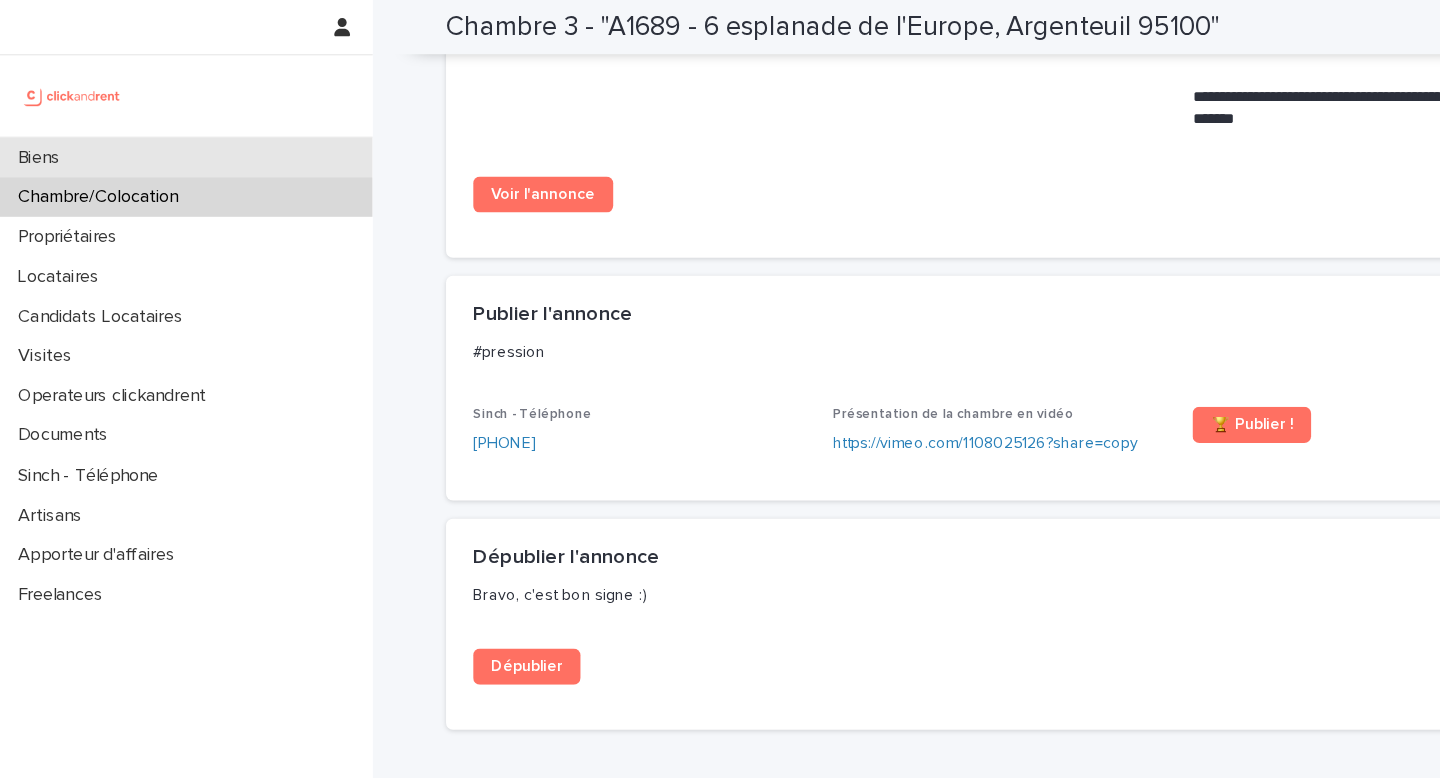 click on "Biens" at bounding box center (165, 139) 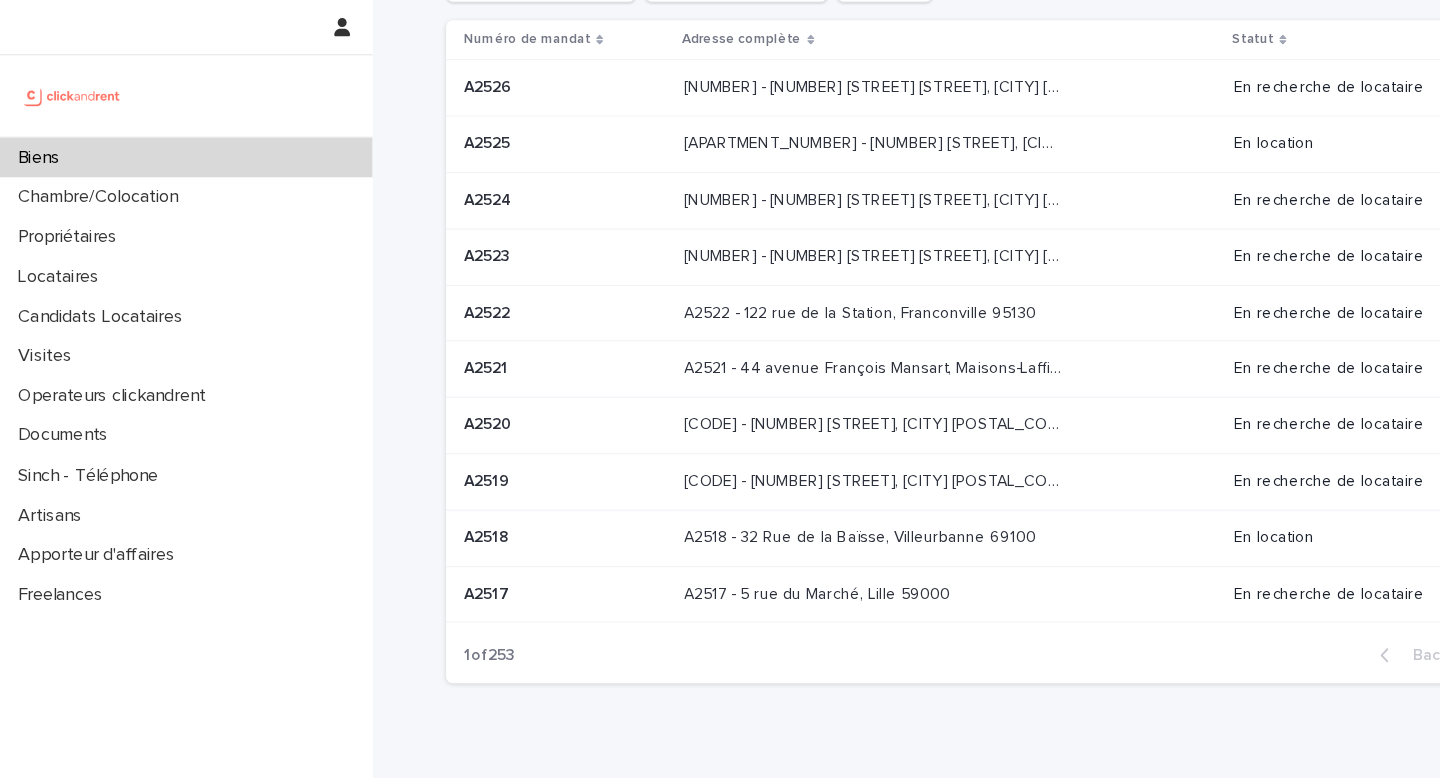 scroll, scrollTop: 0, scrollLeft: 0, axis: both 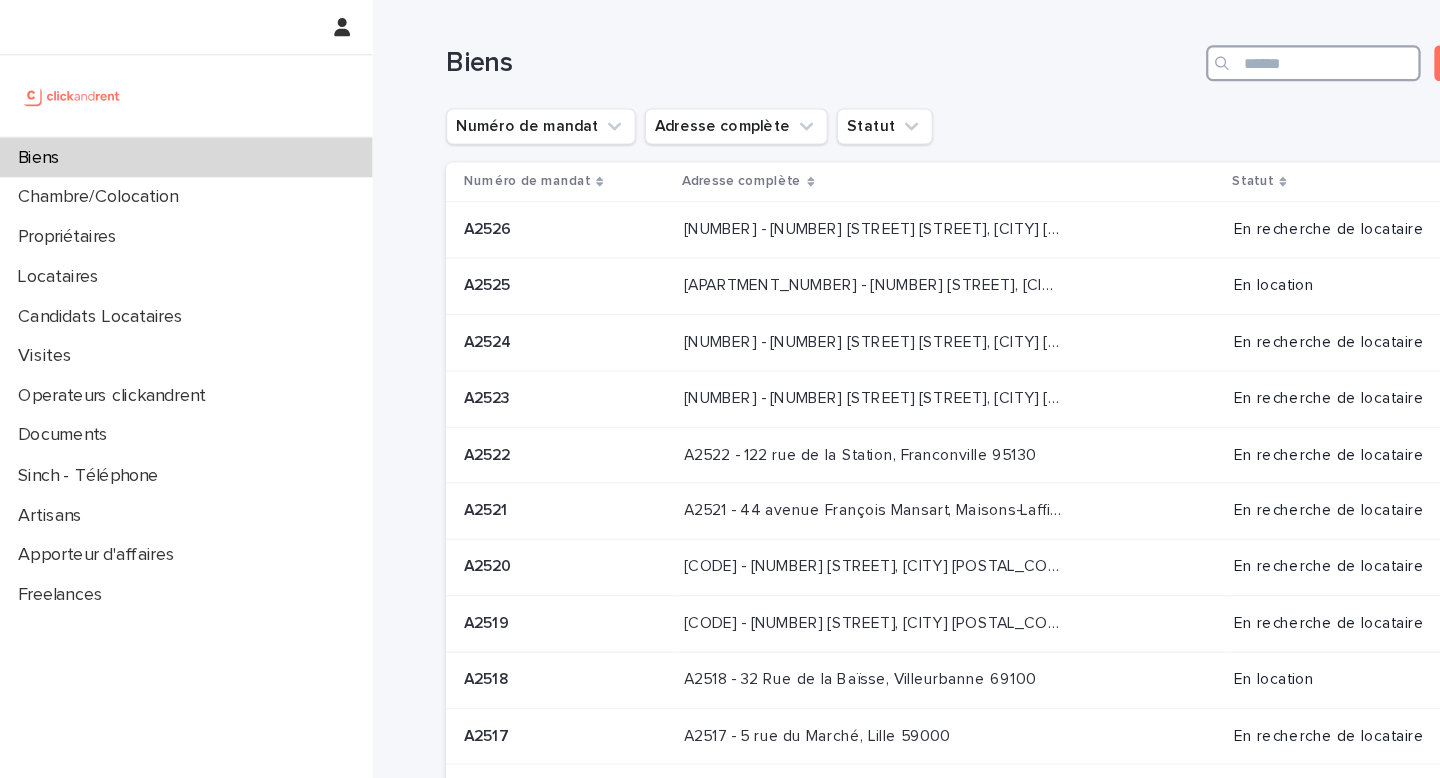 click at bounding box center [1163, 56] 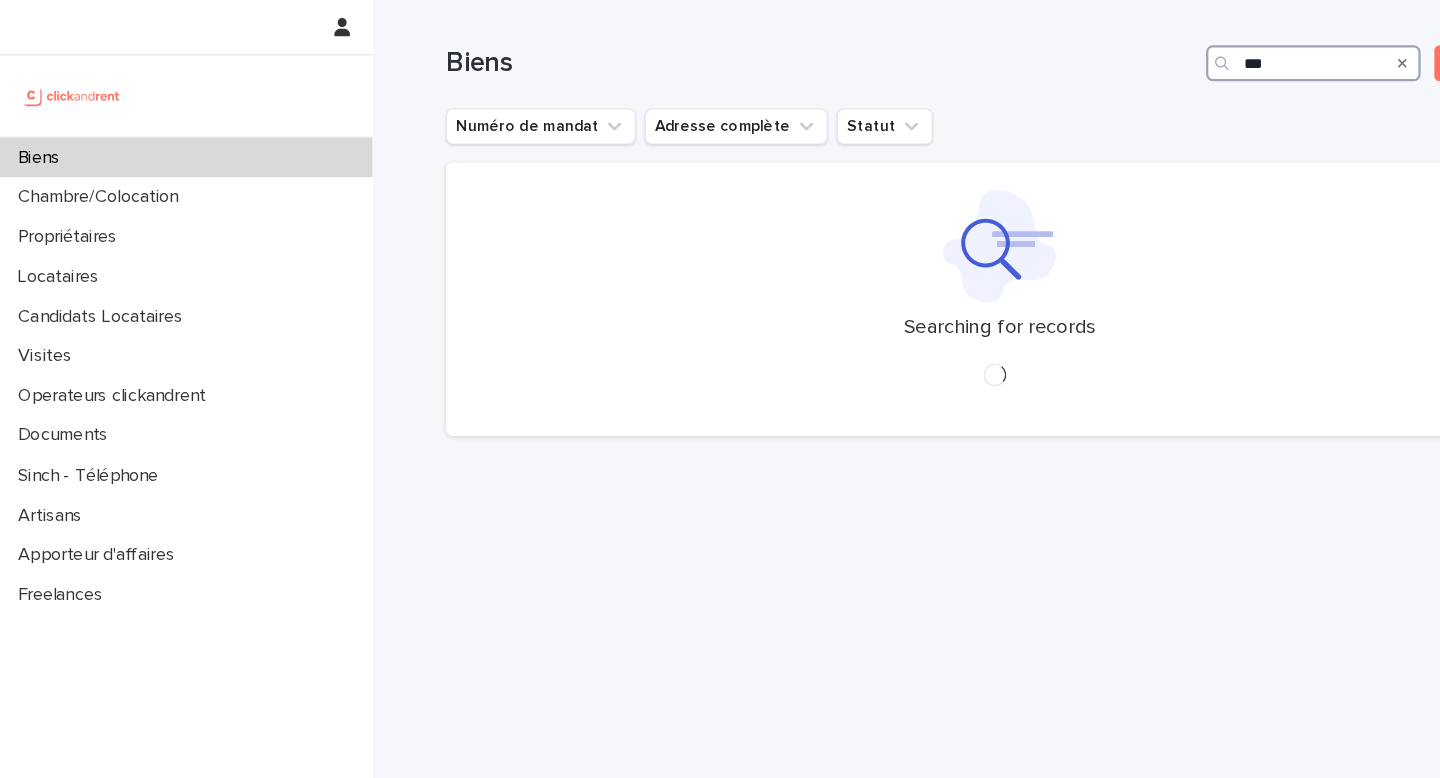 type on "****" 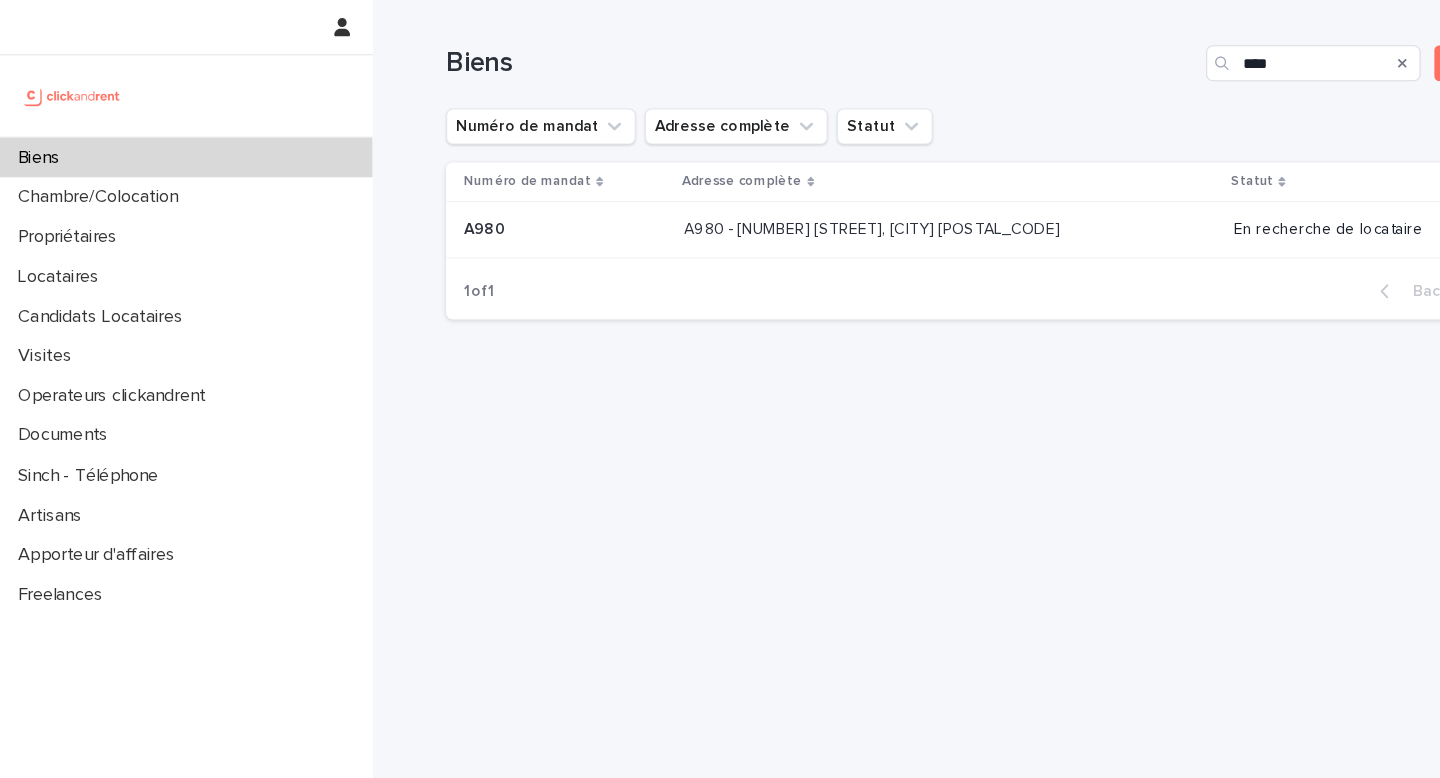 click on "A980 - 14 rue des Lilas,  Alfortville 94140" at bounding box center (774, 201) 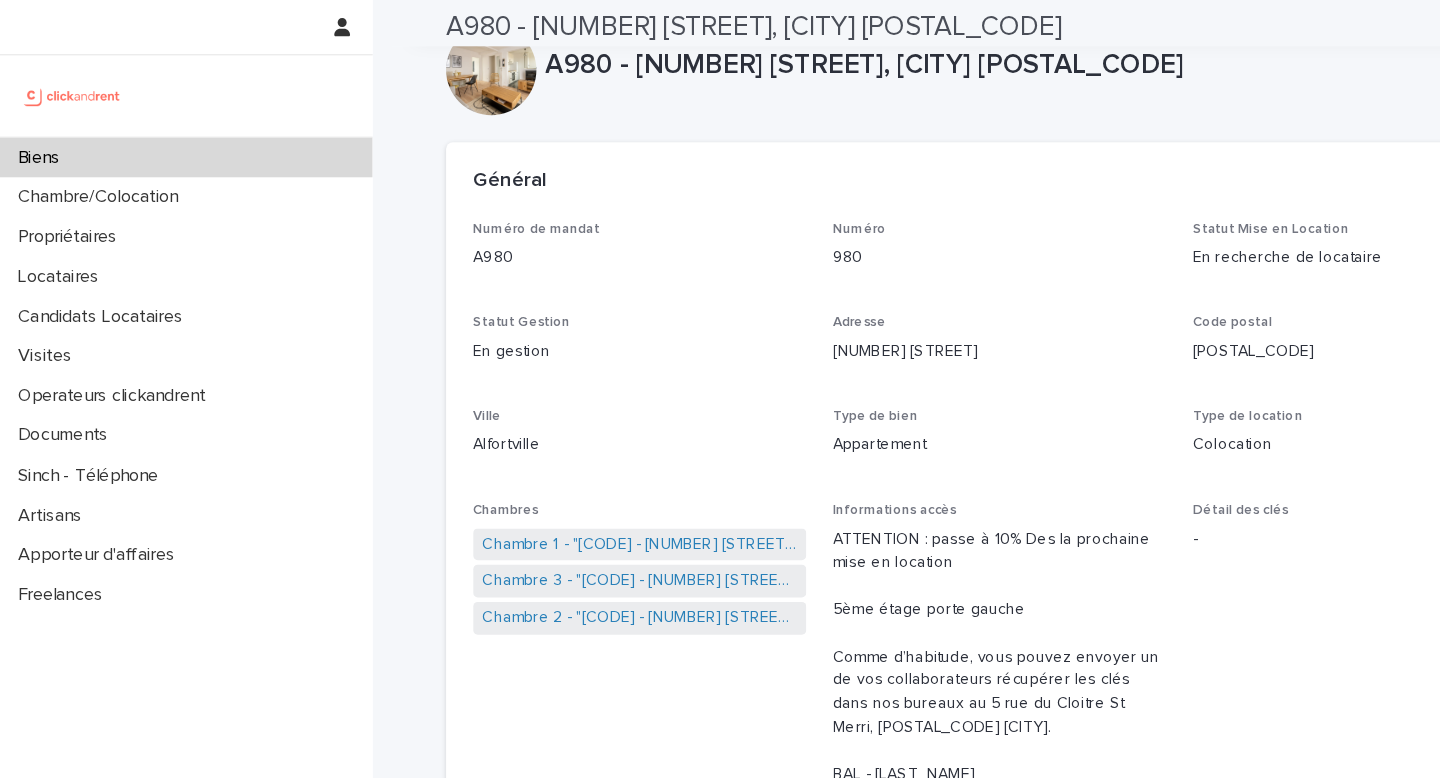 scroll, scrollTop: 0, scrollLeft: 0, axis: both 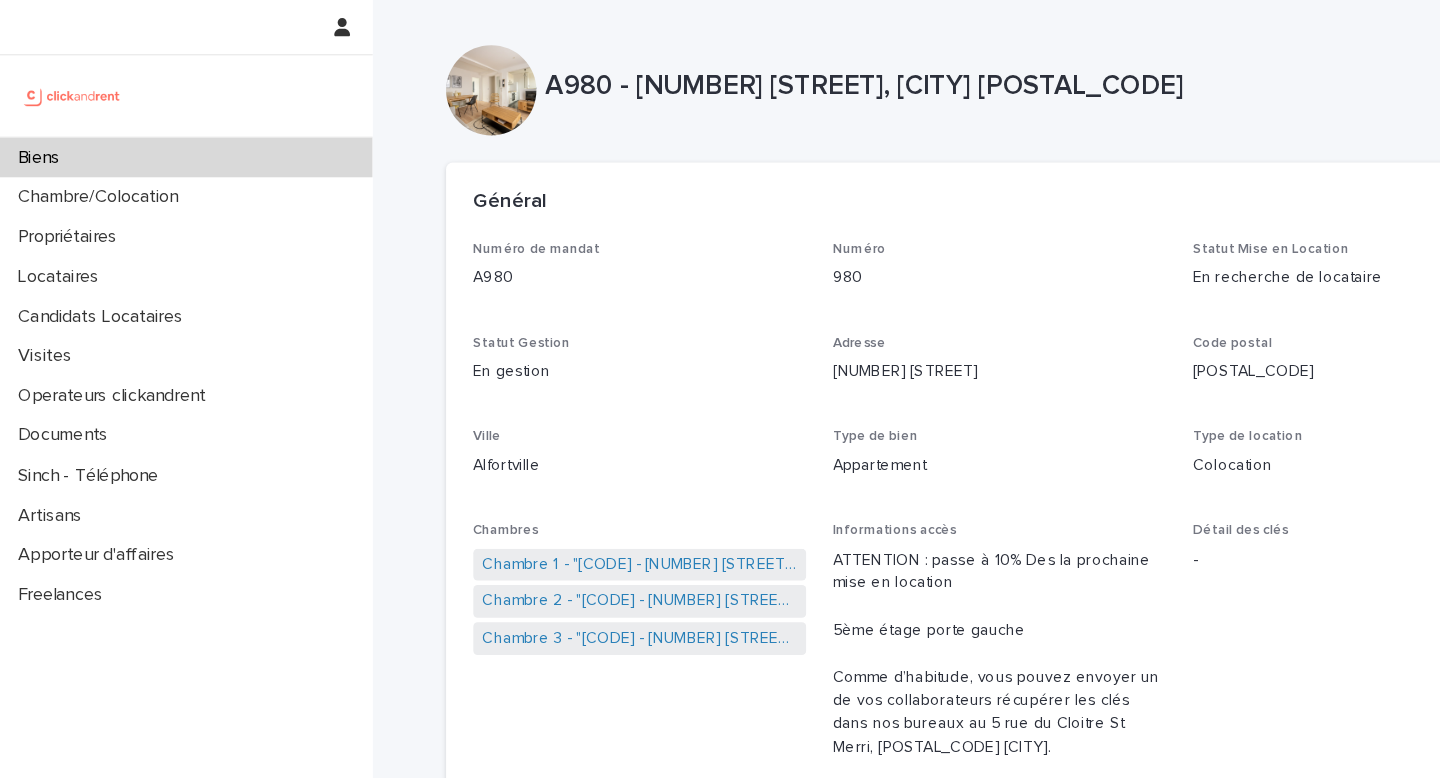 click on "Biens" at bounding box center [165, 139] 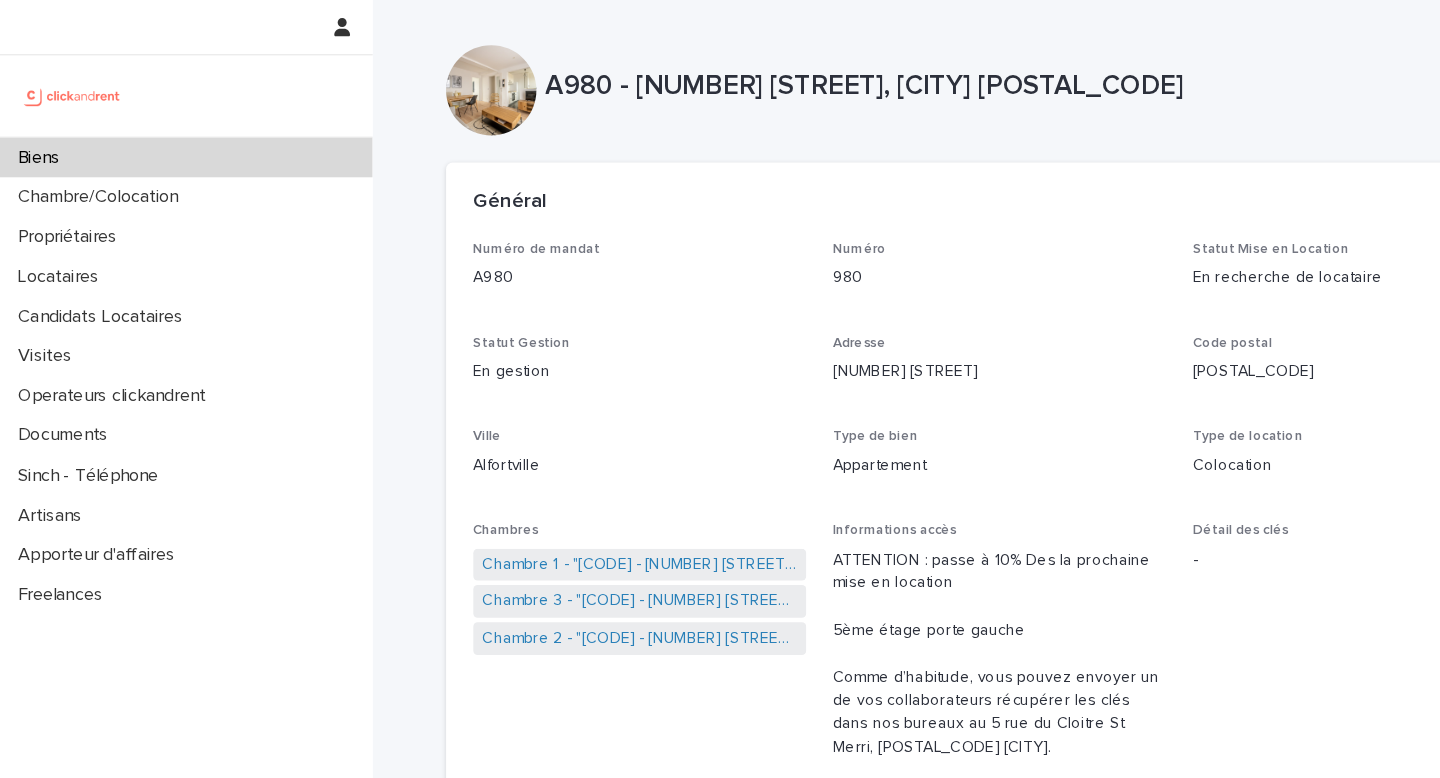 click on "Biens" at bounding box center (165, 139) 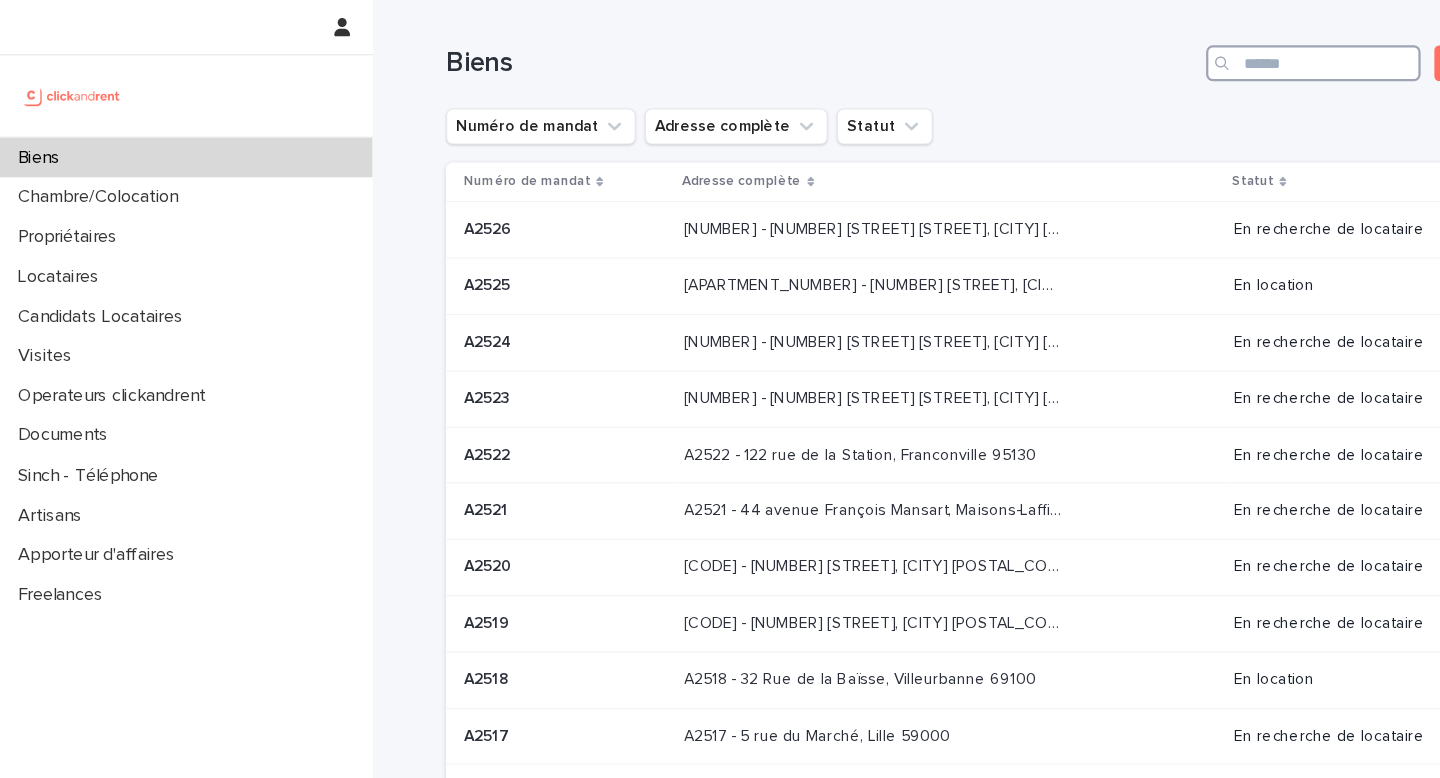 click at bounding box center (1163, 56) 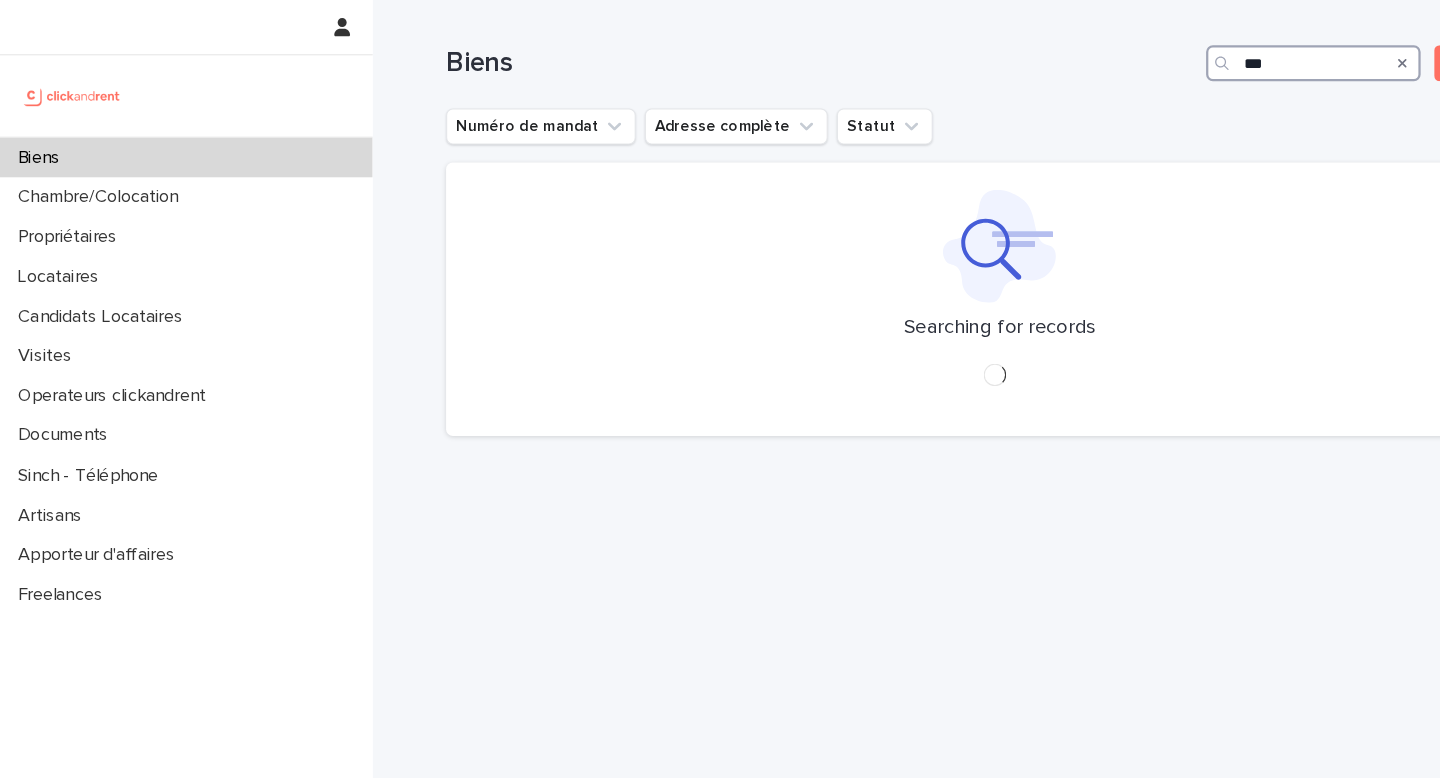 type on "****" 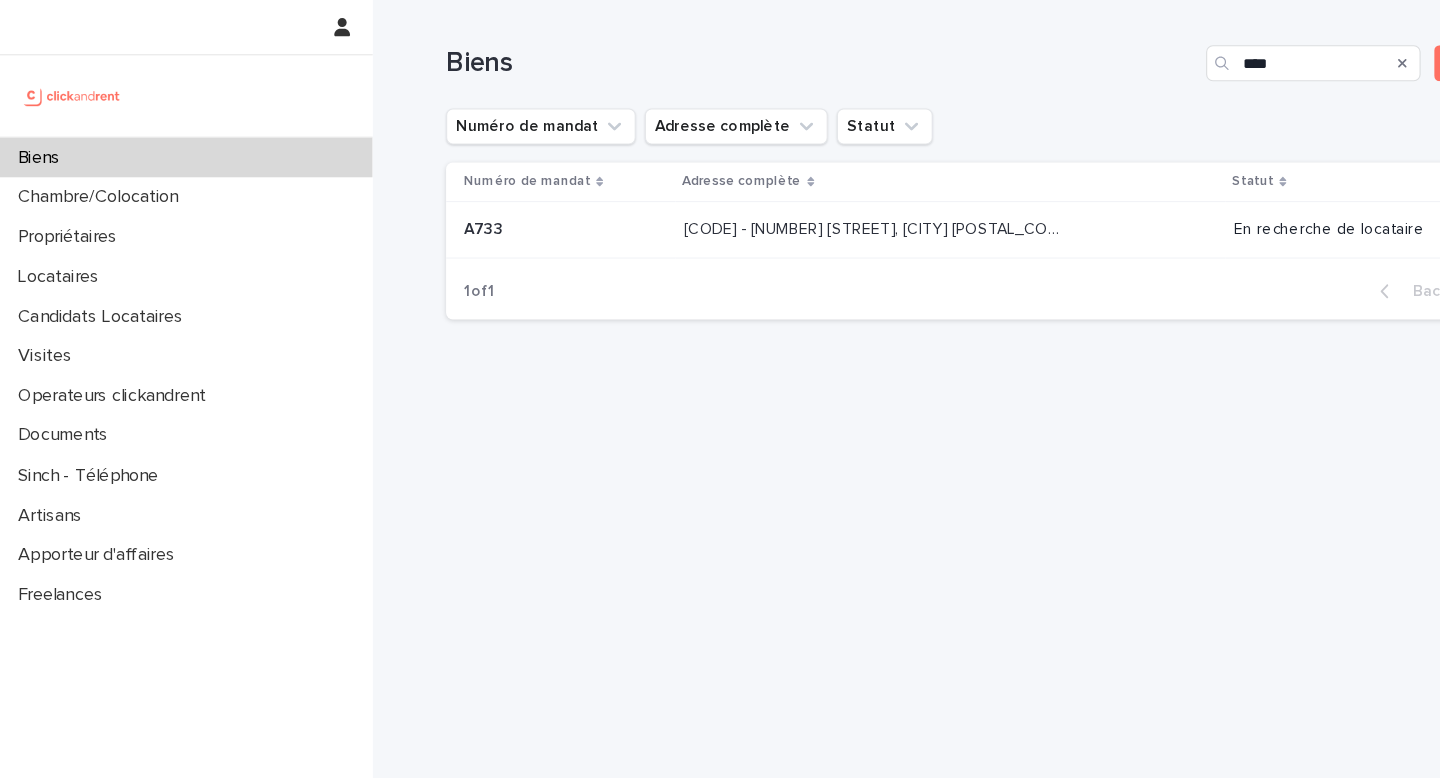 click on "A733 - 1 rue des Linandes Oranges,  Cergy 95000" at bounding box center [774, 201] 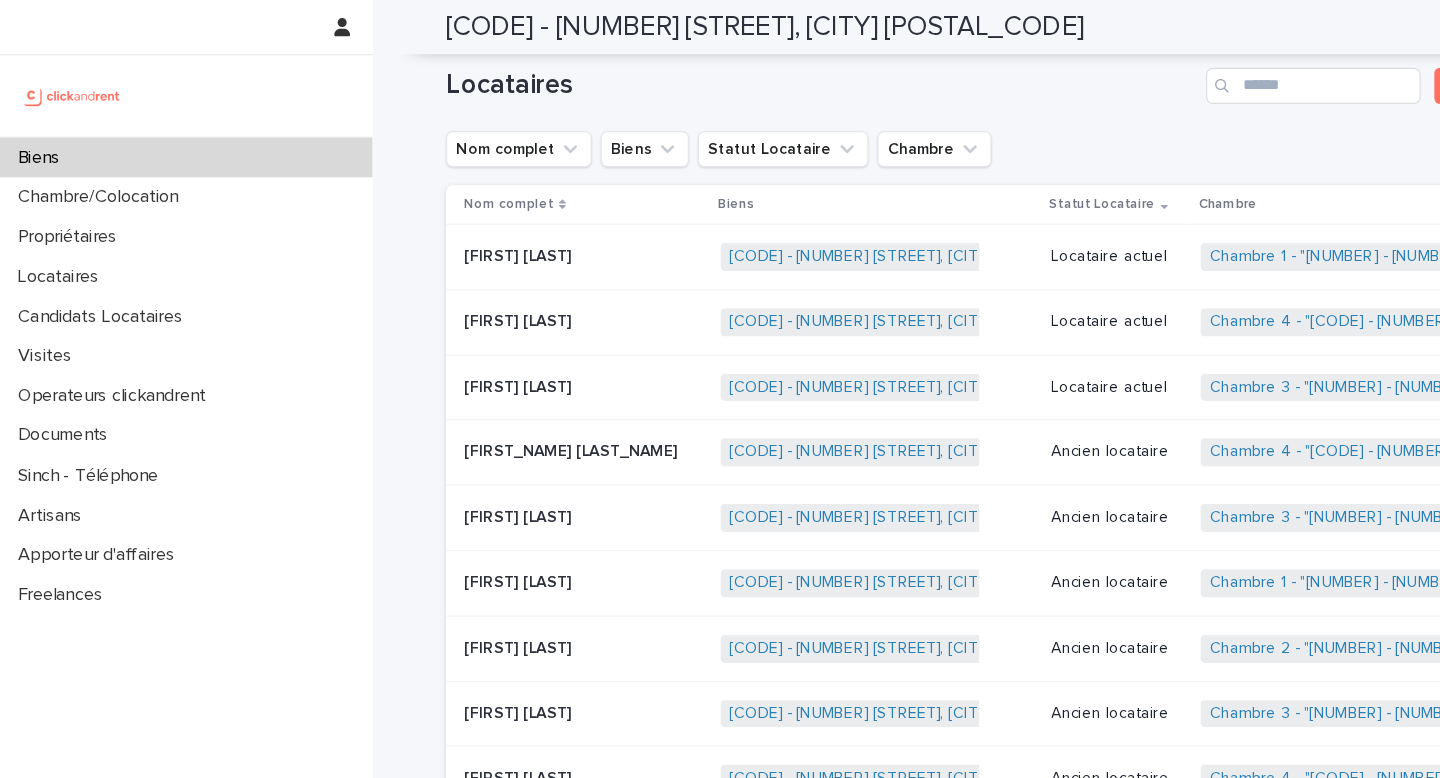 scroll, scrollTop: 915, scrollLeft: 0, axis: vertical 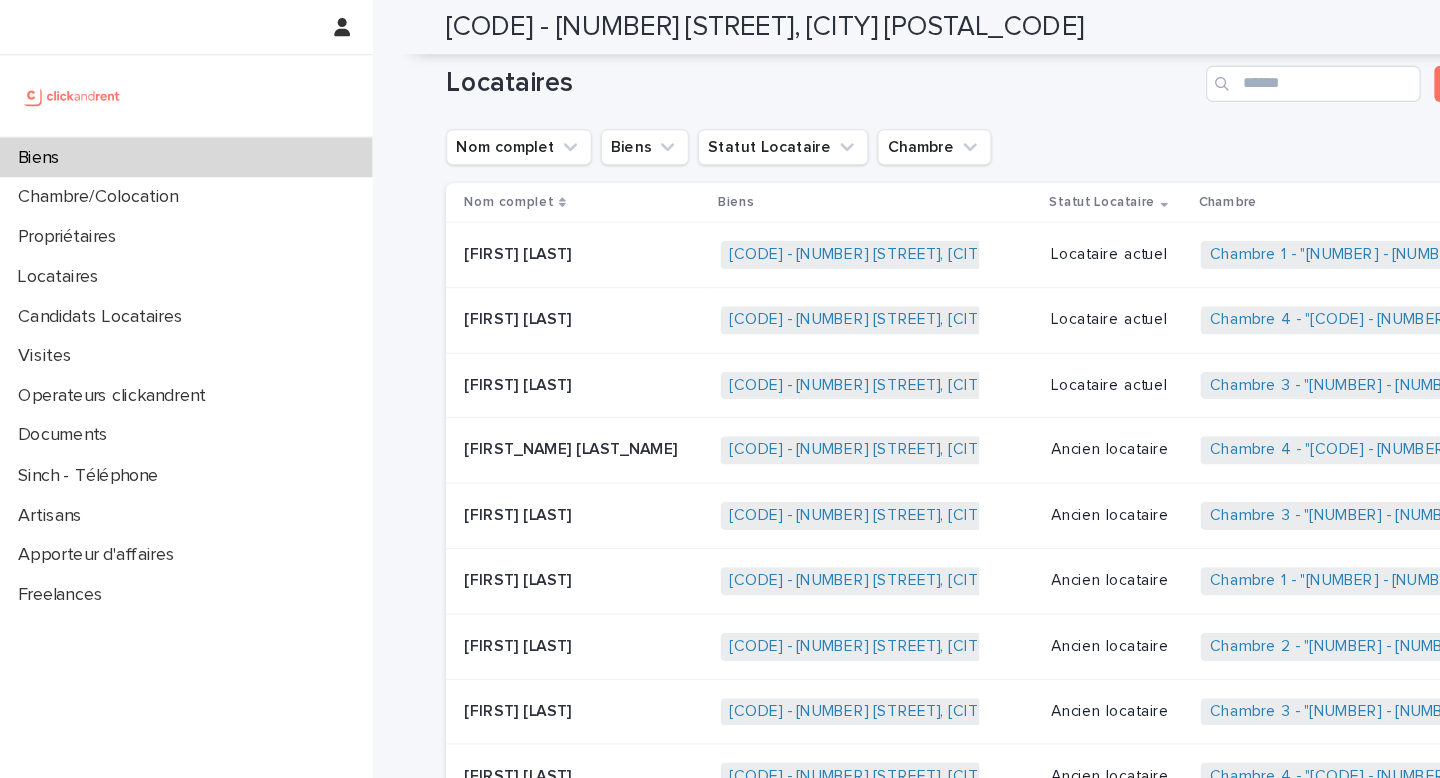 click on "Locataire actuel" at bounding box center [989, 225] 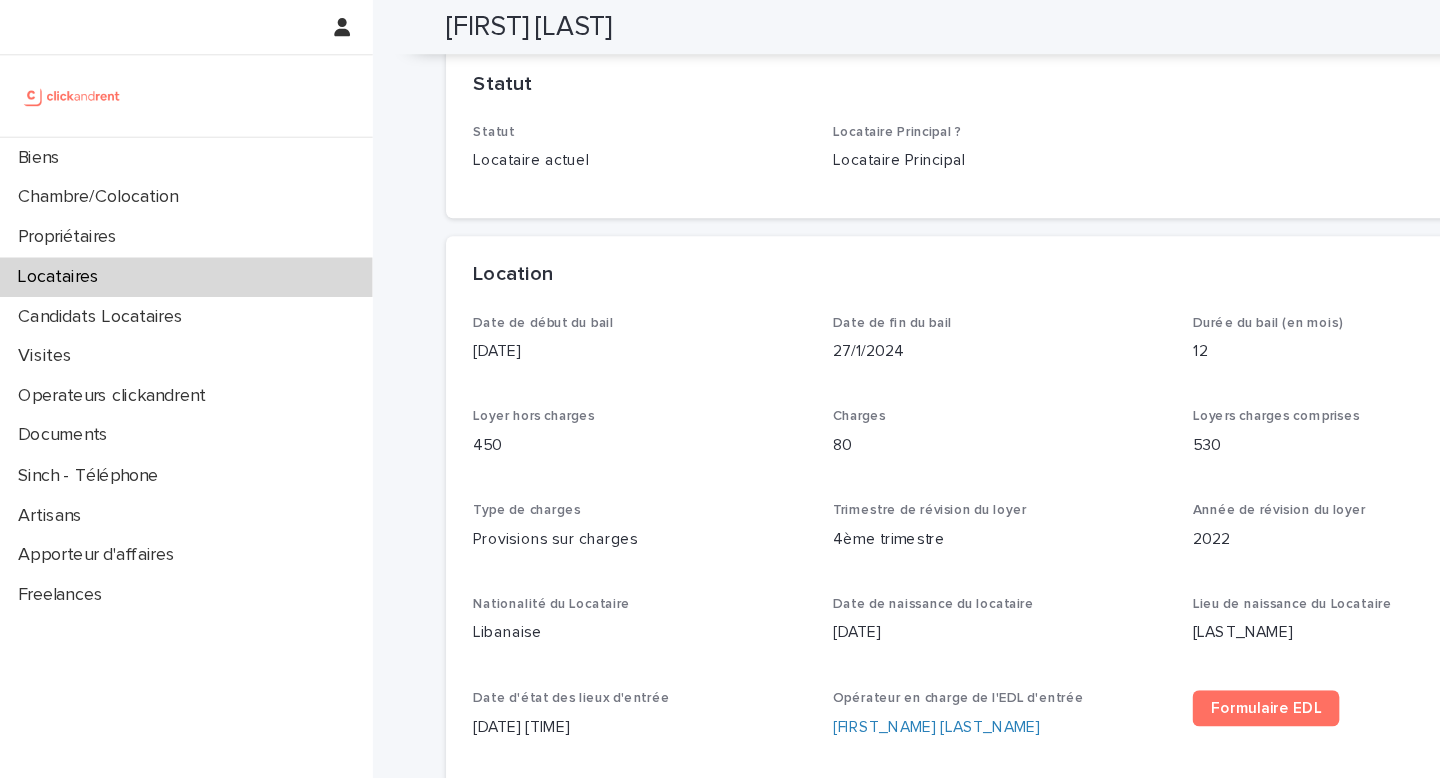 scroll, scrollTop: 452, scrollLeft: 0, axis: vertical 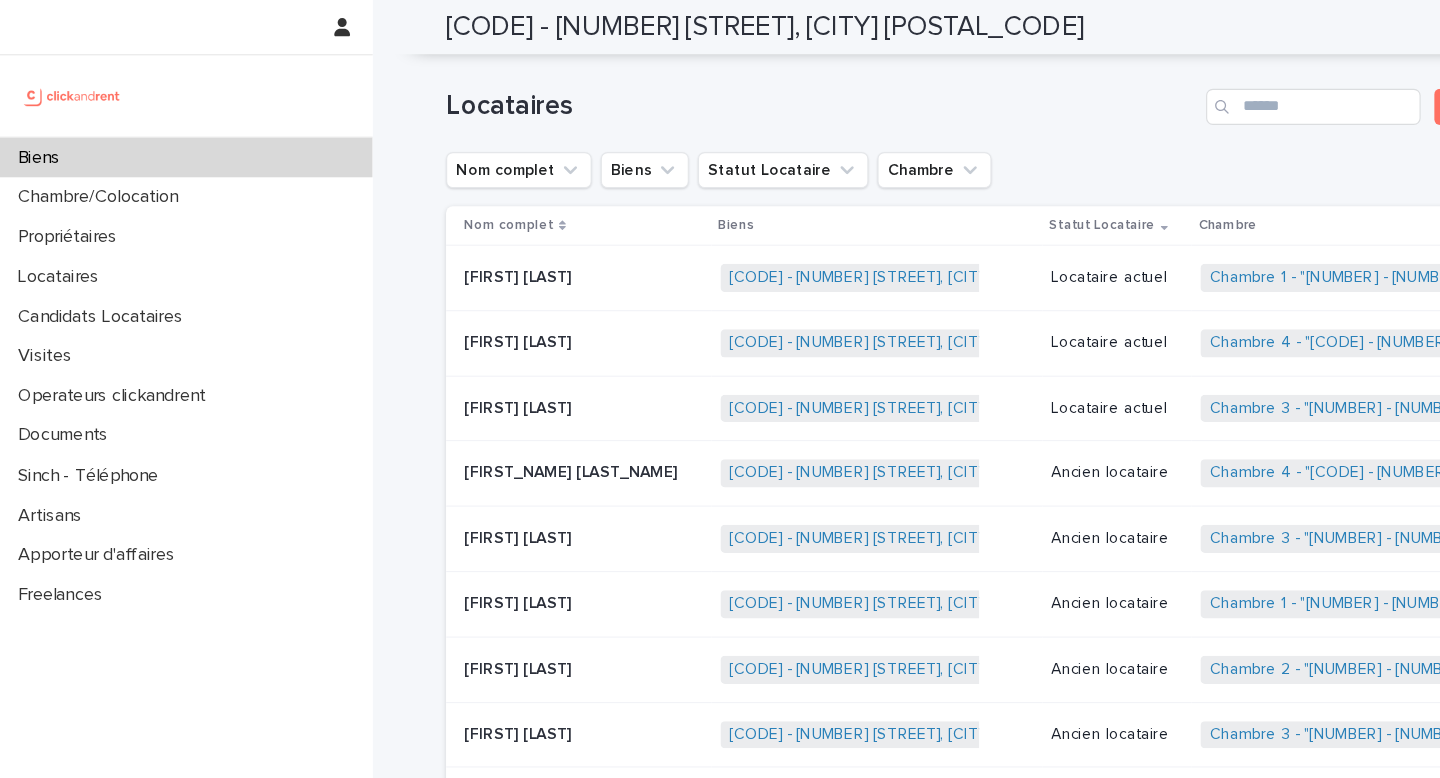 click on "Locataire actuel" at bounding box center [989, 304] 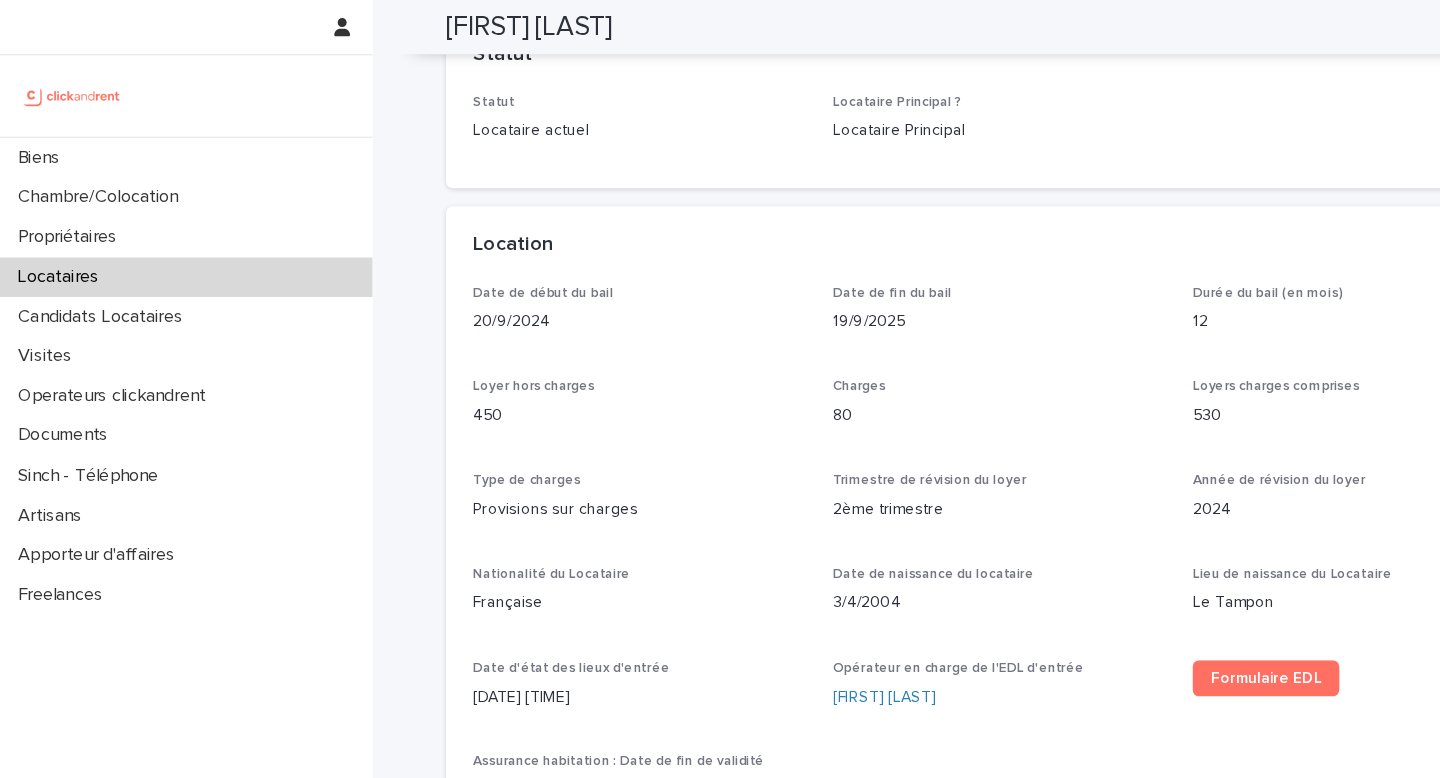 scroll, scrollTop: 0, scrollLeft: 0, axis: both 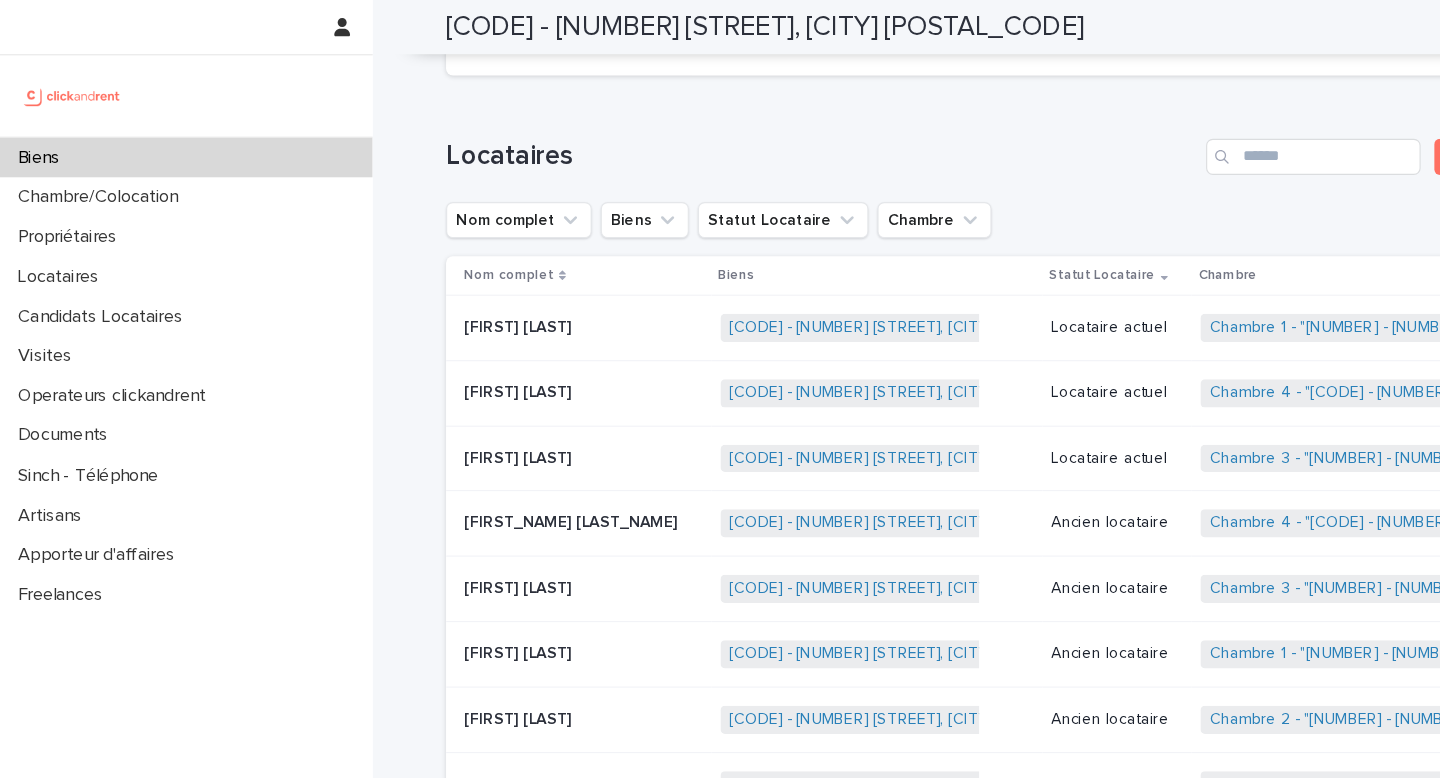 click on "Locataire actuel" at bounding box center [989, 406] 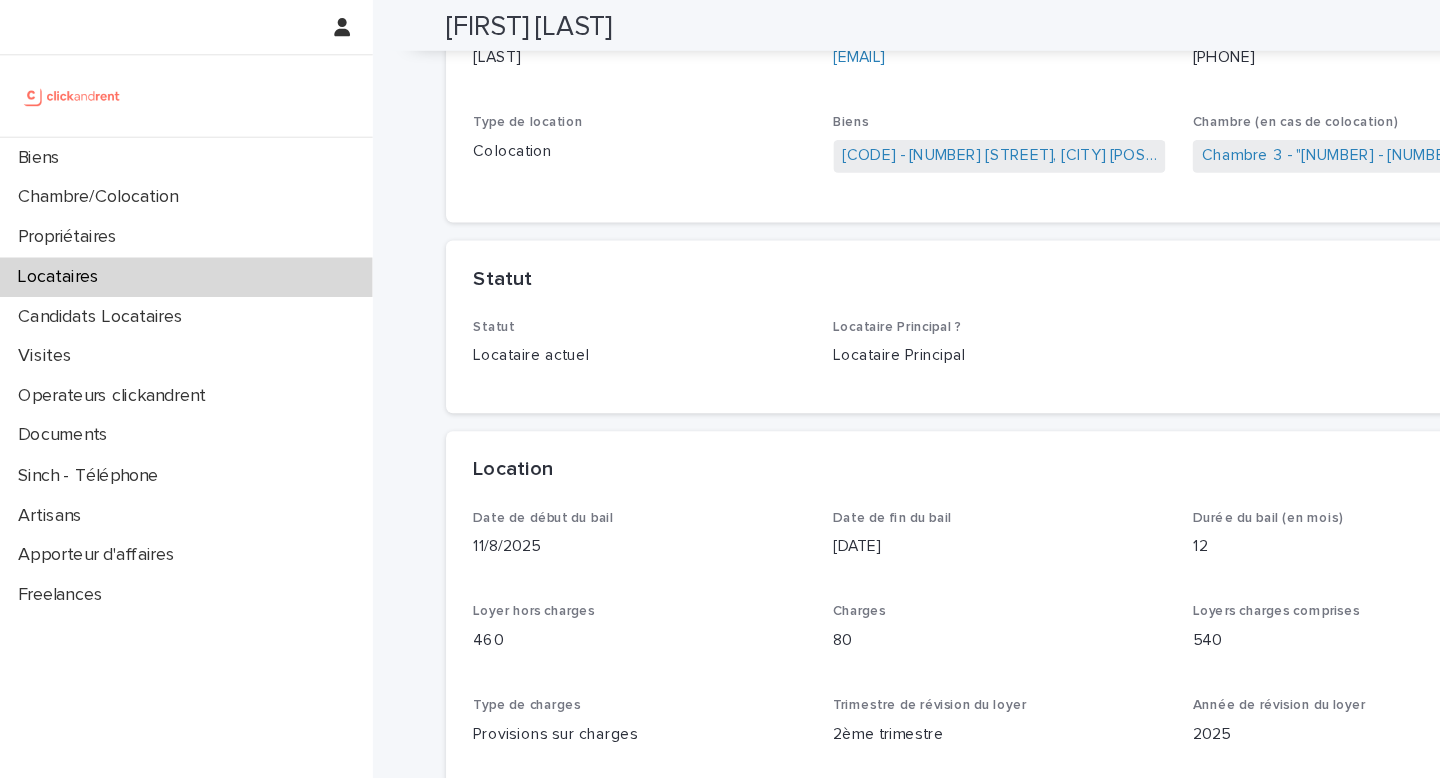 scroll, scrollTop: 0, scrollLeft: 0, axis: both 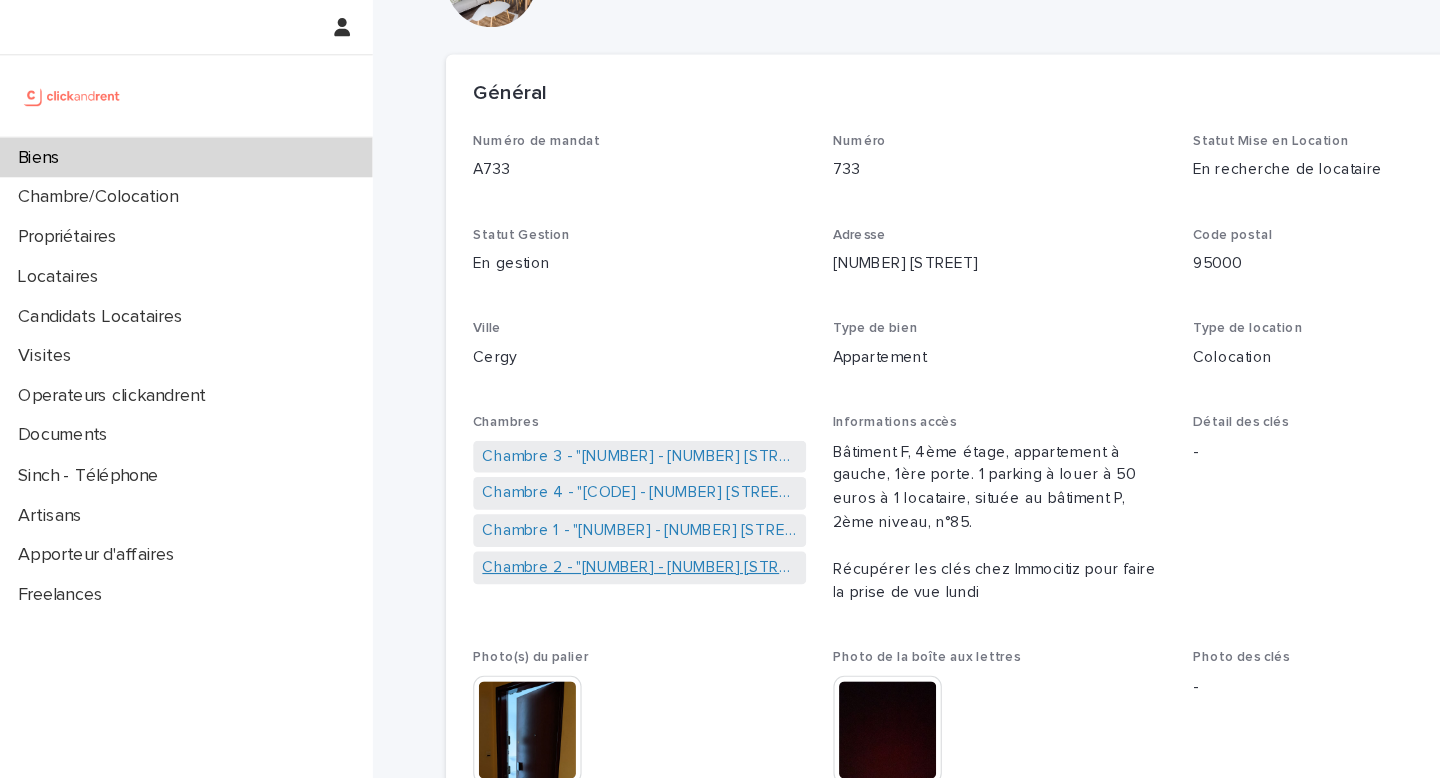 click on "Chambre 2 - "A733 - 1 rue des Linandes Oranges,  Cergy 95000"" at bounding box center [566, 502] 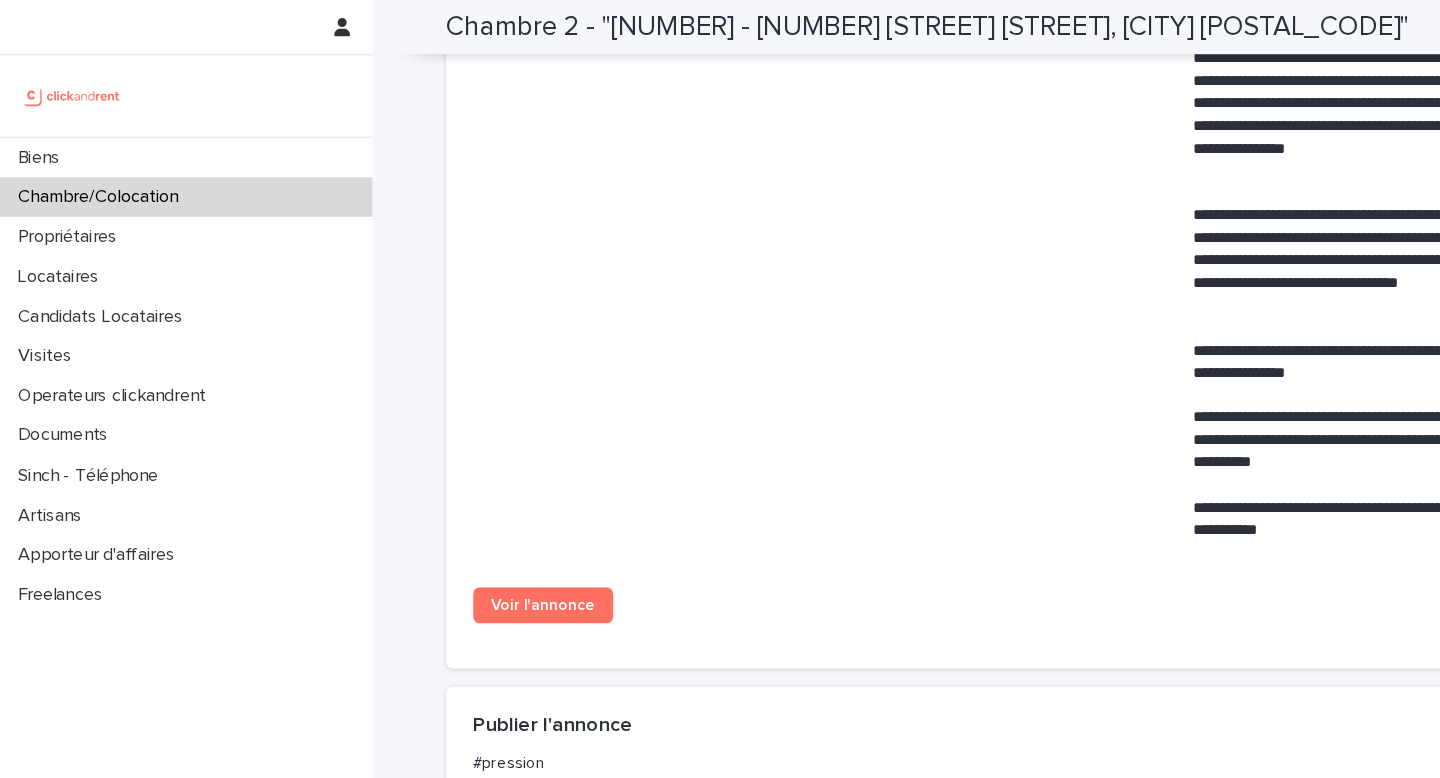 scroll, scrollTop: 1065, scrollLeft: 0, axis: vertical 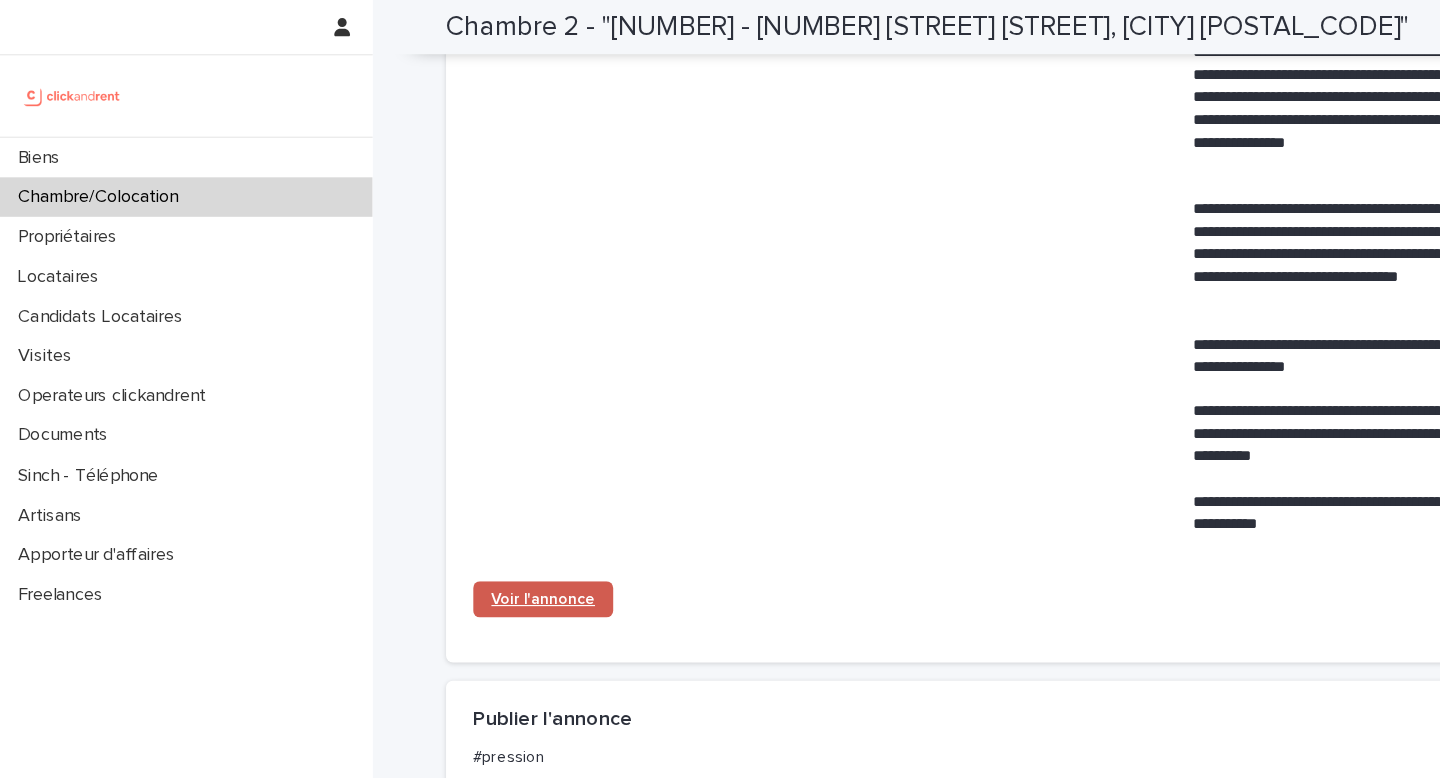 click on "Voir l'annonce" at bounding box center [481, 531] 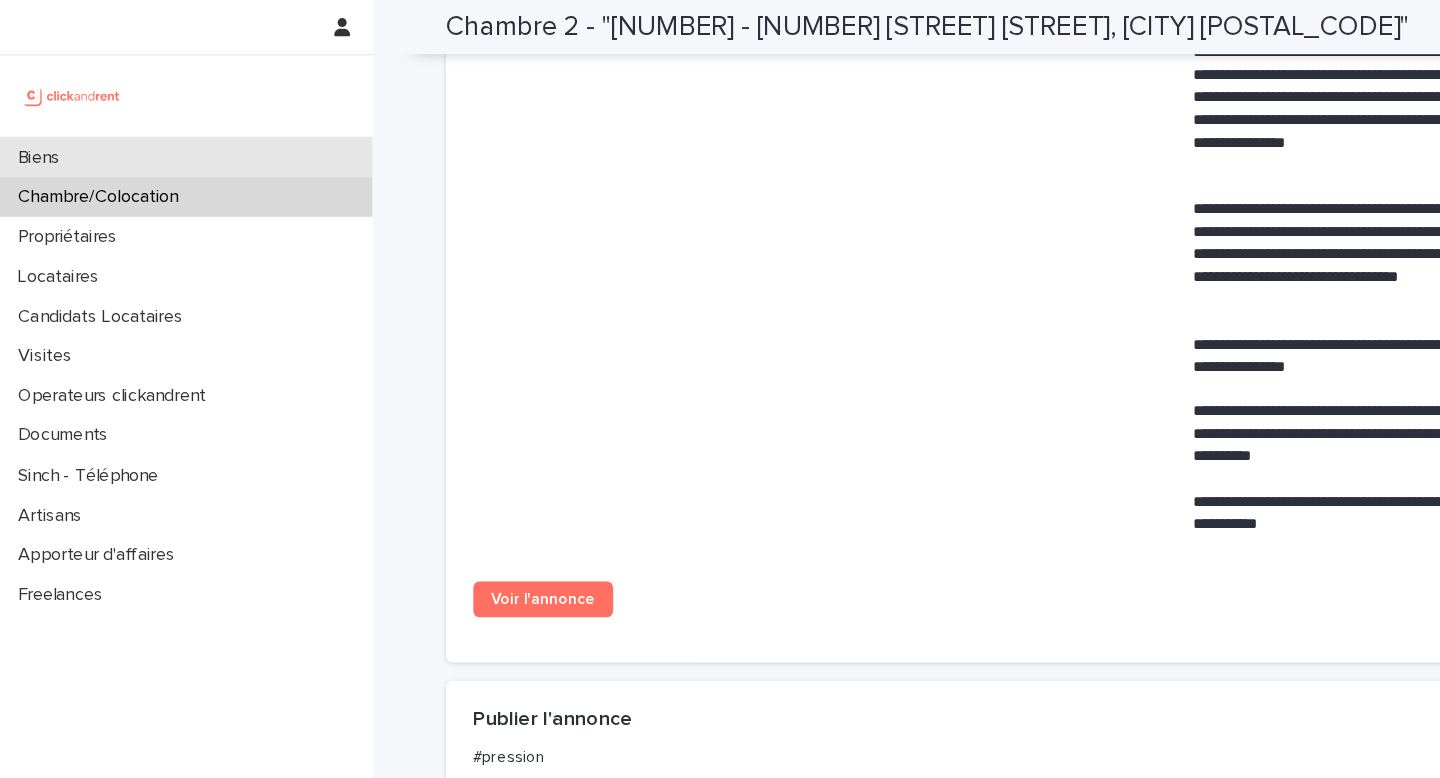 click on "Biens" at bounding box center [165, 139] 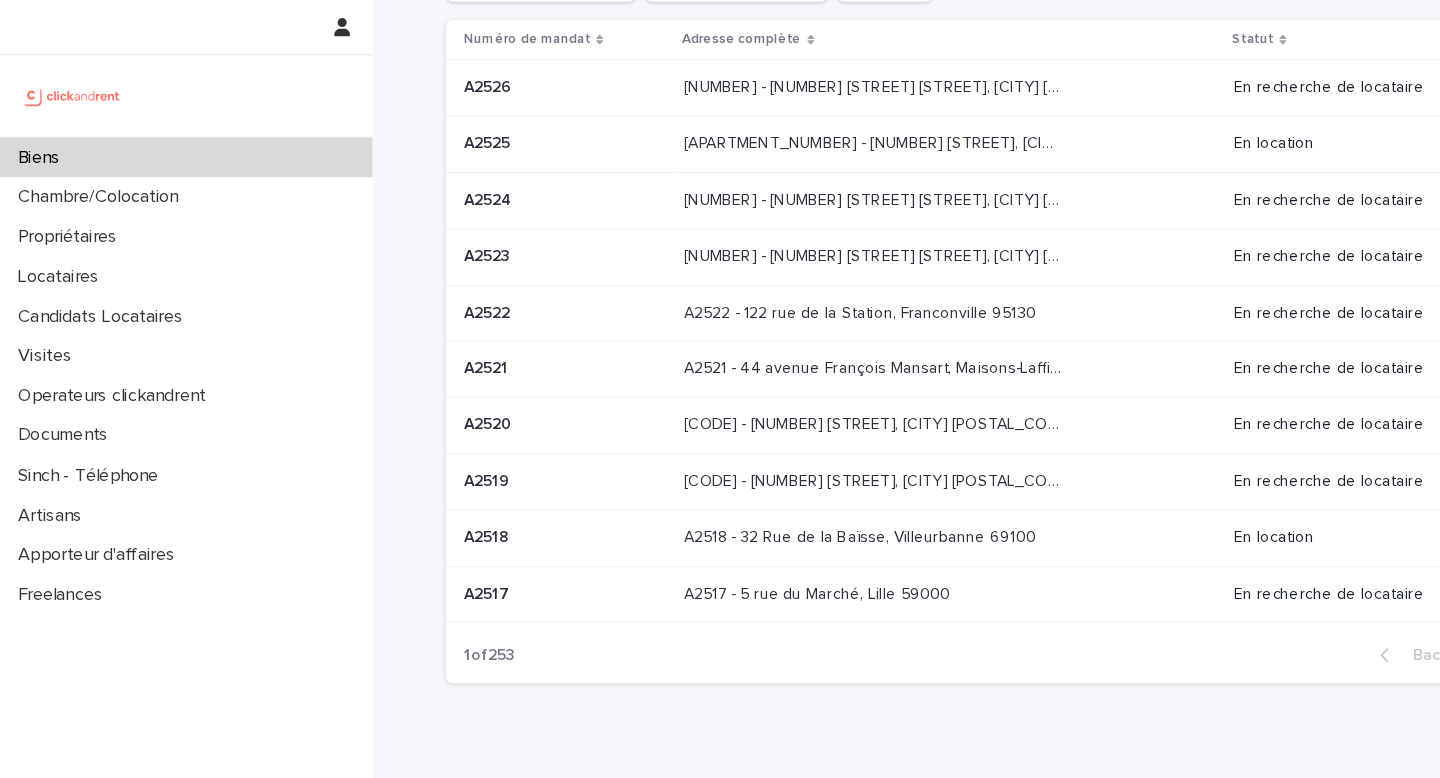 scroll, scrollTop: 0, scrollLeft: 0, axis: both 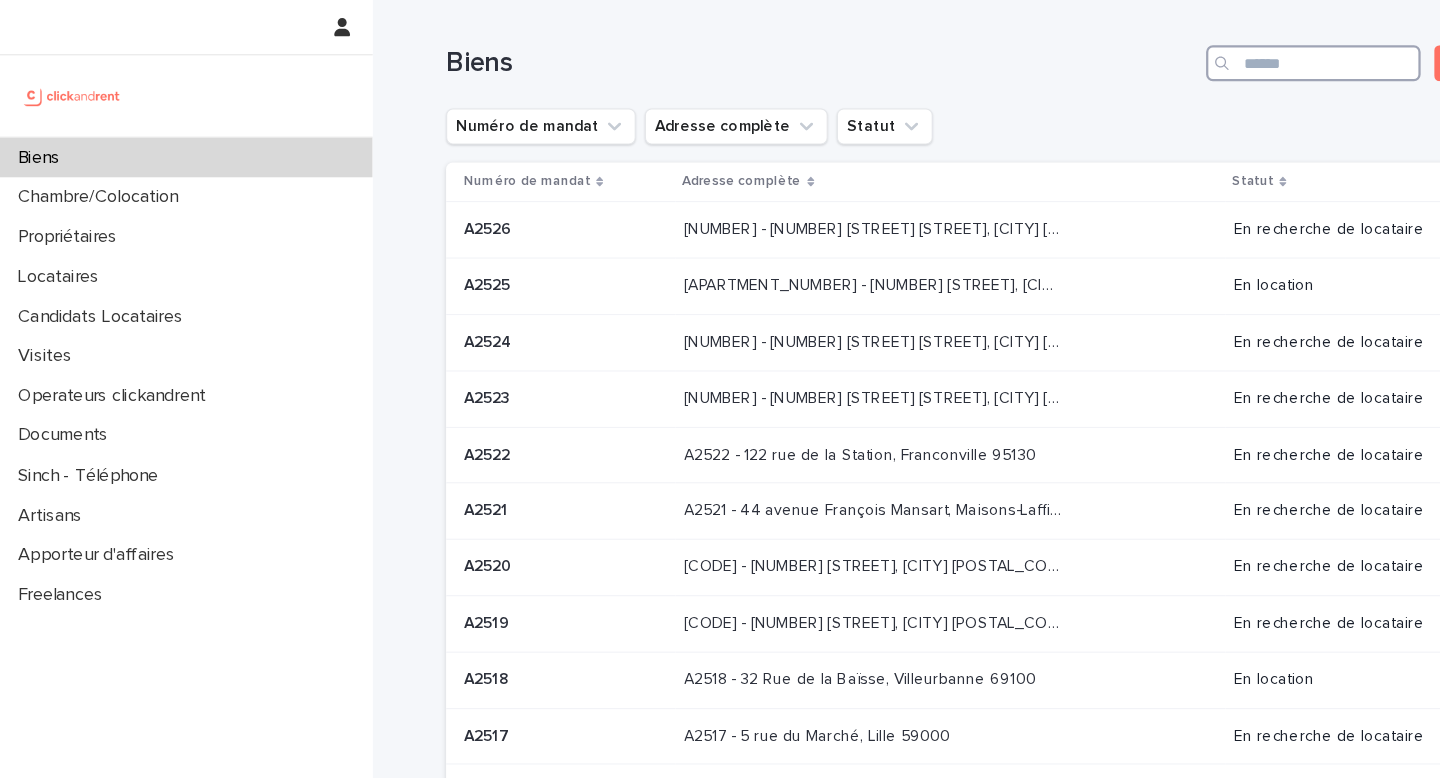 click at bounding box center [1163, 56] 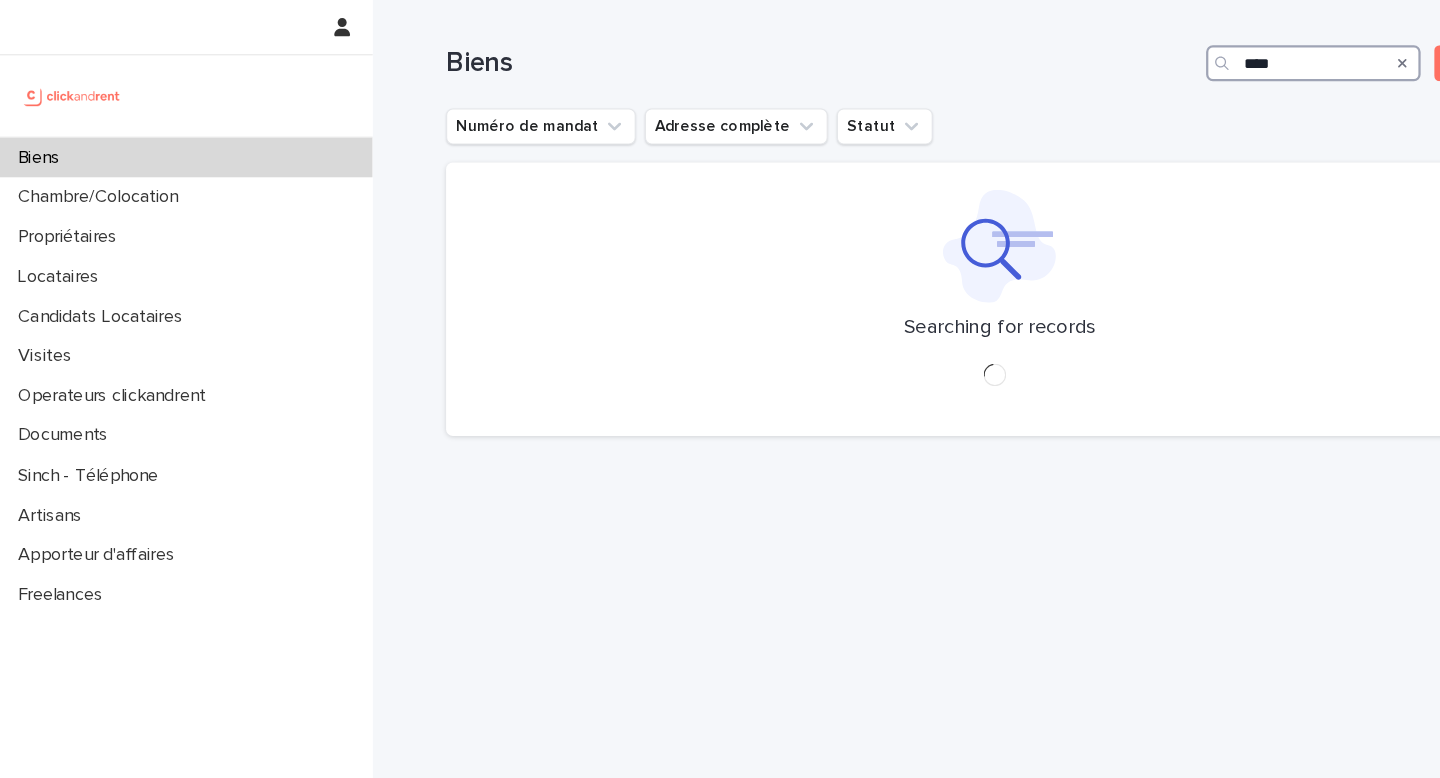 type on "*****" 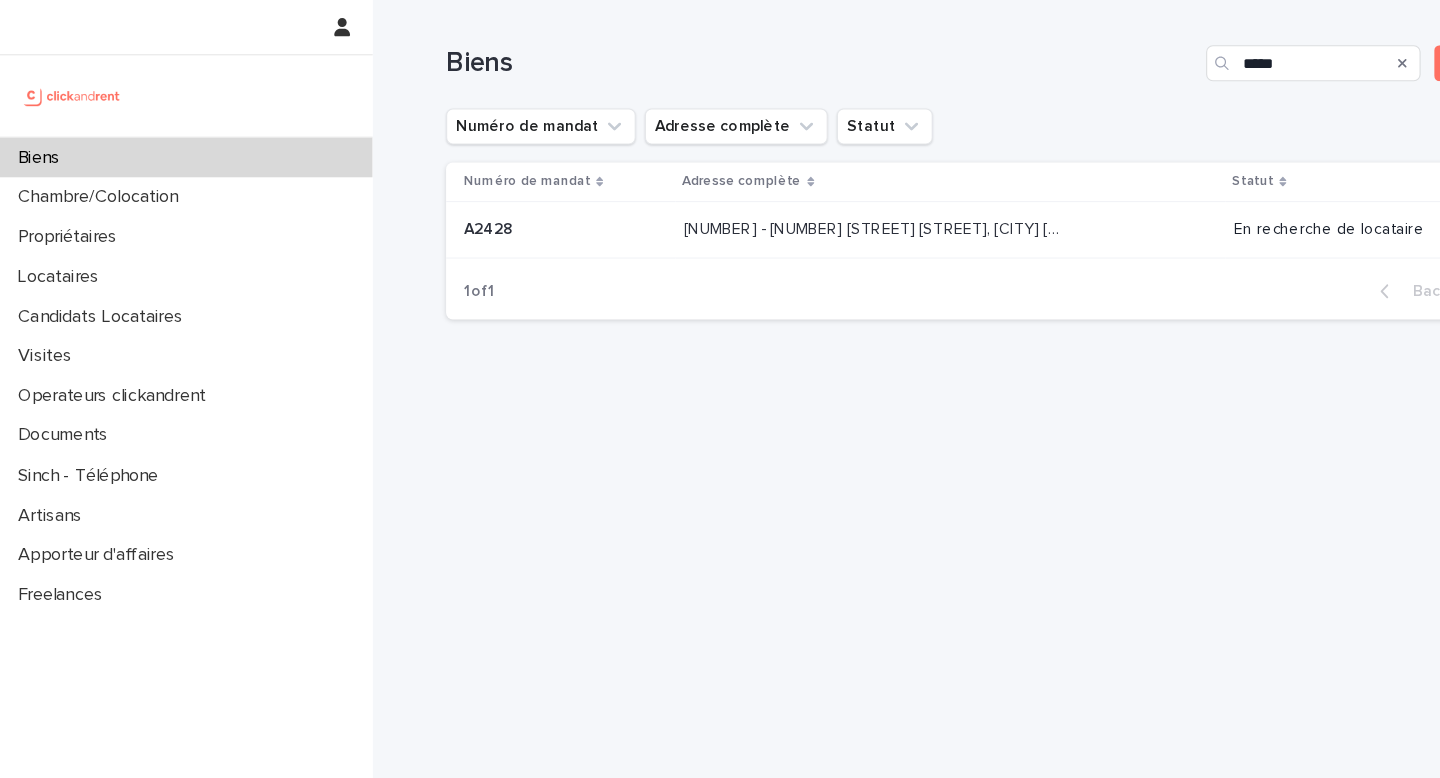 click on "A2428 - 7 rue des châteaux Brûloirs,  Cergy 95000" at bounding box center [774, 201] 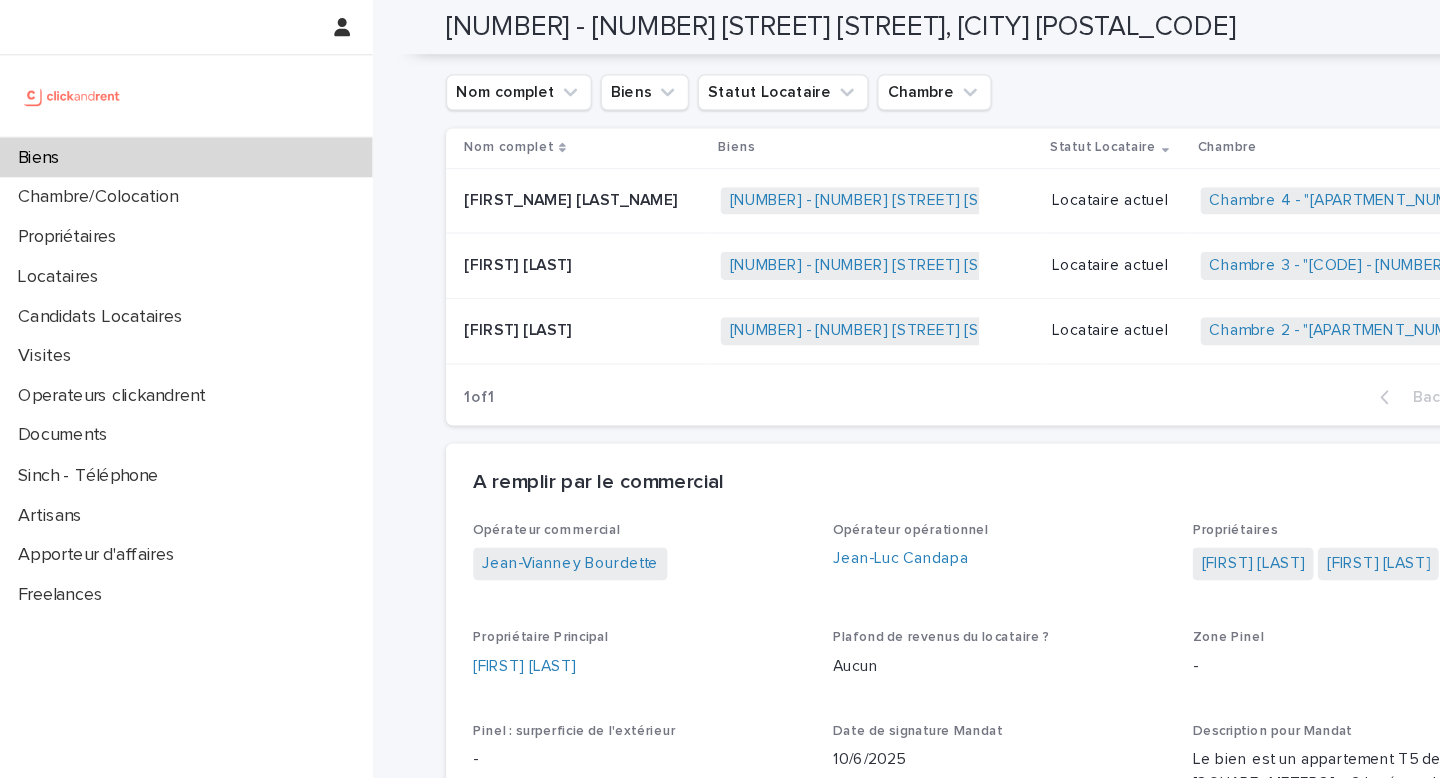 scroll, scrollTop: 1003, scrollLeft: 0, axis: vertical 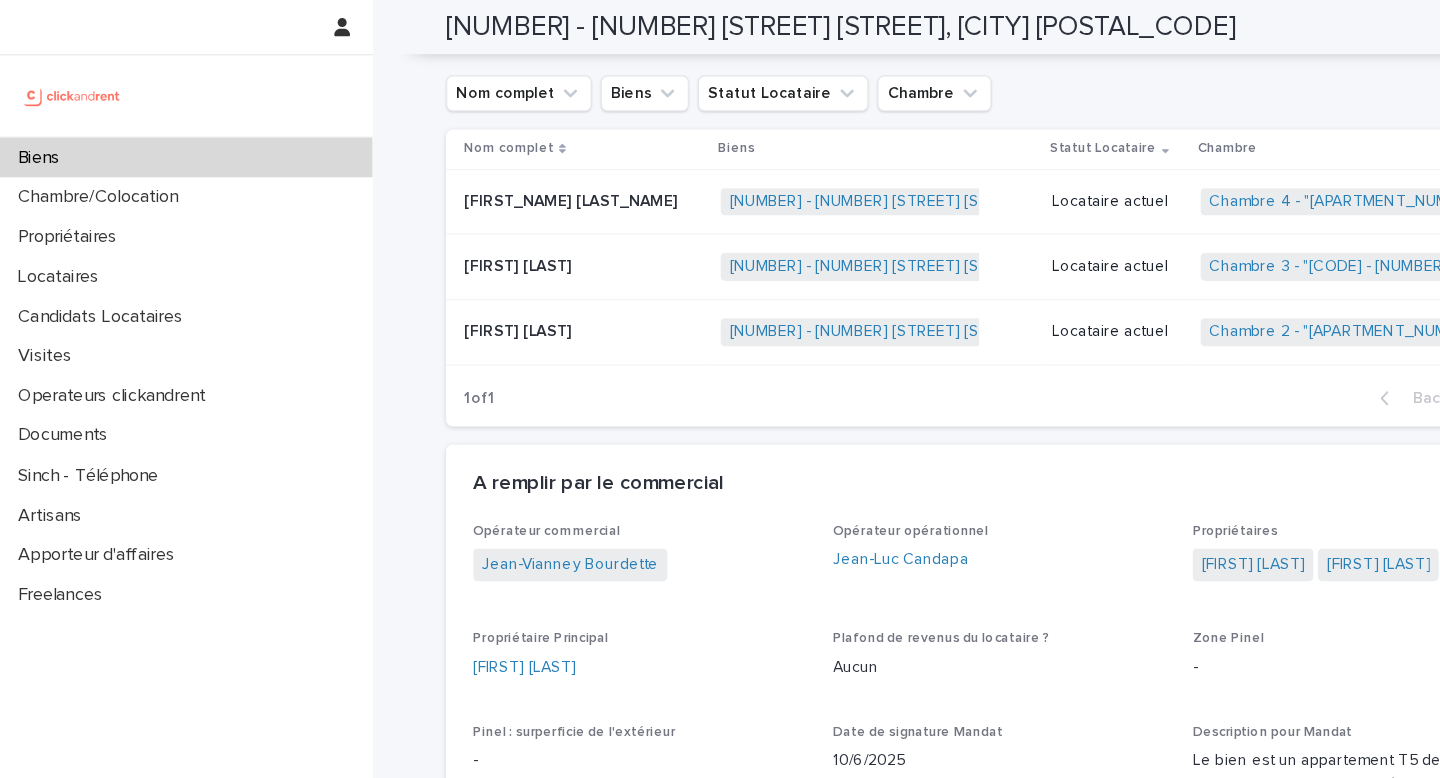 click on "Locataire actuel" at bounding box center [989, 179] 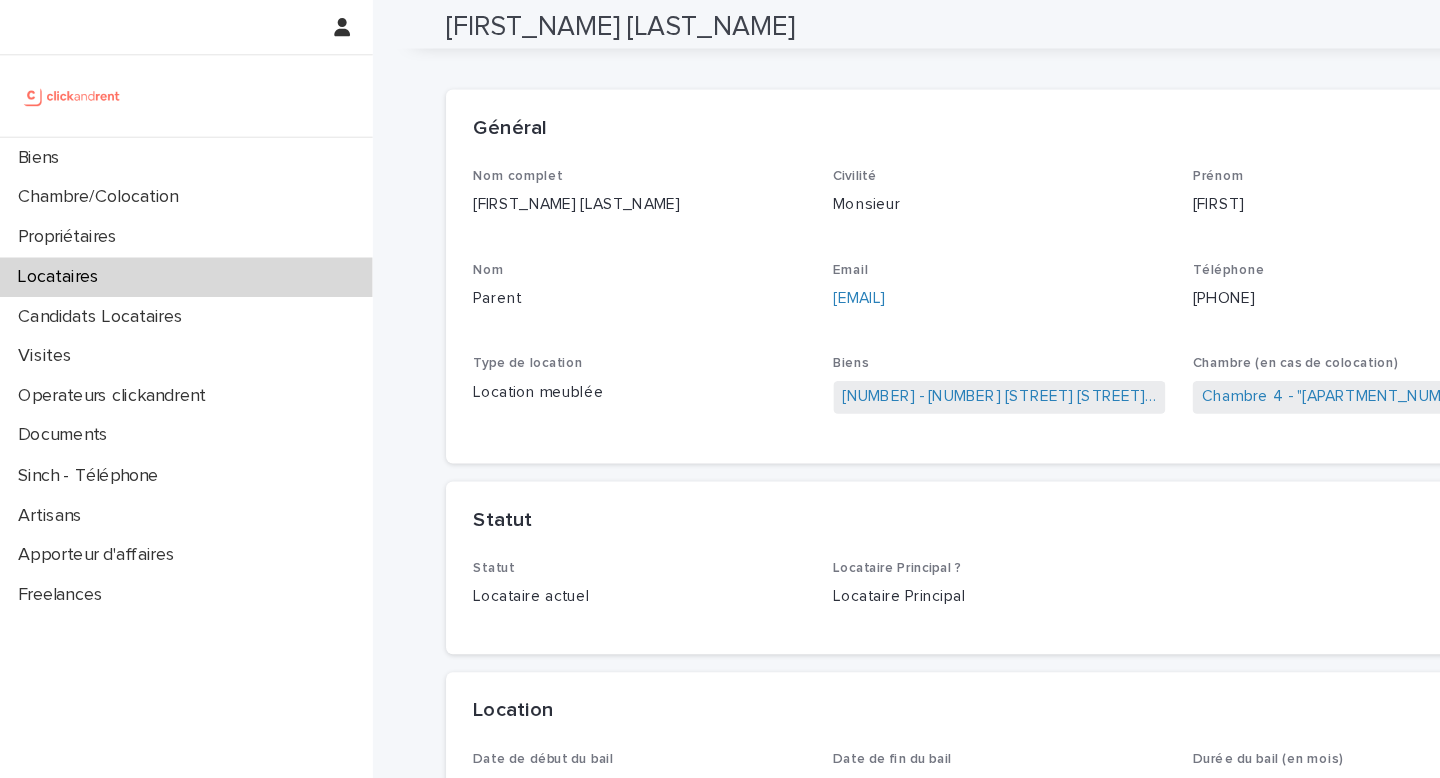 scroll, scrollTop: 0, scrollLeft: 0, axis: both 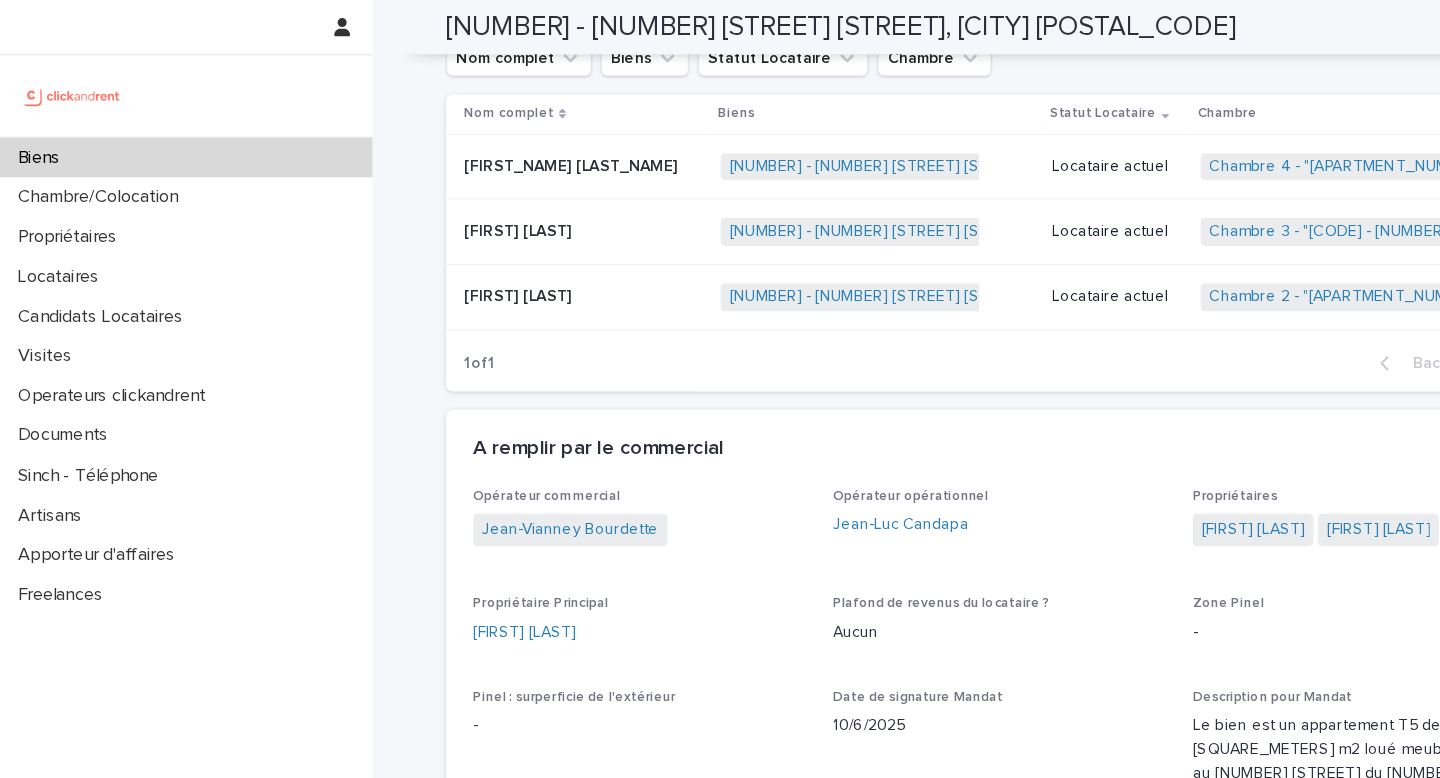 click on "Locataire actuel" at bounding box center [989, 205] 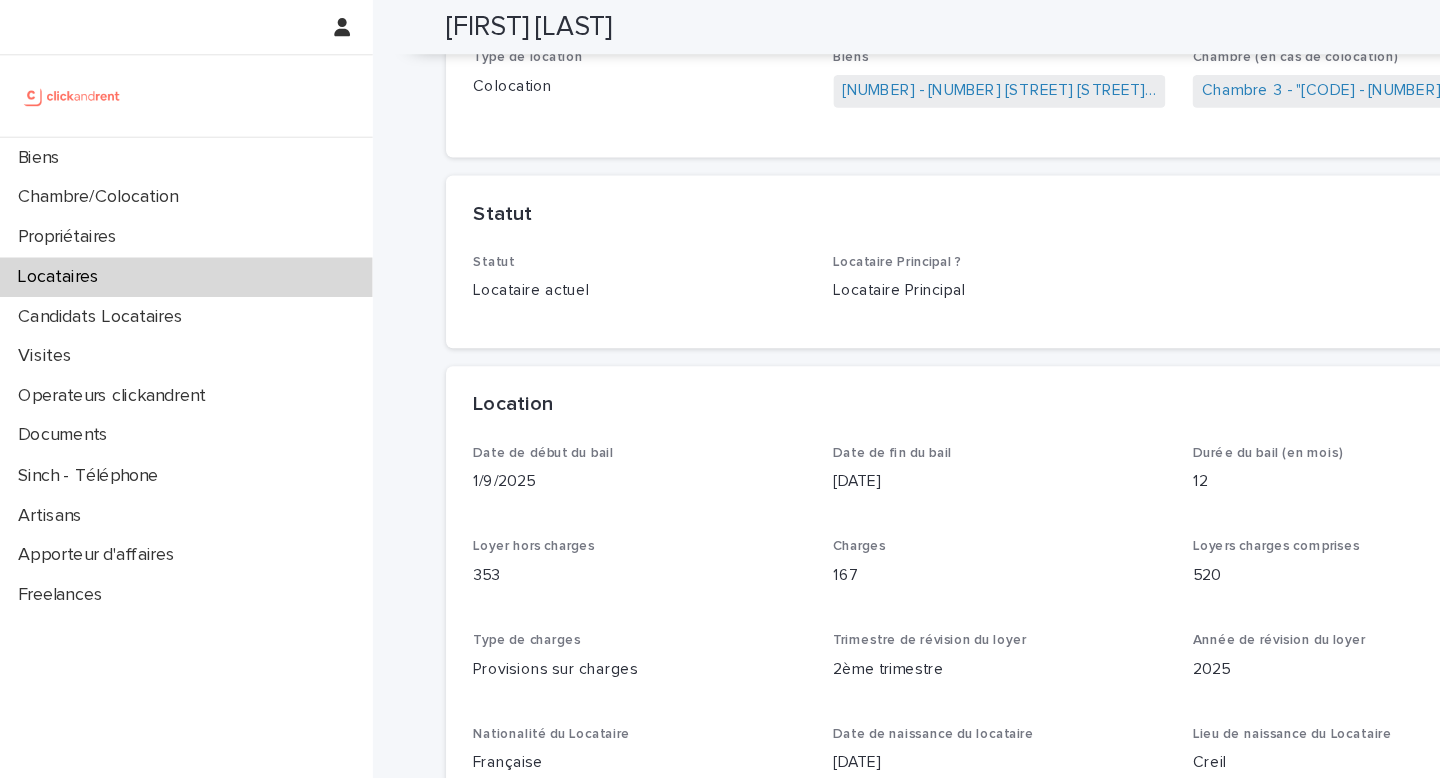 scroll, scrollTop: 0, scrollLeft: 0, axis: both 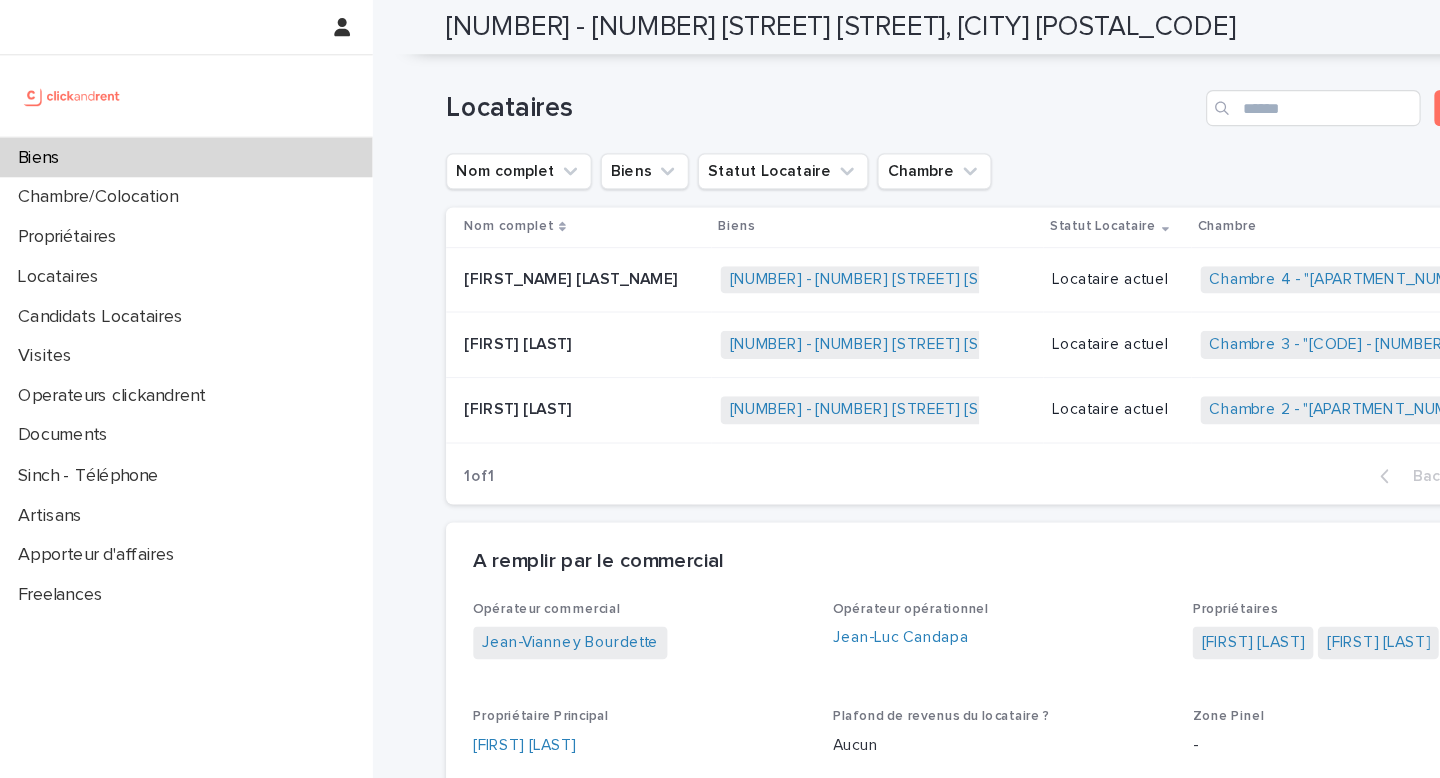 click on "Locataire actuel" at bounding box center [989, 363] 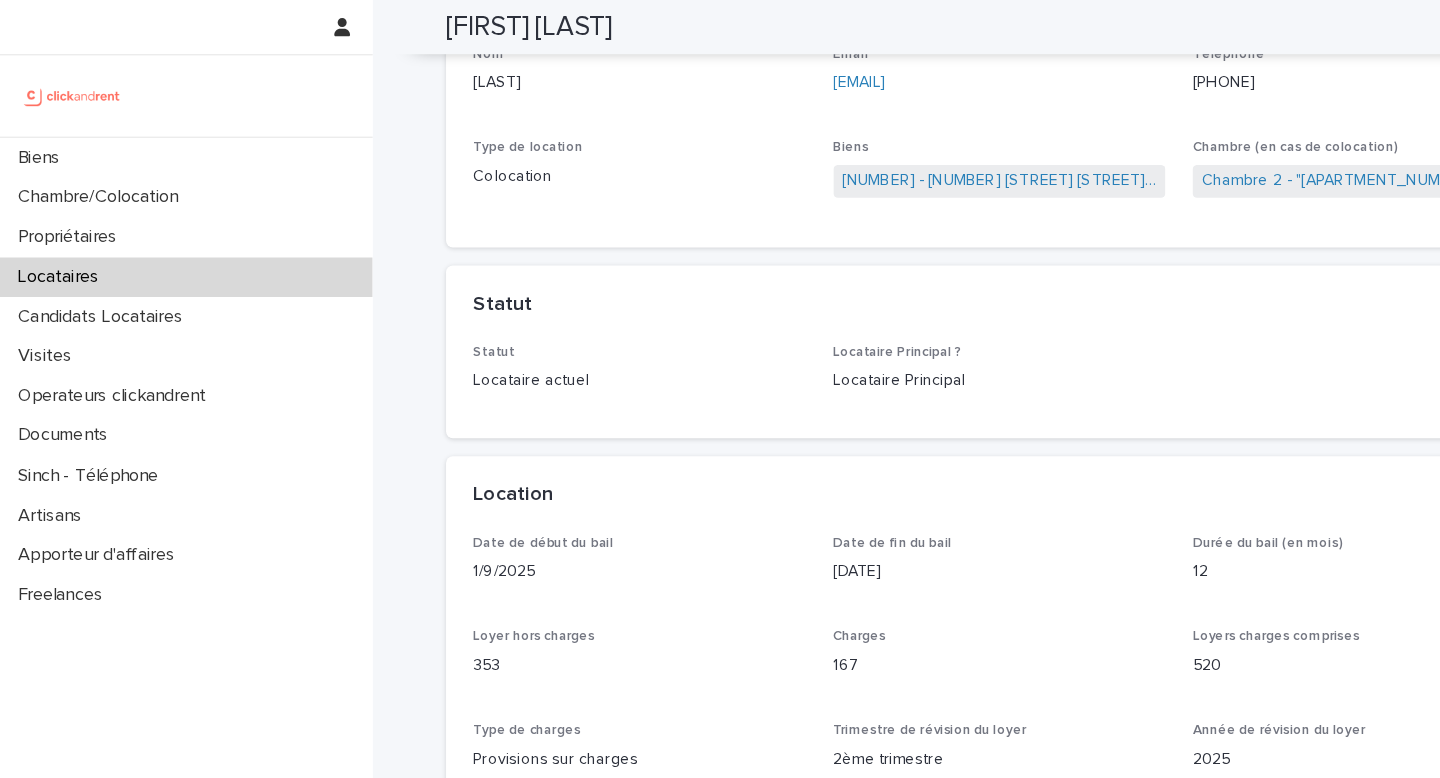 scroll, scrollTop: 0, scrollLeft: 0, axis: both 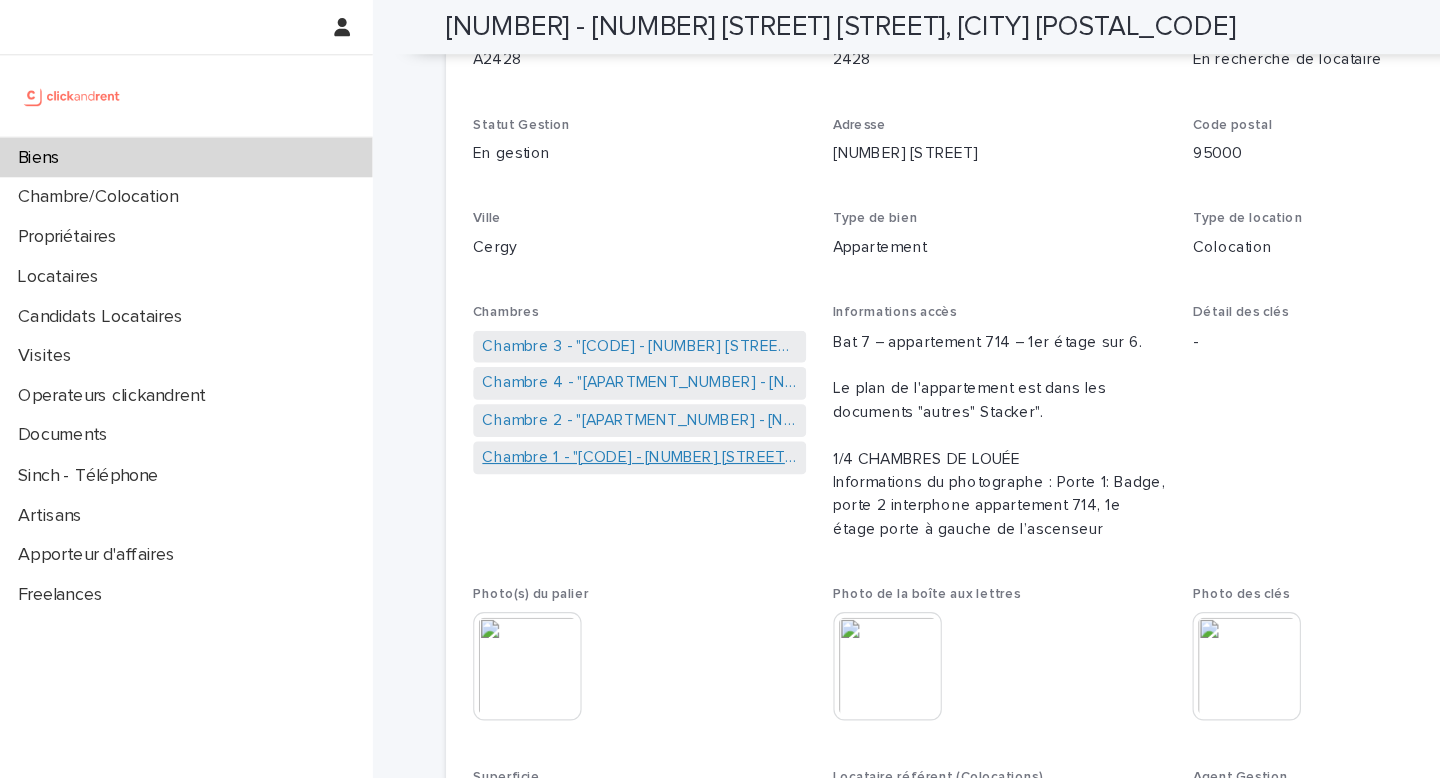 click on "Chambre 1 - "A2428 - 7 rue des châteaux Brûloirs,  Cergy 95000"" at bounding box center [566, 405] 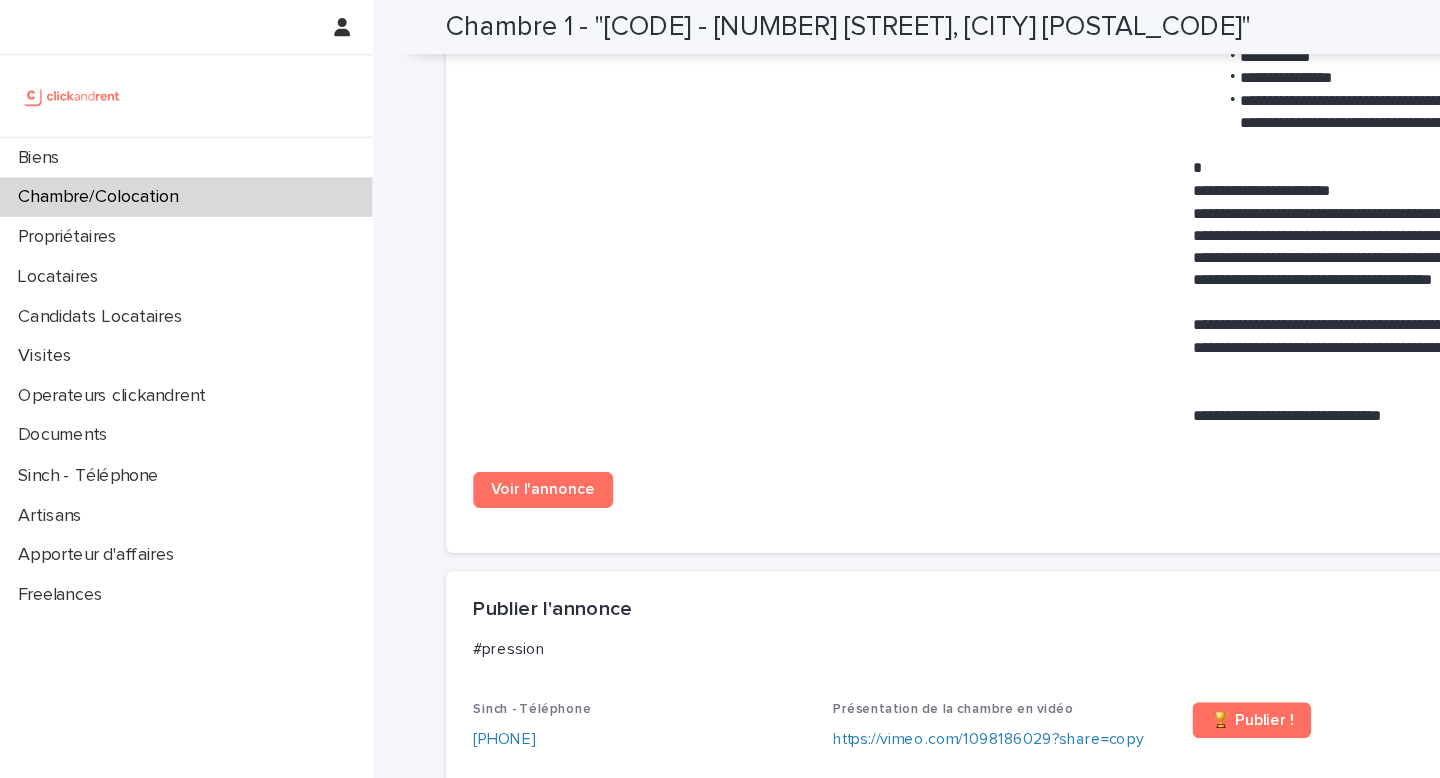 scroll, scrollTop: 1857, scrollLeft: 0, axis: vertical 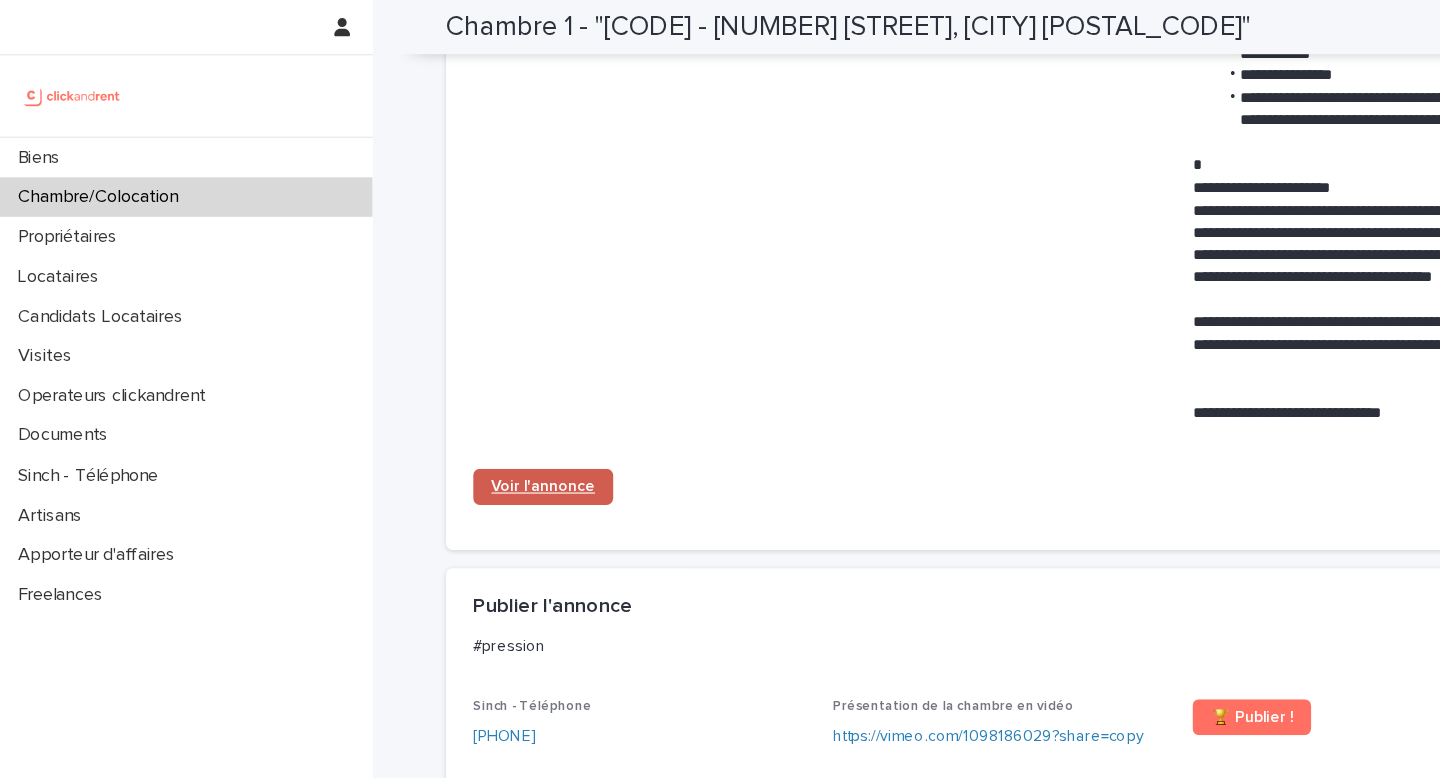 click on "Voir l'annonce" at bounding box center (481, 431) 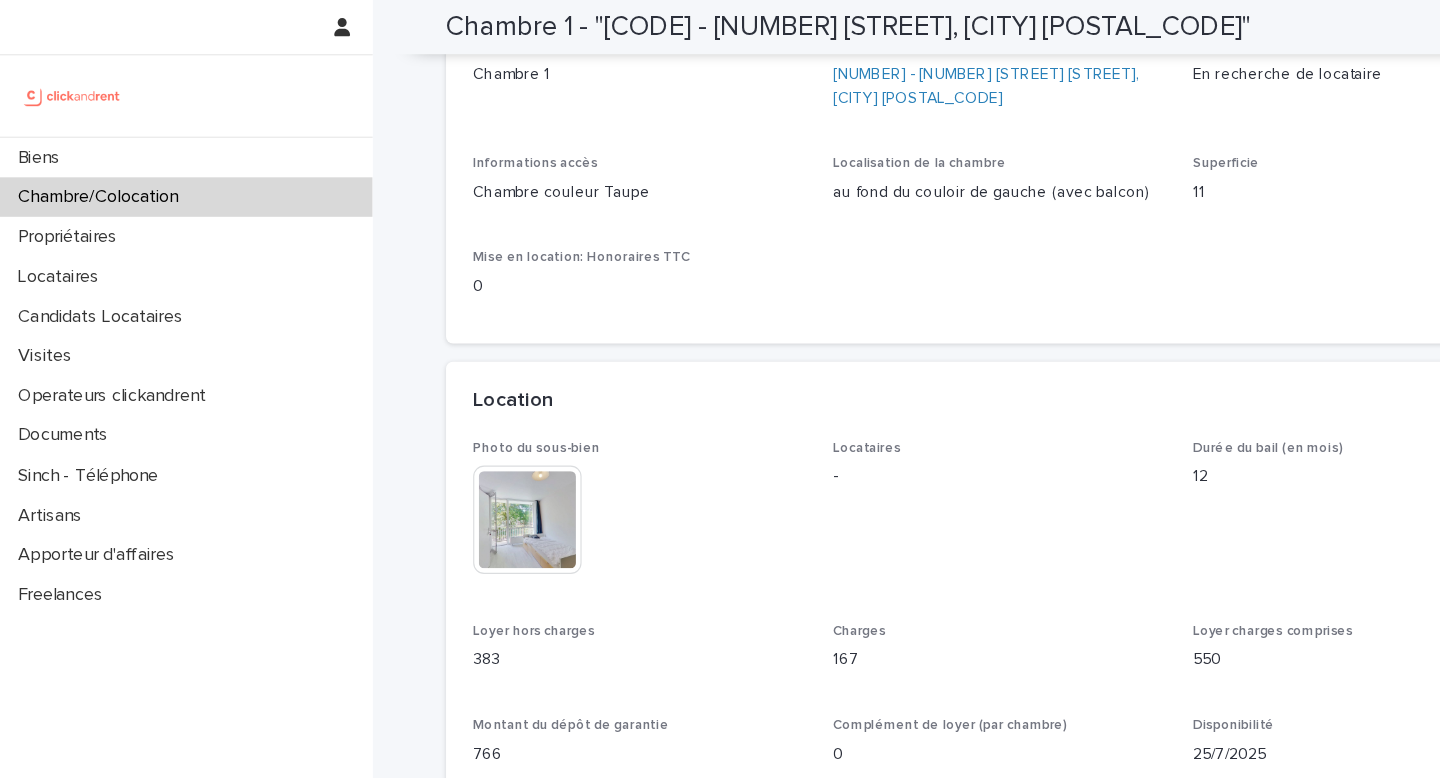 scroll, scrollTop: 0, scrollLeft: 0, axis: both 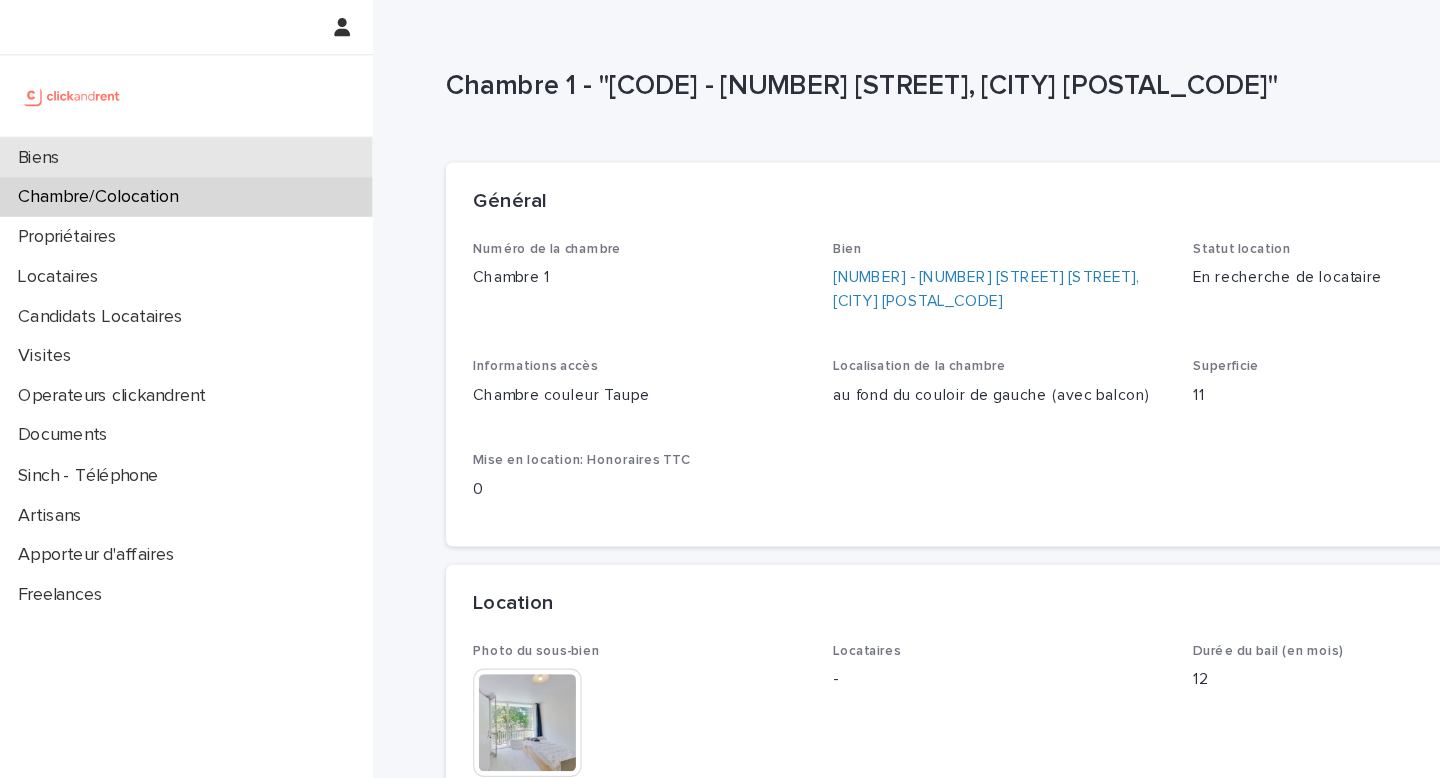 click on "Biens" at bounding box center [165, 139] 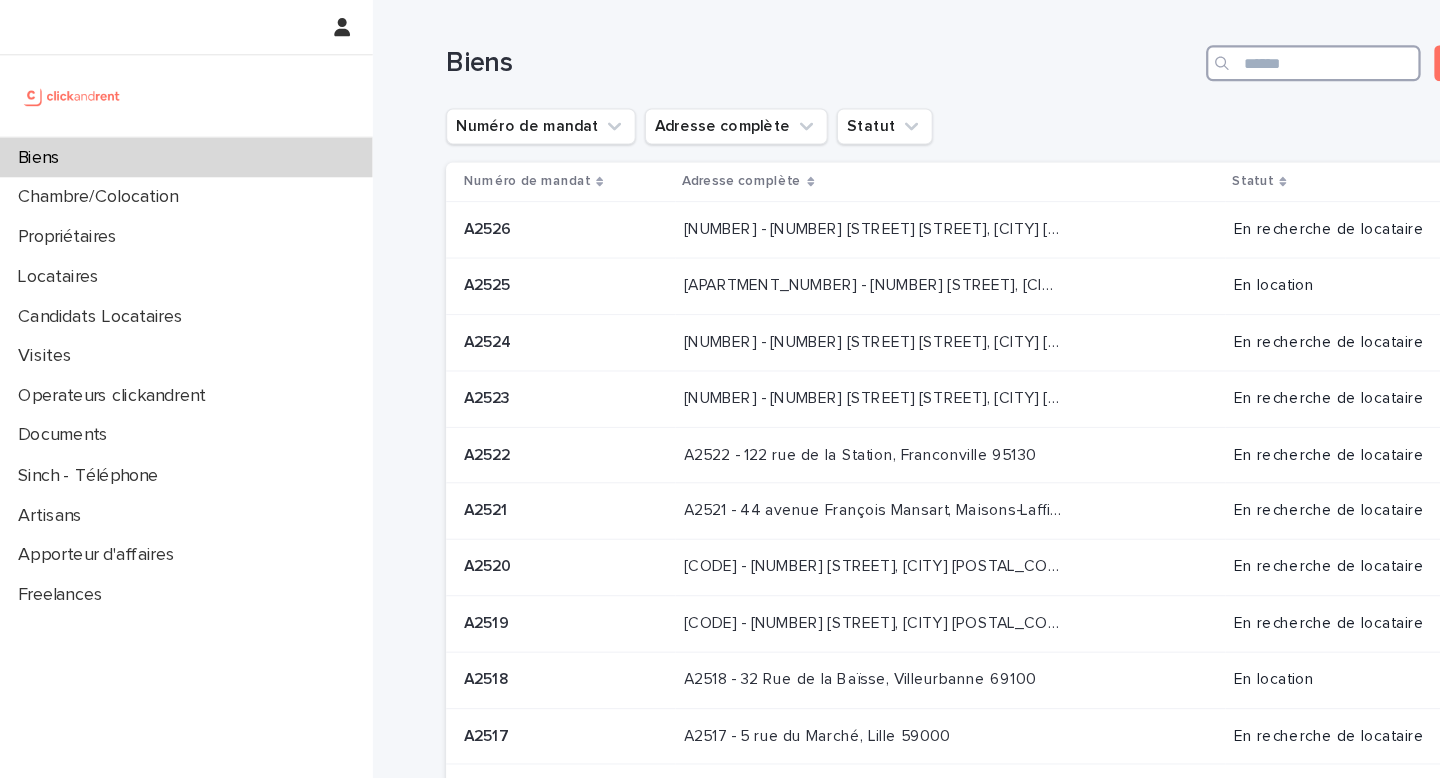 click at bounding box center [1163, 56] 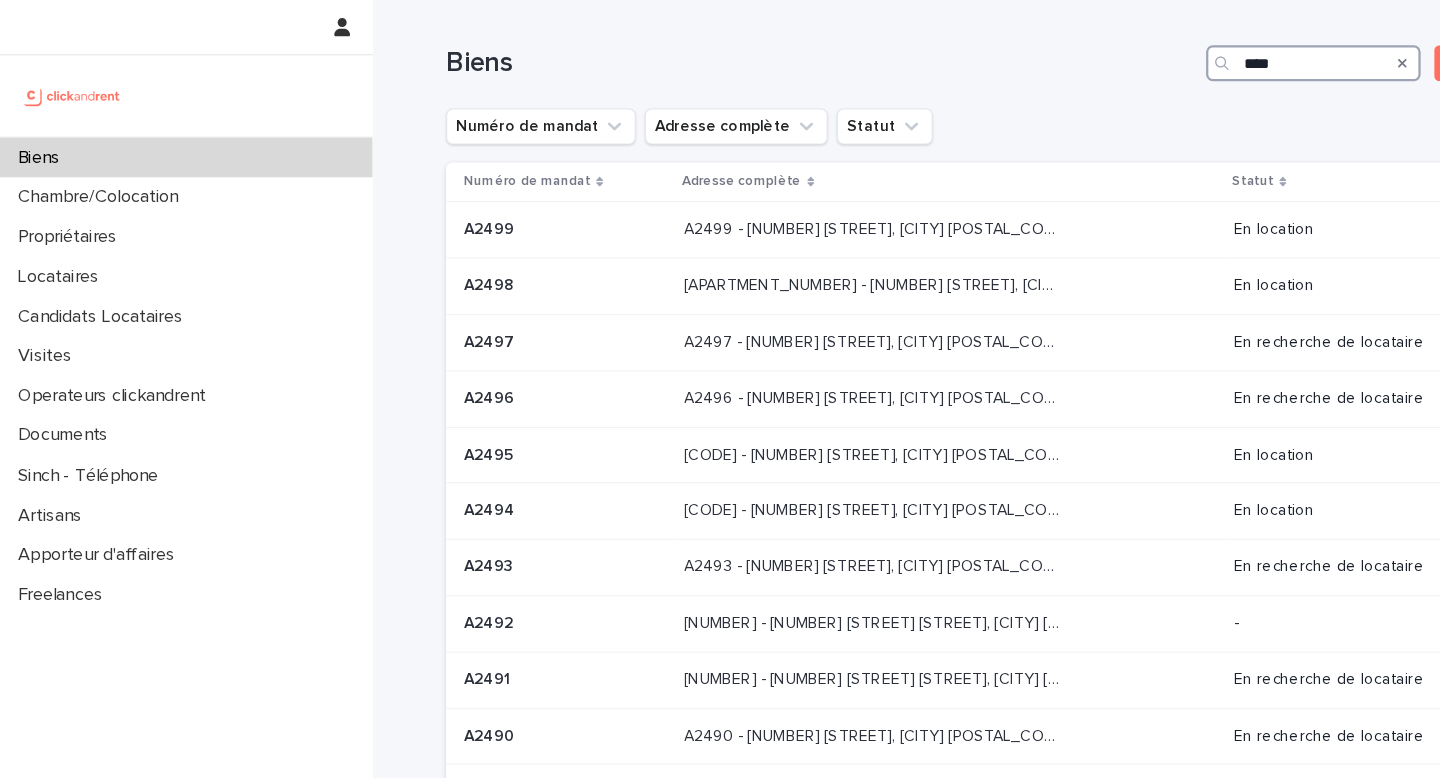 type on "*****" 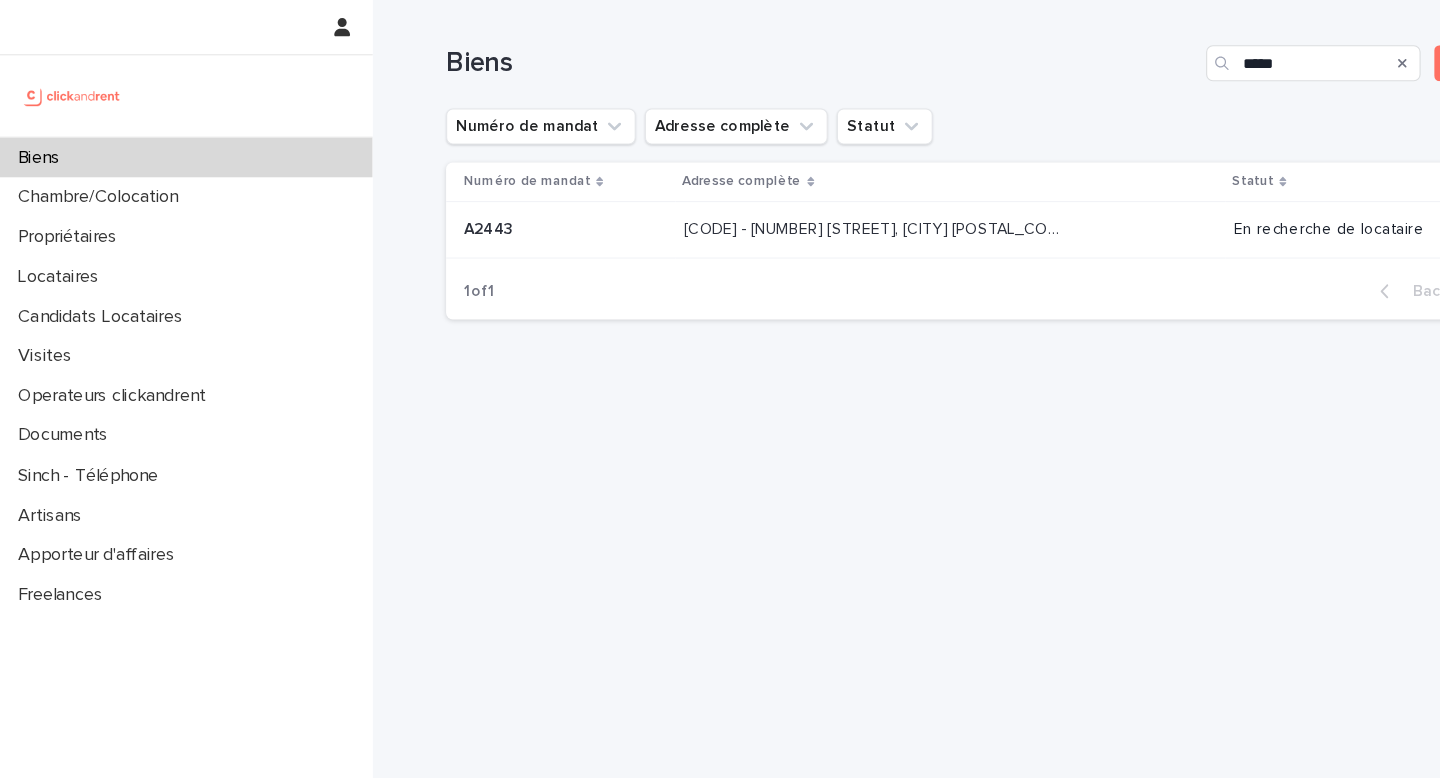 click on "A2443 - 18 place Georges Pompidou,  Noisy-le-Grand 93160" at bounding box center (774, 201) 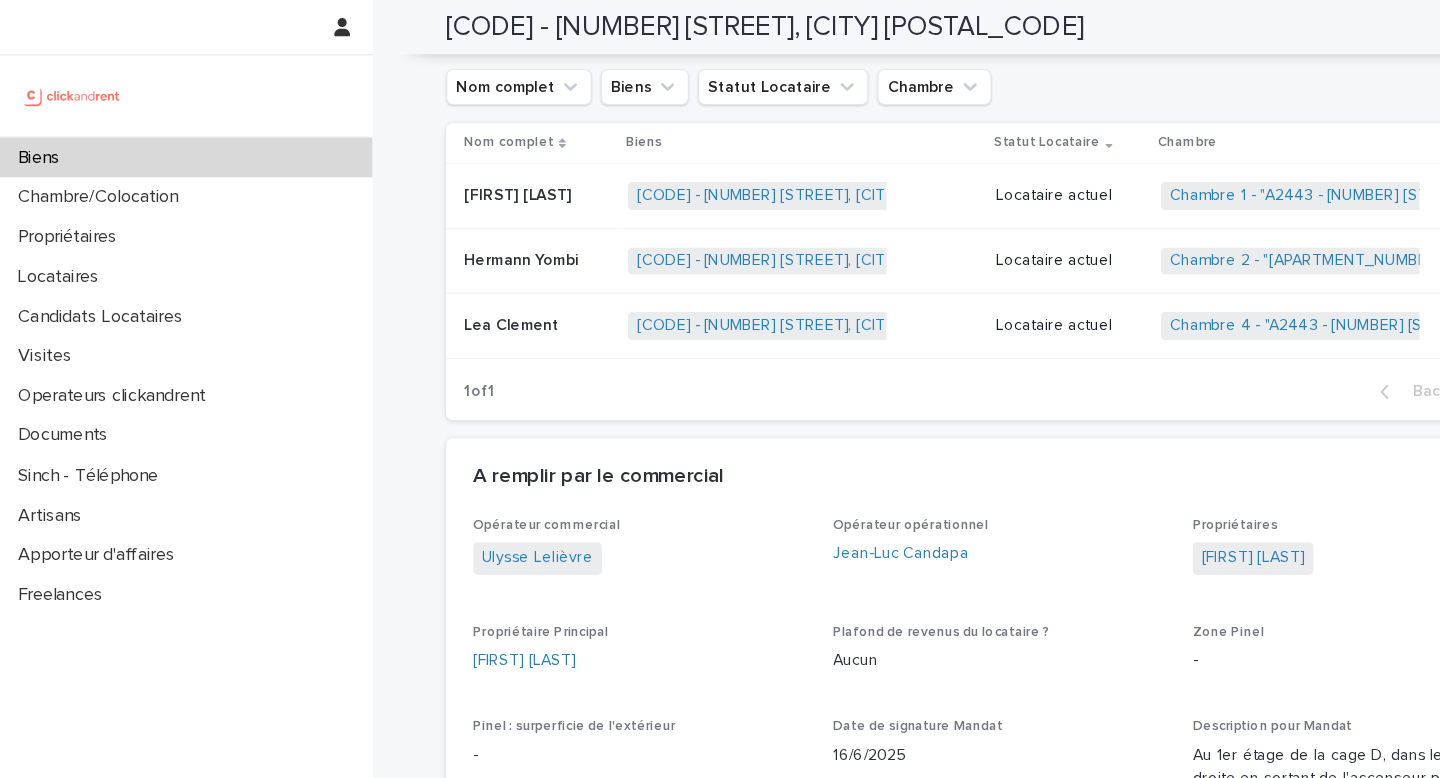 scroll, scrollTop: 1299, scrollLeft: 0, axis: vertical 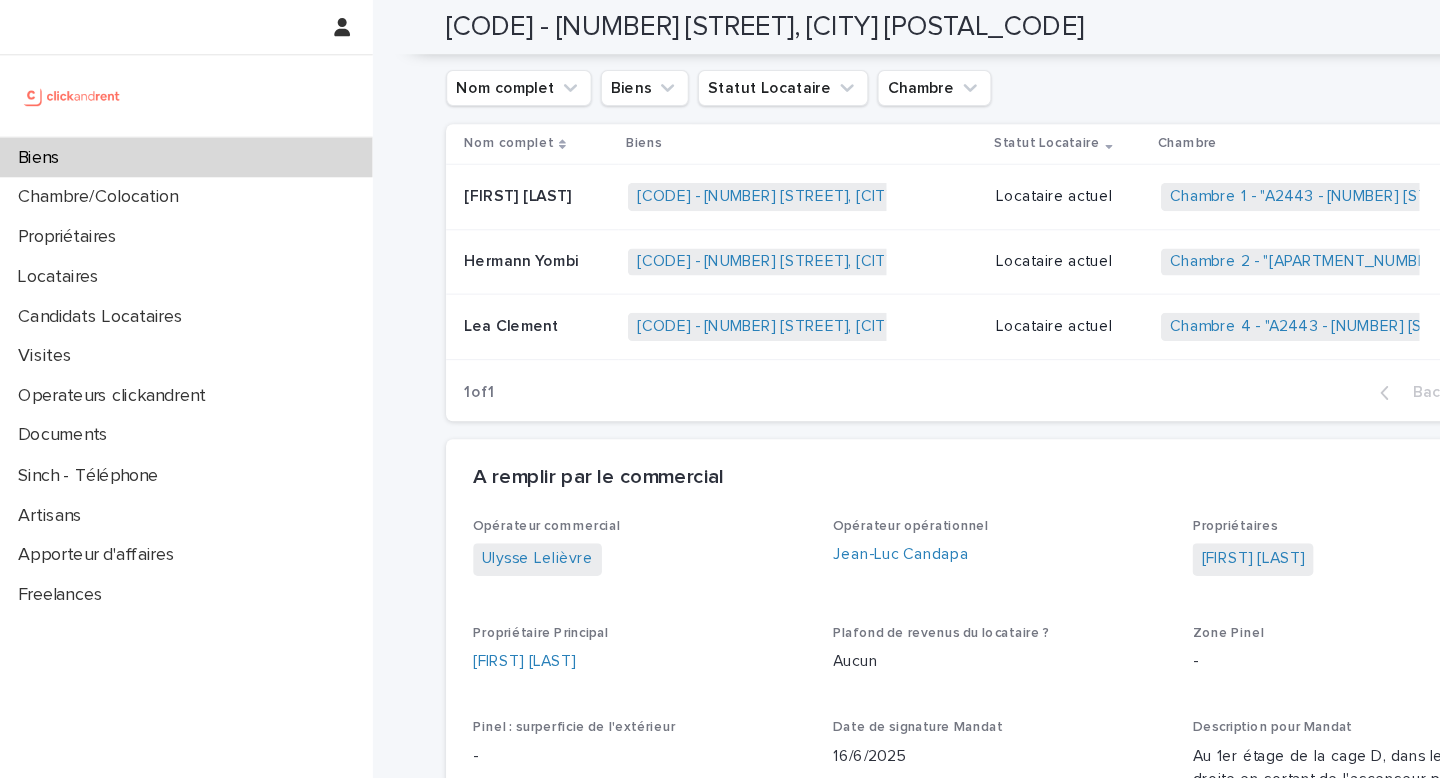 click on "Locataire actuel" at bounding box center (947, 174) 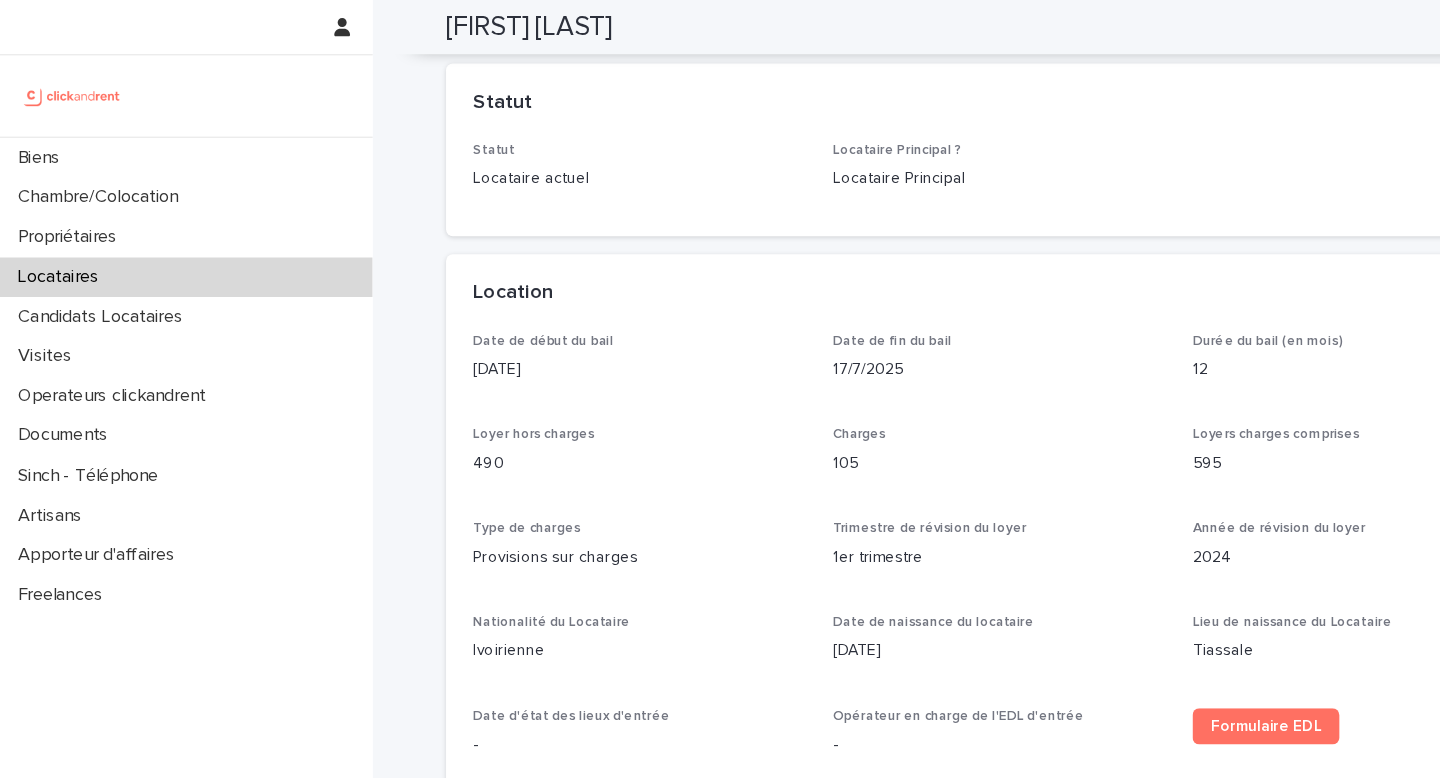 scroll, scrollTop: 438, scrollLeft: 0, axis: vertical 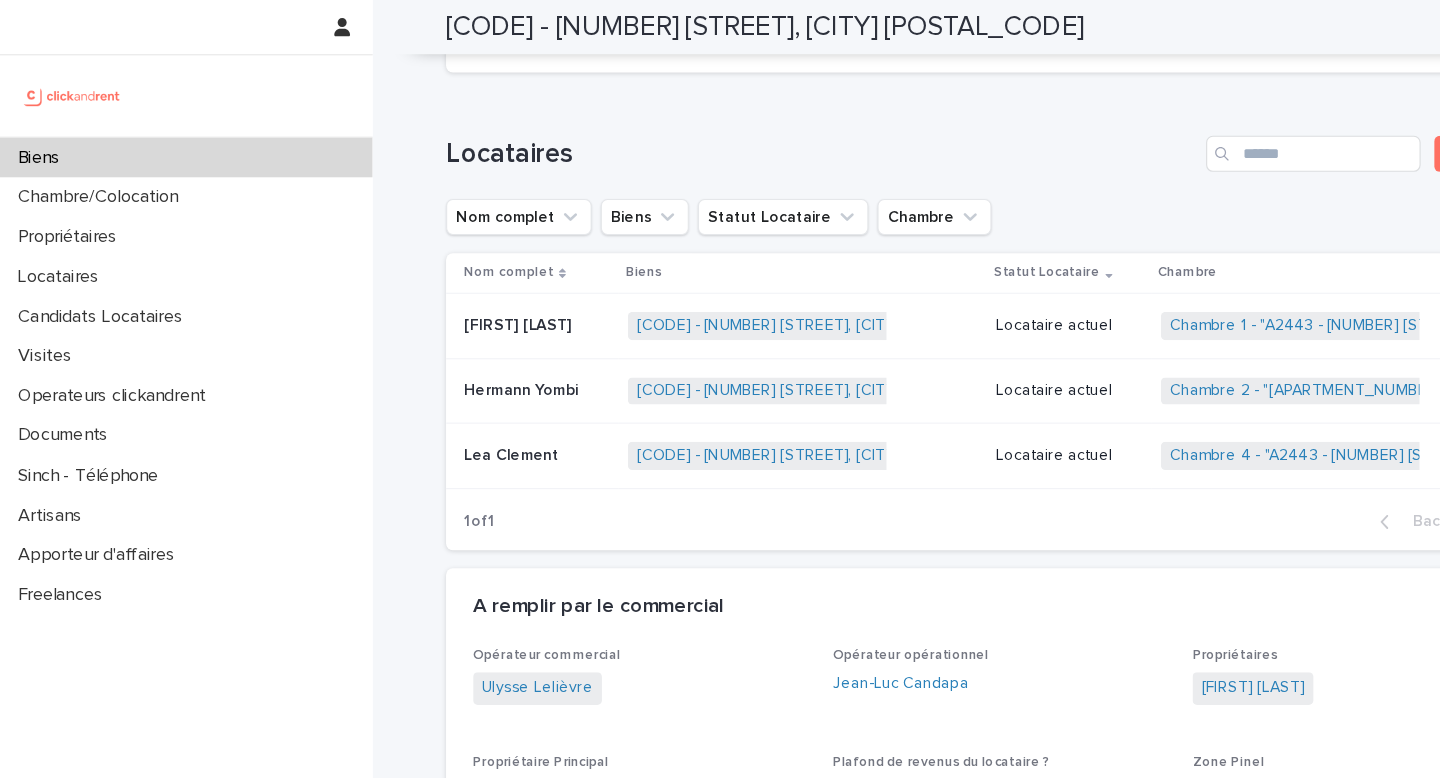 click on "Locataire actuel" at bounding box center [947, 346] 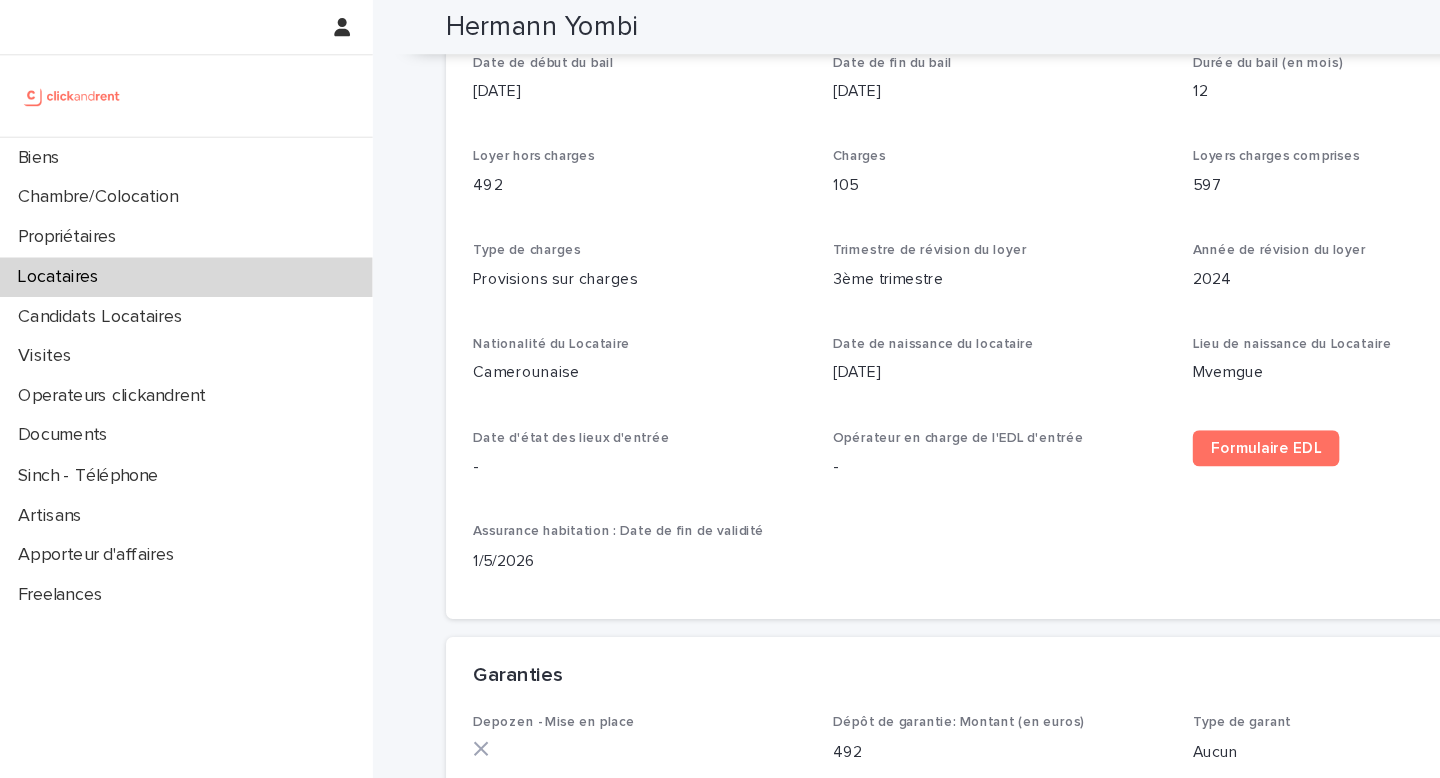 scroll, scrollTop: 660, scrollLeft: 0, axis: vertical 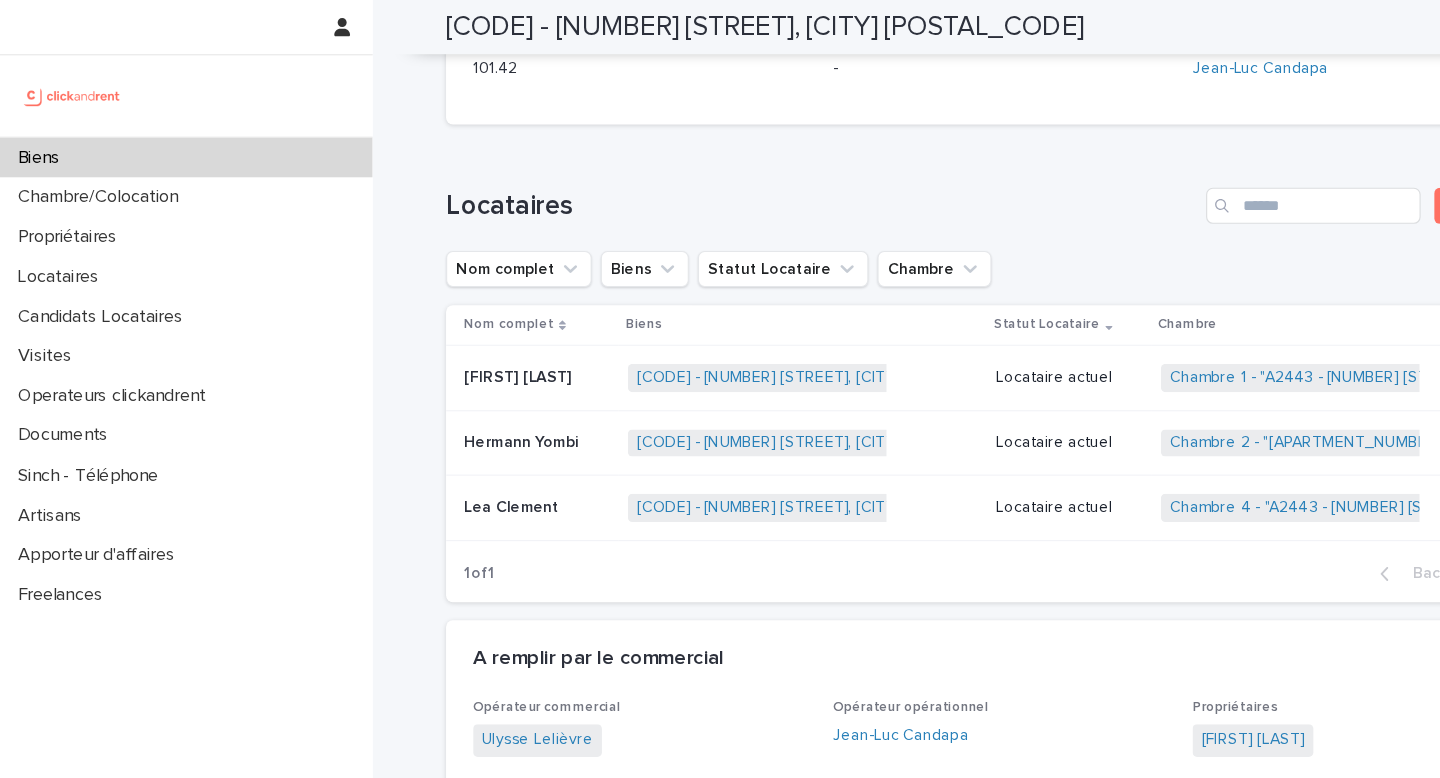 click on "Locataire actuel" at bounding box center (947, 449) 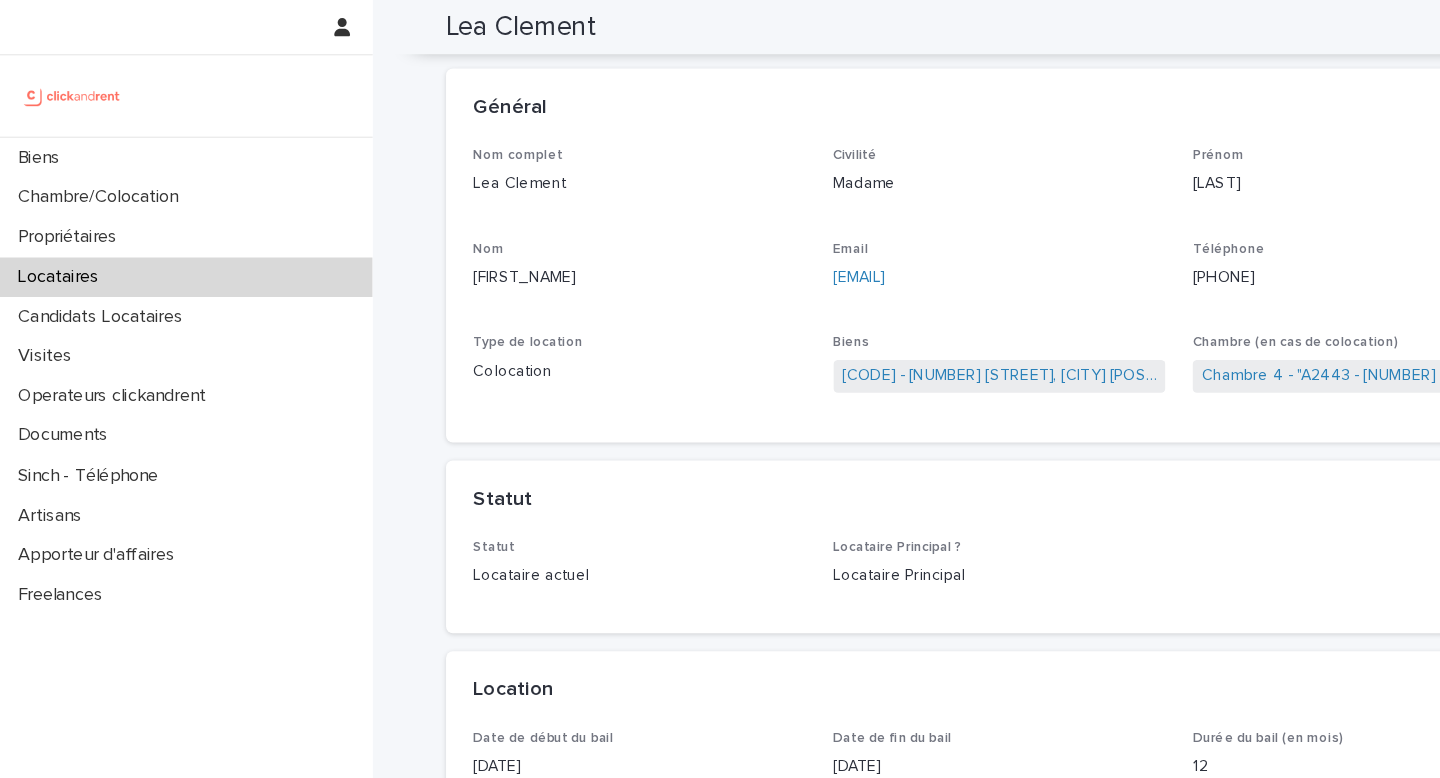 scroll, scrollTop: 0, scrollLeft: 0, axis: both 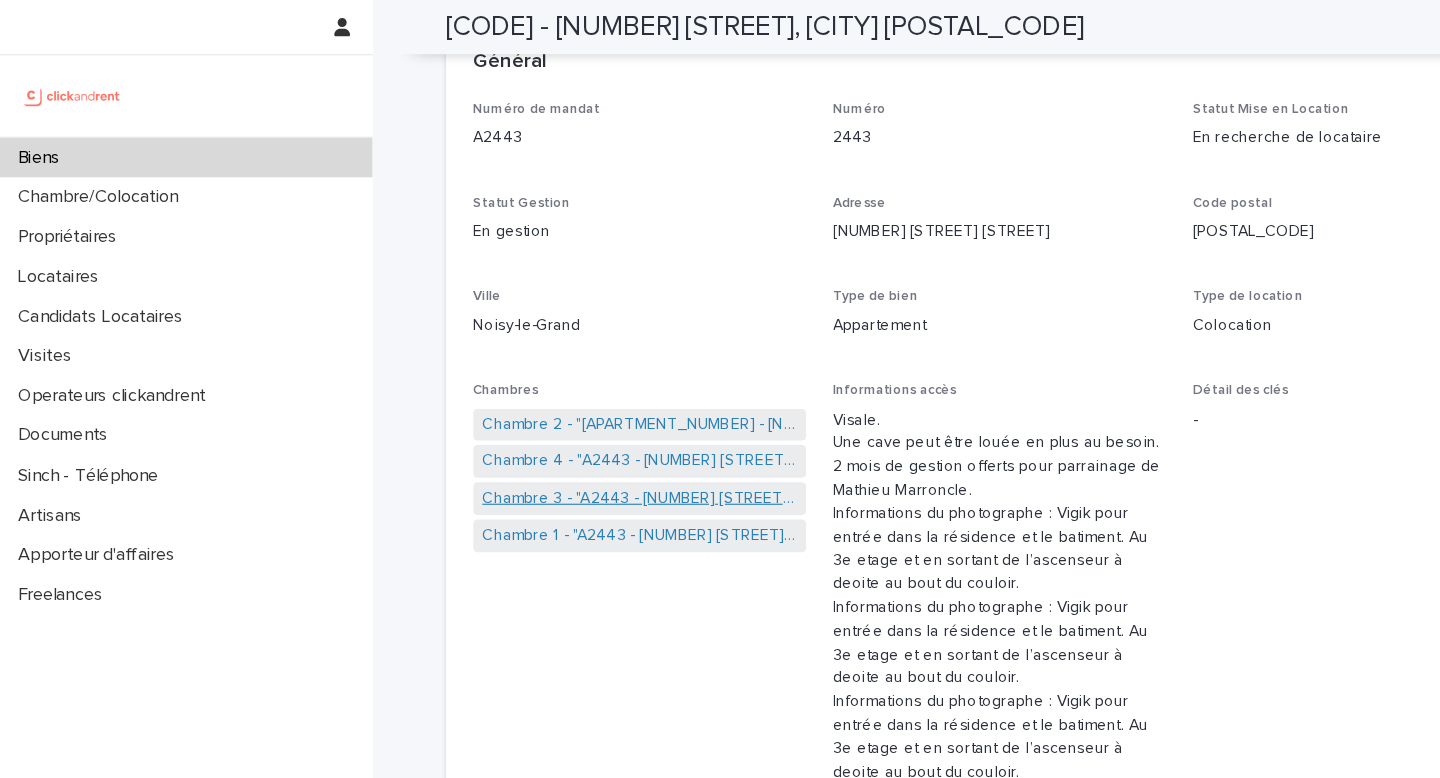 click on "Chambre 3 - "A2443 - 18 place Georges Pompidou,  Noisy-le-Grand 93160"" at bounding box center [566, 441] 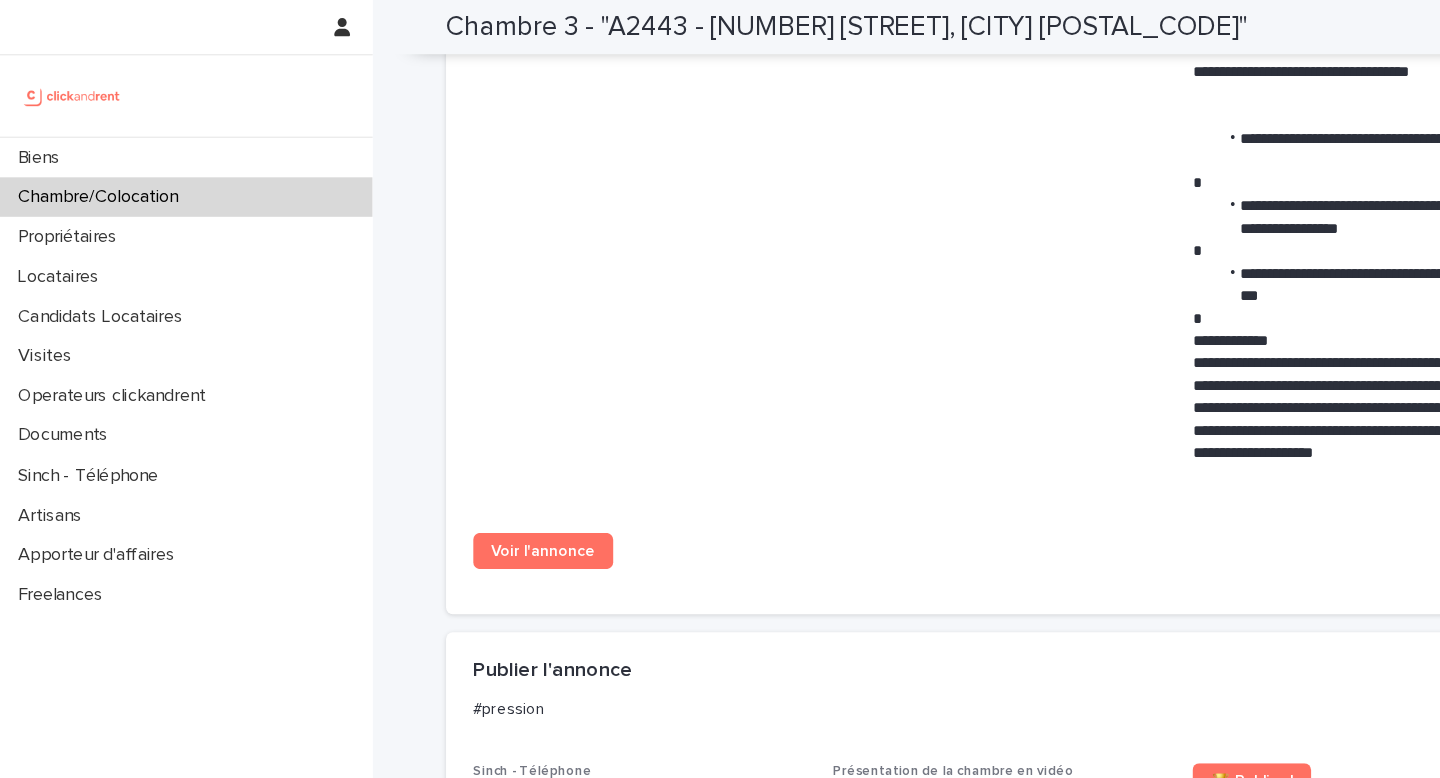 scroll, scrollTop: 975, scrollLeft: 0, axis: vertical 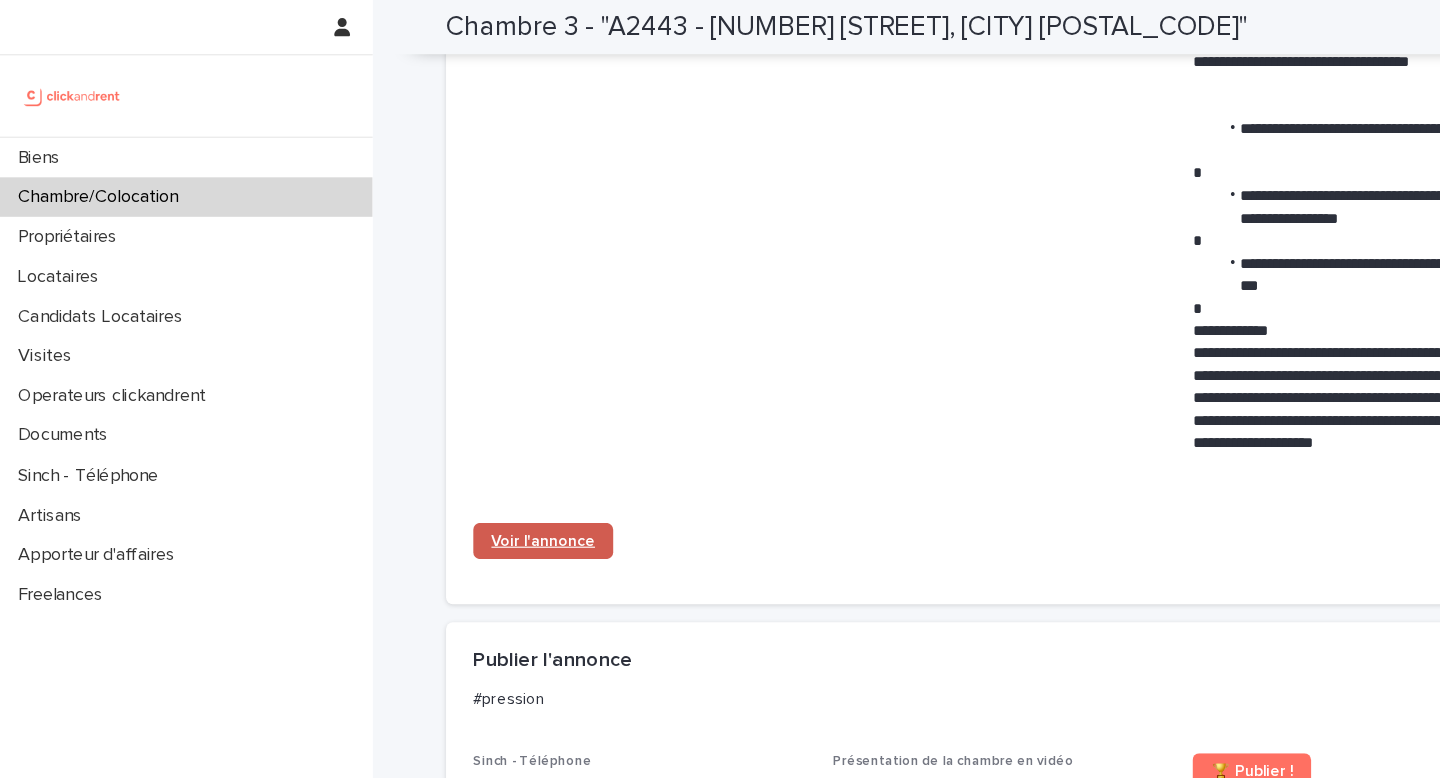 click on "Voir l'annonce" at bounding box center [481, 479] 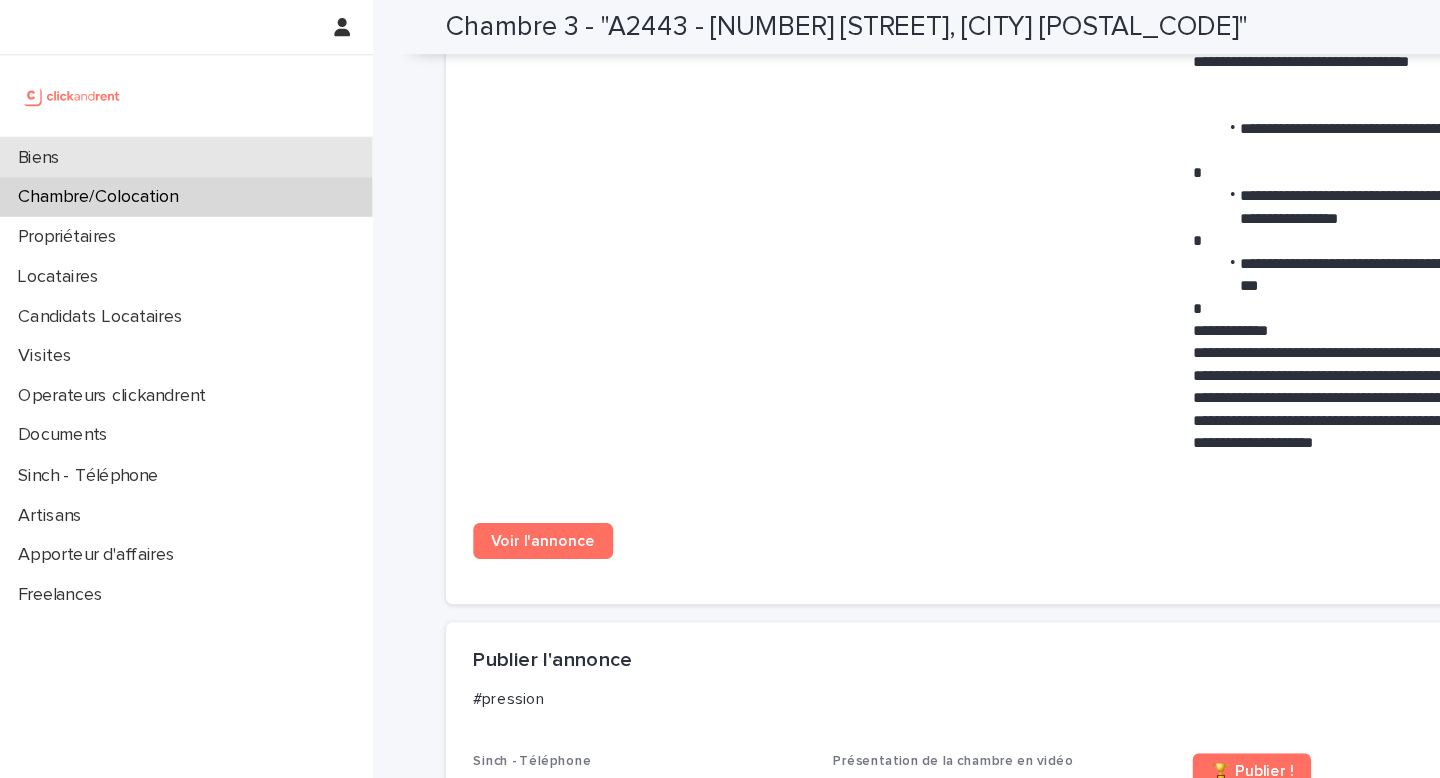 click on "Biens" at bounding box center [165, 139] 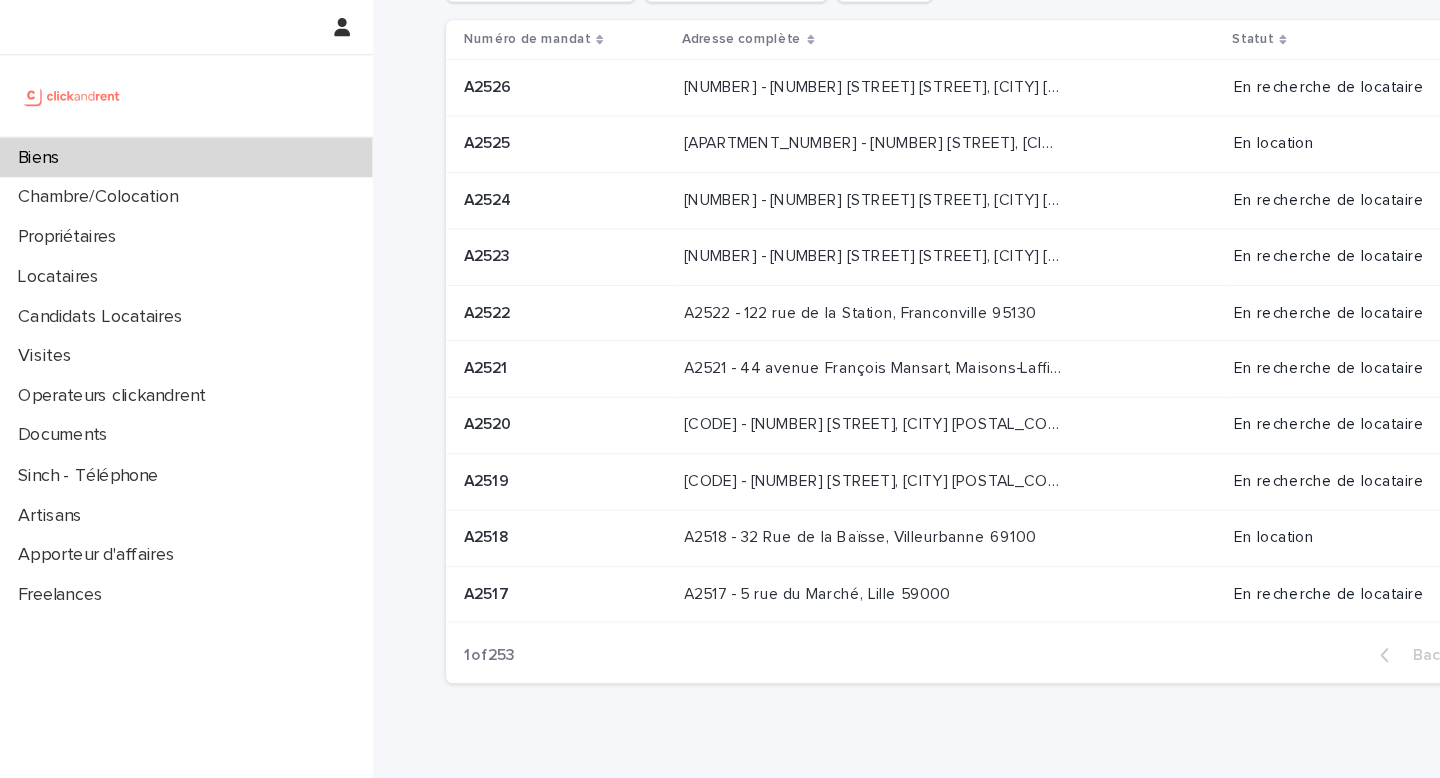 scroll, scrollTop: 0, scrollLeft: 0, axis: both 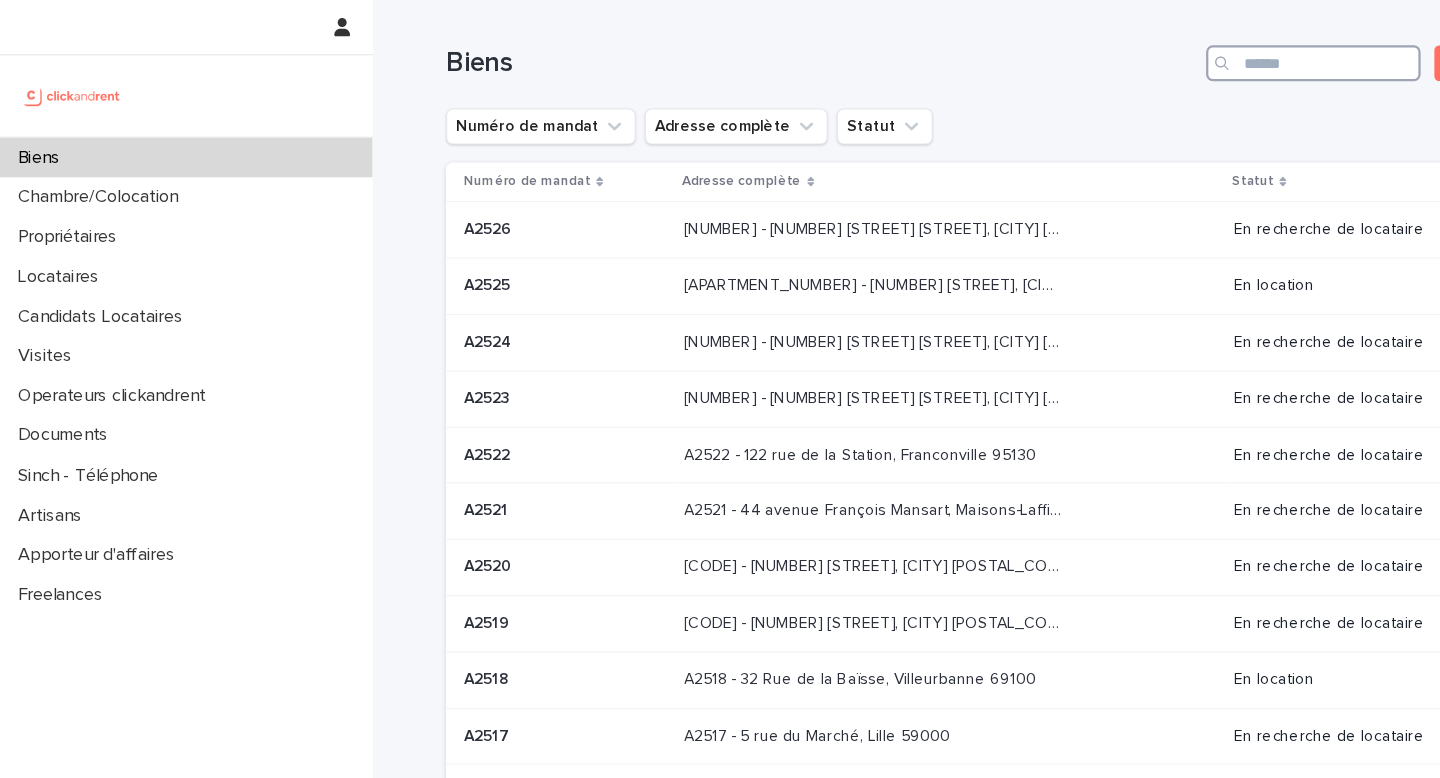 click at bounding box center (1163, 56) 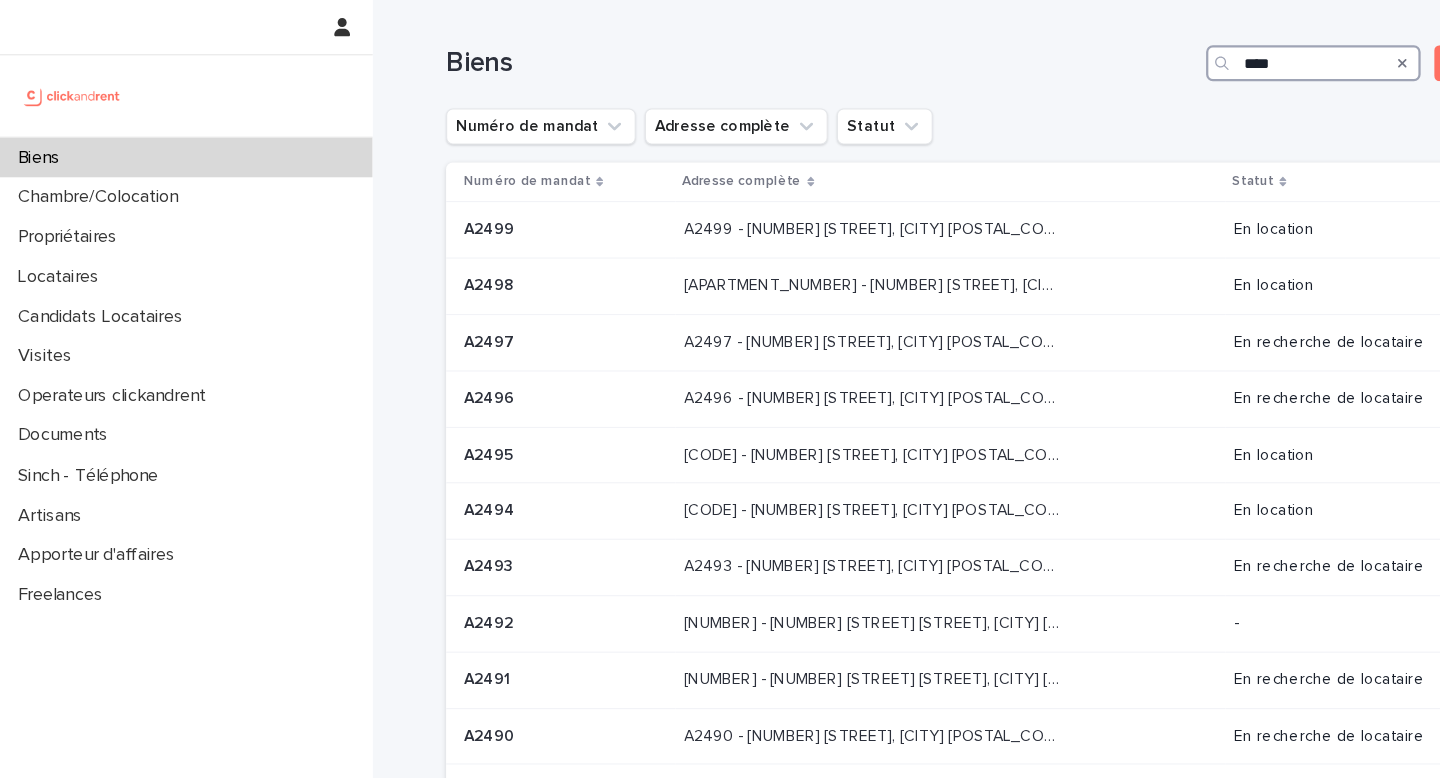 type on "*****" 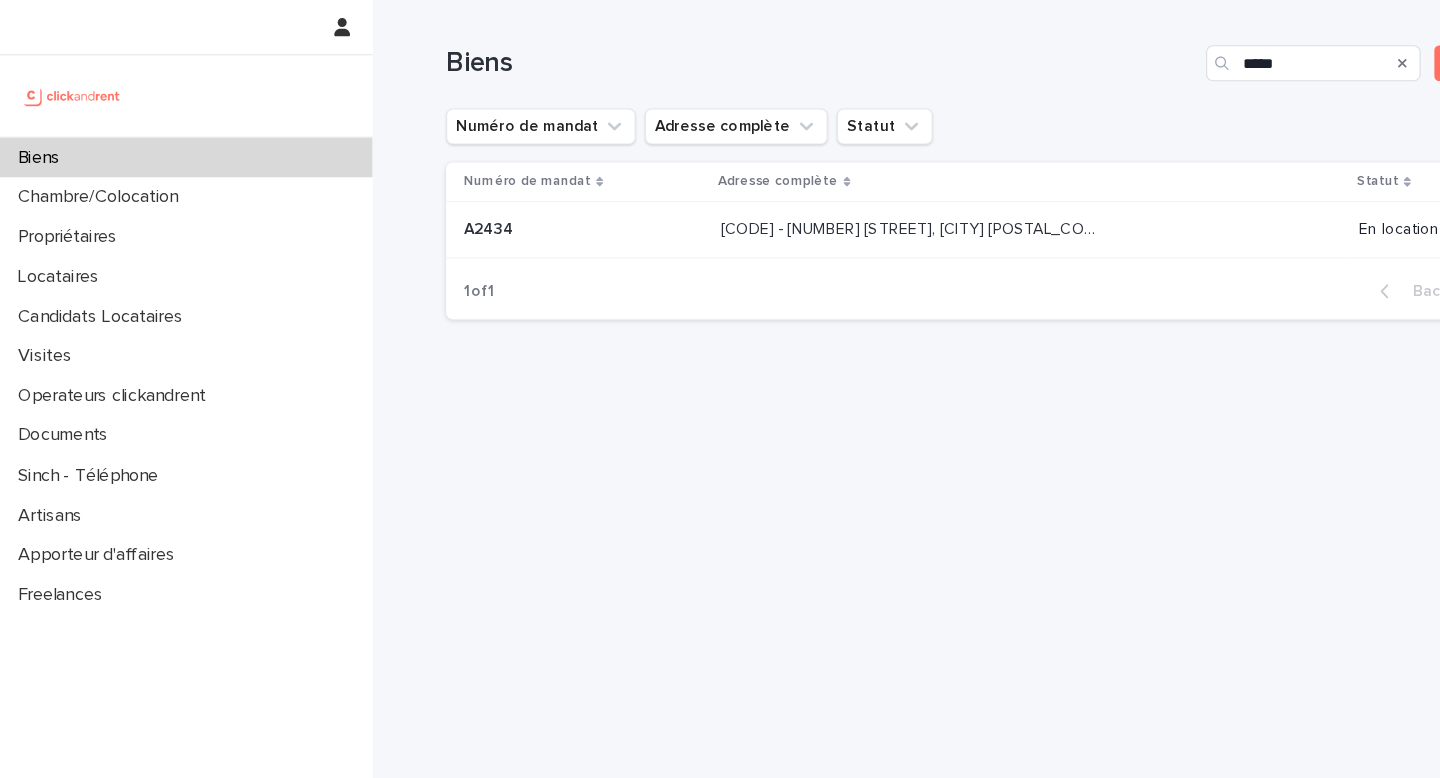 click on "A2434 - 1 rue des Brumes Lactées,  Cergy 95800" at bounding box center (806, 201) 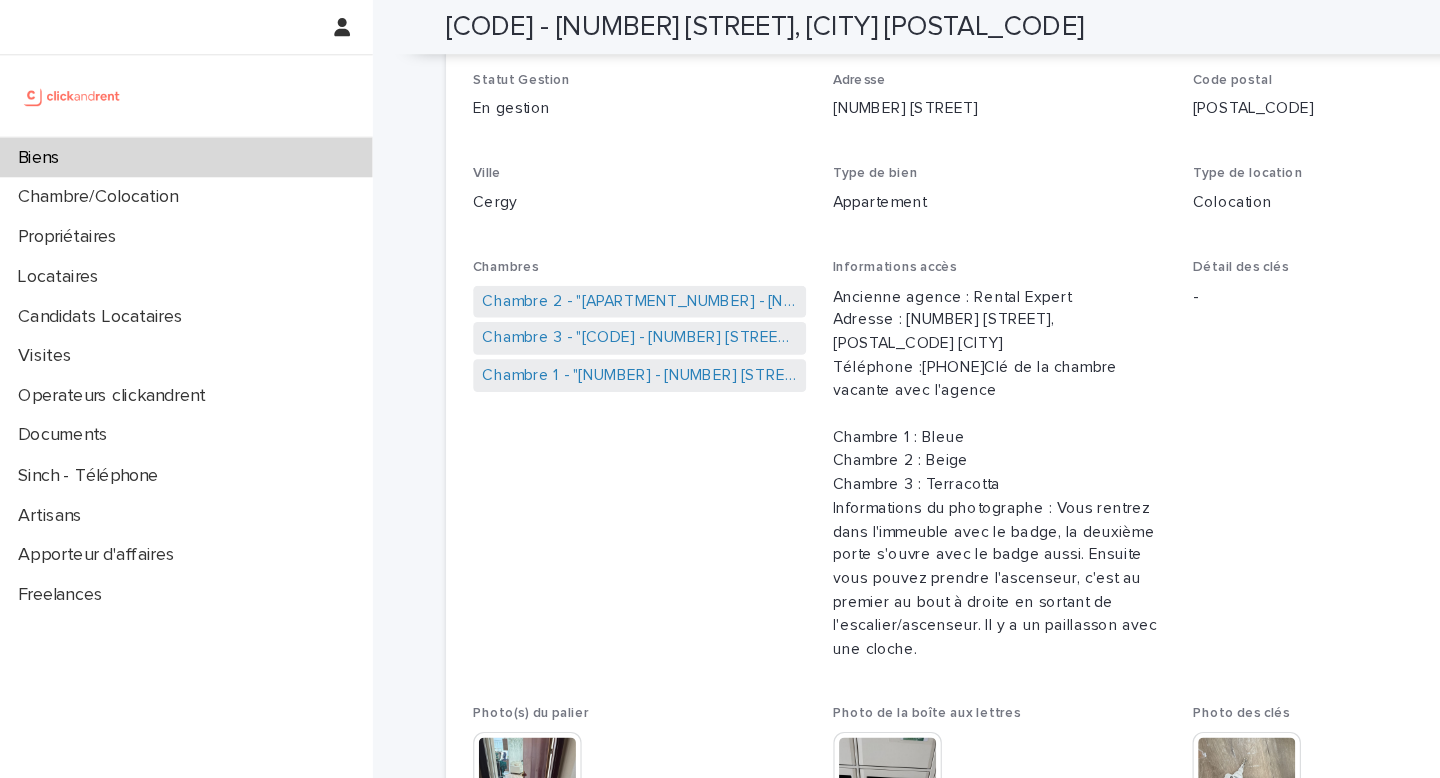 scroll, scrollTop: 211, scrollLeft: 0, axis: vertical 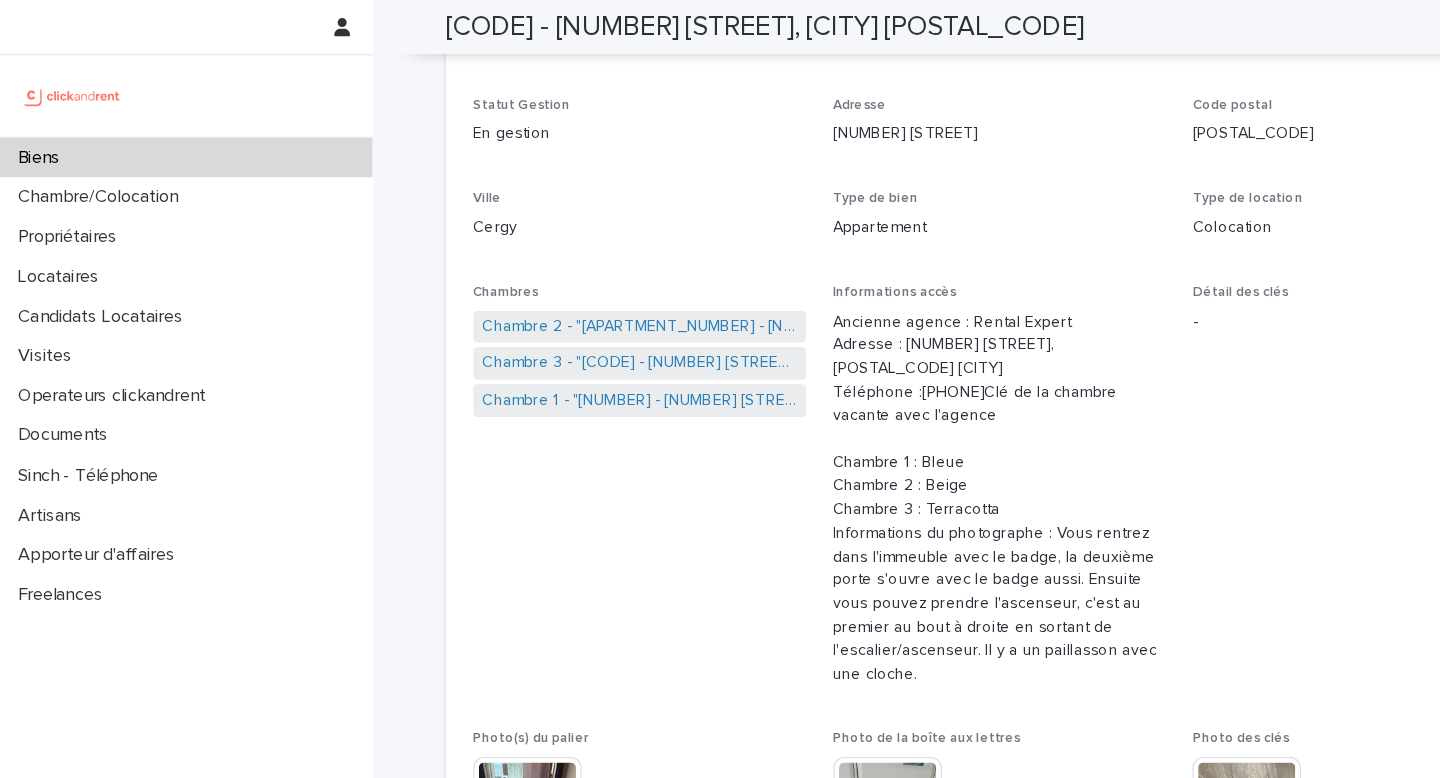click on "Biens" at bounding box center [165, 139] 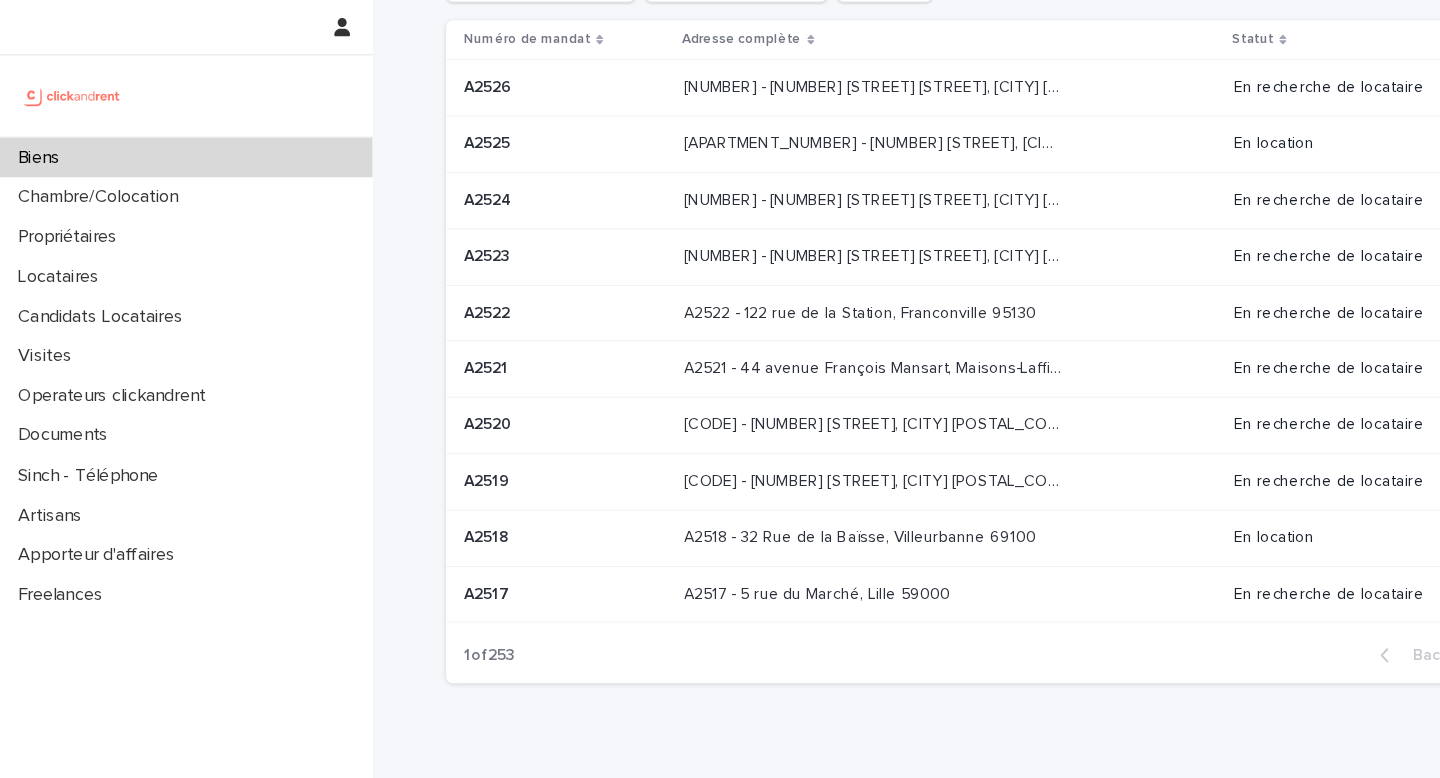 scroll, scrollTop: 0, scrollLeft: 0, axis: both 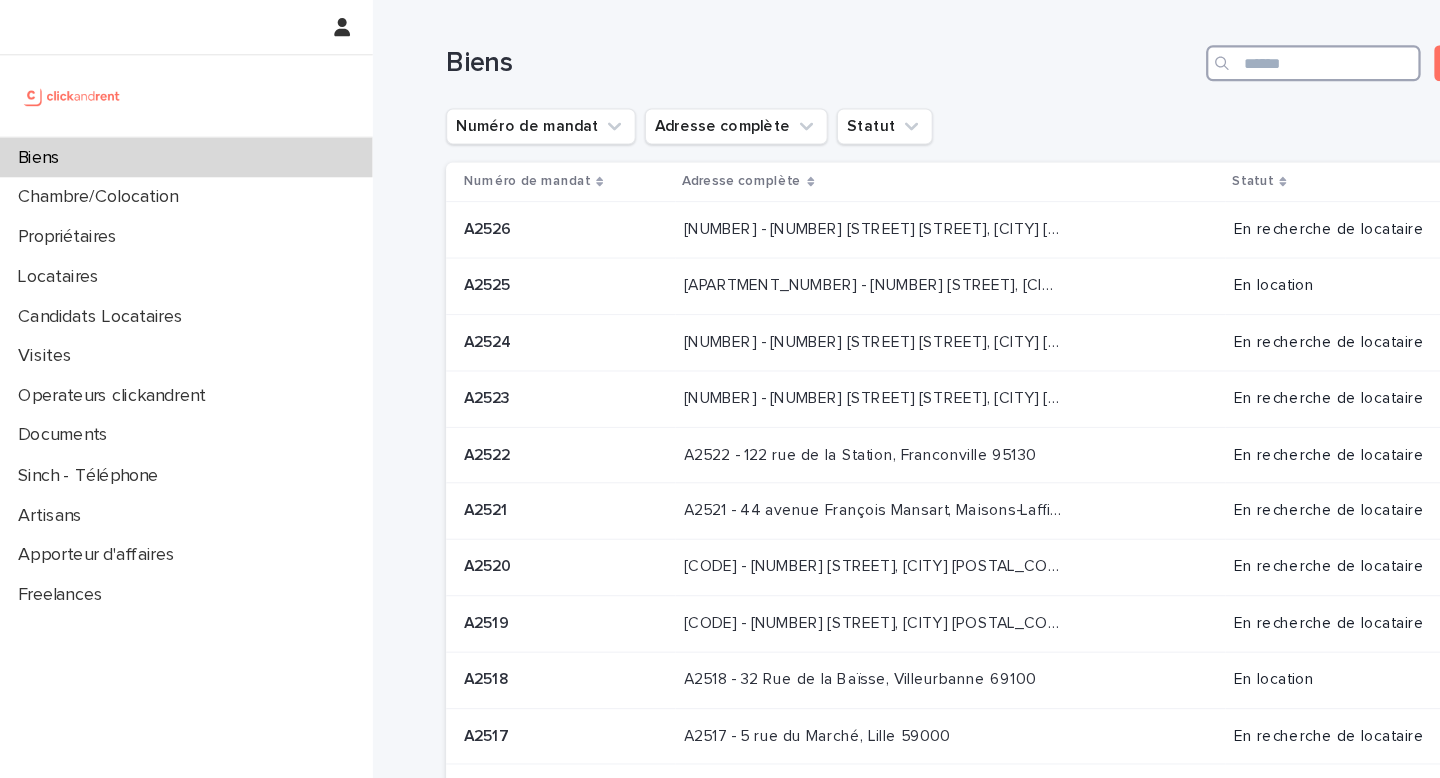click at bounding box center (1163, 56) 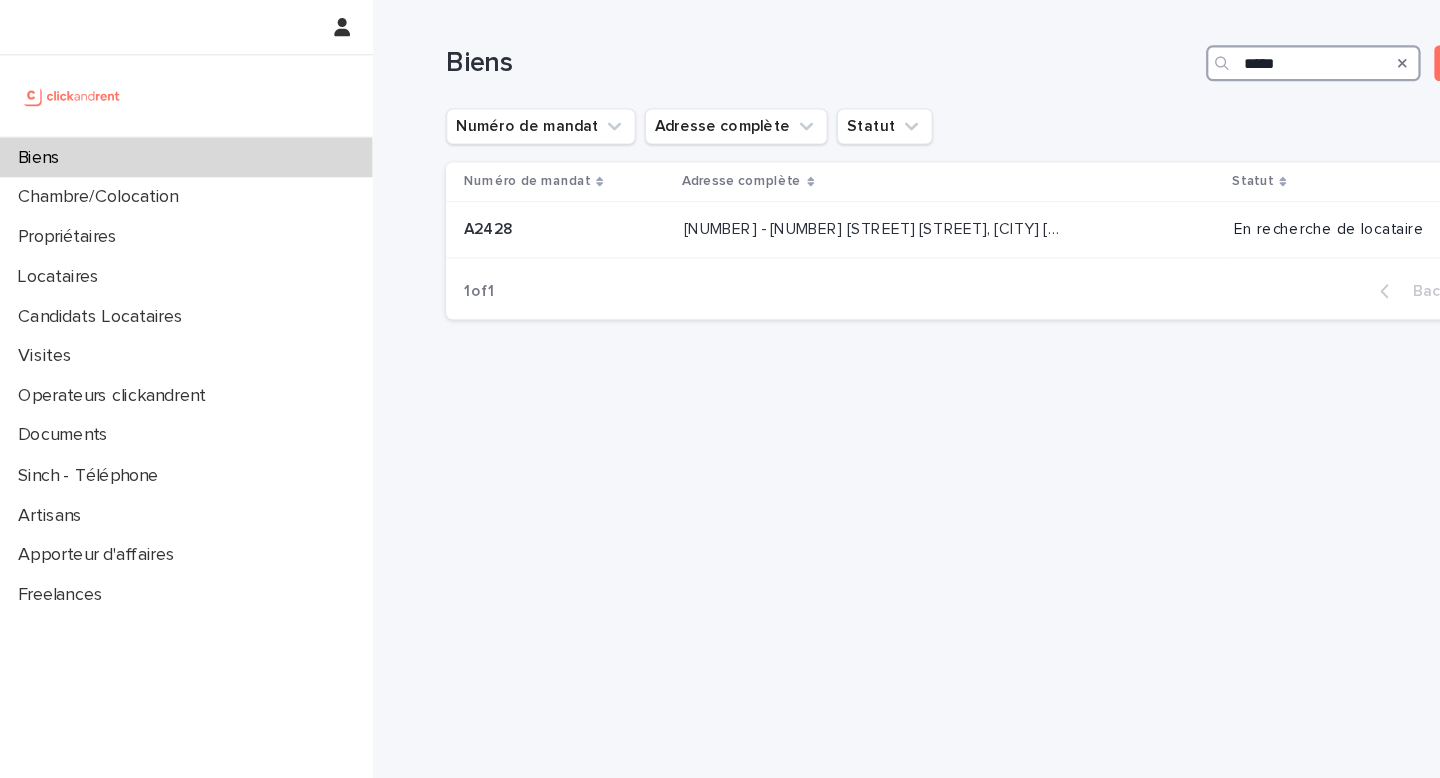 type on "*****" 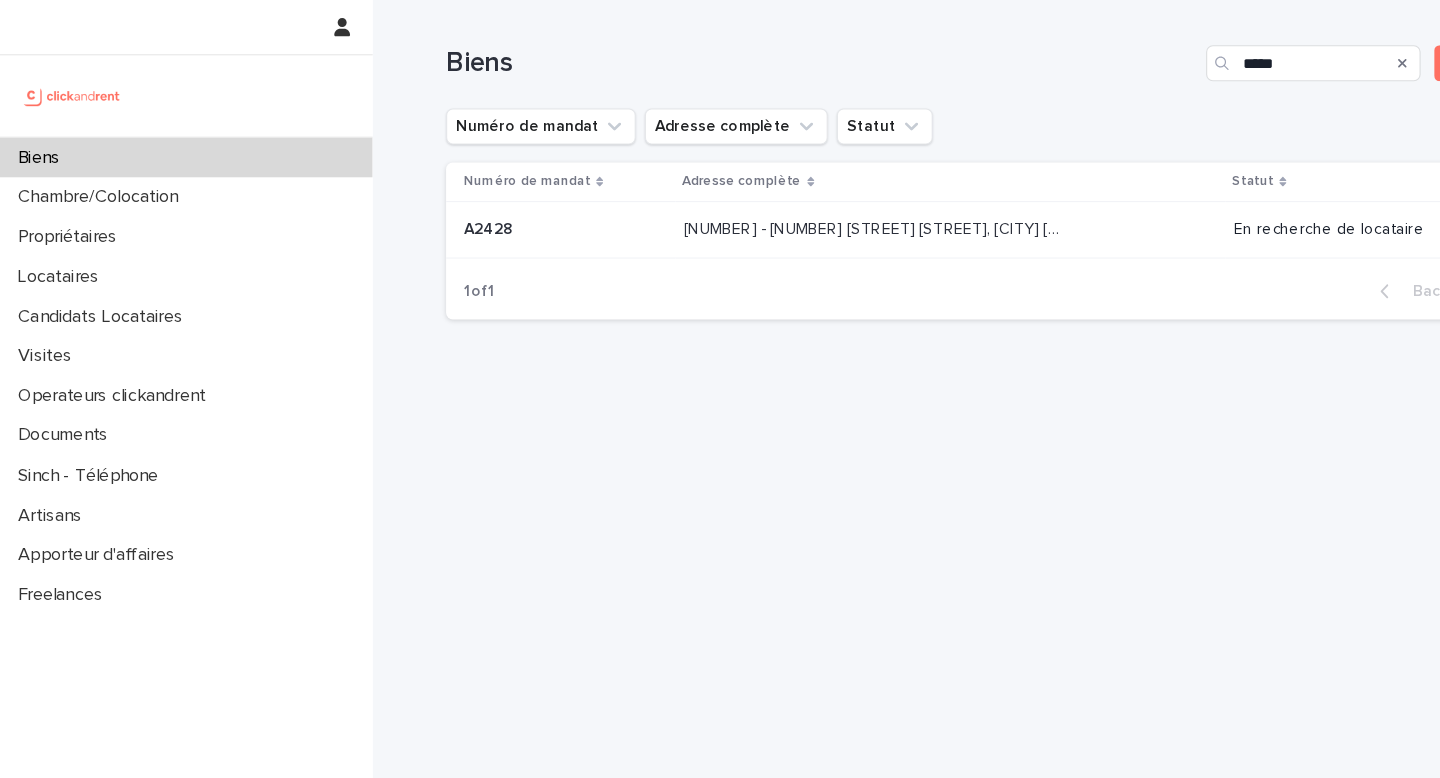click on "Biens" at bounding box center [165, 139] 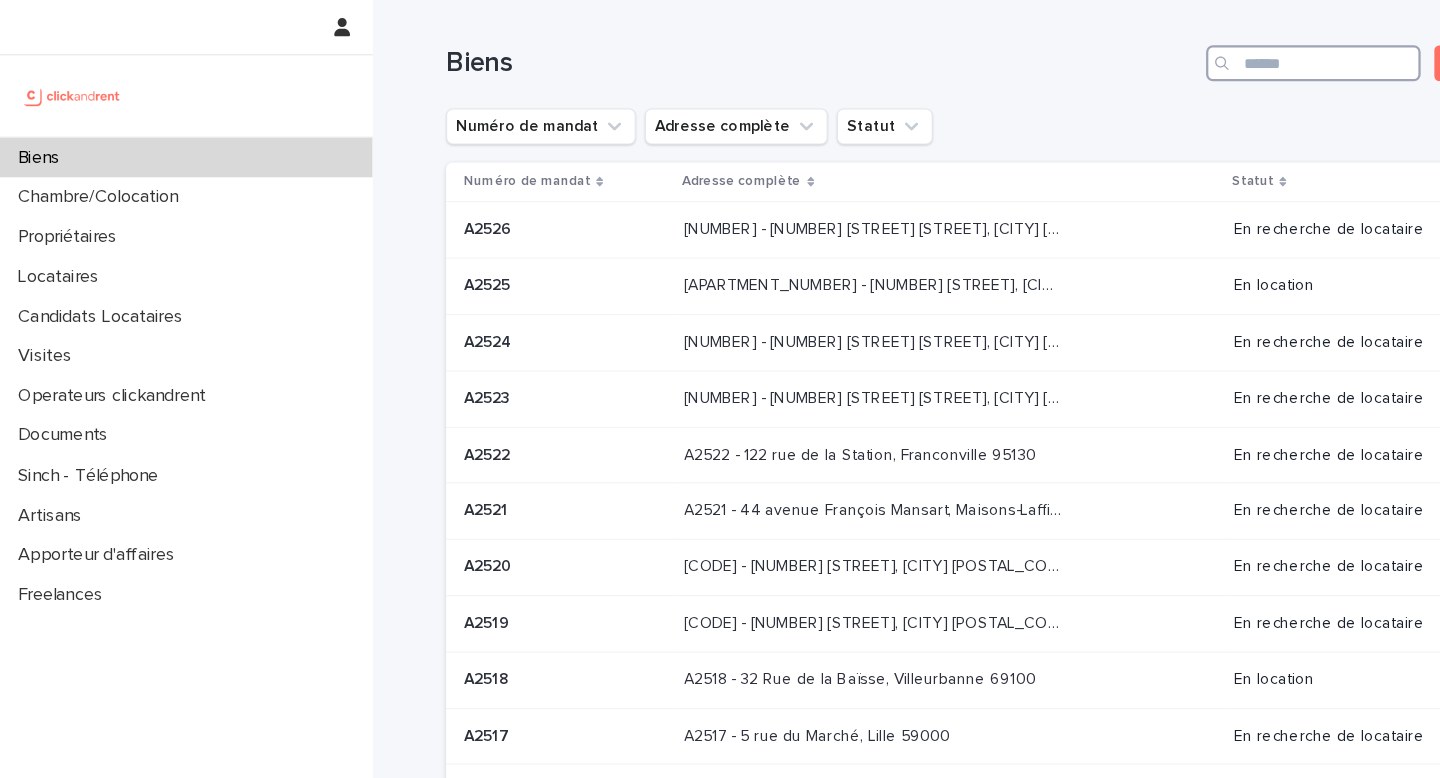 click at bounding box center [1163, 56] 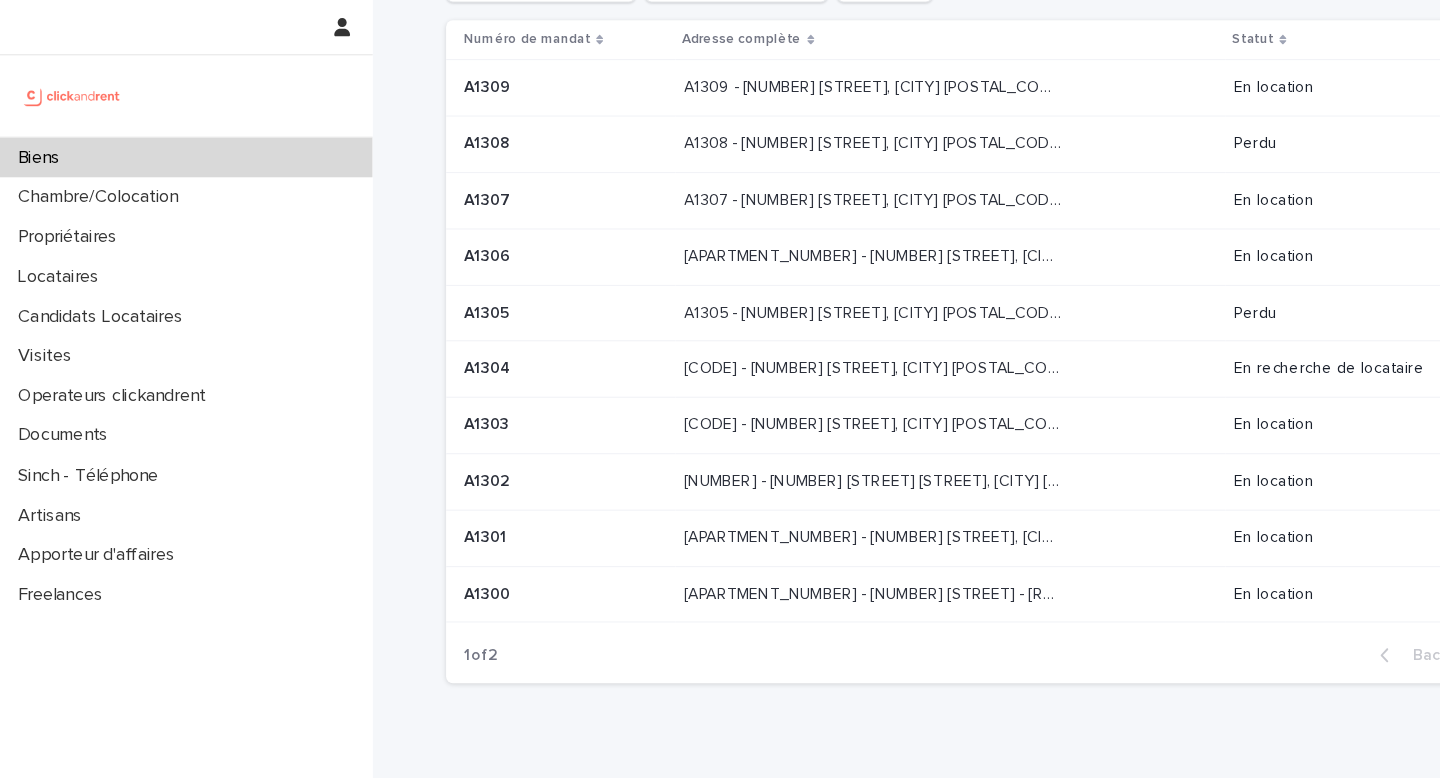 scroll, scrollTop: 0, scrollLeft: 0, axis: both 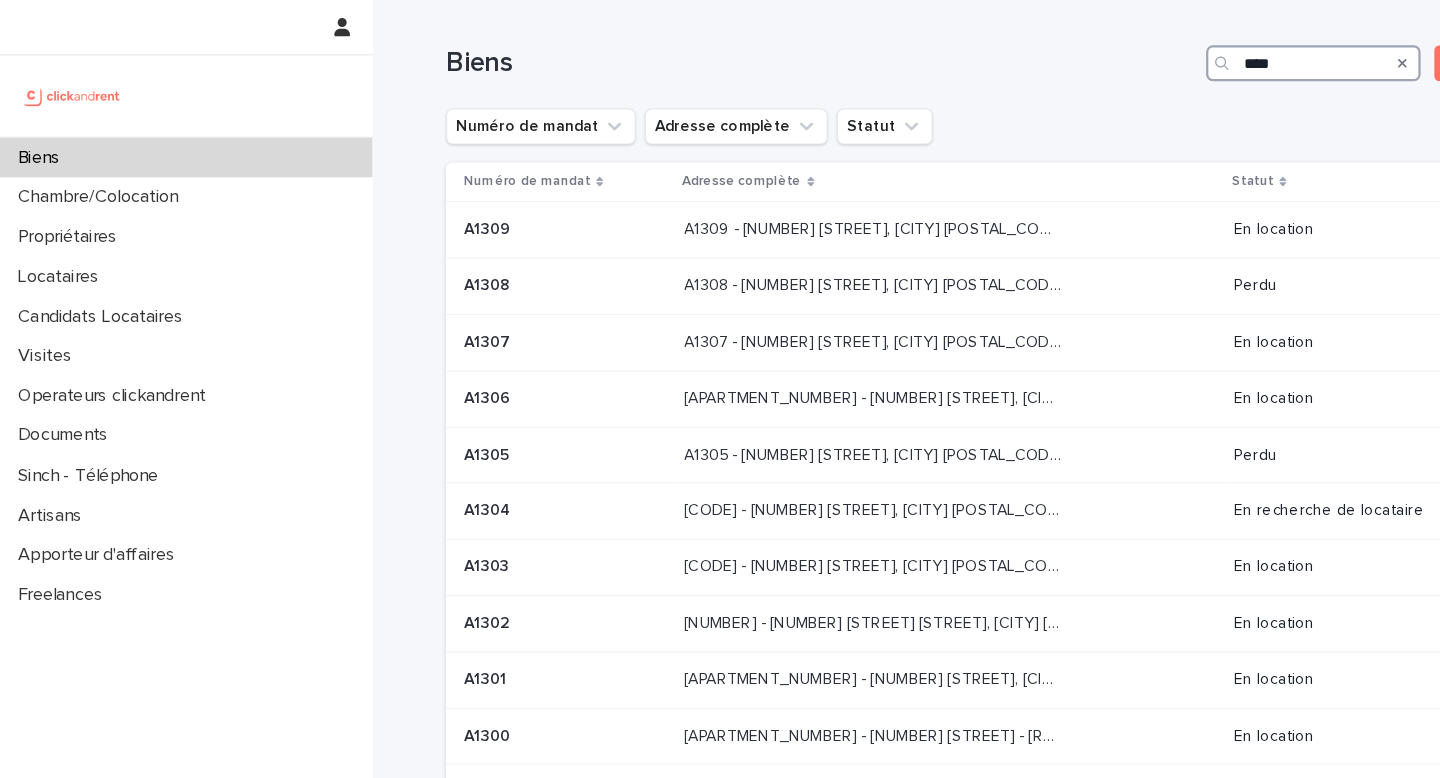 type on "****" 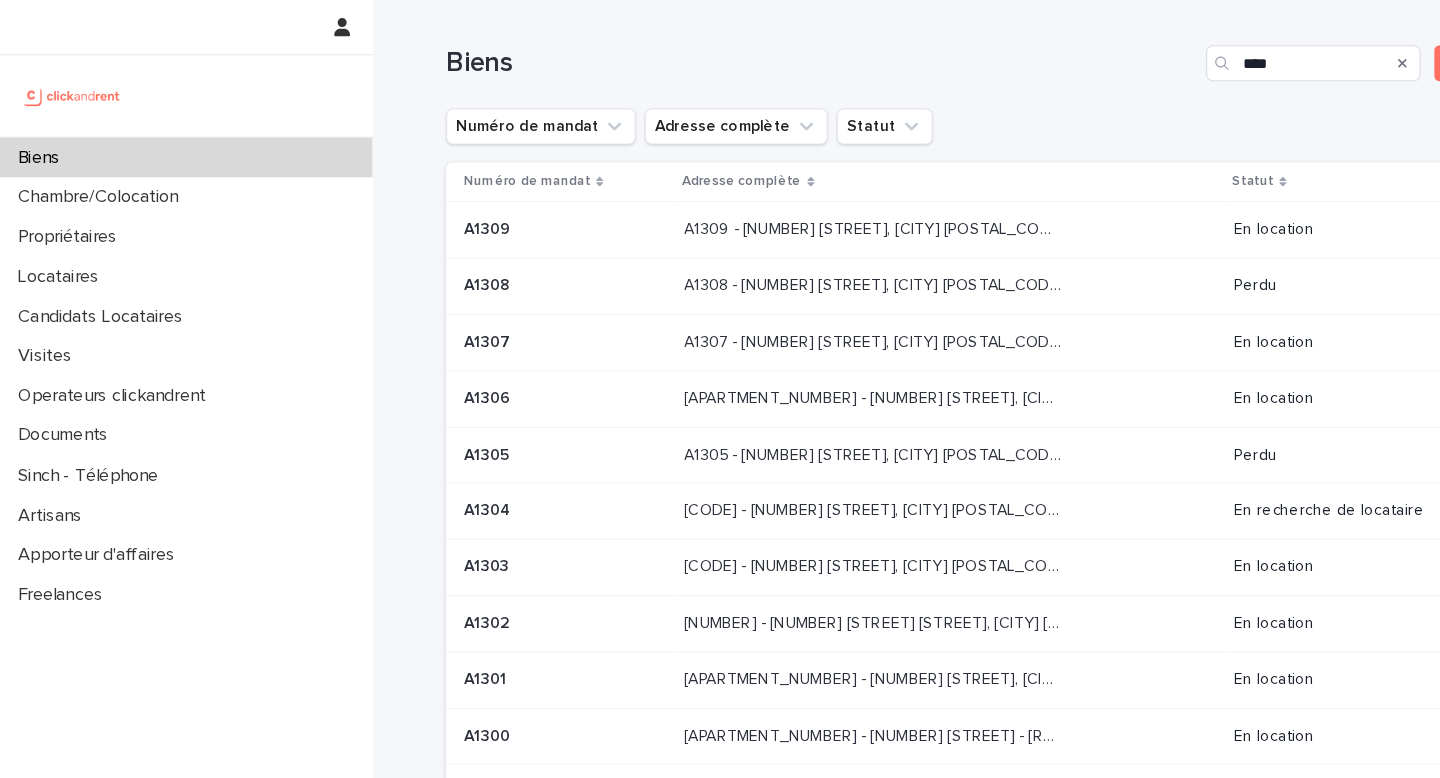 click on "Biens" at bounding box center (165, 139) 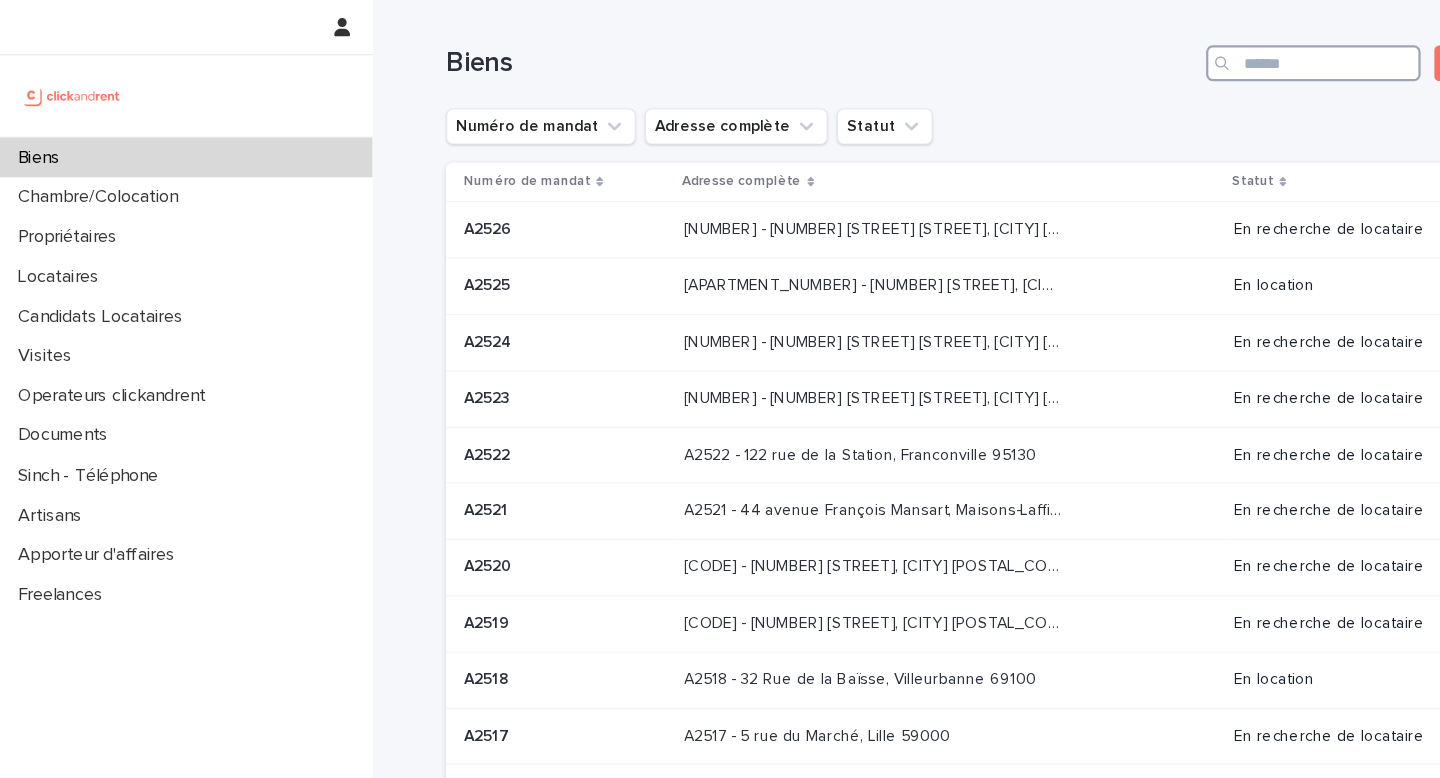 click at bounding box center (1163, 56) 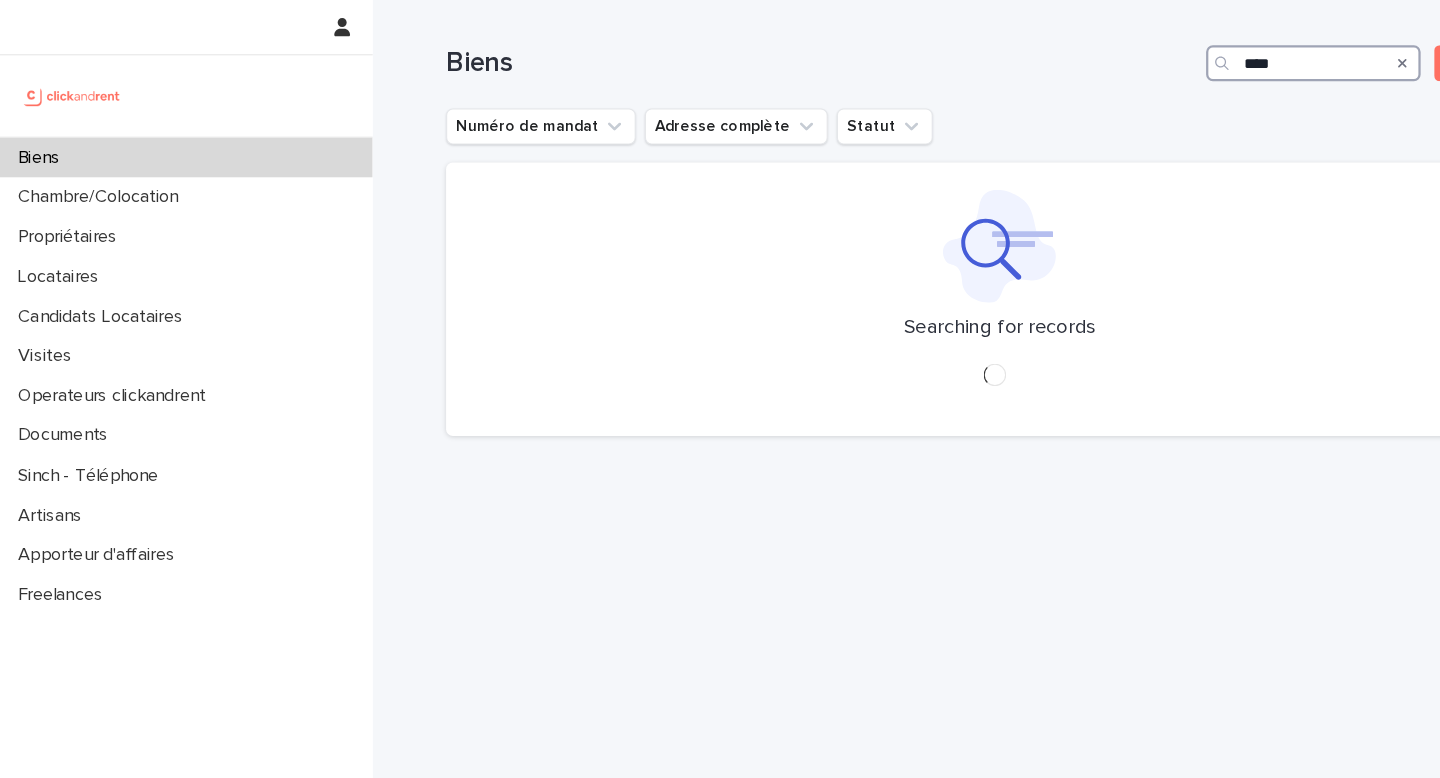 type on "*****" 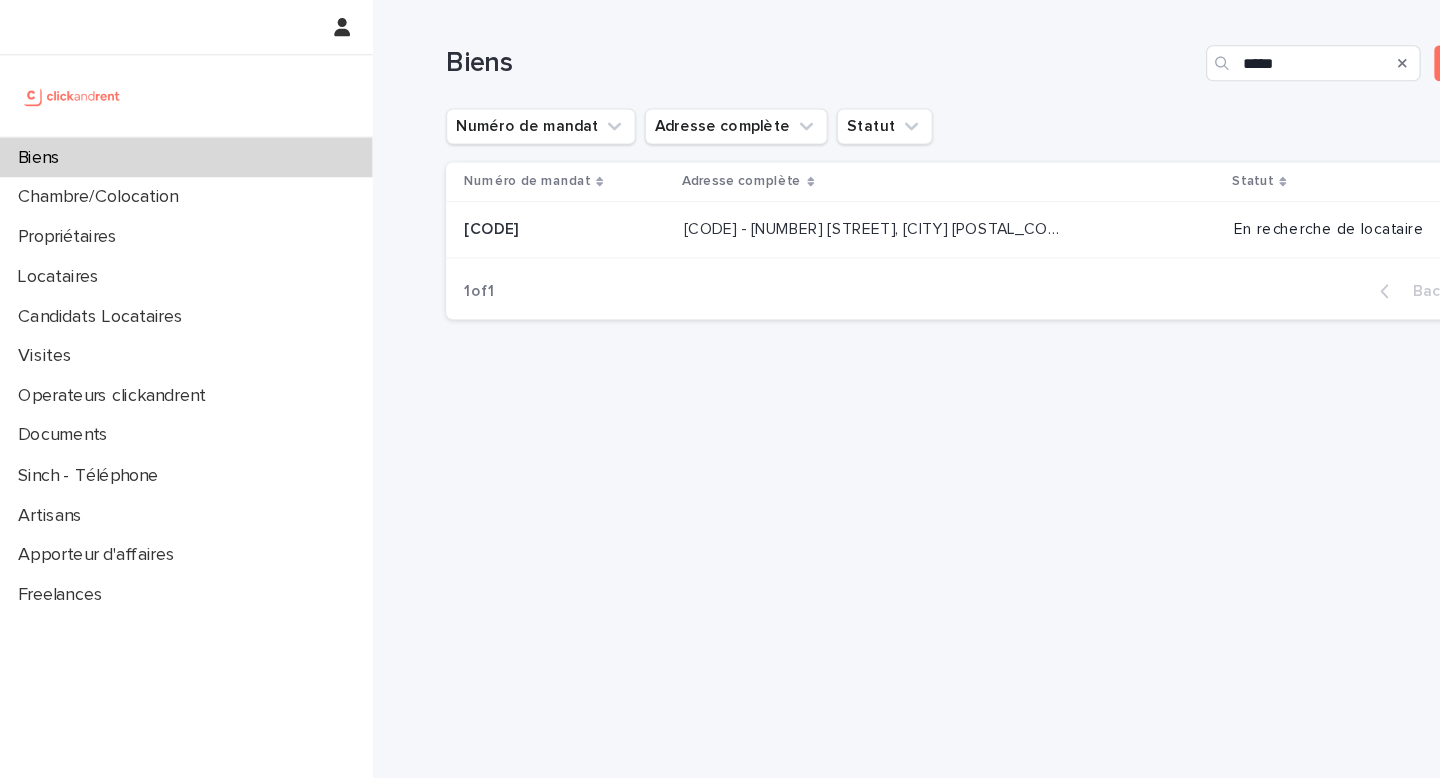 click on "A1715 - 2 Allée Claire Bretécher,  Colombes 92700" at bounding box center [774, 201] 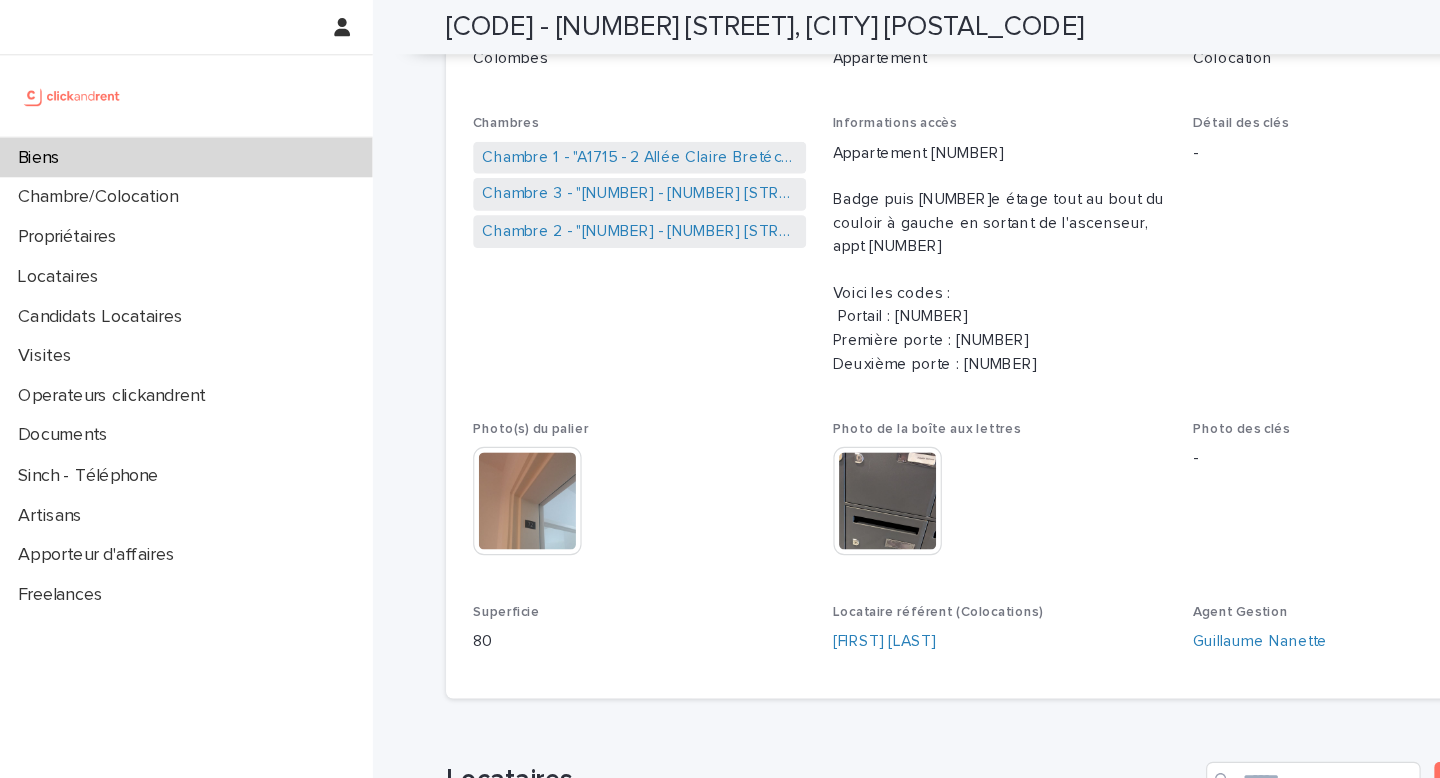 scroll, scrollTop: 0, scrollLeft: 0, axis: both 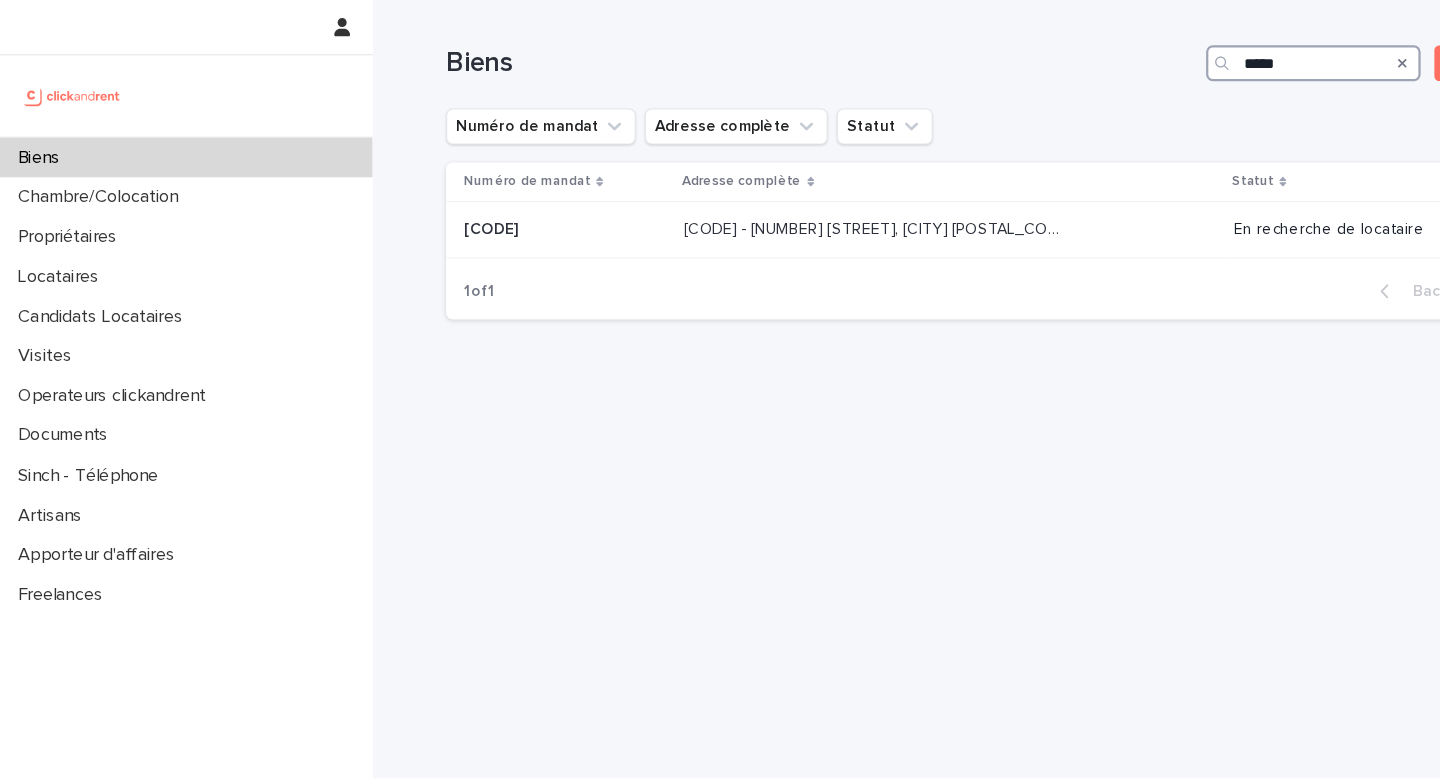 click on "*****" at bounding box center (1163, 56) 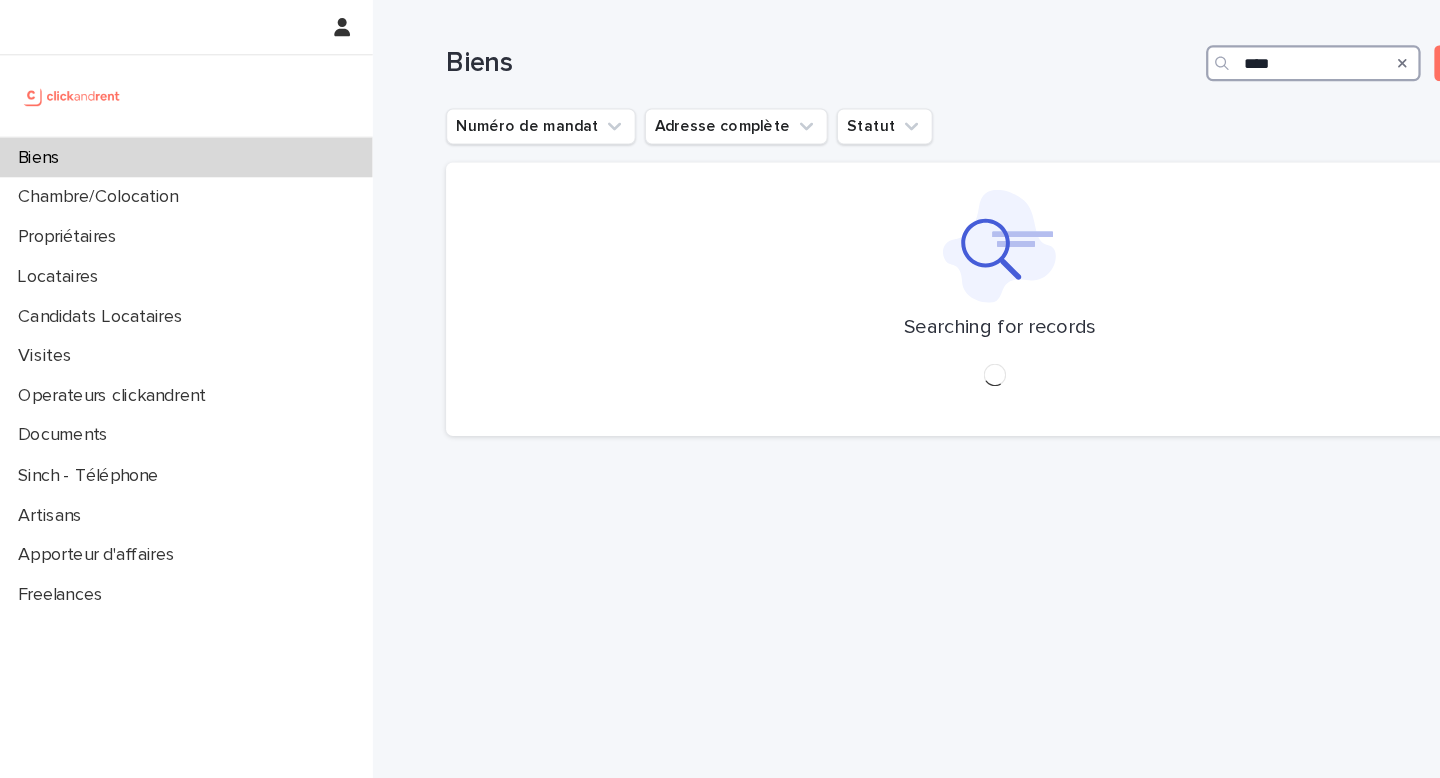type on "*****" 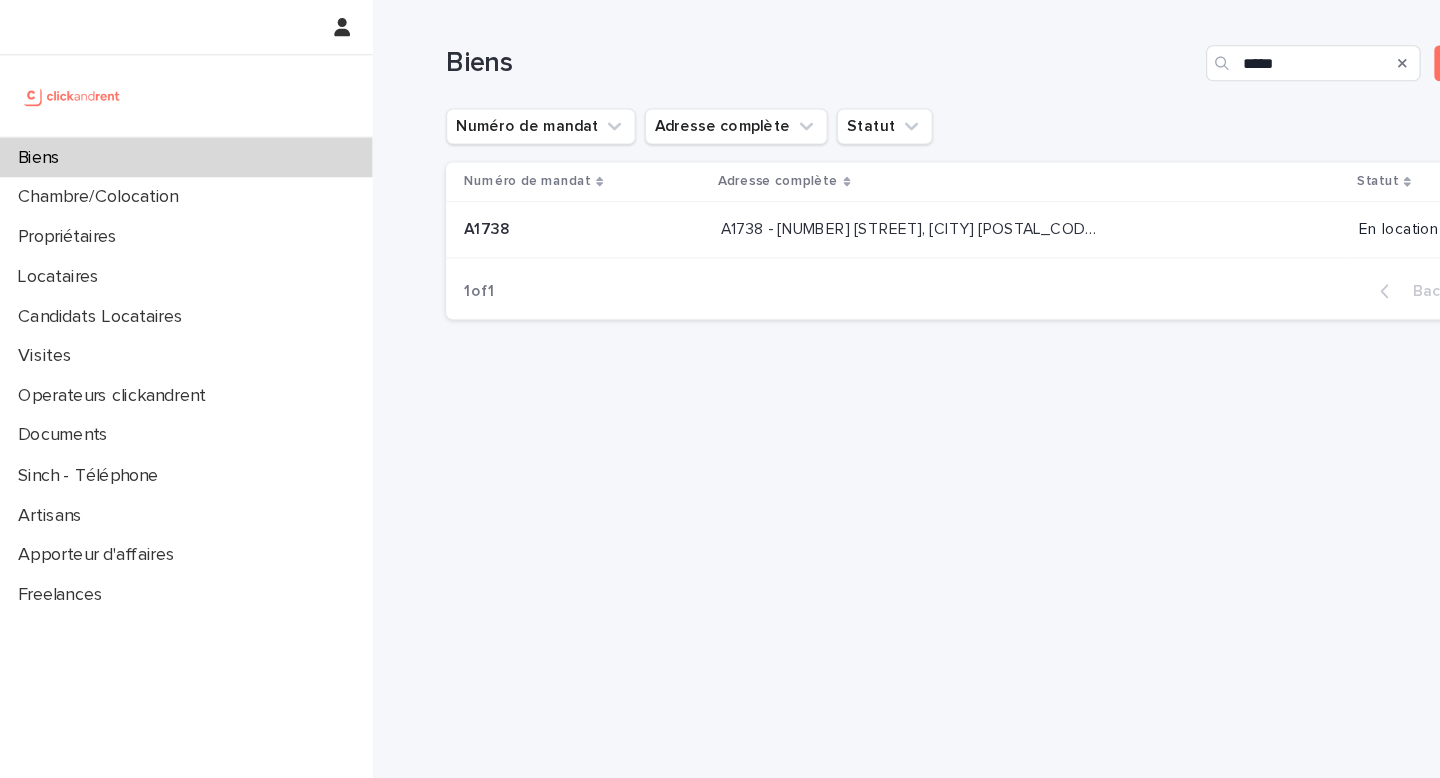 click on "A1738 - 2 Allée Claire Bretécher,  Colombes 92700" at bounding box center [806, 201] 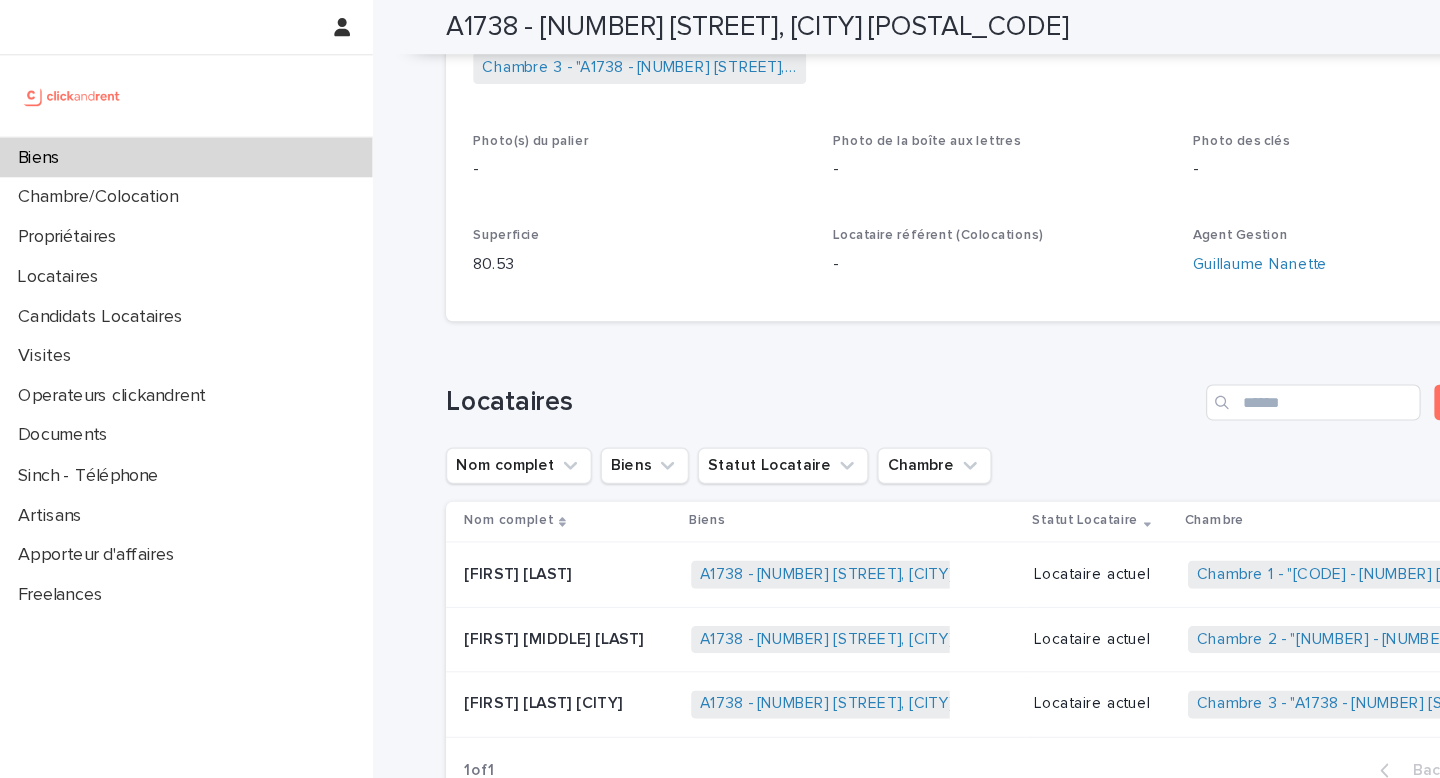 scroll, scrollTop: 512, scrollLeft: 0, axis: vertical 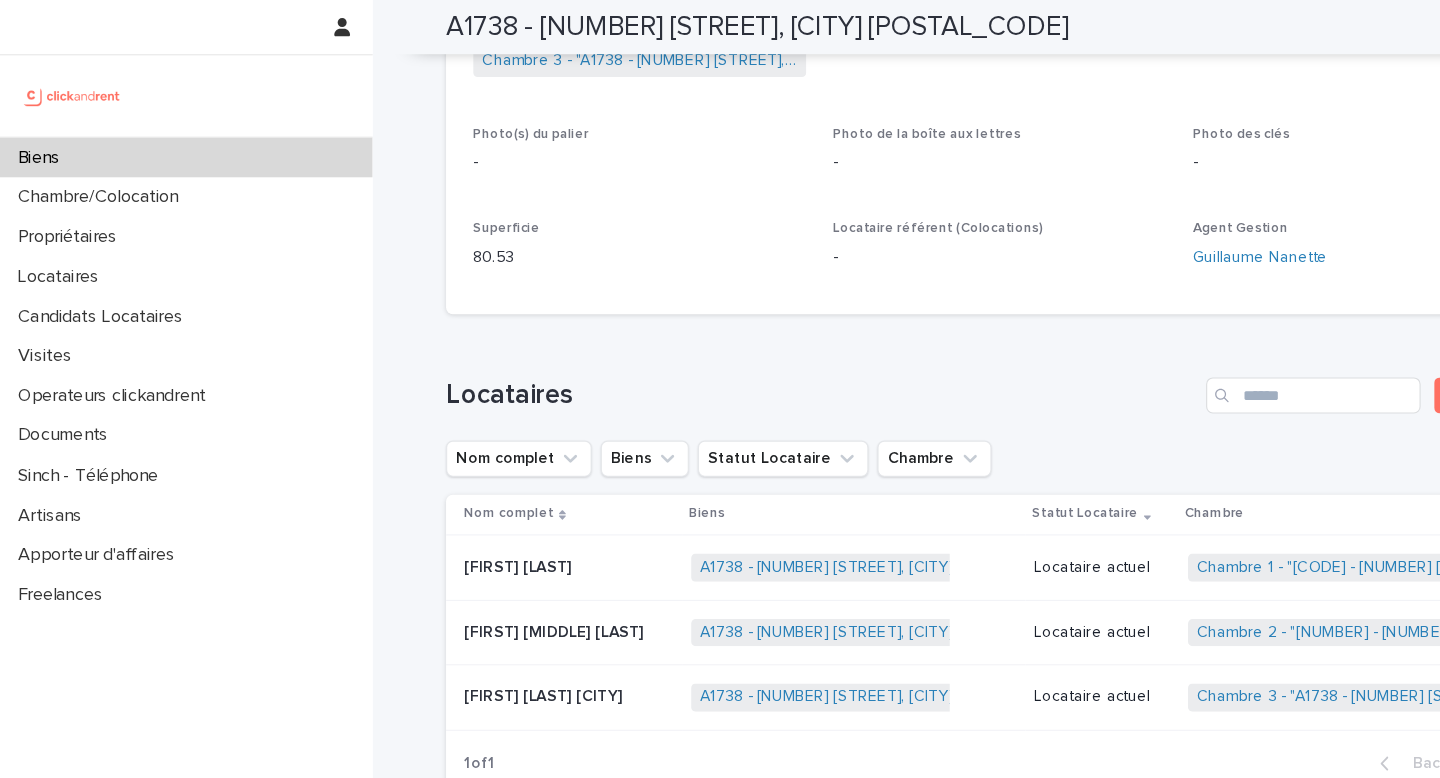 click on "Biens" at bounding box center (165, 139) 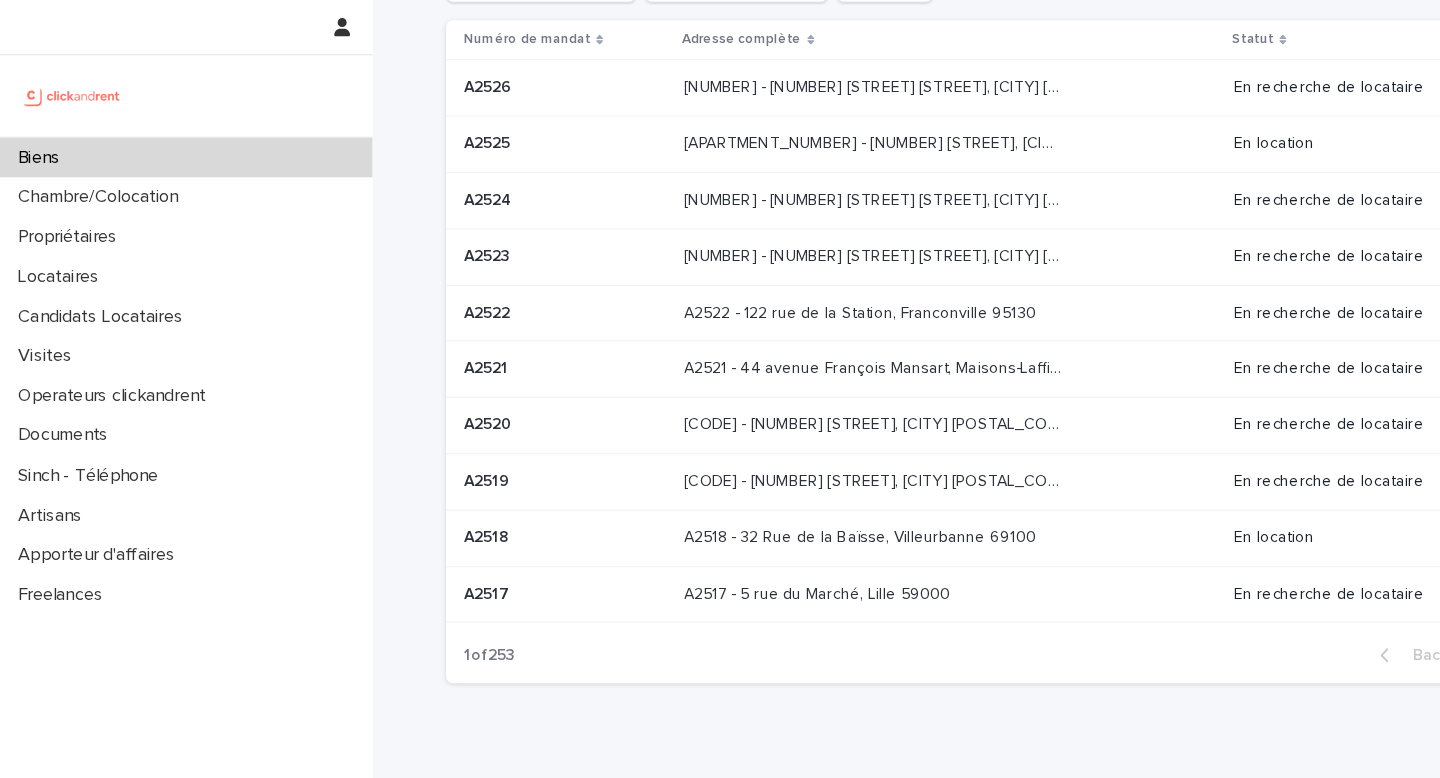 scroll, scrollTop: 0, scrollLeft: 0, axis: both 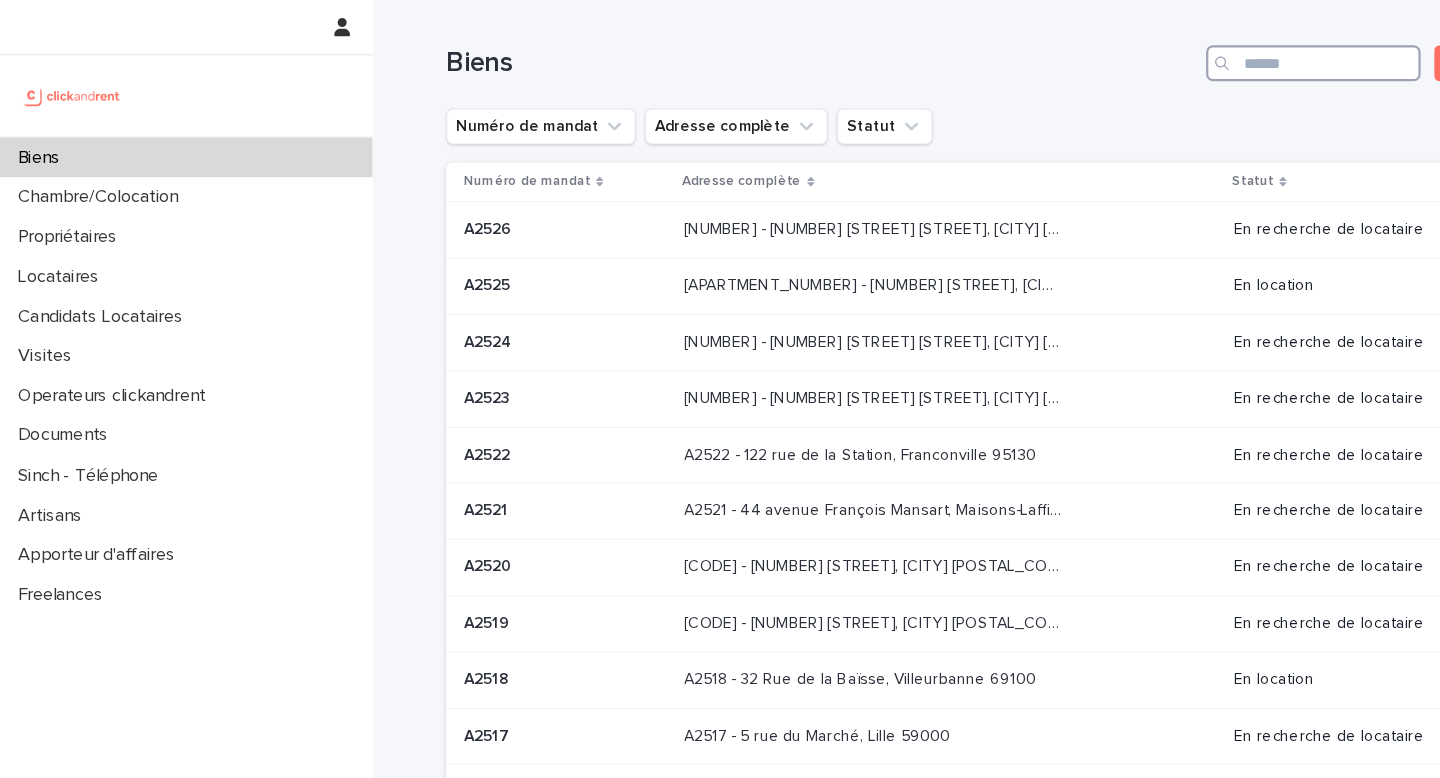 click at bounding box center [1163, 56] 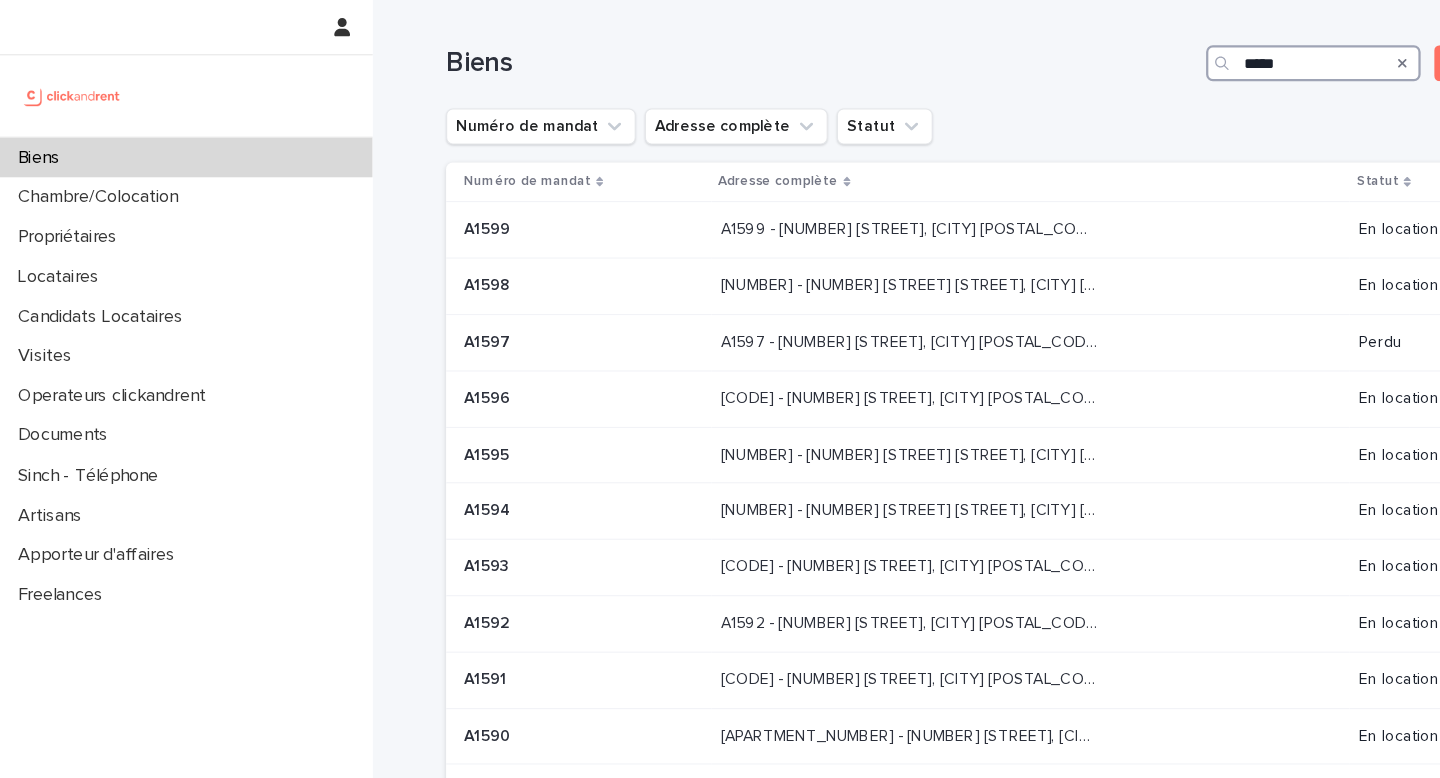 type on "*****" 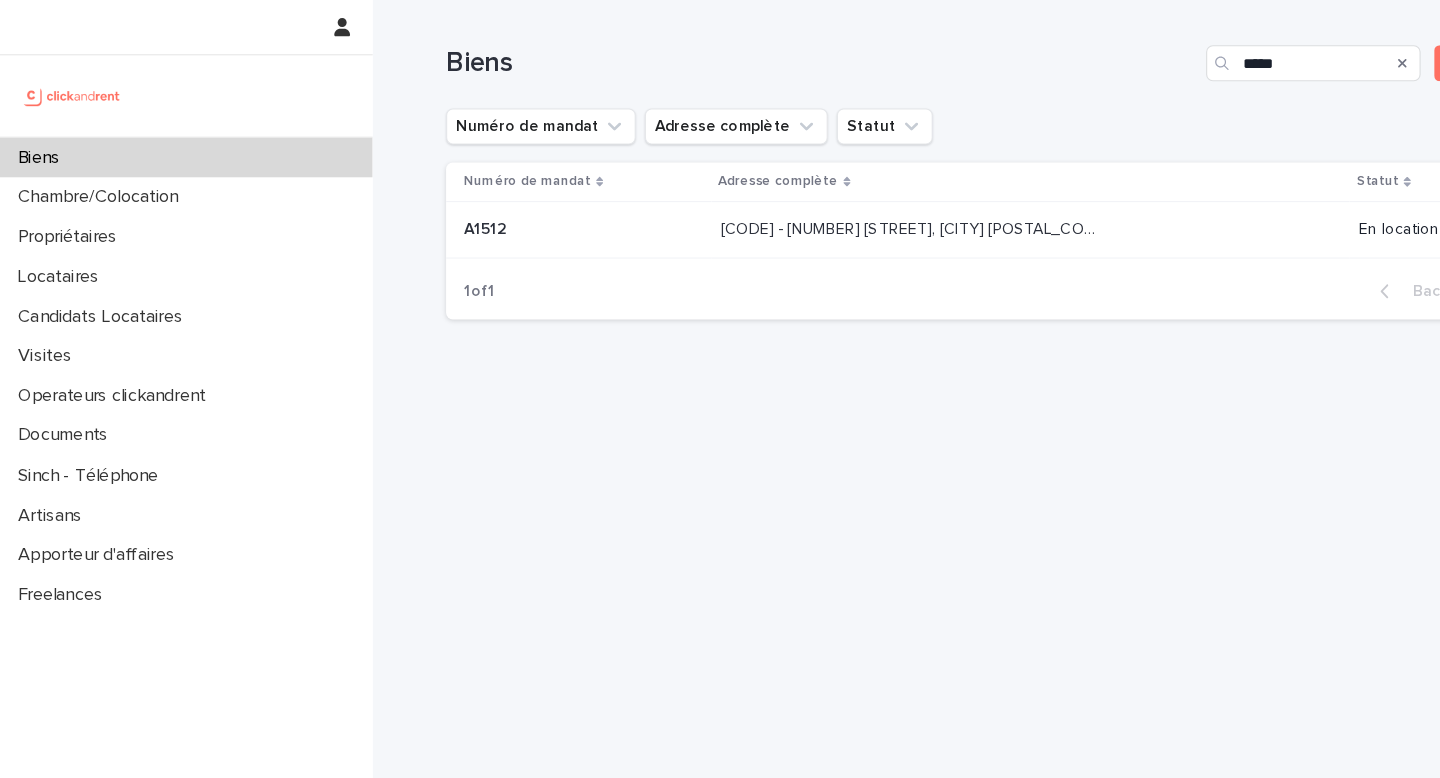 click on "A1512 - 2 Allée Claire Bretécher,  Colombes 92700" at bounding box center (806, 201) 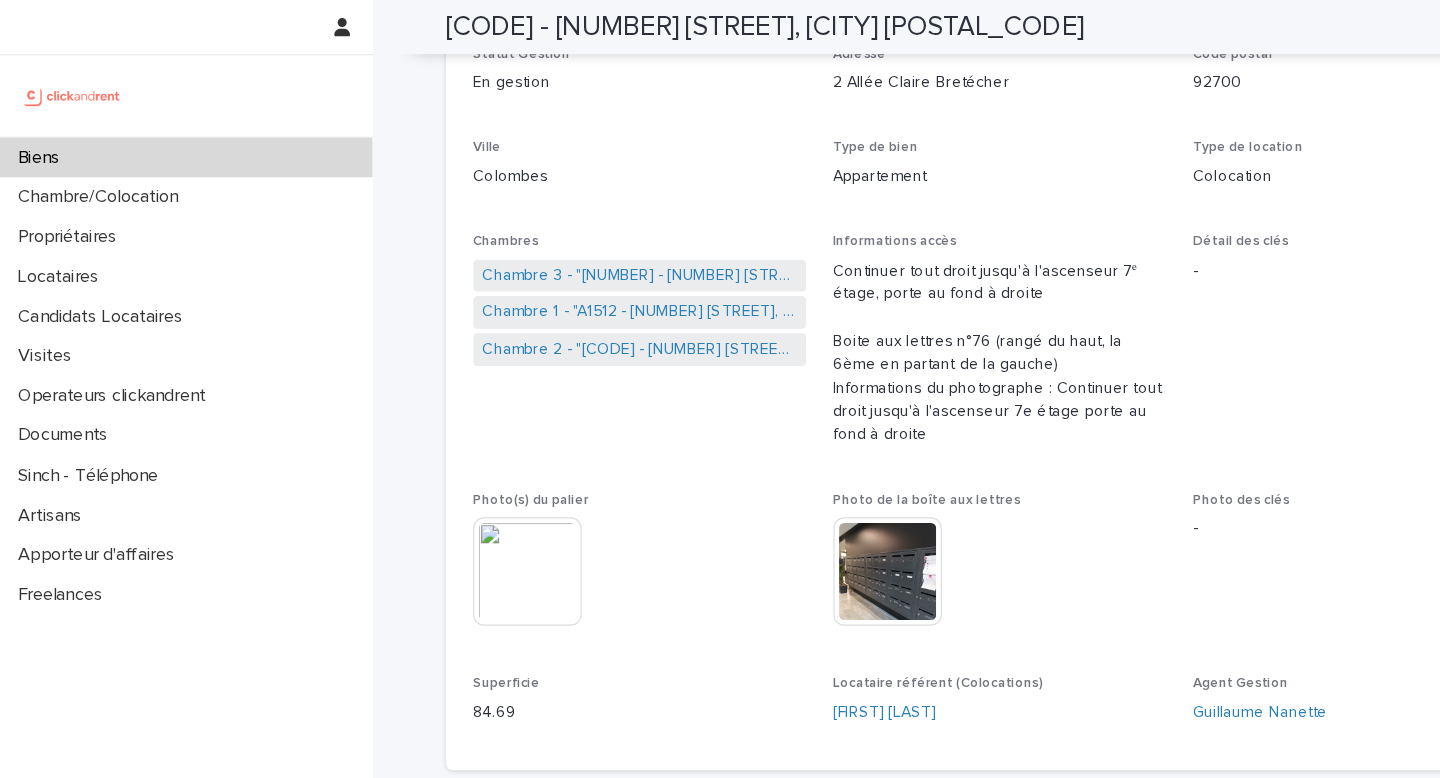 scroll, scrollTop: 257, scrollLeft: 0, axis: vertical 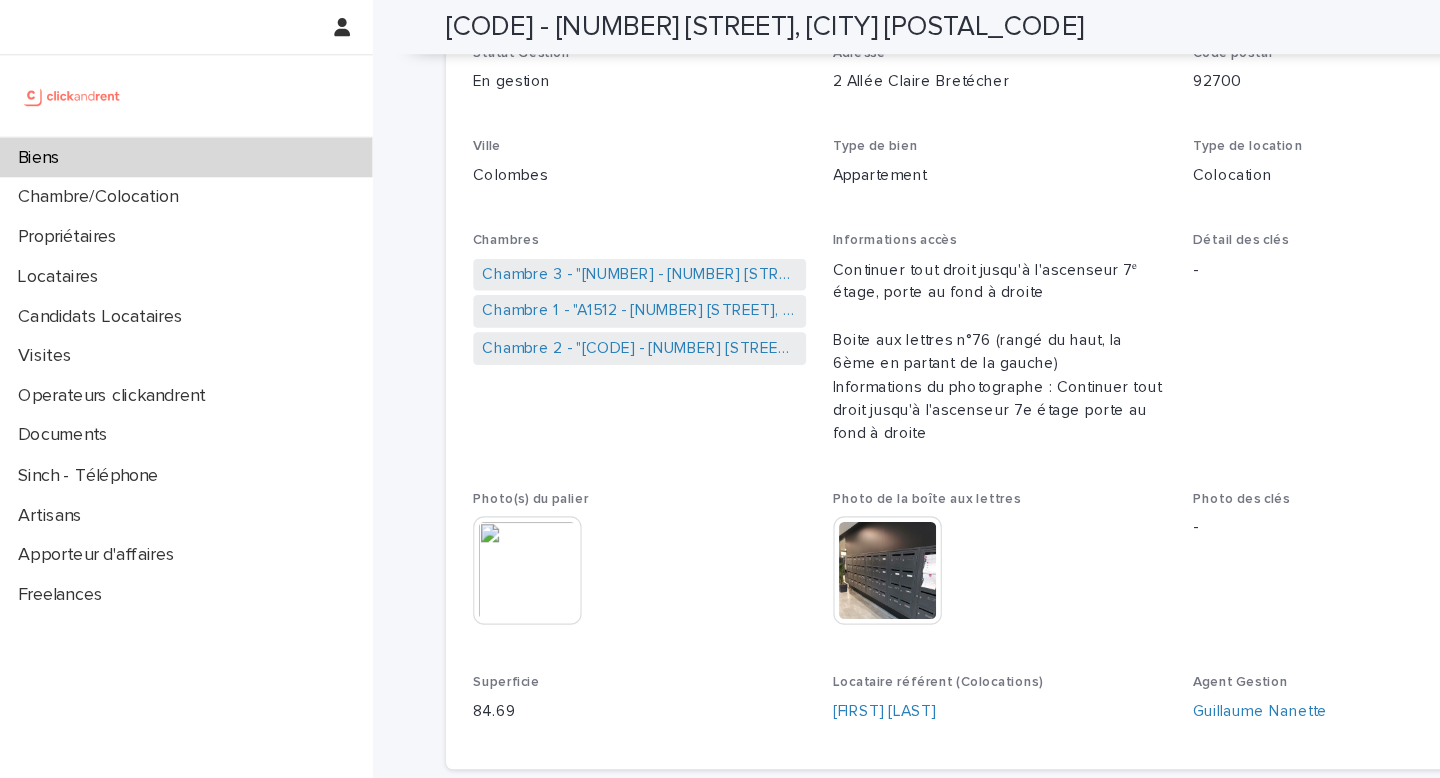 click on "Biens" at bounding box center [165, 139] 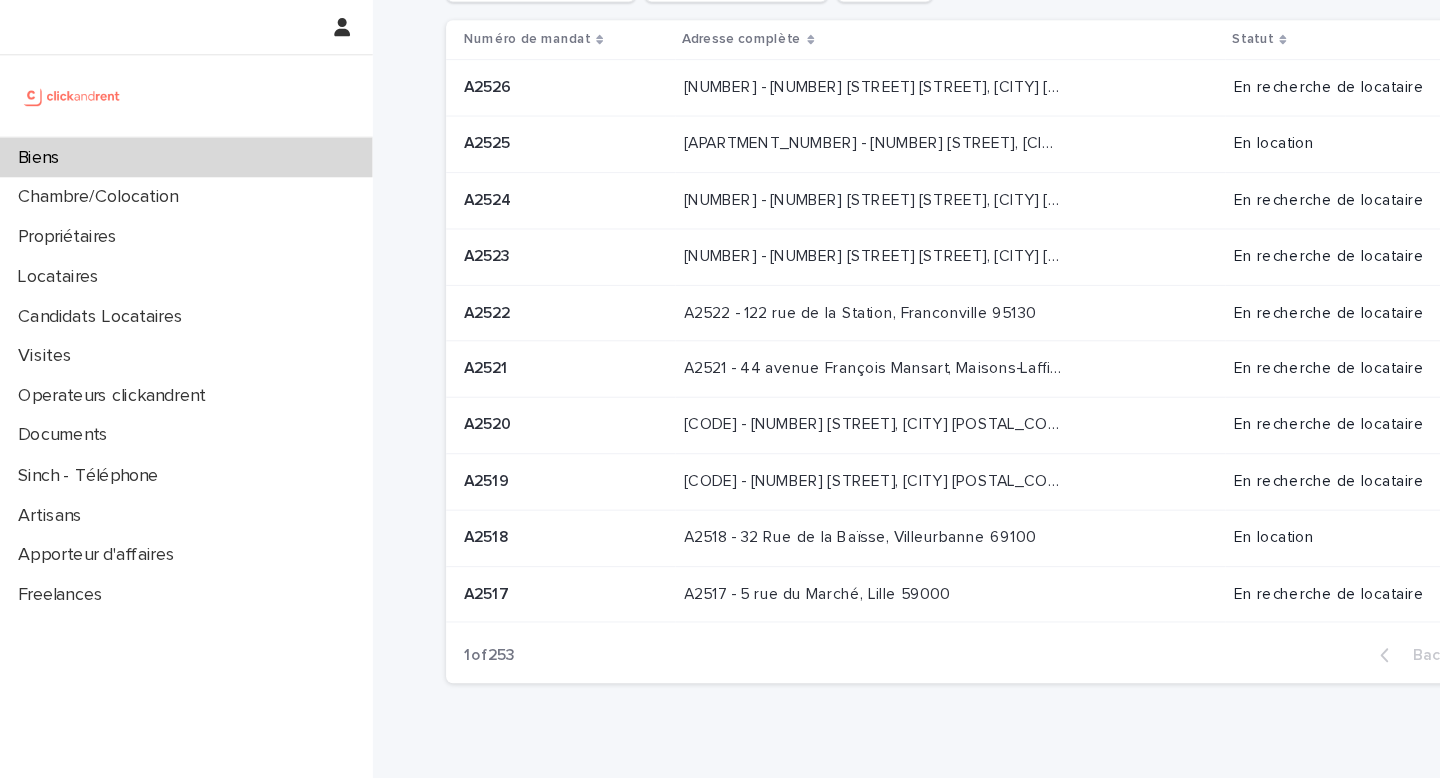 scroll, scrollTop: 0, scrollLeft: 0, axis: both 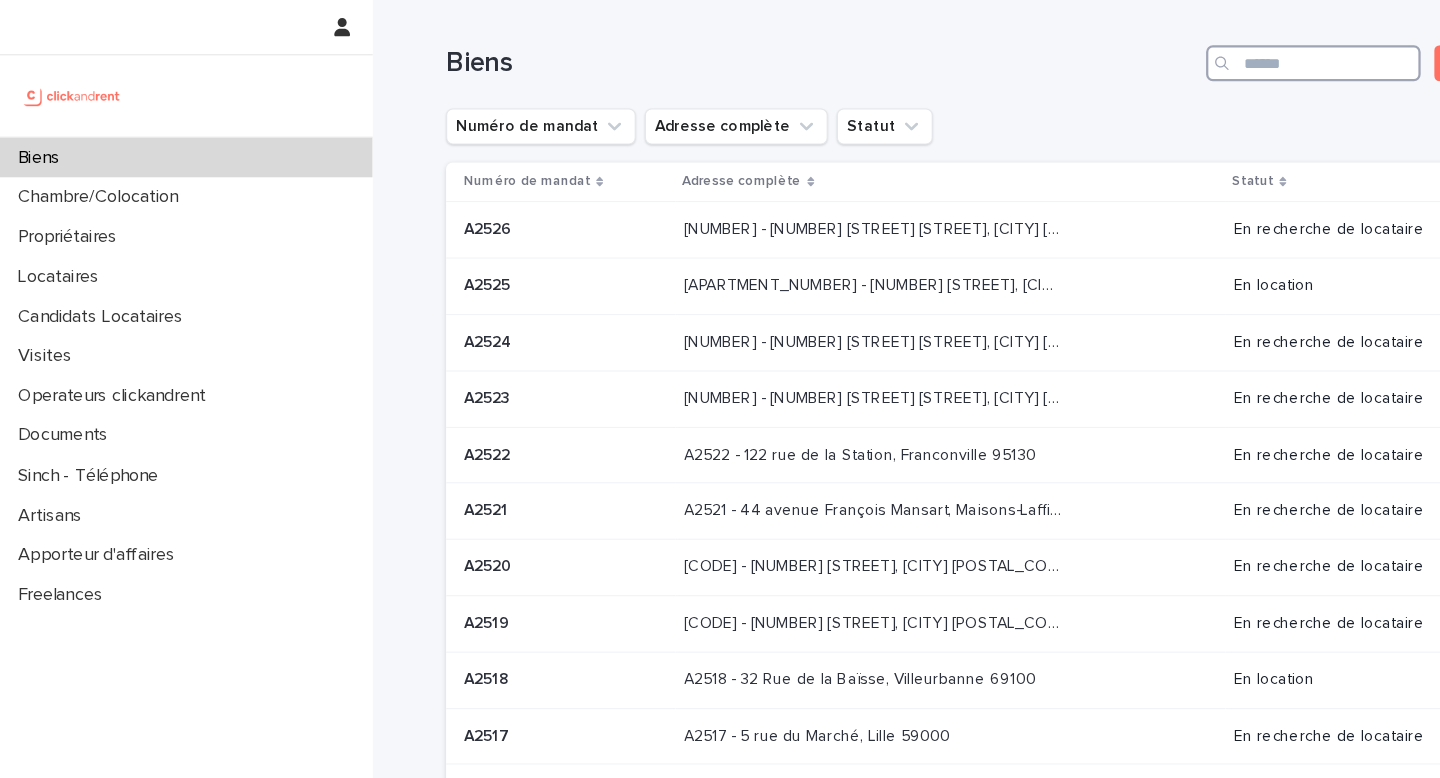click at bounding box center (1163, 56) 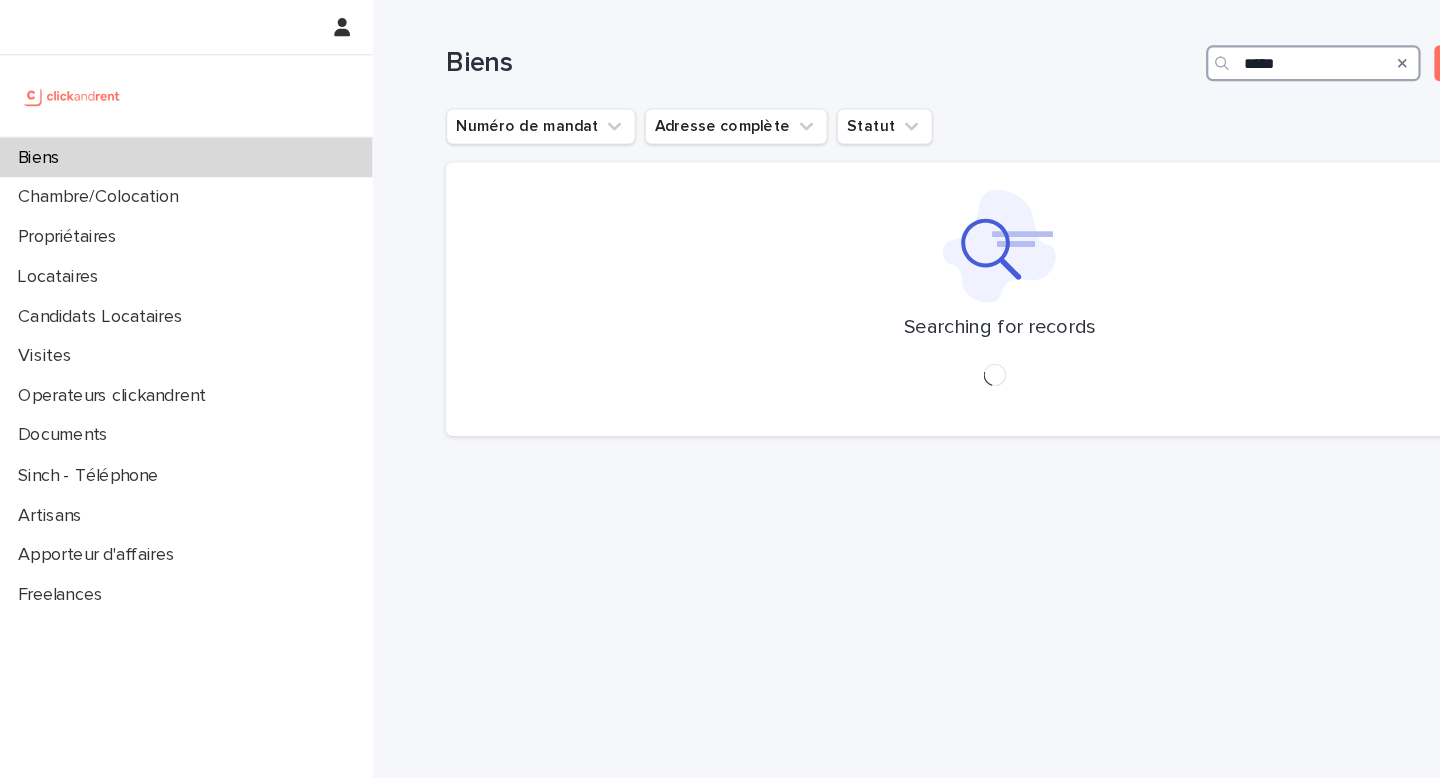 type on "*****" 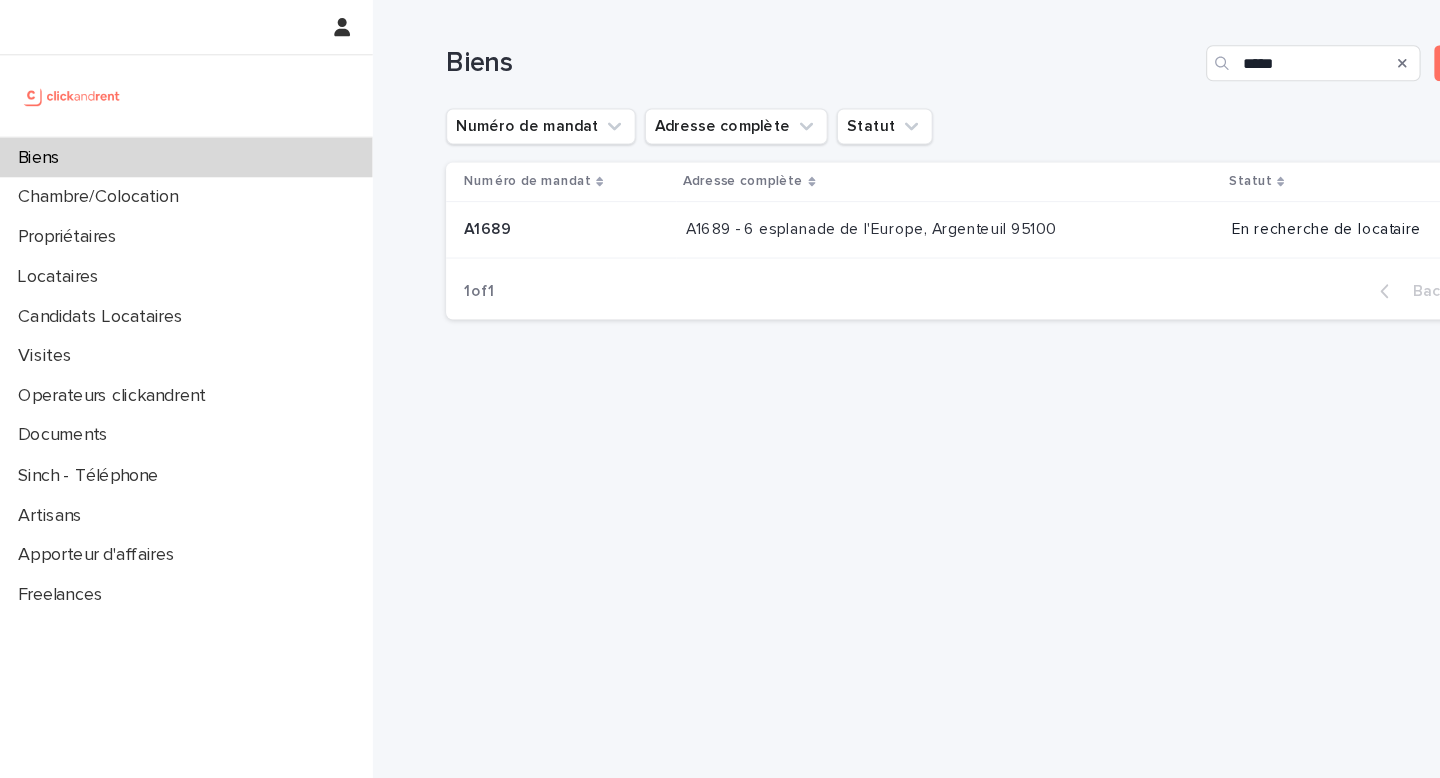 click at bounding box center [773, 203] 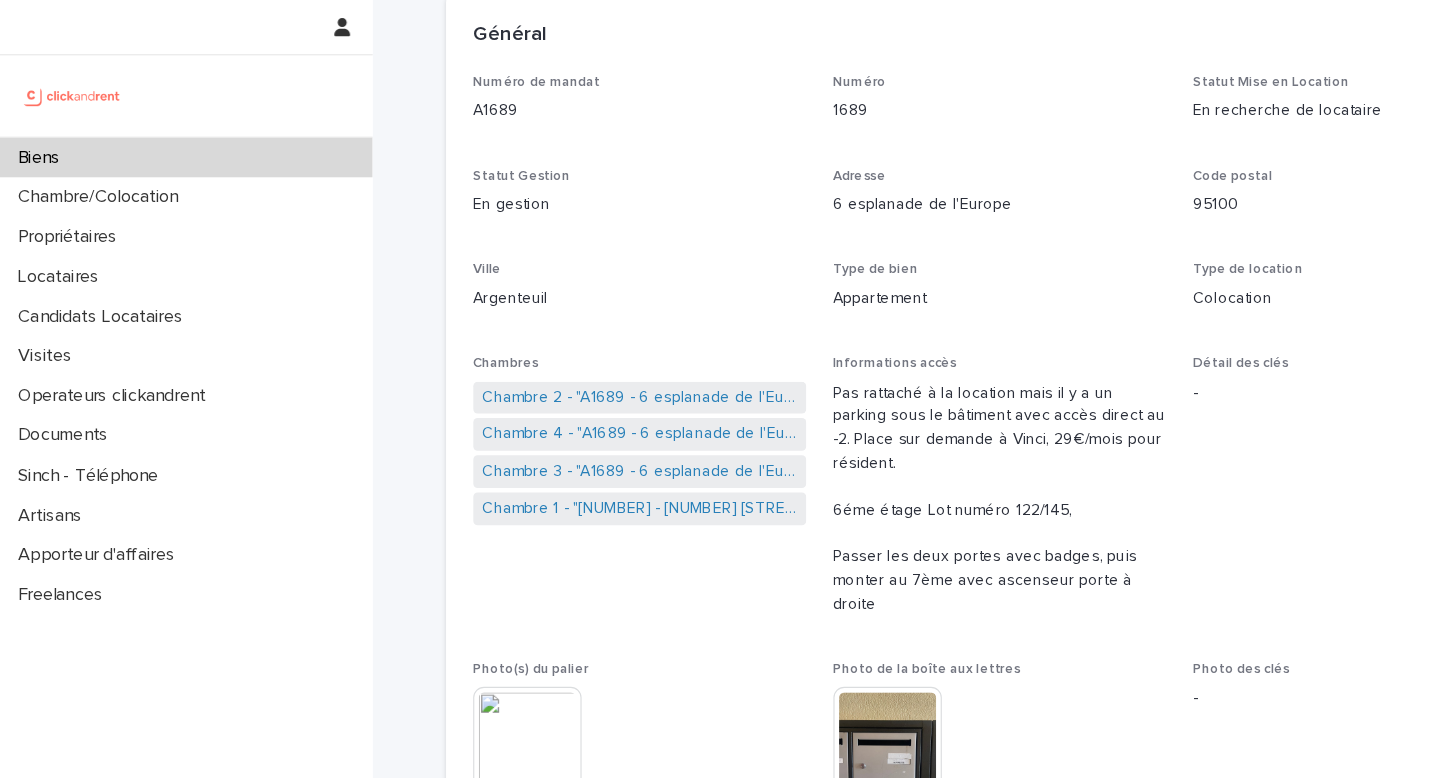 scroll, scrollTop: 202, scrollLeft: 0, axis: vertical 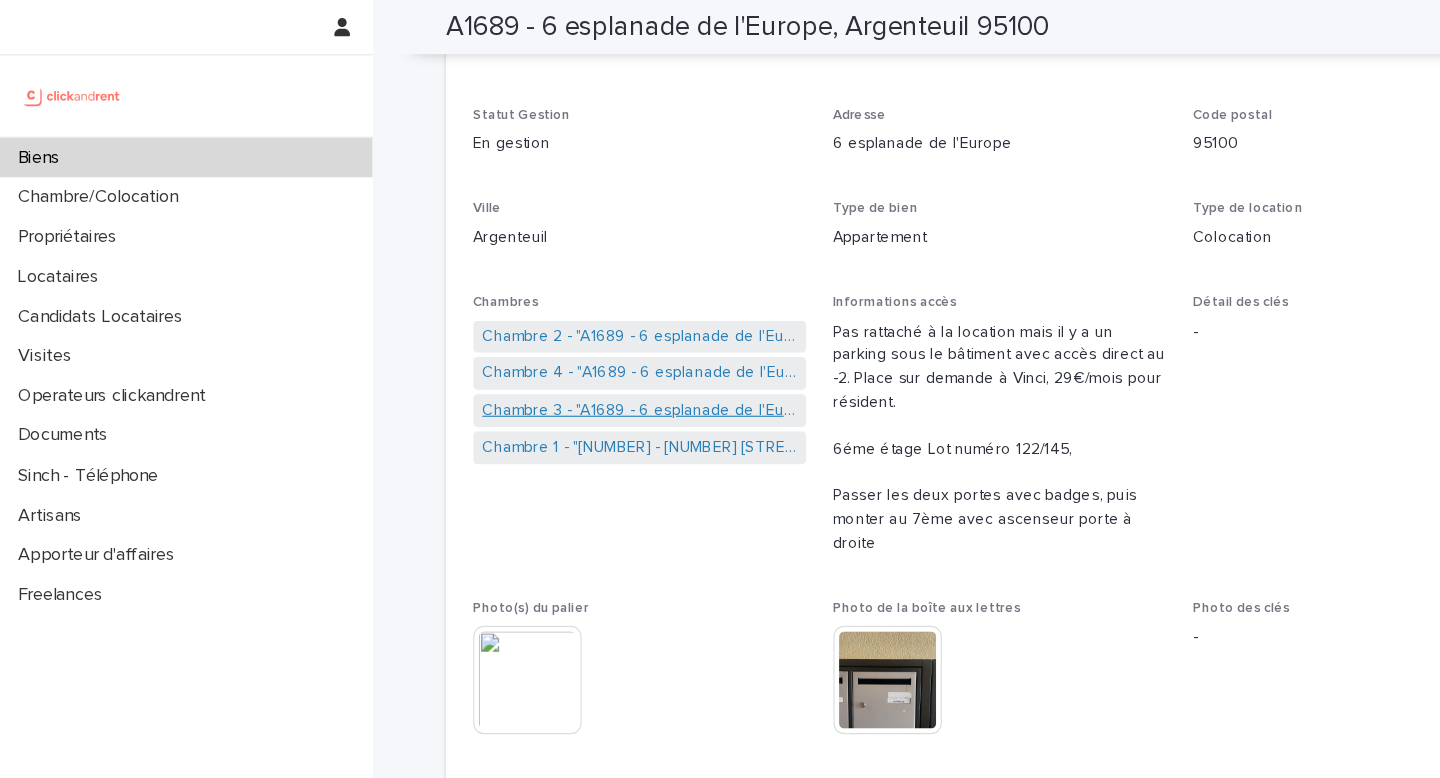 click on "Chambre 3 - "A1689 - 6 esplanade de l'Europe,  Argenteuil 95100"" at bounding box center (566, 363) 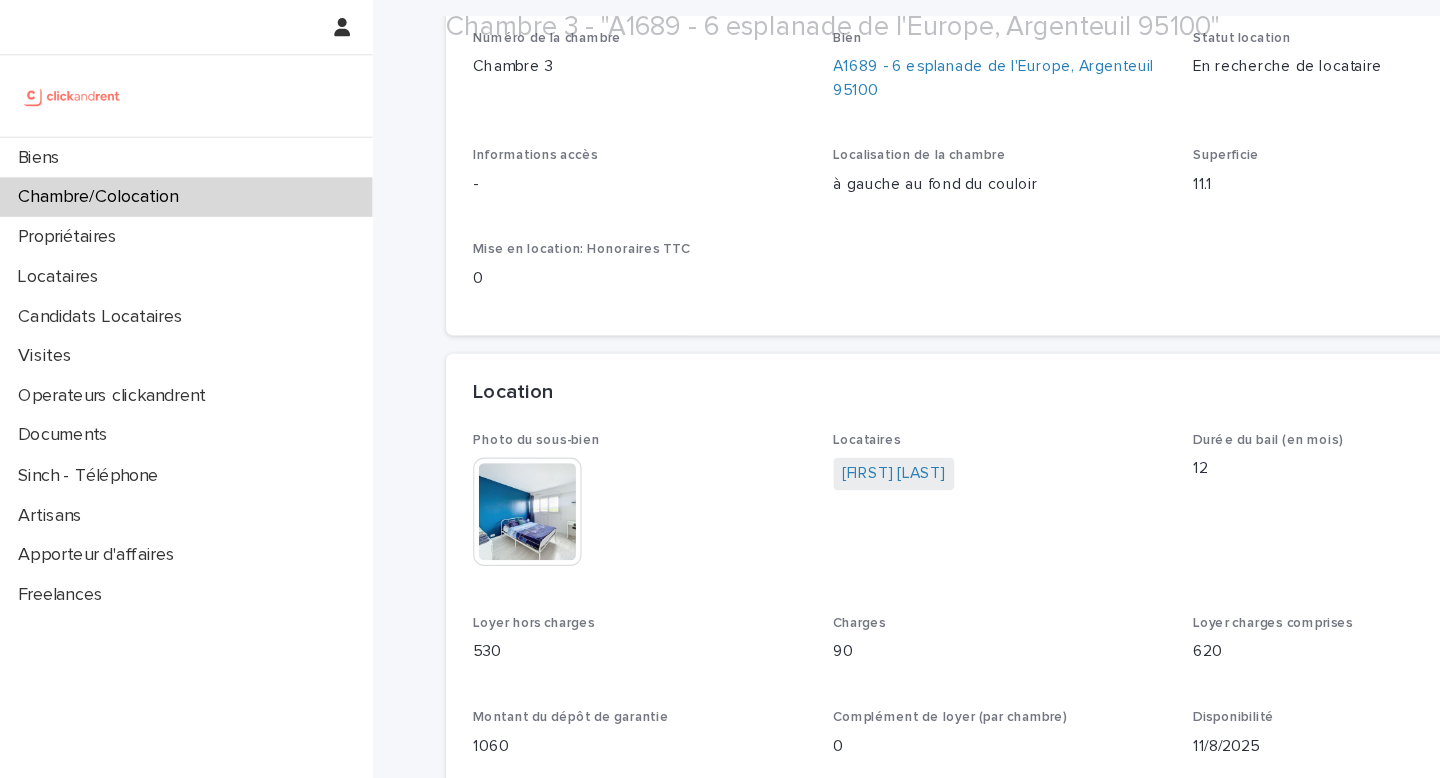 scroll, scrollTop: 279, scrollLeft: 0, axis: vertical 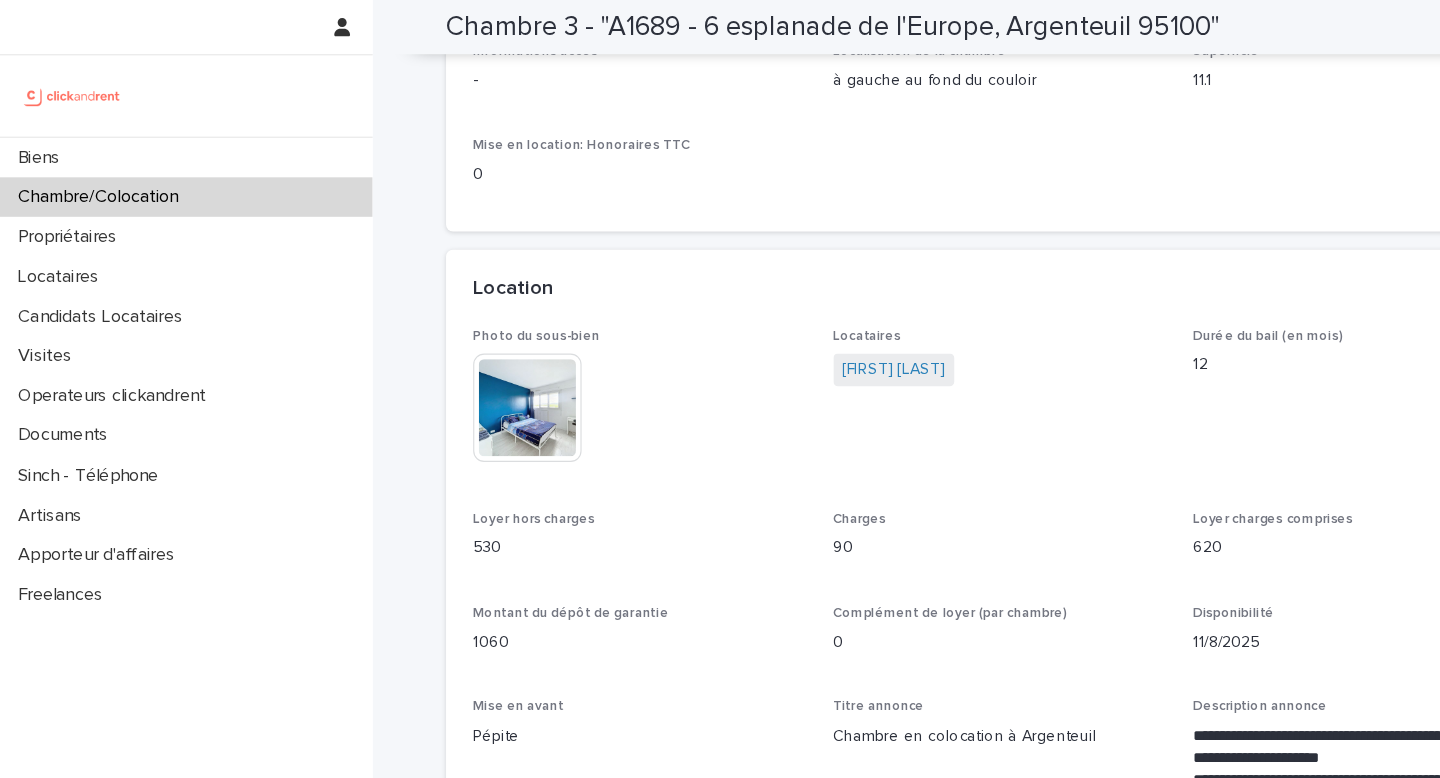 click at bounding box center (467, 361) 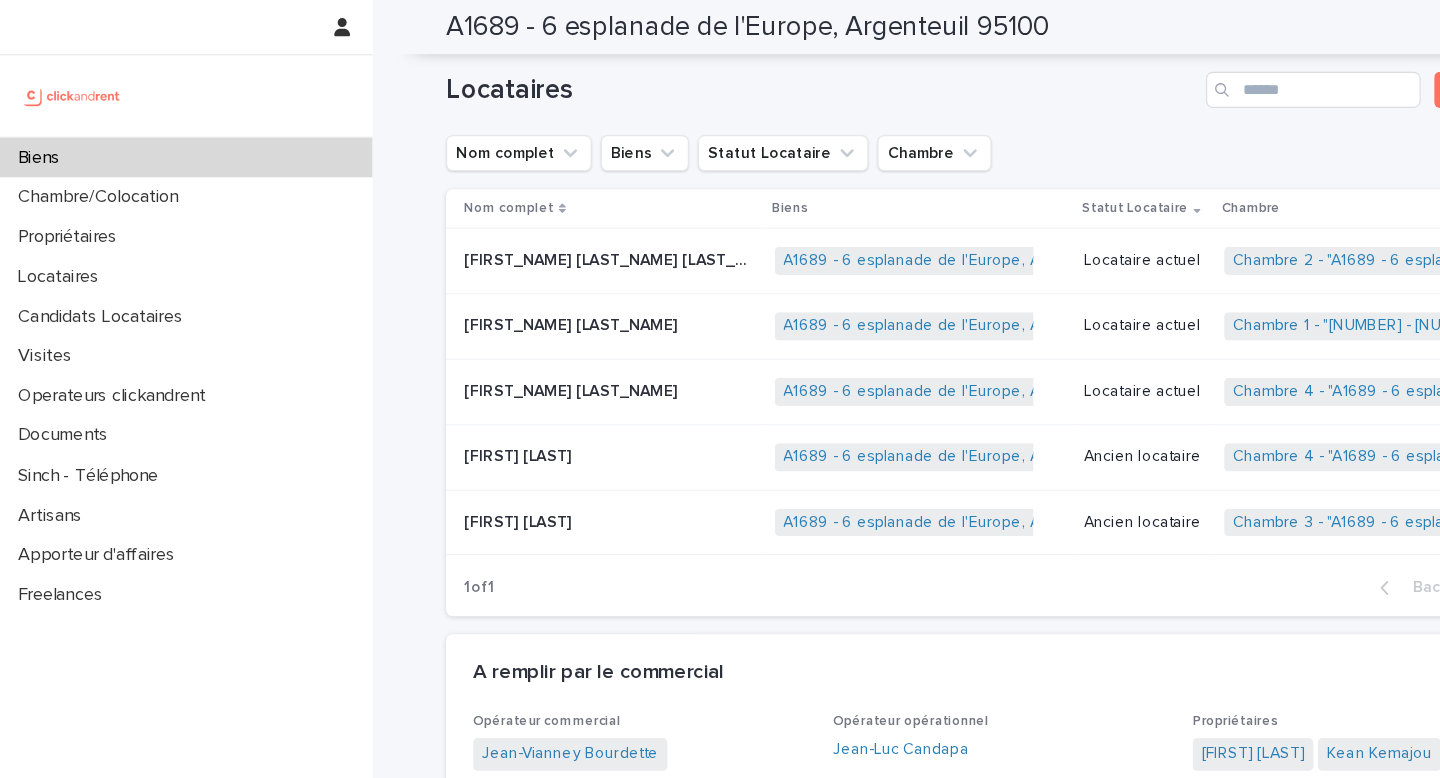 scroll, scrollTop: 966, scrollLeft: 0, axis: vertical 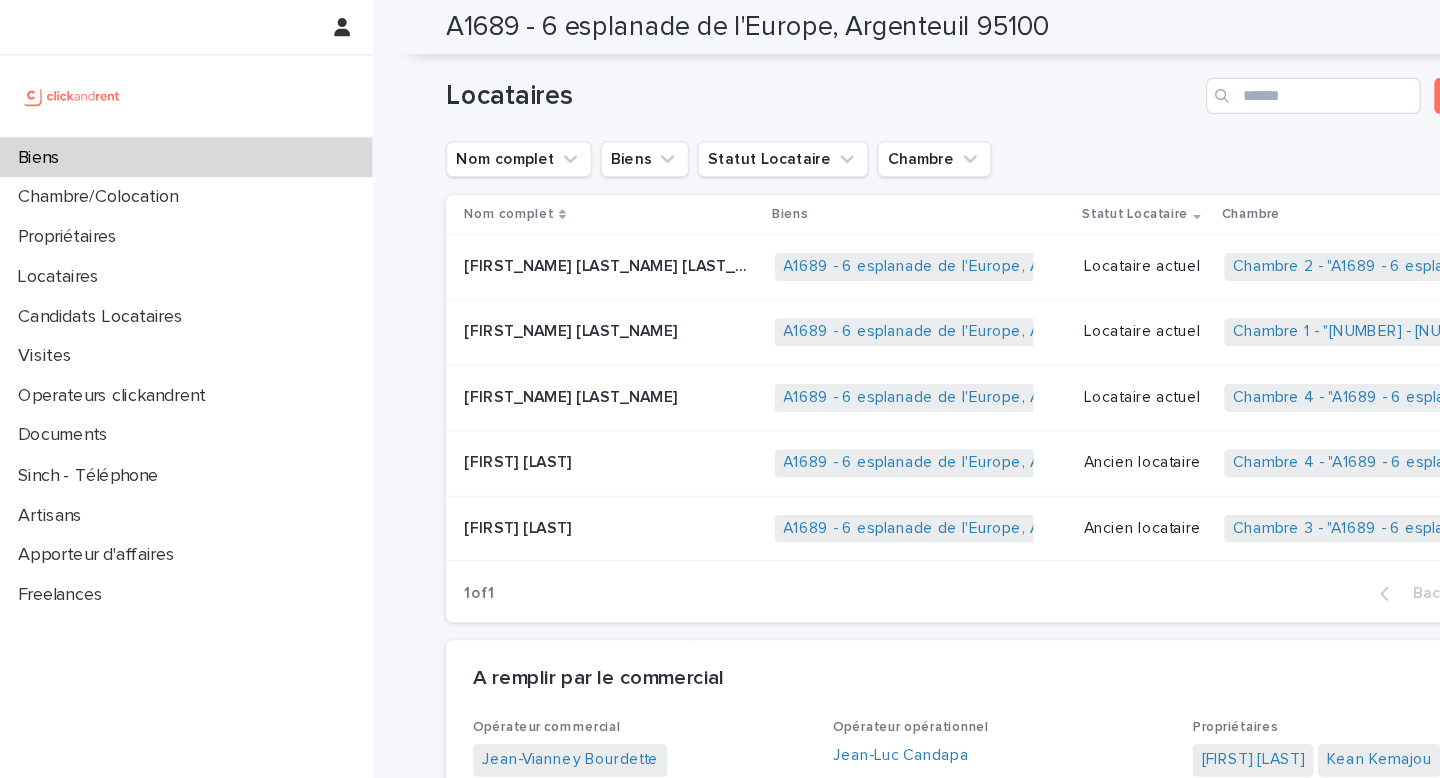 click on "Locataire actuel" at bounding box center (1014, 294) 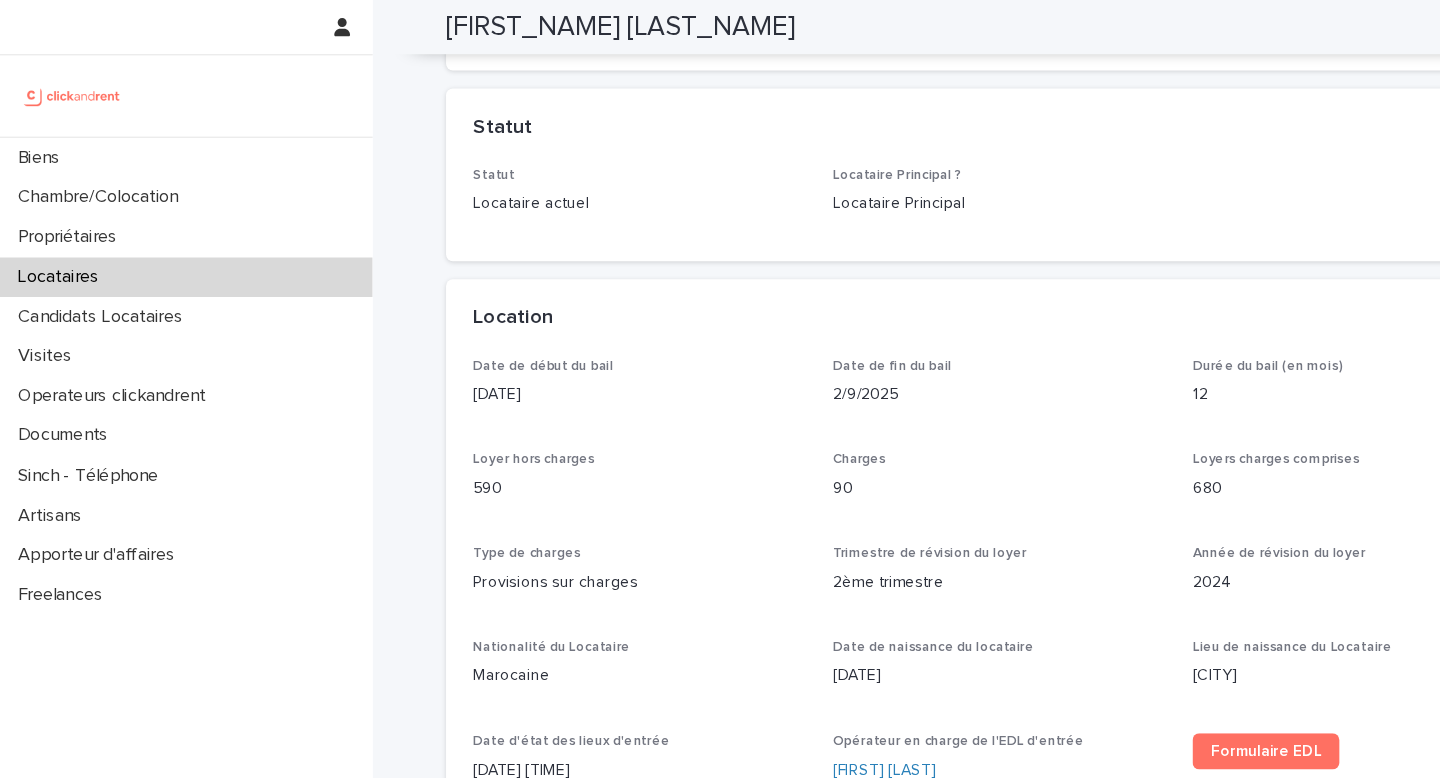 scroll, scrollTop: 397, scrollLeft: 0, axis: vertical 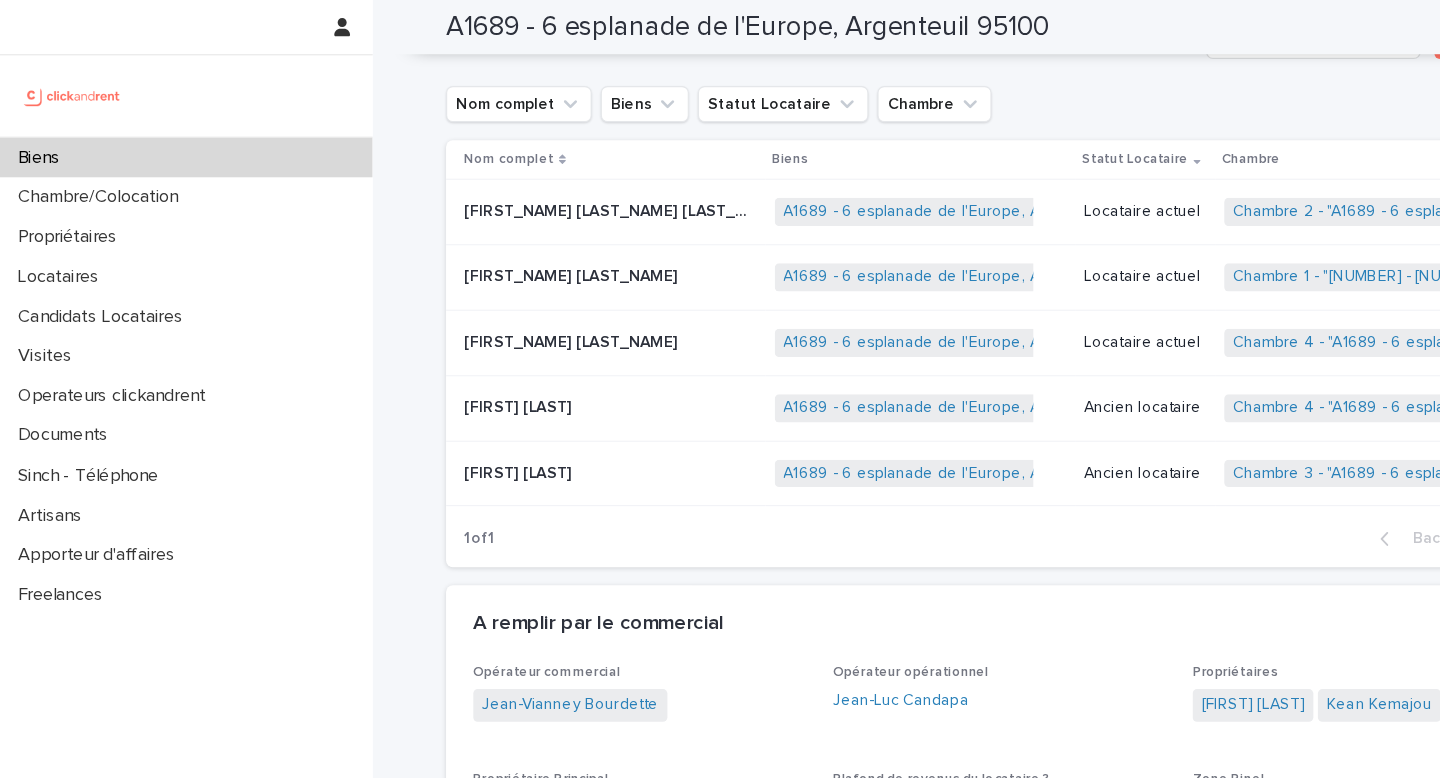 click on "Locataire actuel" at bounding box center (1014, 303) 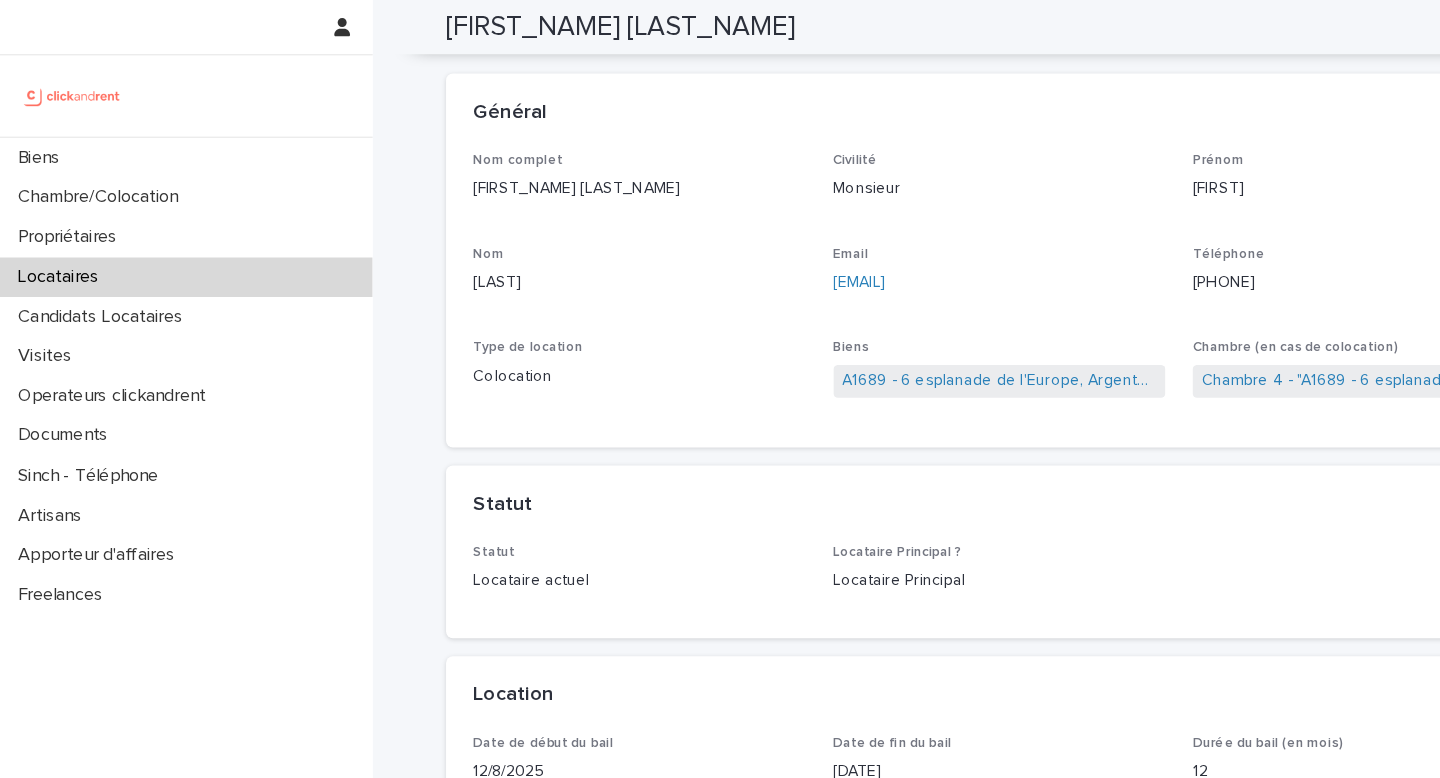 scroll, scrollTop: 0, scrollLeft: 0, axis: both 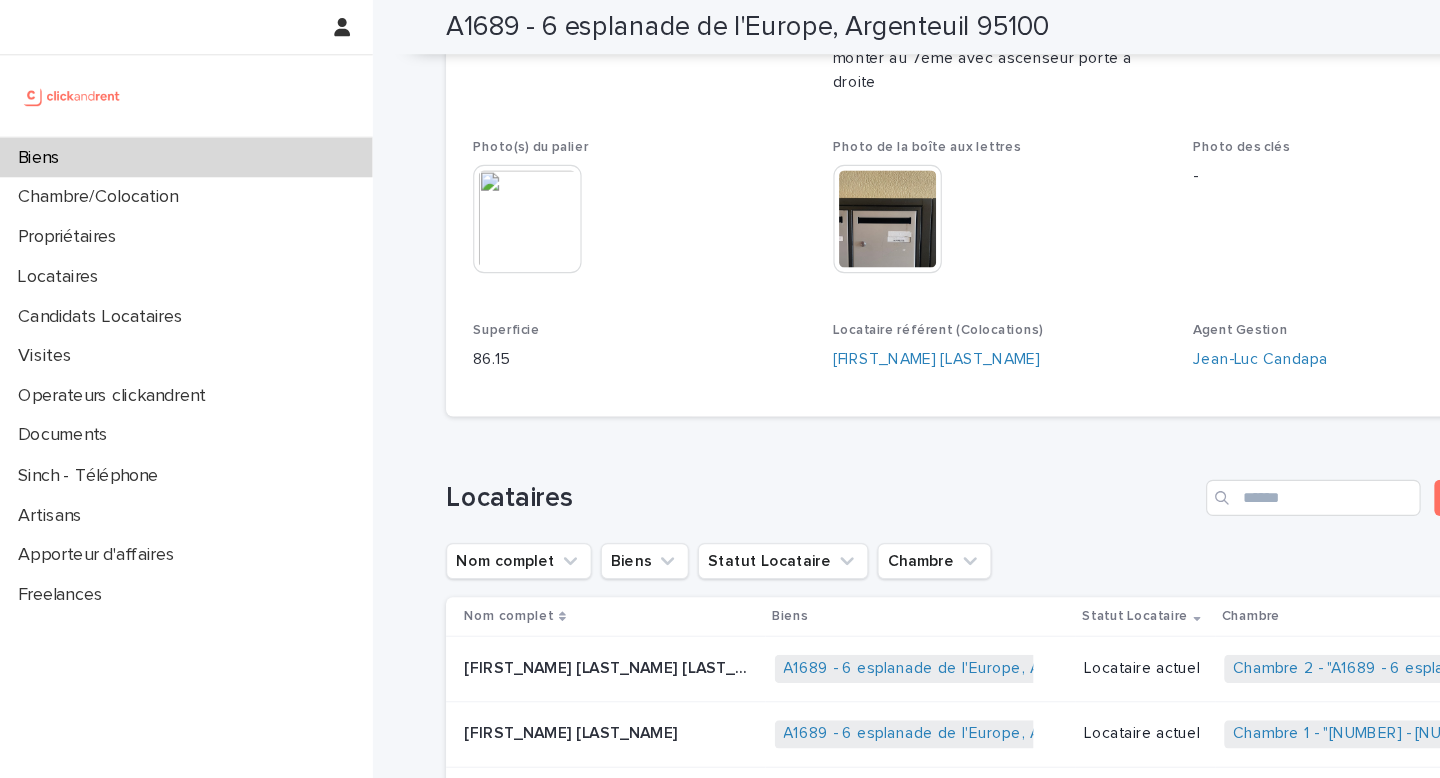 click on "Locataire actuel" at bounding box center (1014, 592) 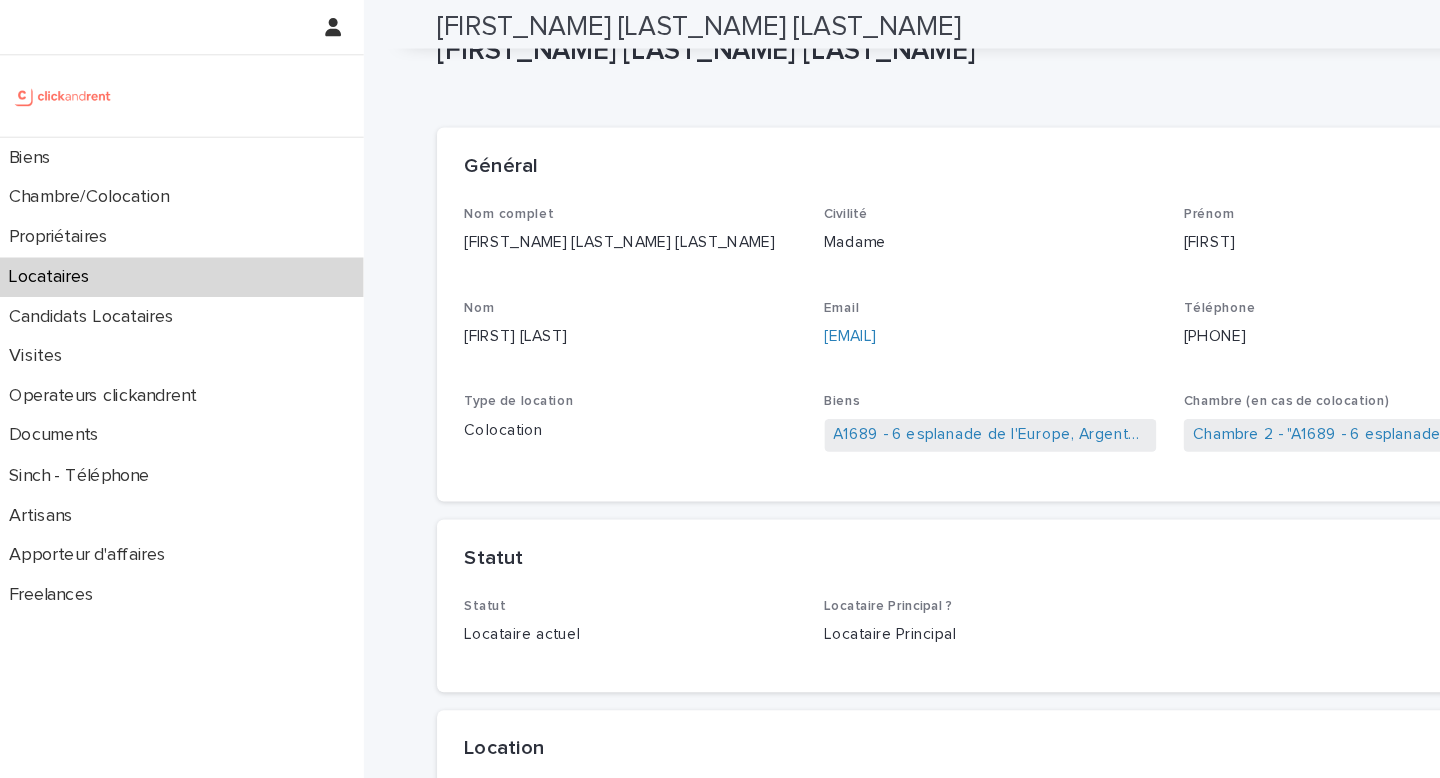 scroll, scrollTop: 0, scrollLeft: 0, axis: both 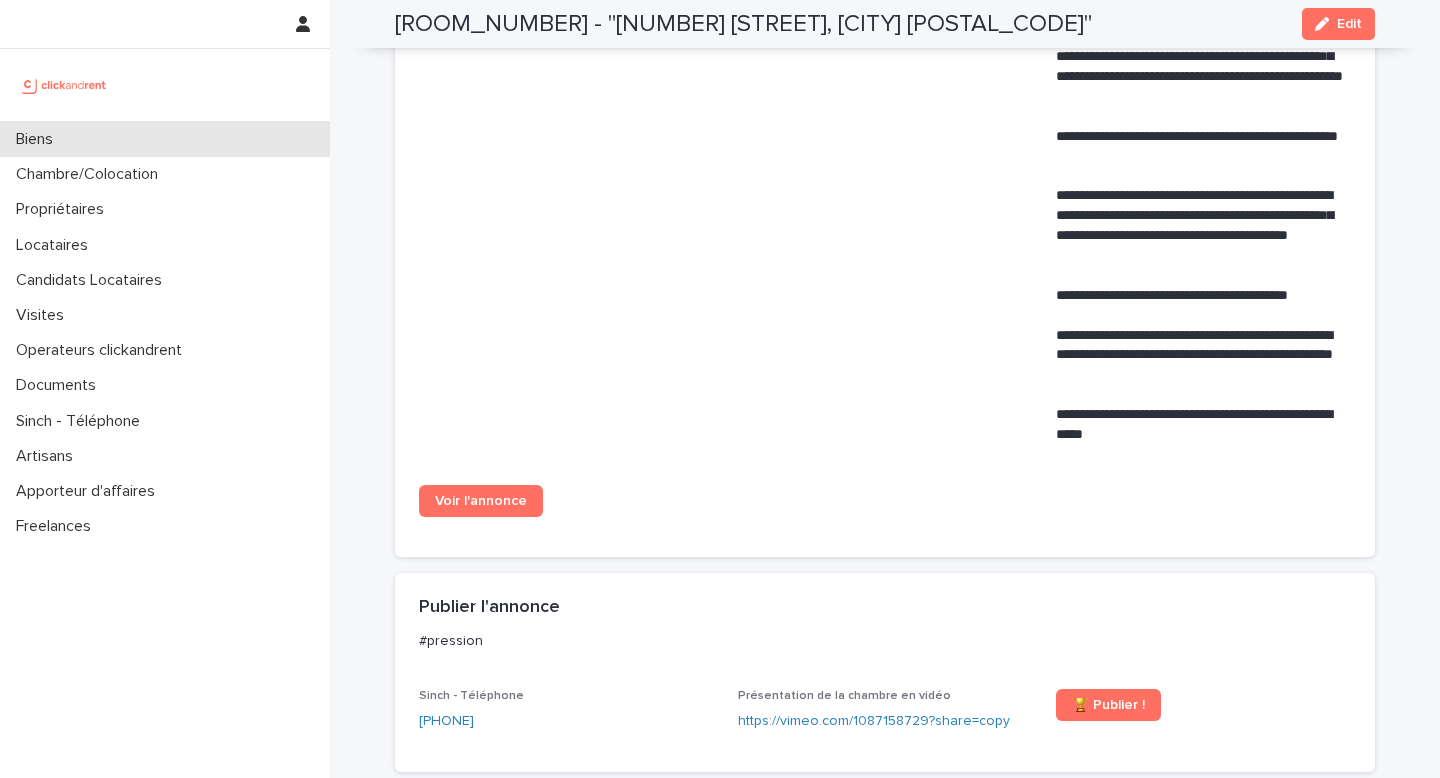 click on "Biens" at bounding box center (165, 139) 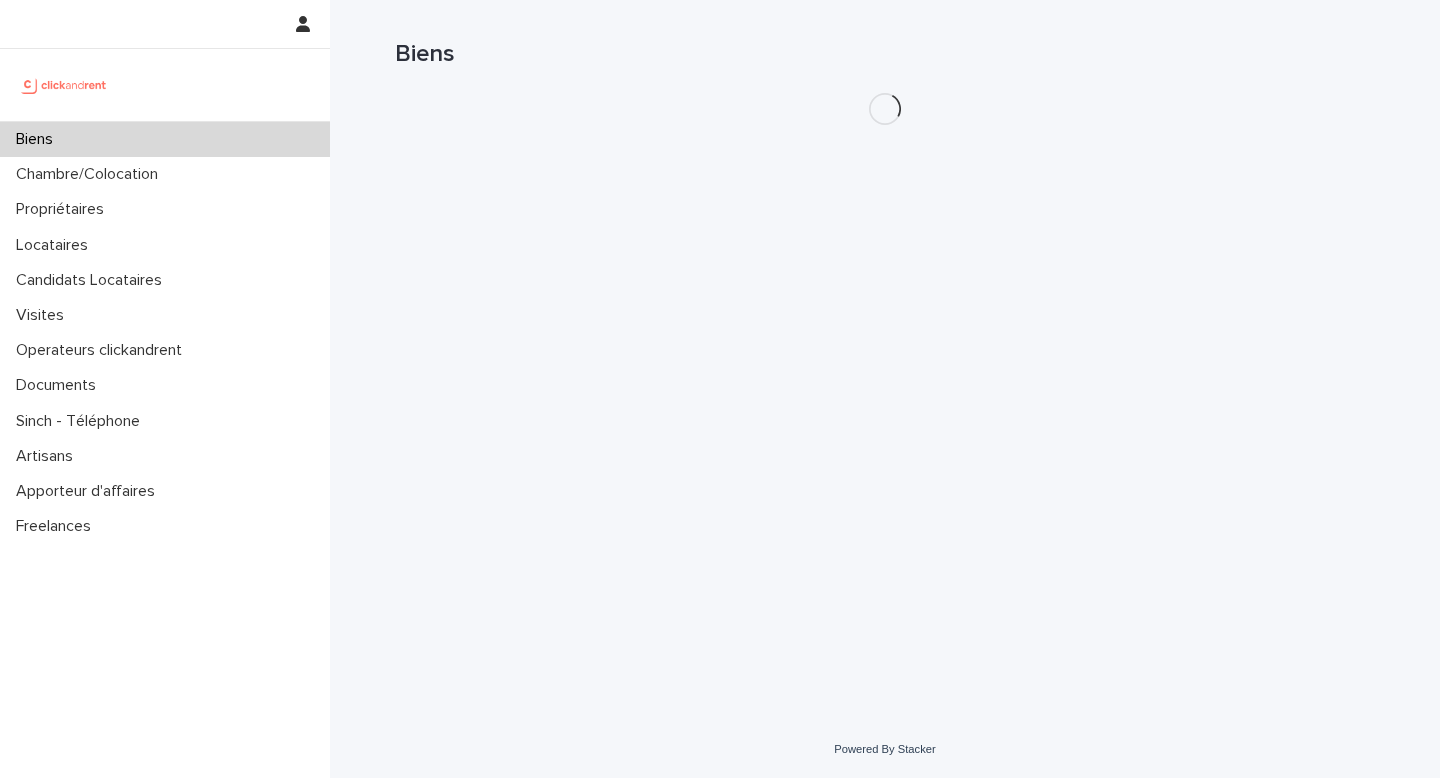 scroll, scrollTop: 0, scrollLeft: 0, axis: both 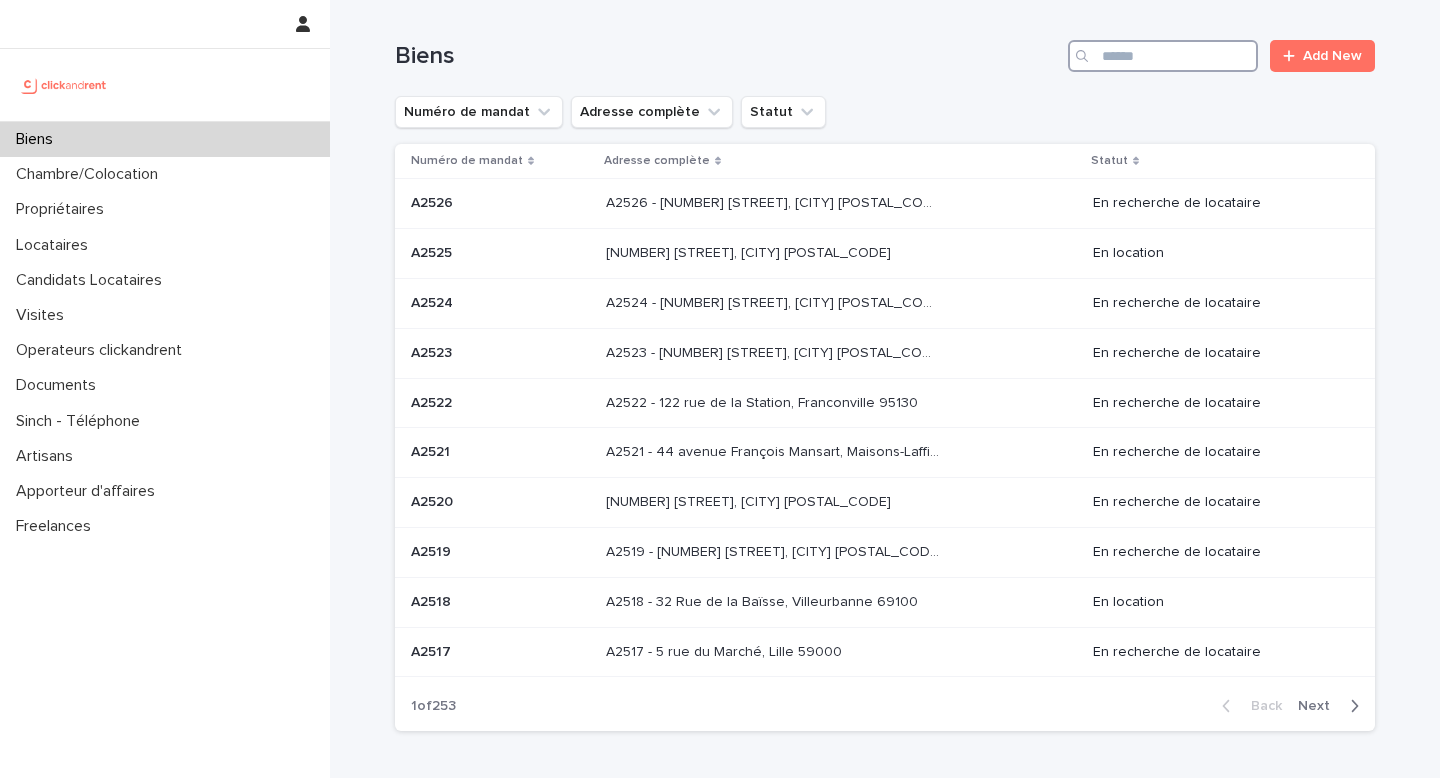 click at bounding box center [1163, 56] 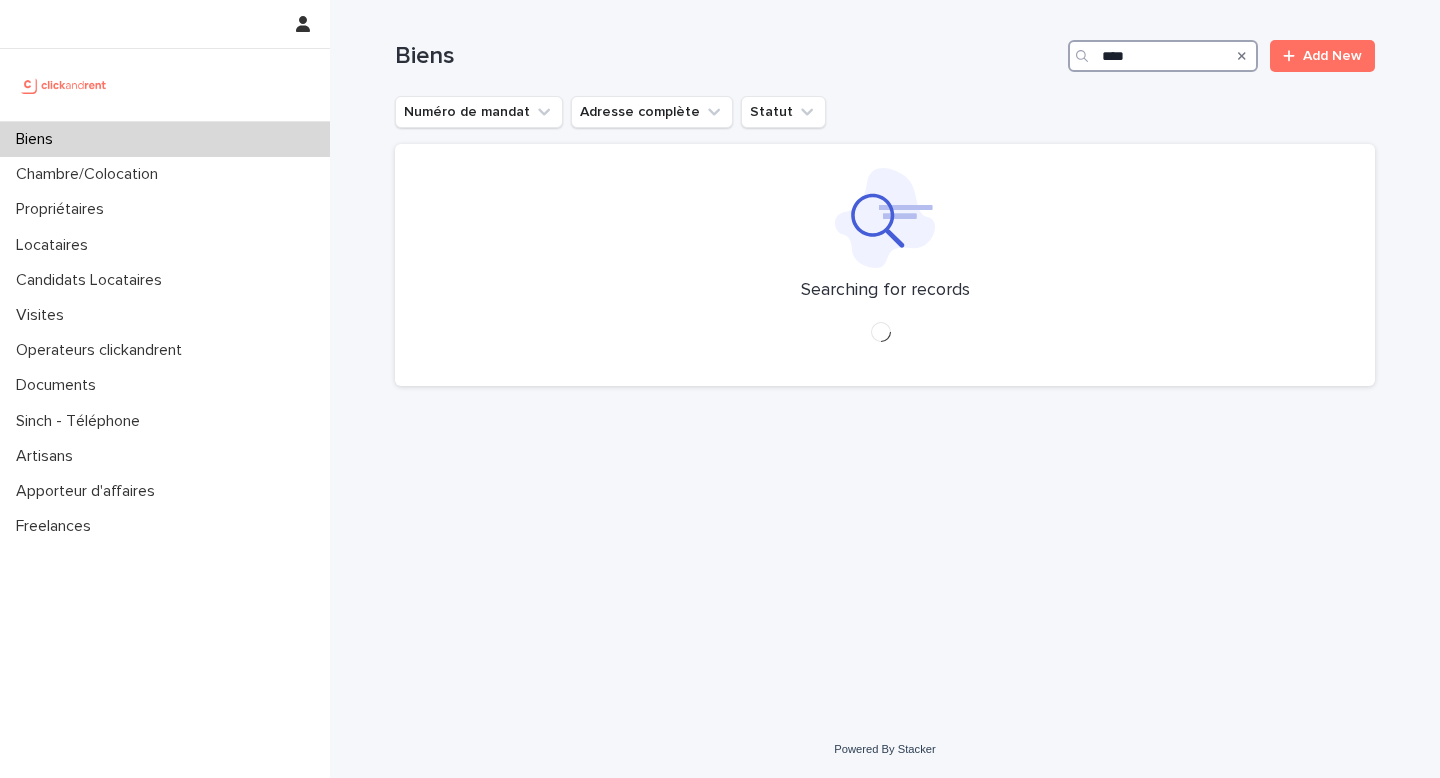 type on "*****" 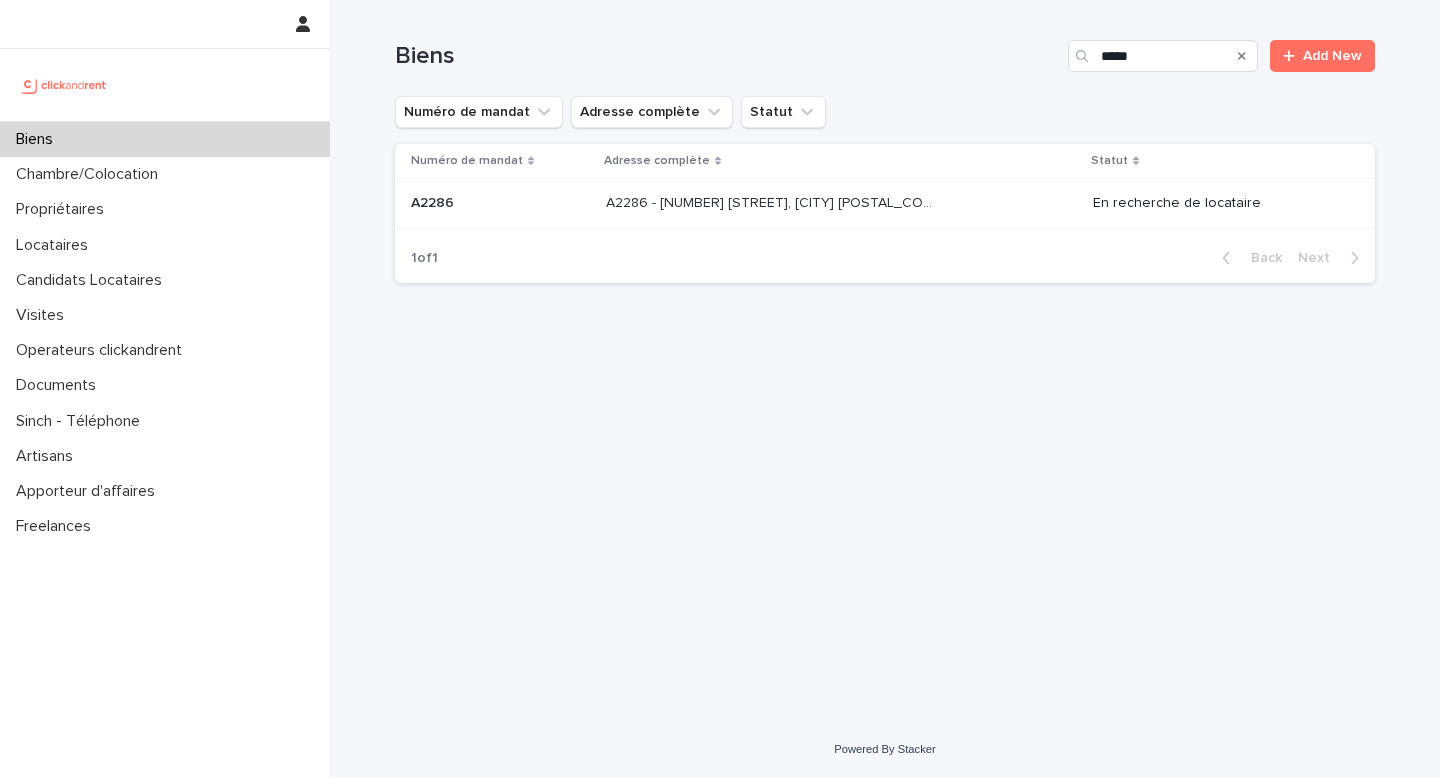 click on "A2286 - 5 allée du Dr. Schalow,  Aulnay-sous-Bois 93600" at bounding box center [774, 201] 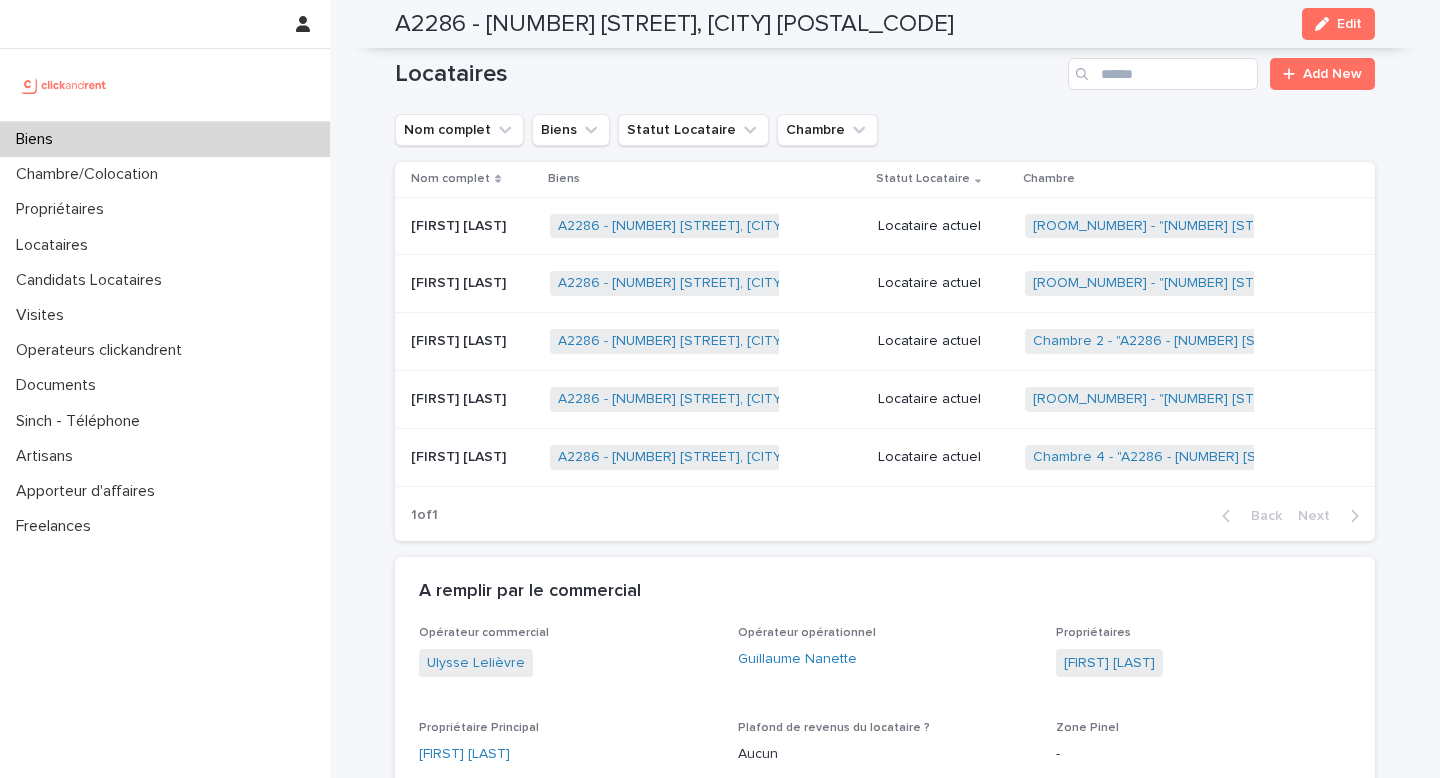 scroll, scrollTop: 1388, scrollLeft: 0, axis: vertical 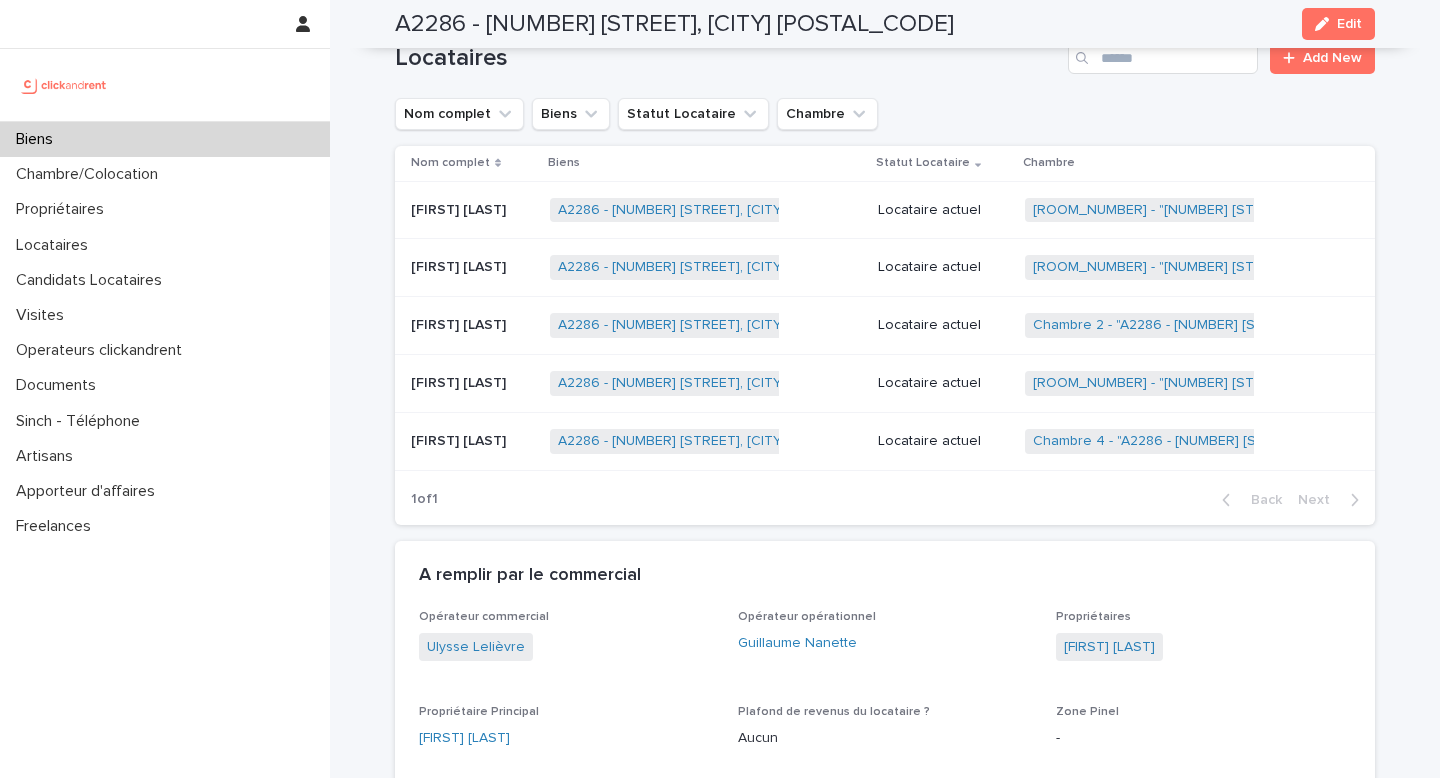 click on "Locataire actuel" at bounding box center (943, 210) 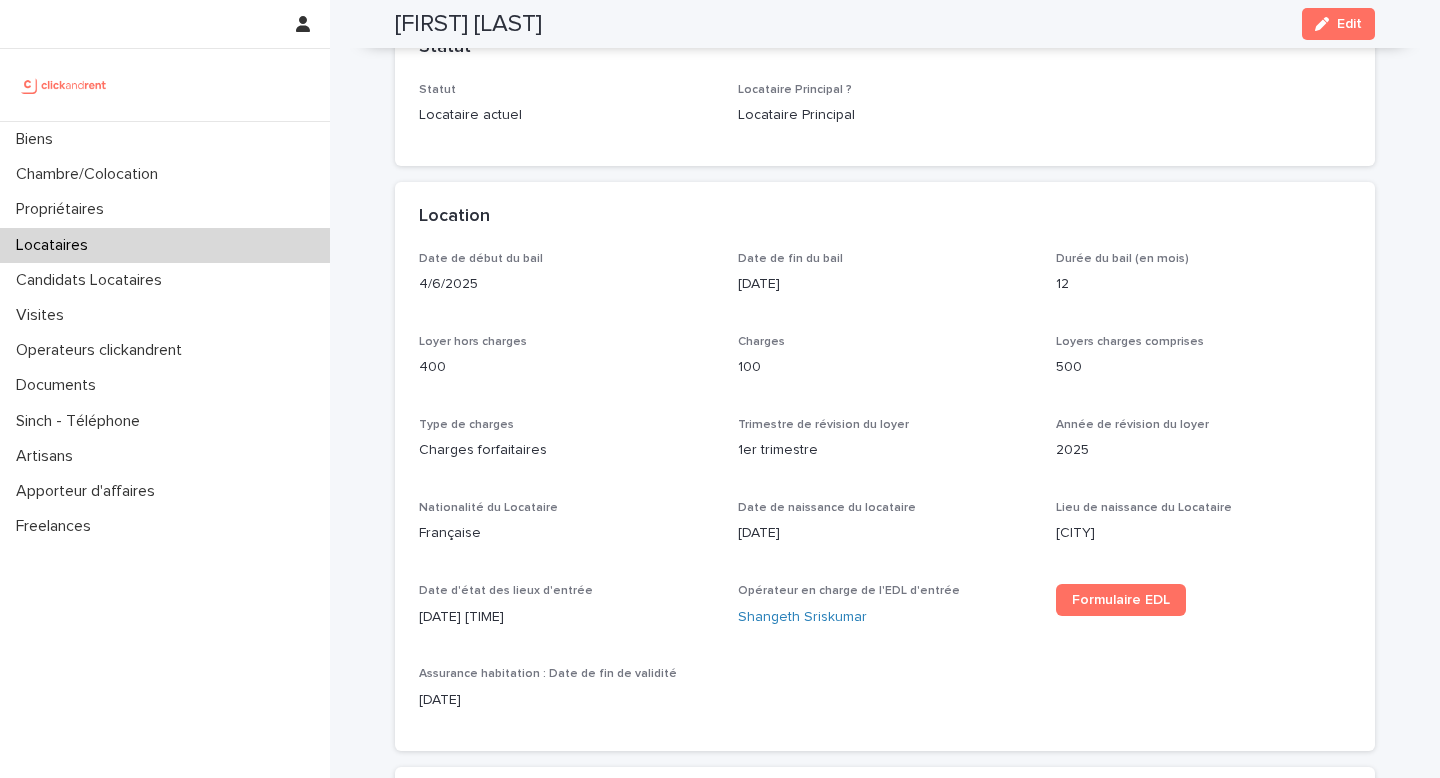 scroll, scrollTop: 476, scrollLeft: 0, axis: vertical 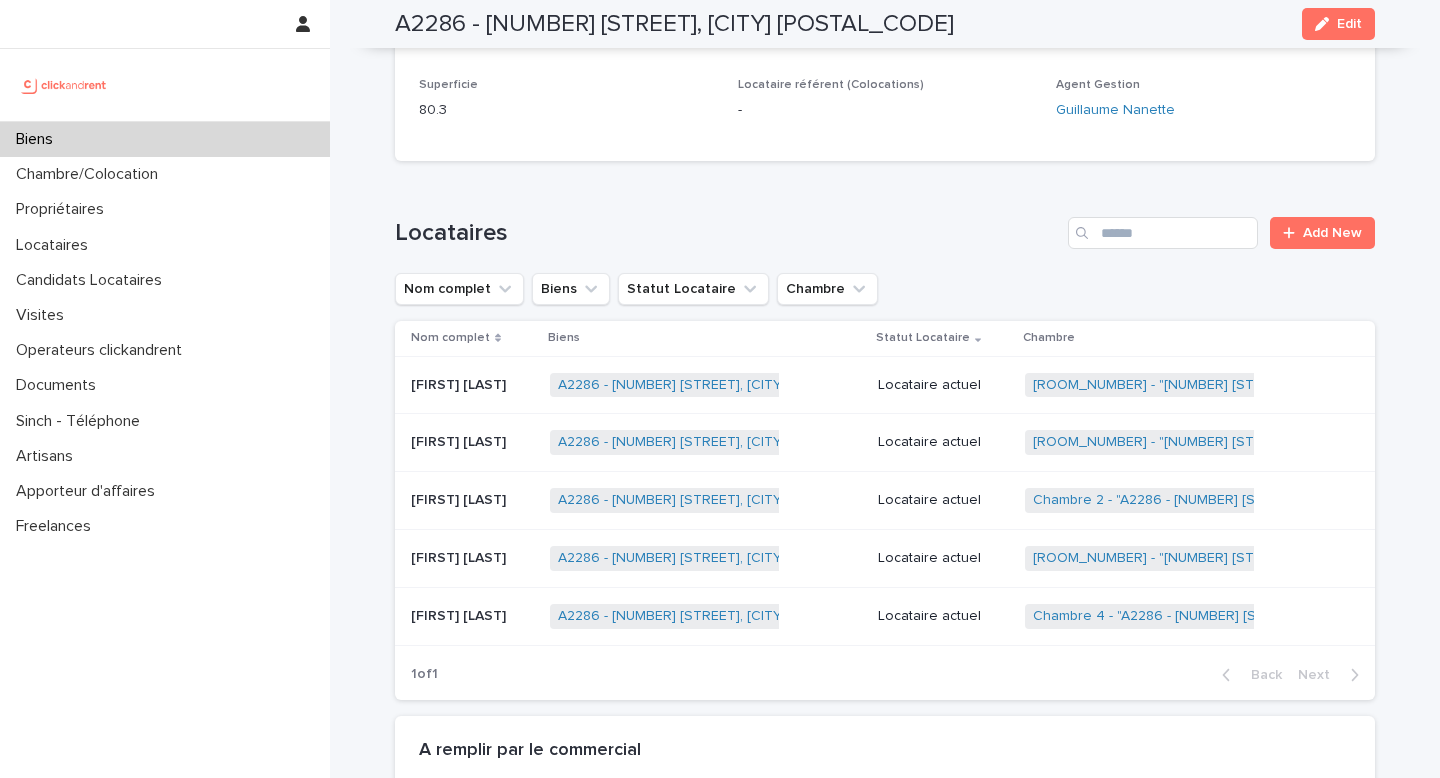 click on "Locataire actuel" at bounding box center [943, 442] 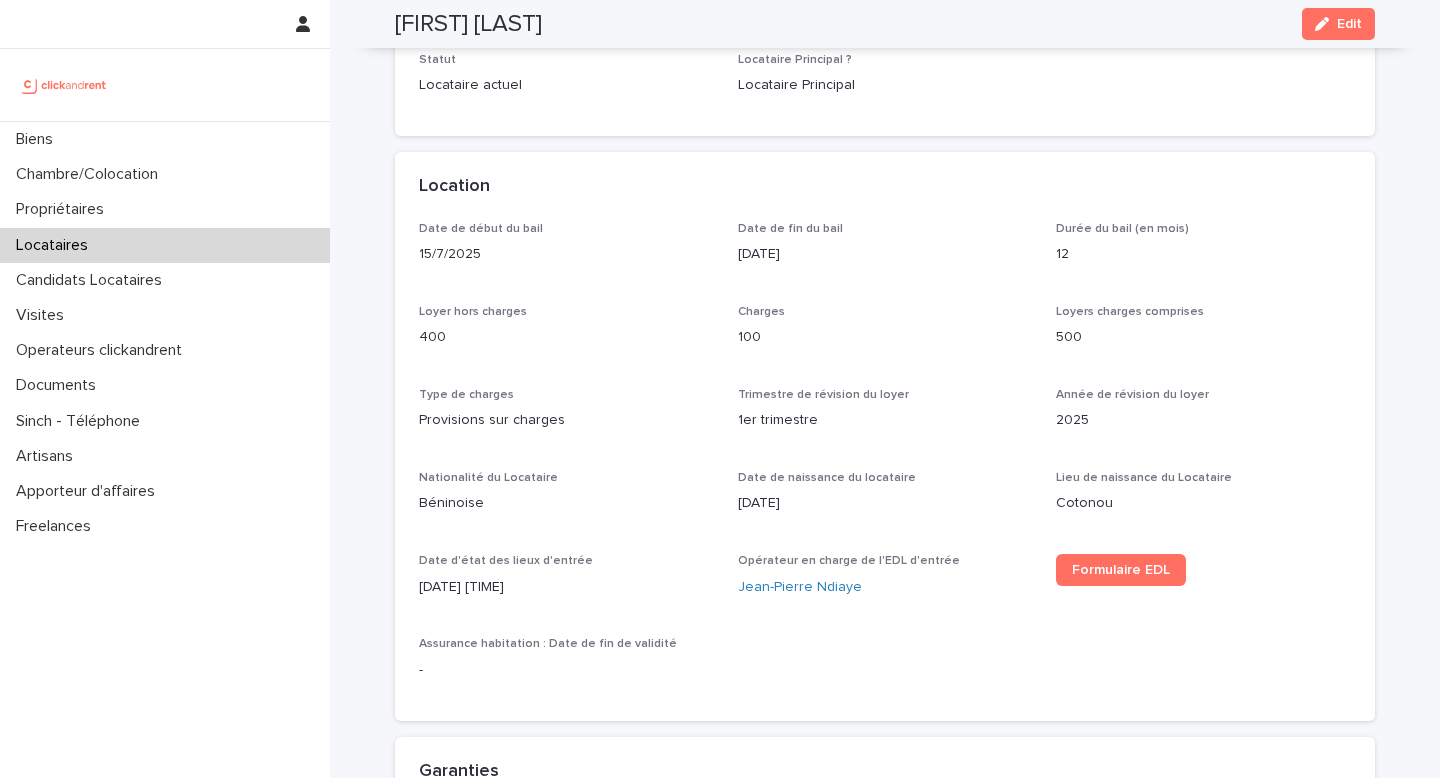 scroll, scrollTop: 0, scrollLeft: 0, axis: both 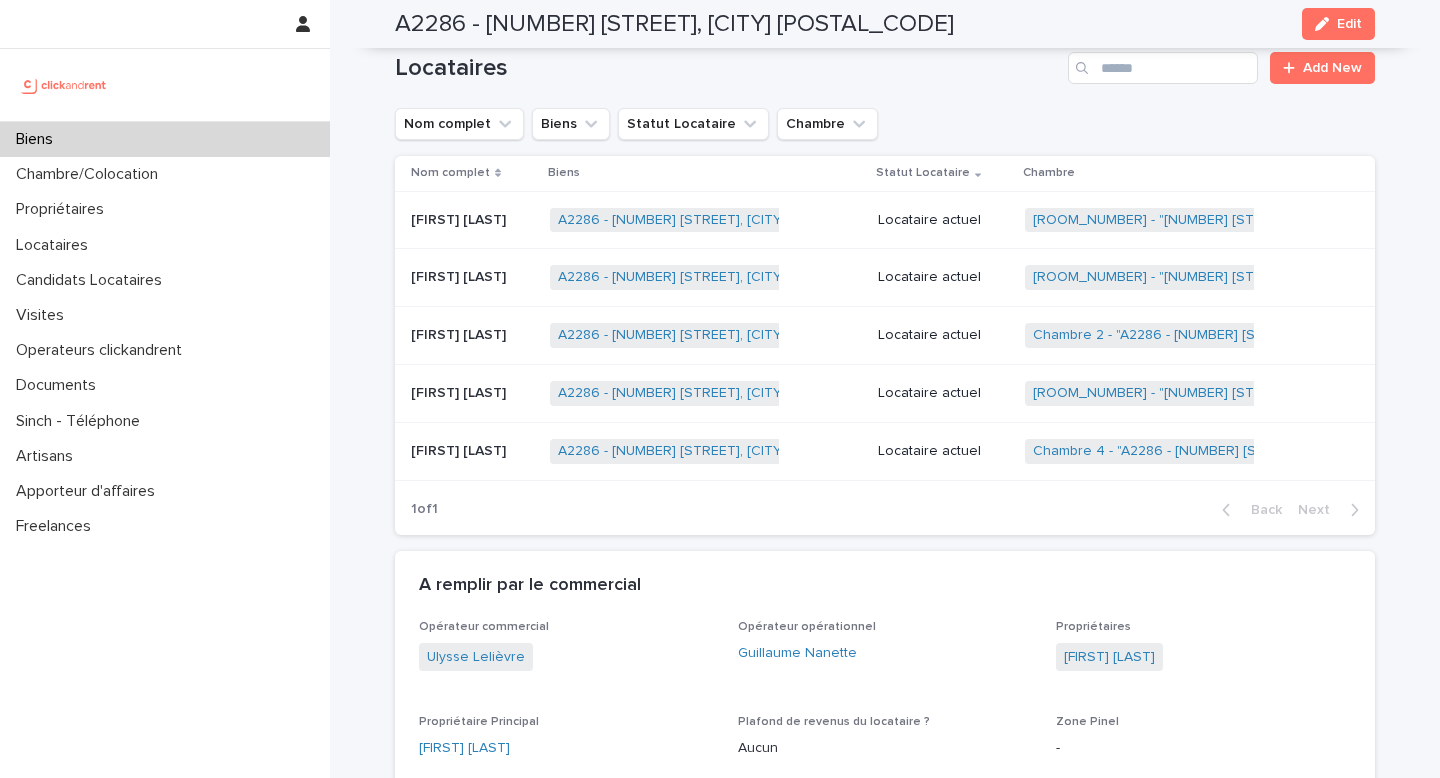click on "Locataire actuel" at bounding box center (943, 335) 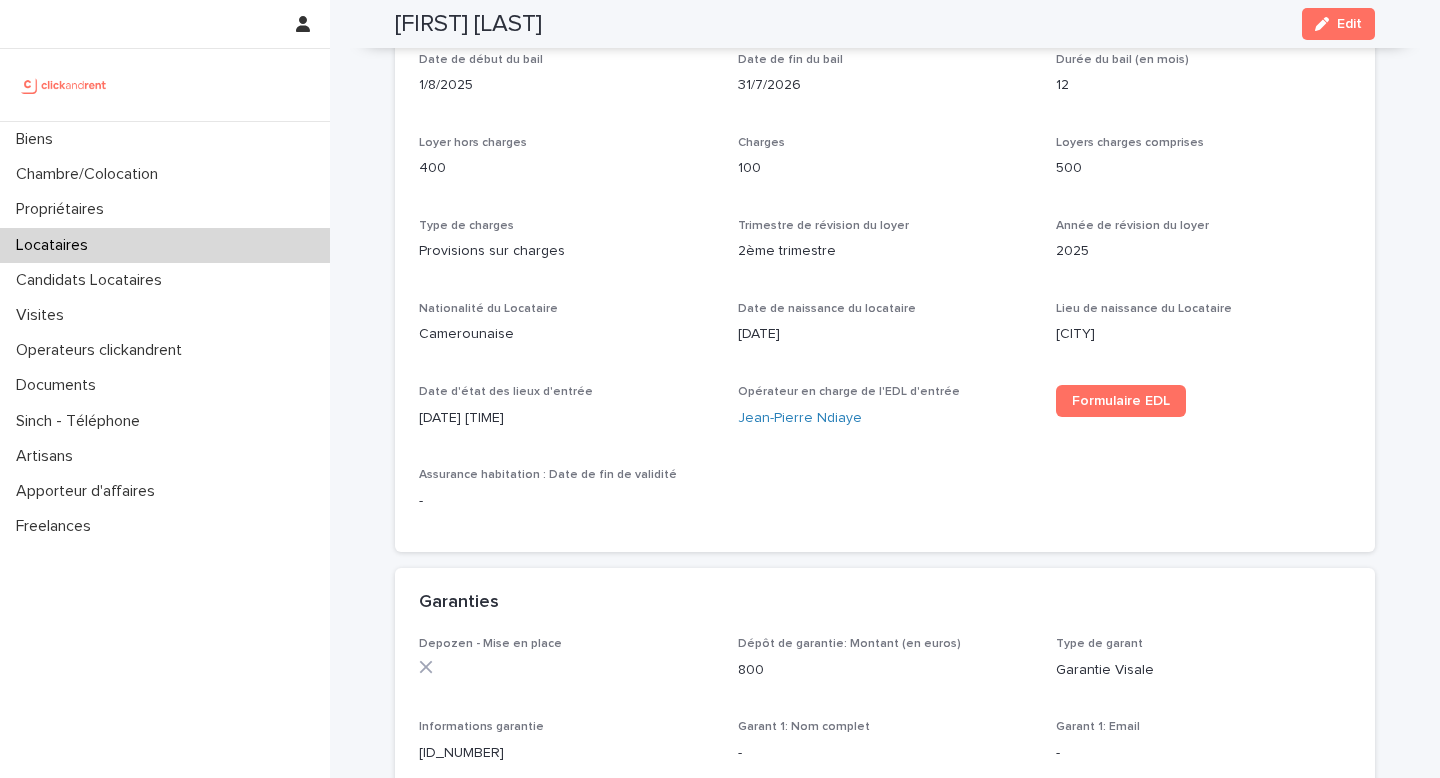 scroll, scrollTop: 0, scrollLeft: 0, axis: both 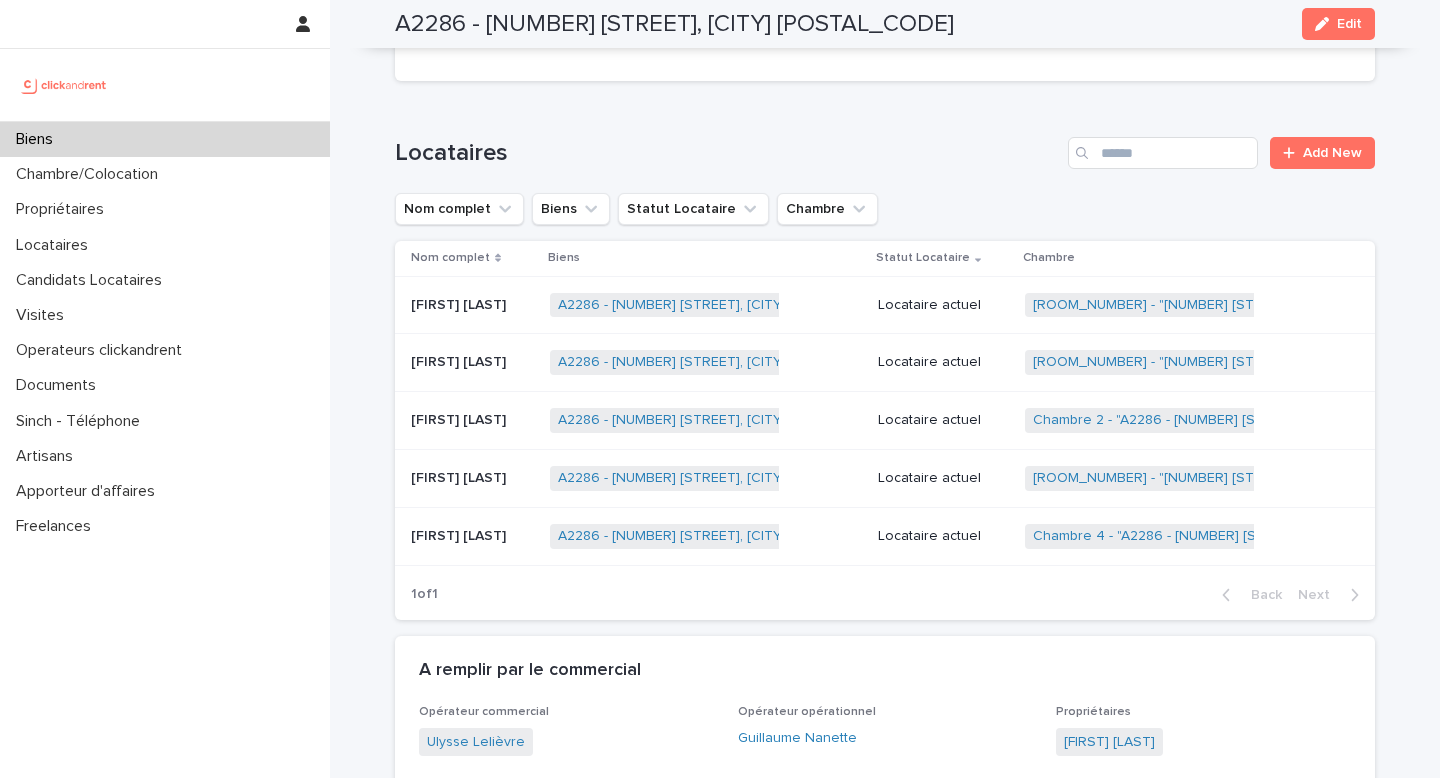 click on "Locataire actuel" at bounding box center (943, 478) 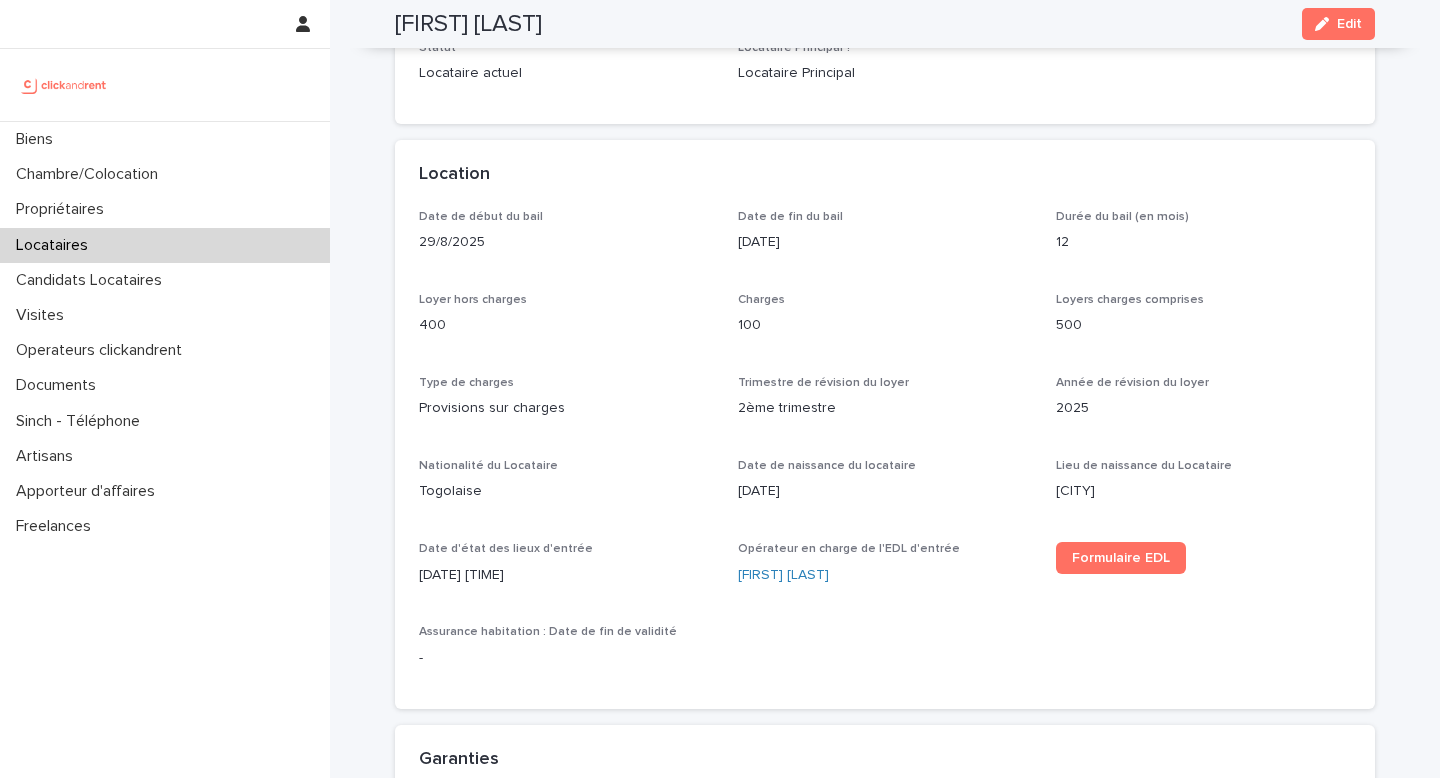 scroll, scrollTop: 523, scrollLeft: 0, axis: vertical 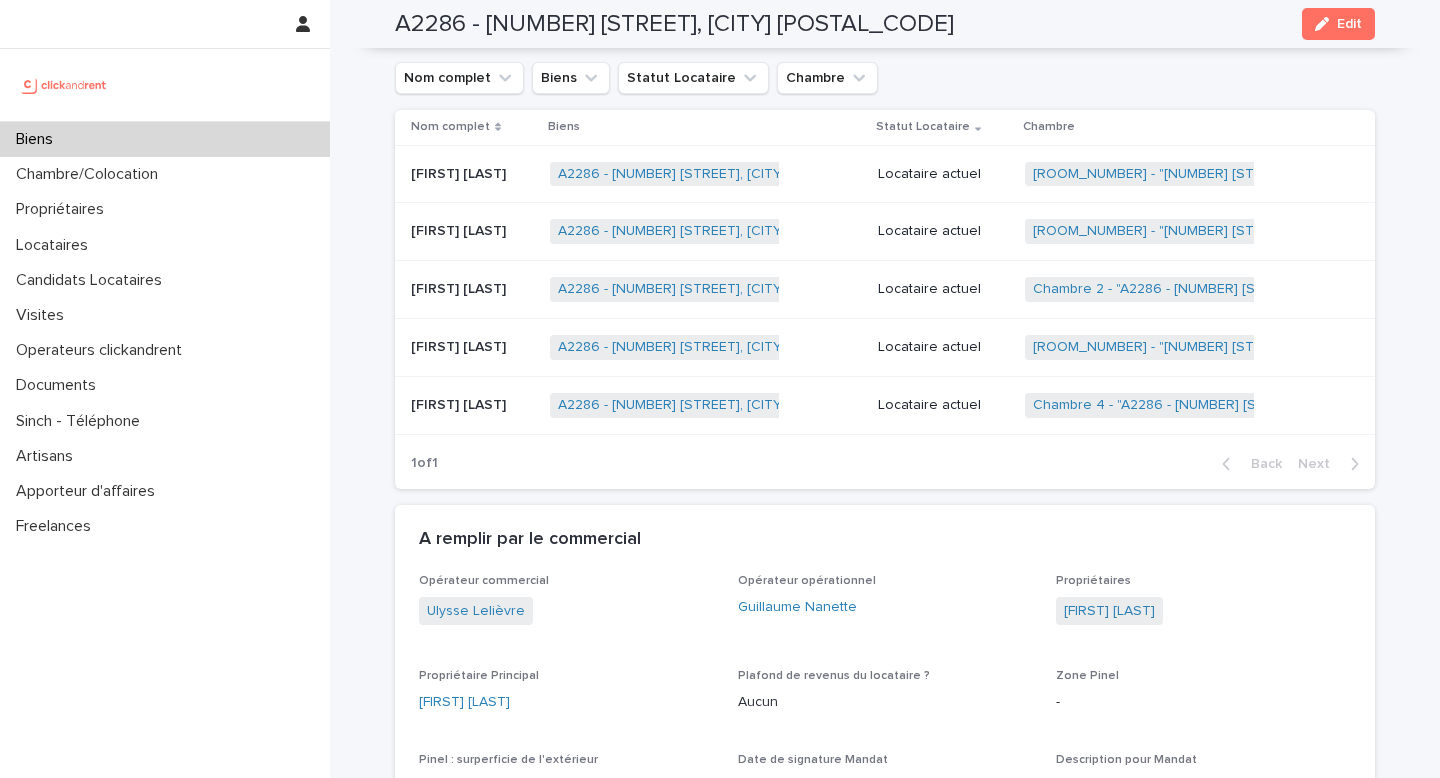 click on "Locataire actuel" at bounding box center (943, 405) 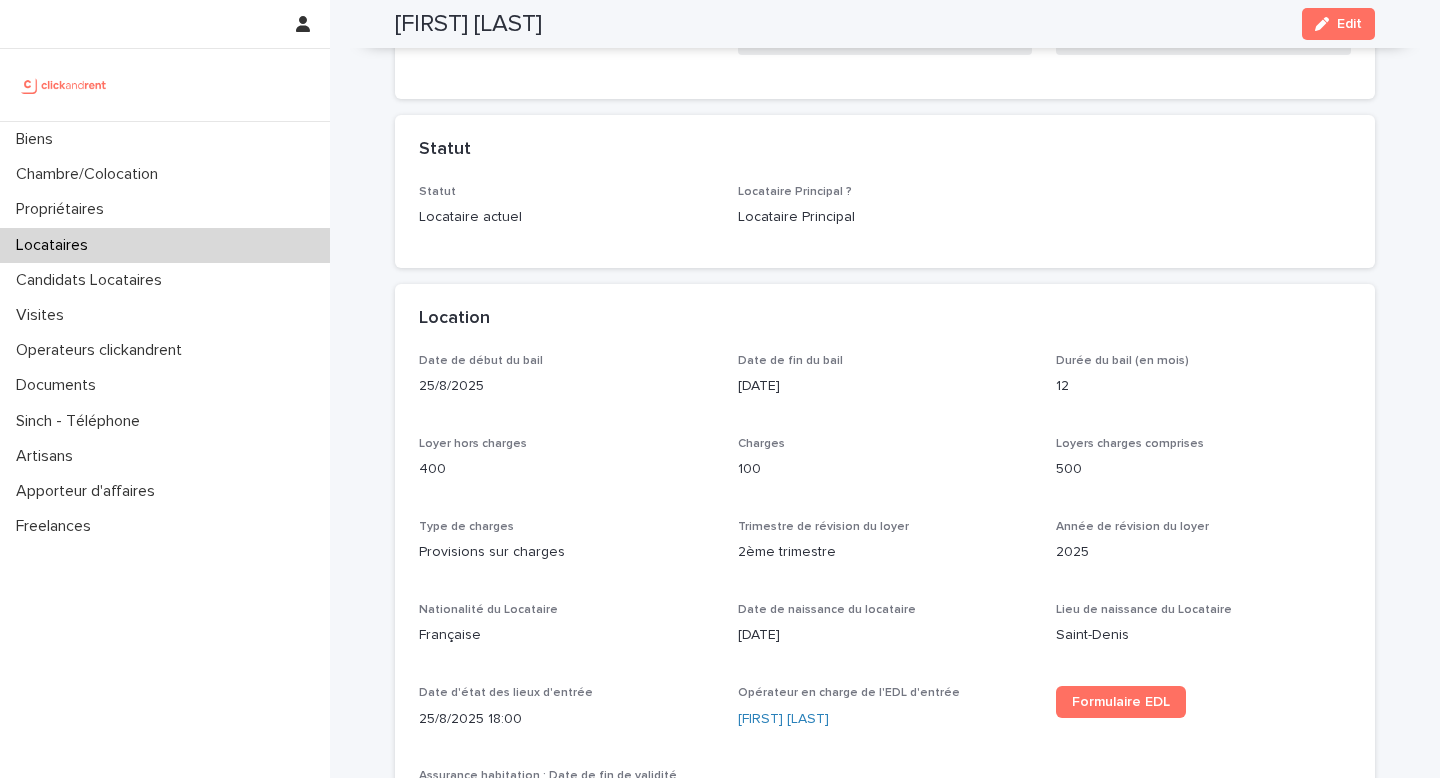 scroll, scrollTop: 0, scrollLeft: 0, axis: both 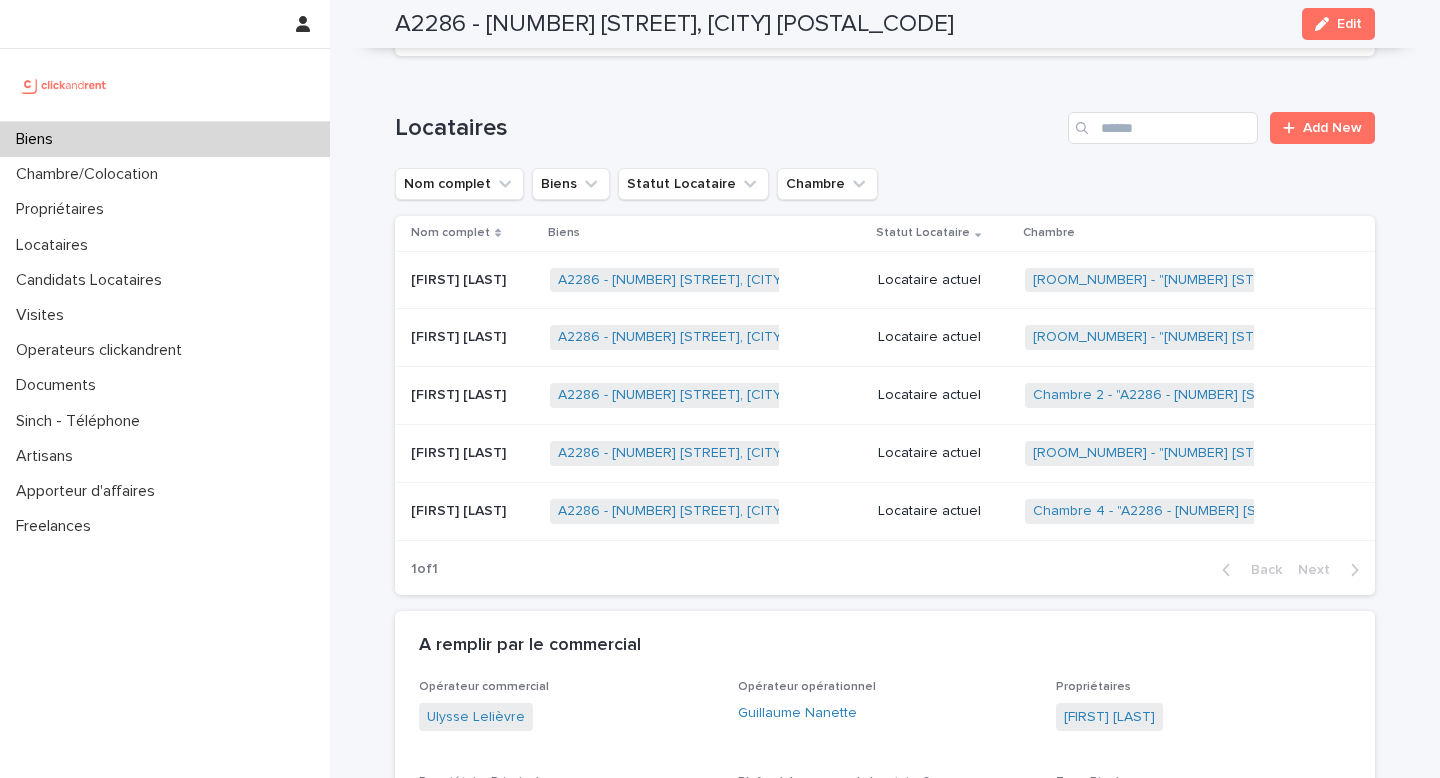 click on "Locataire actuel" at bounding box center (943, 280) 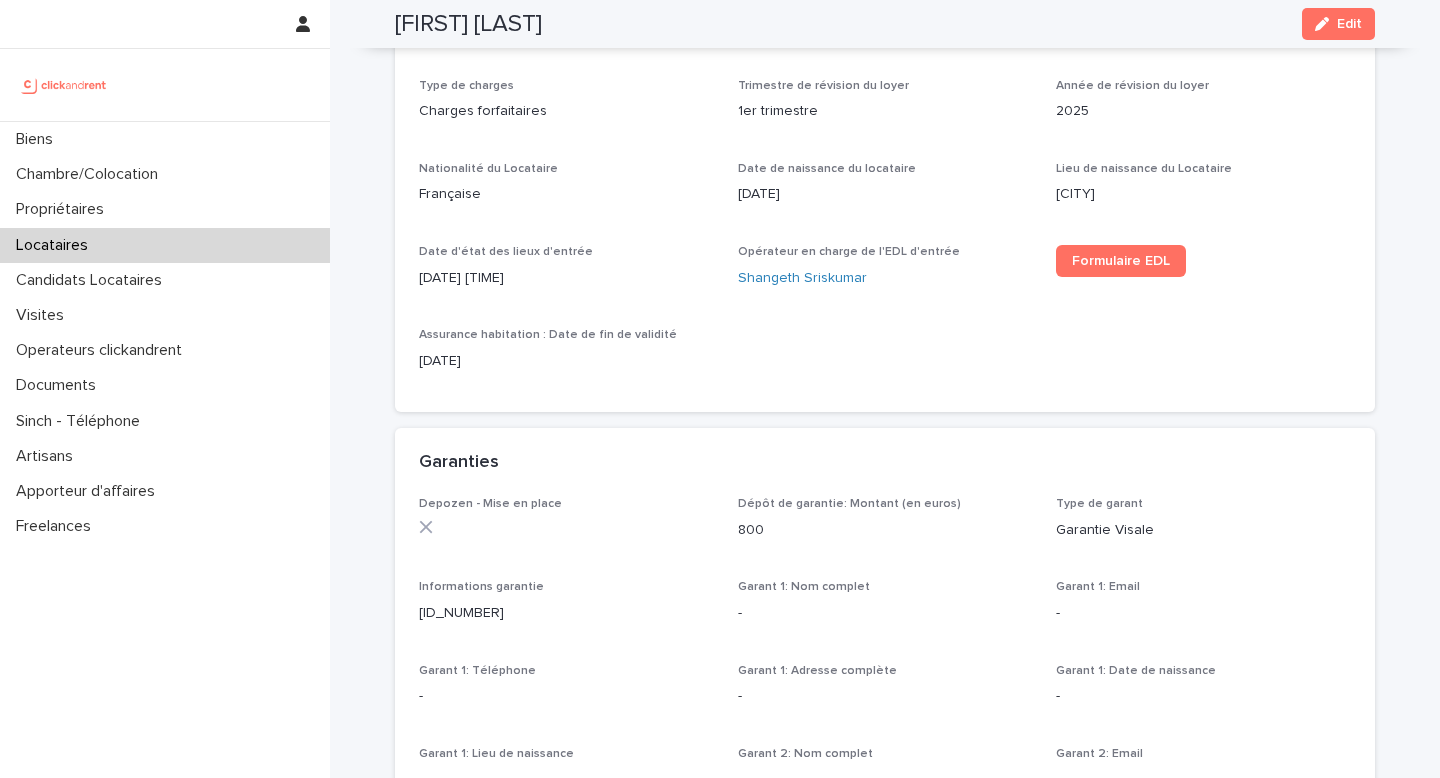 scroll, scrollTop: 787, scrollLeft: 0, axis: vertical 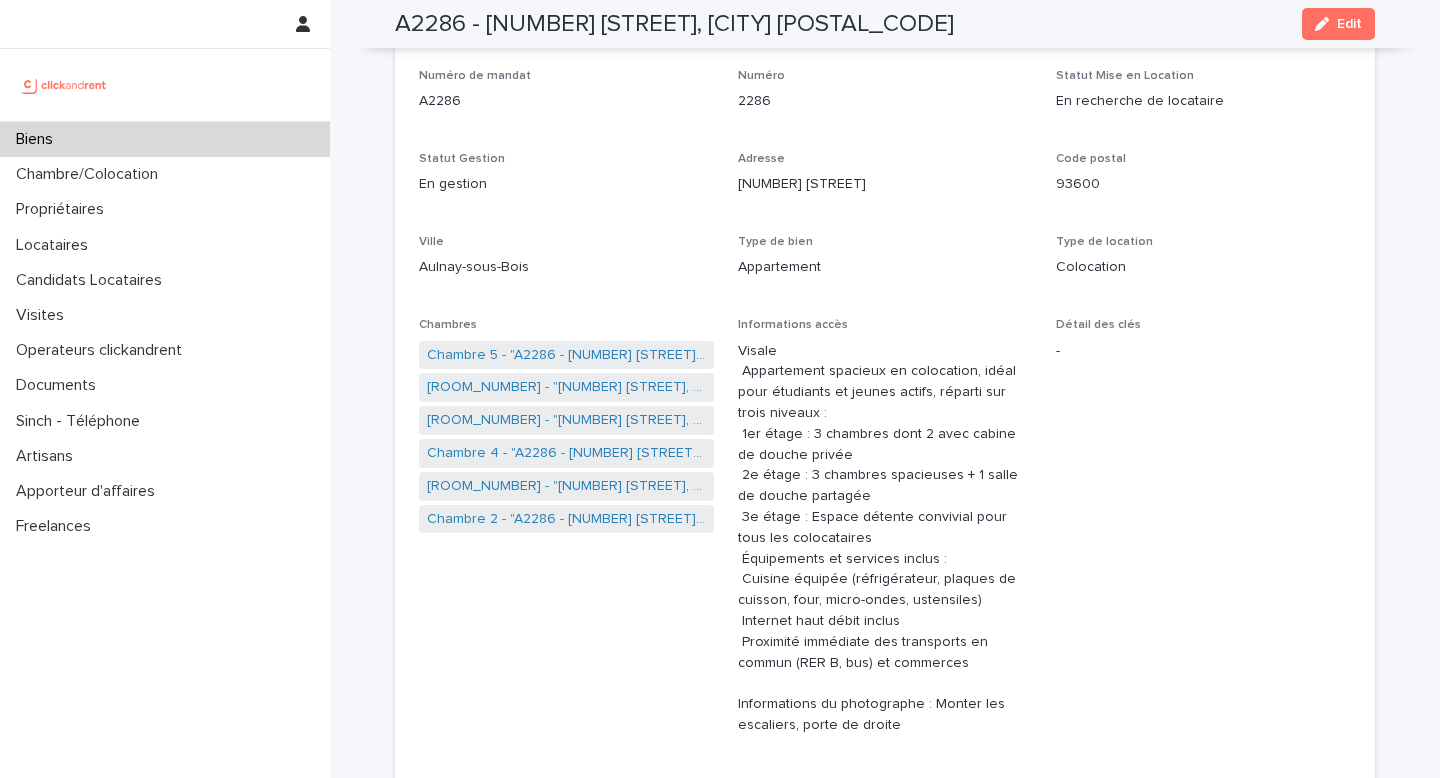 click on "Chambre 5 - "A2286 - 5 allée du Dr. Schalow,  Aulnay-sous-Bois 93600"" at bounding box center (566, 355) 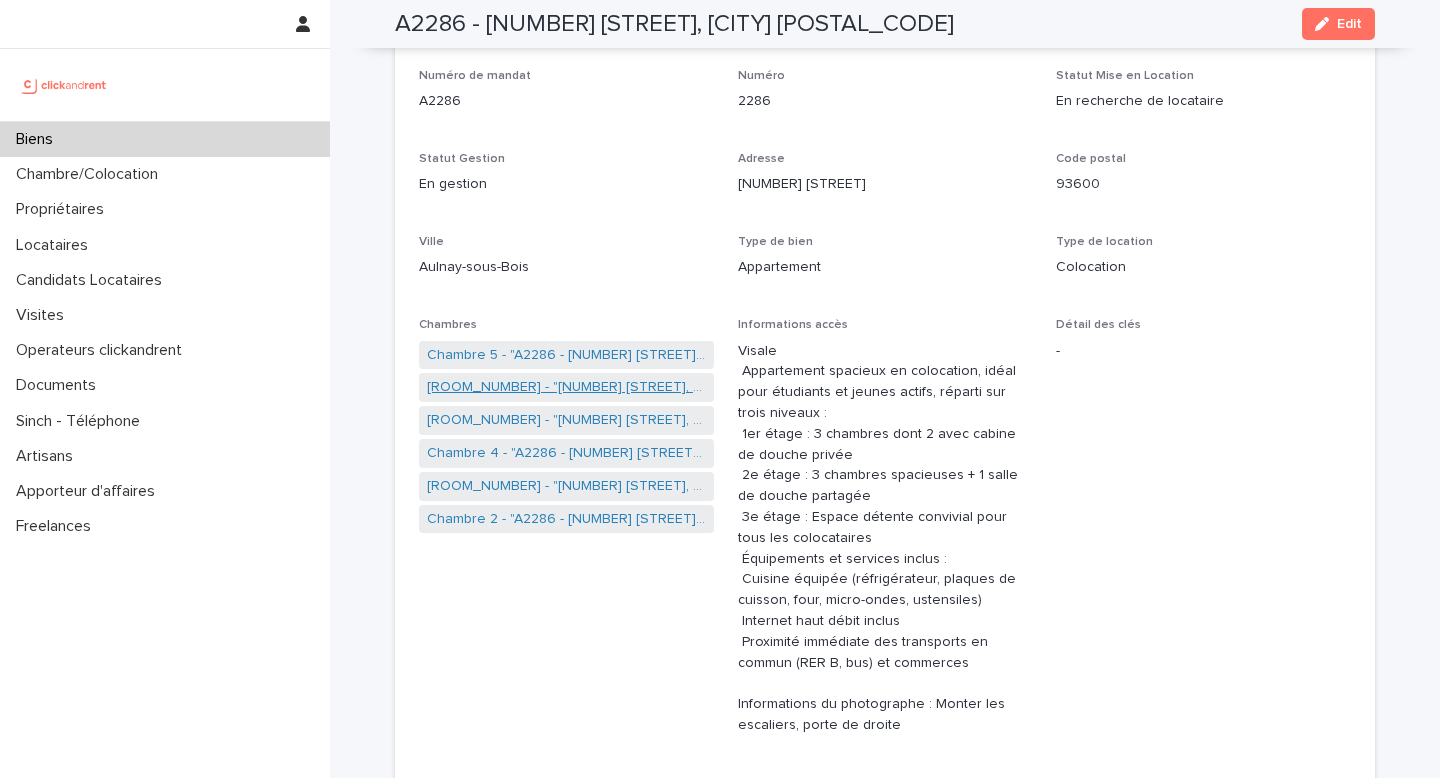 click on "Chambre 3 - "A2286 - 5 allée du Dr. Schalow,  Aulnay-sous-Bois 93600"" at bounding box center (566, 387) 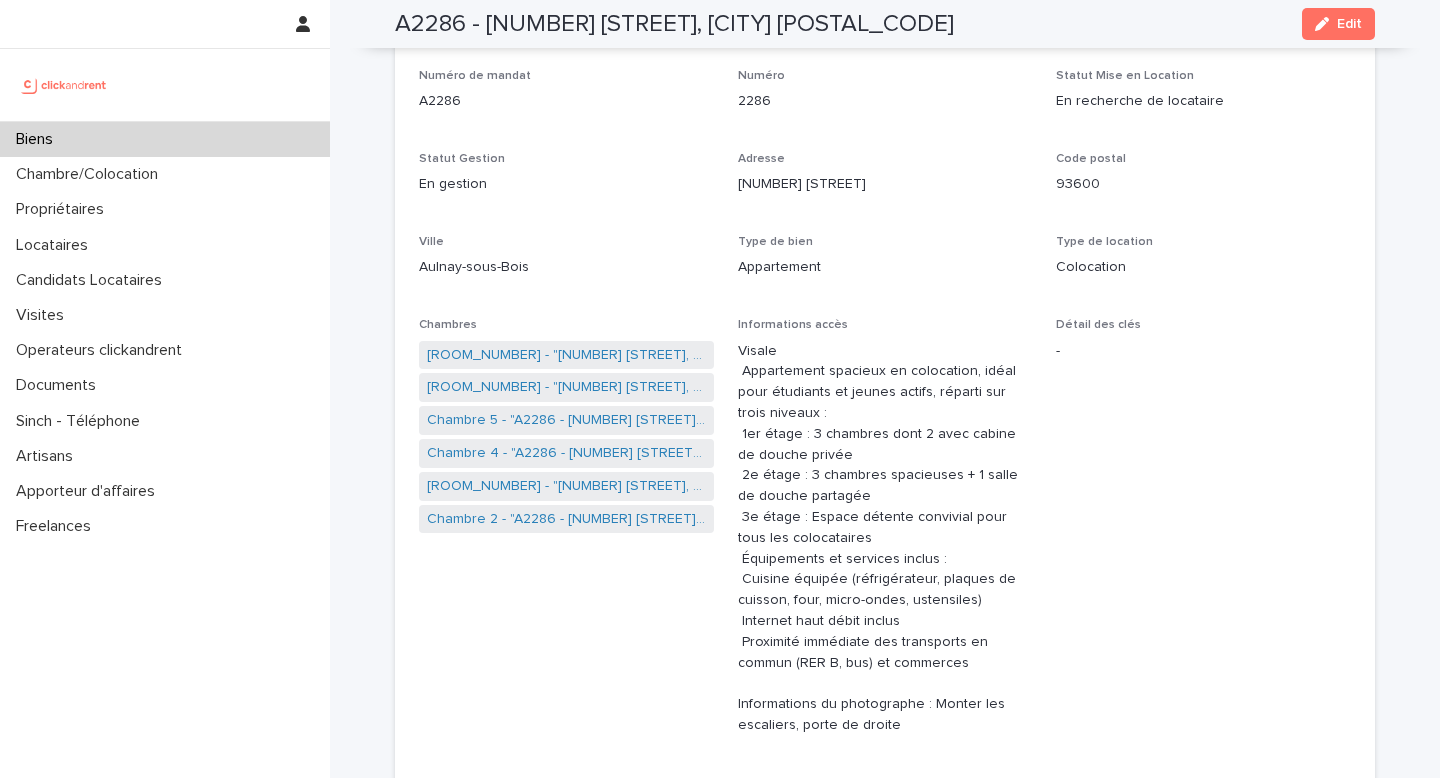 scroll, scrollTop: 0, scrollLeft: 0, axis: both 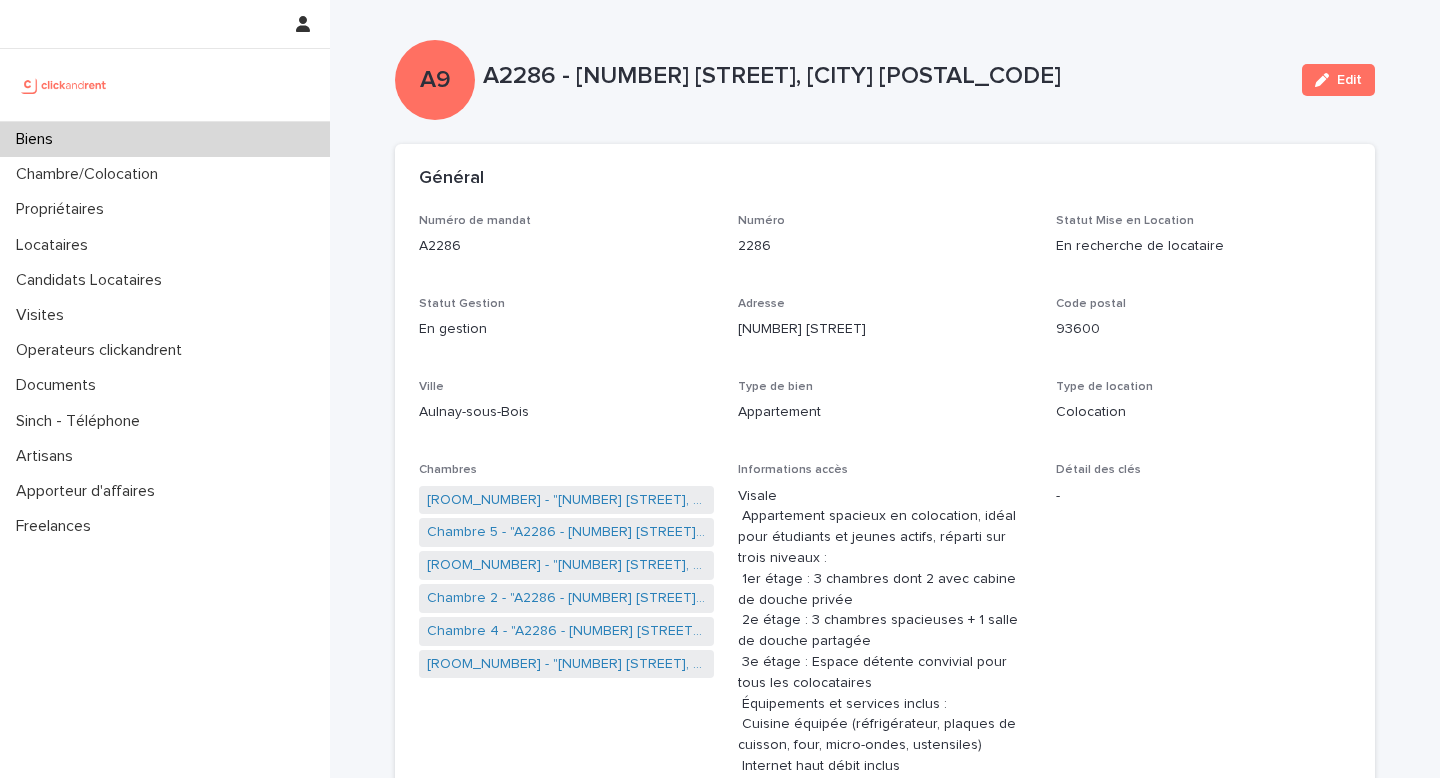 click on "Biens" at bounding box center [165, 139] 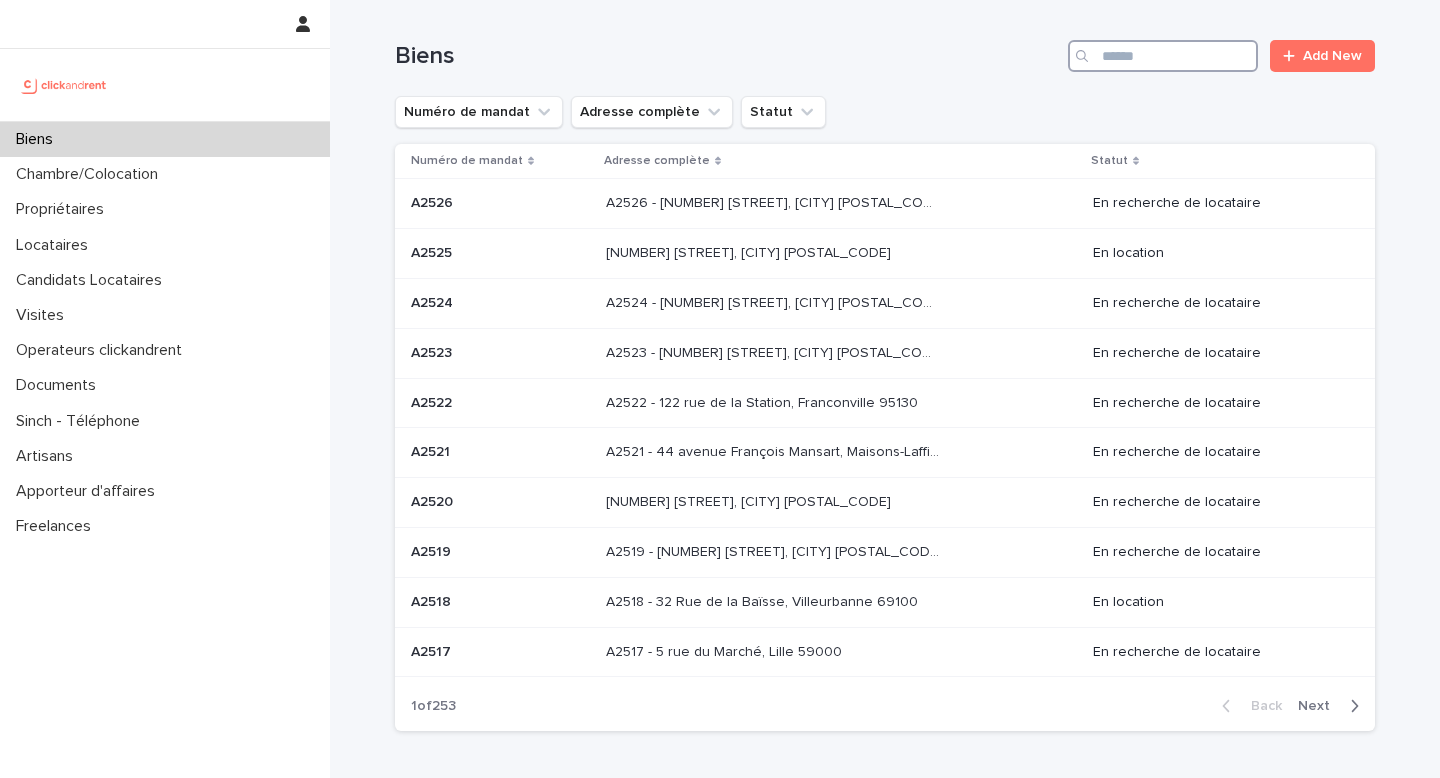 click at bounding box center [1163, 56] 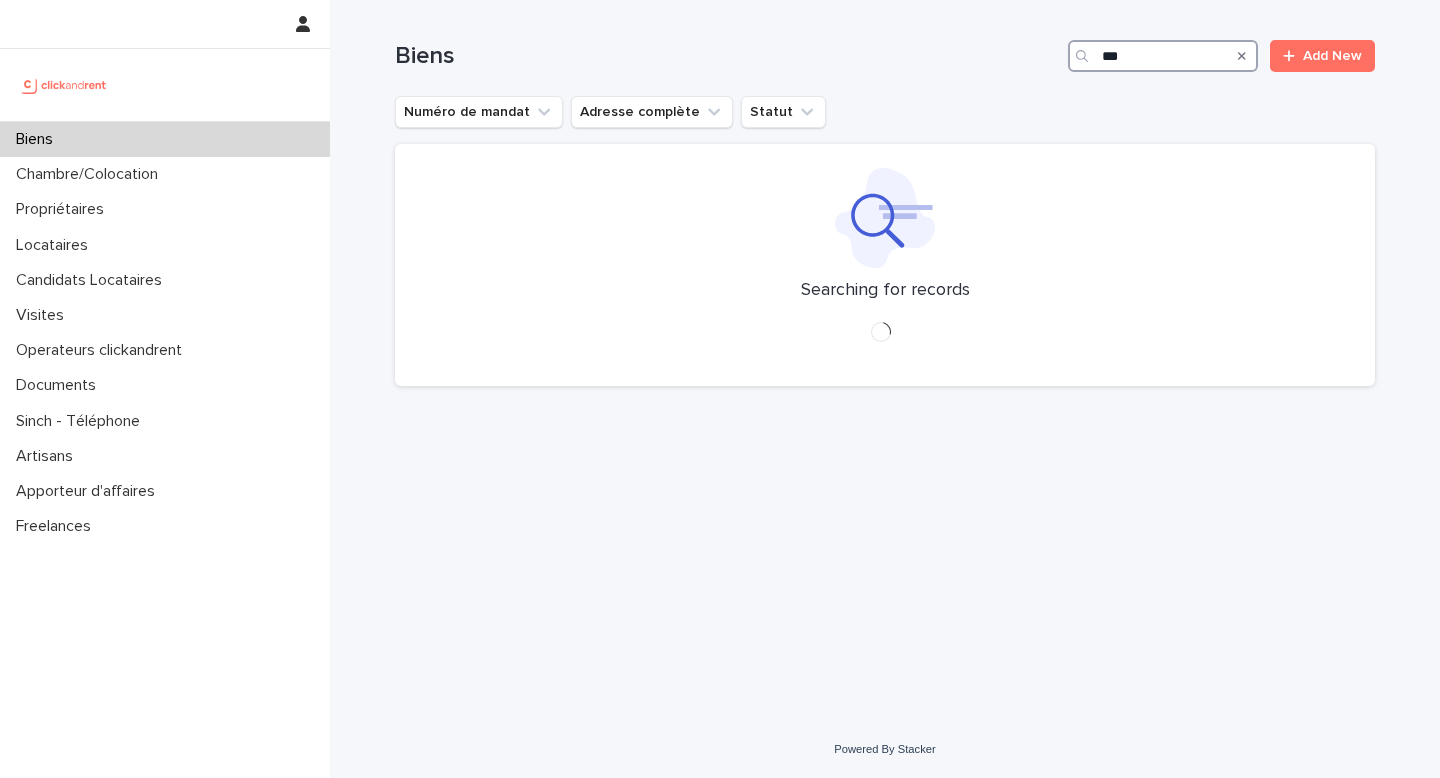 type on "****" 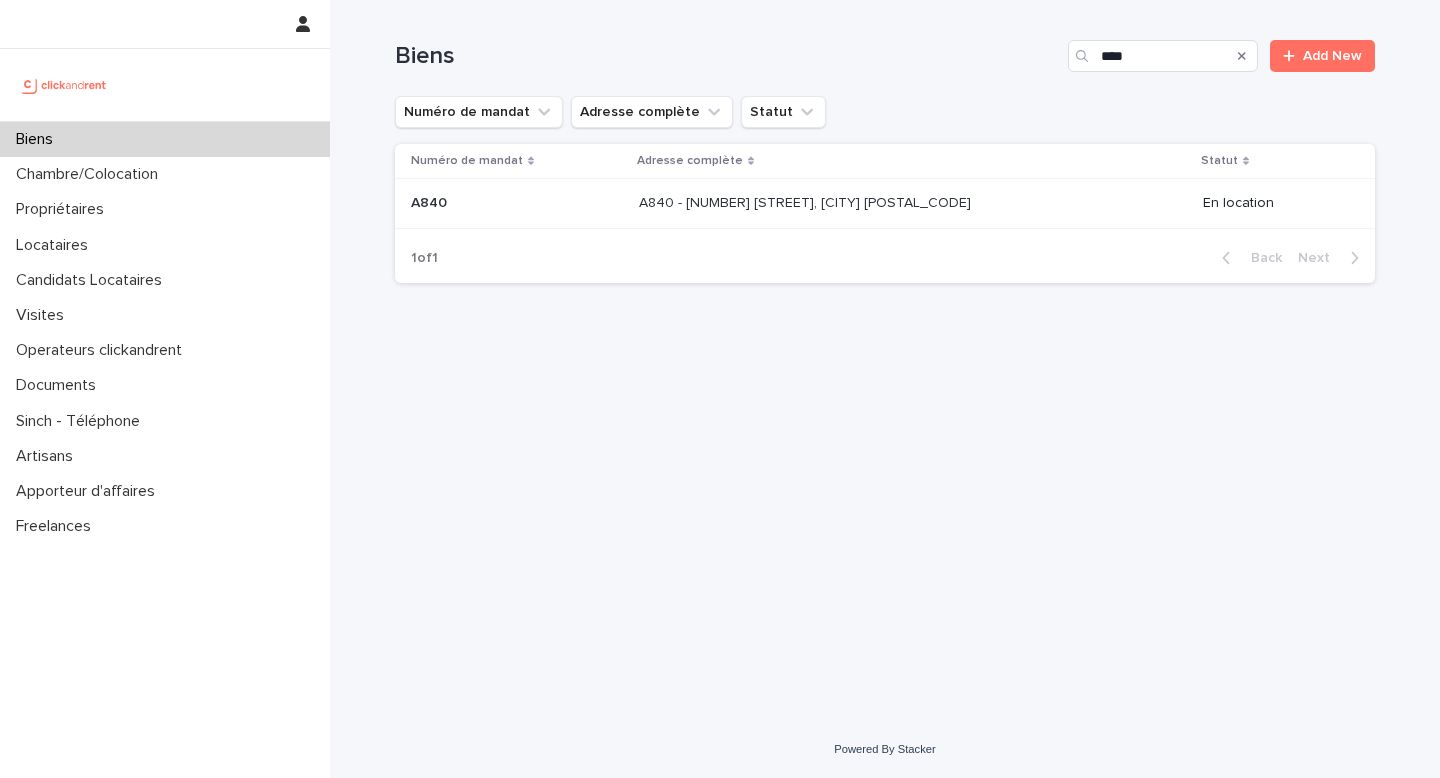 click on "A840 - 45 rue Eugène Derrien,  Vitry-sur-Seine 94400" at bounding box center (807, 201) 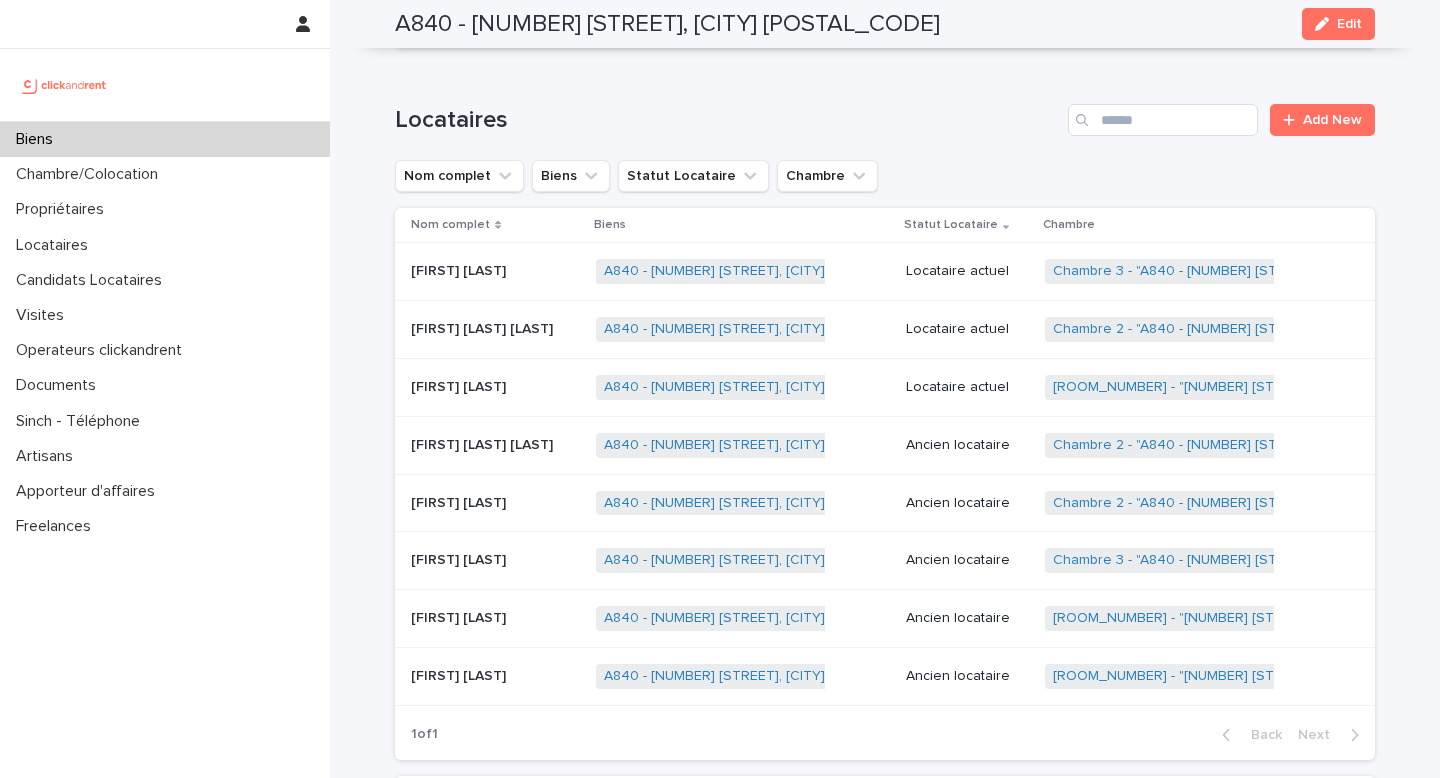 scroll, scrollTop: 929, scrollLeft: 0, axis: vertical 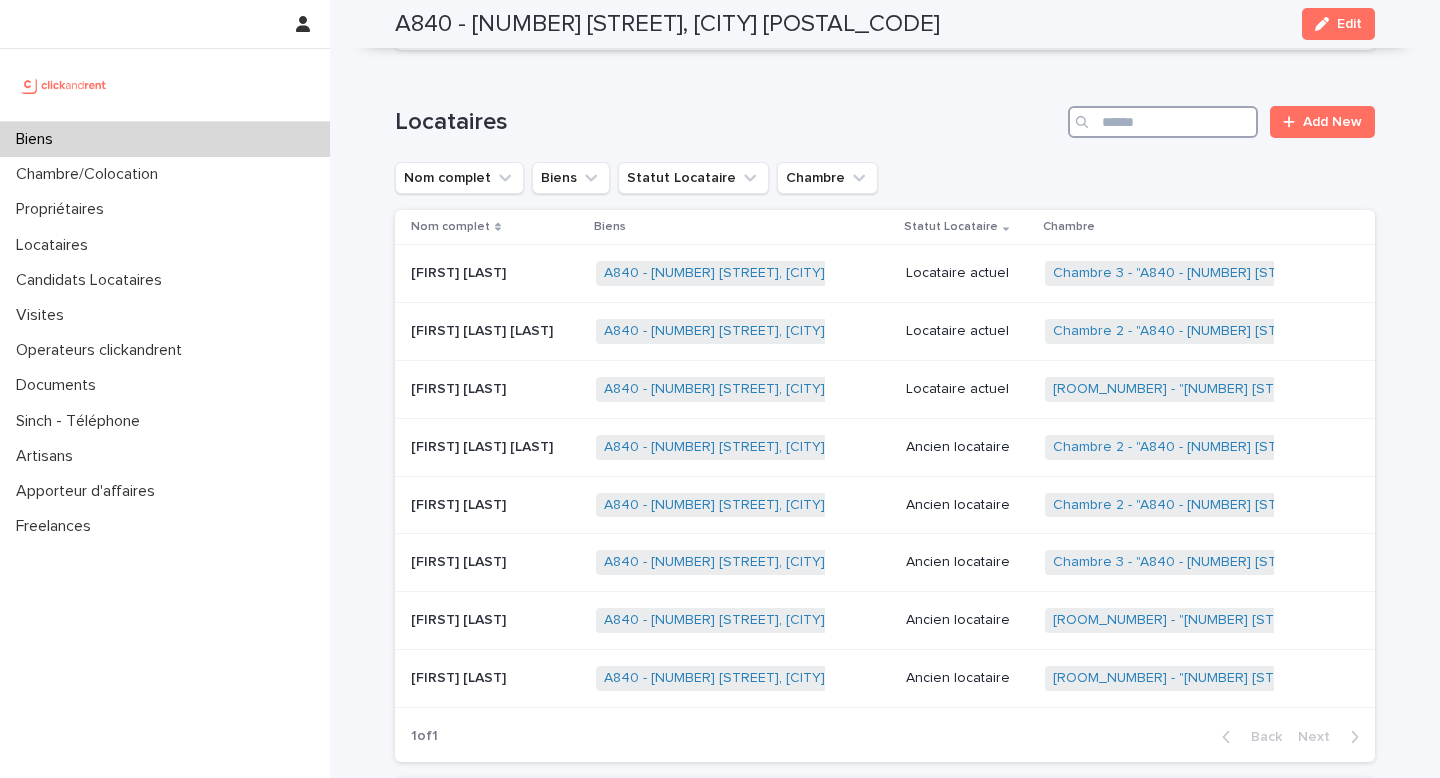 click at bounding box center [1163, 122] 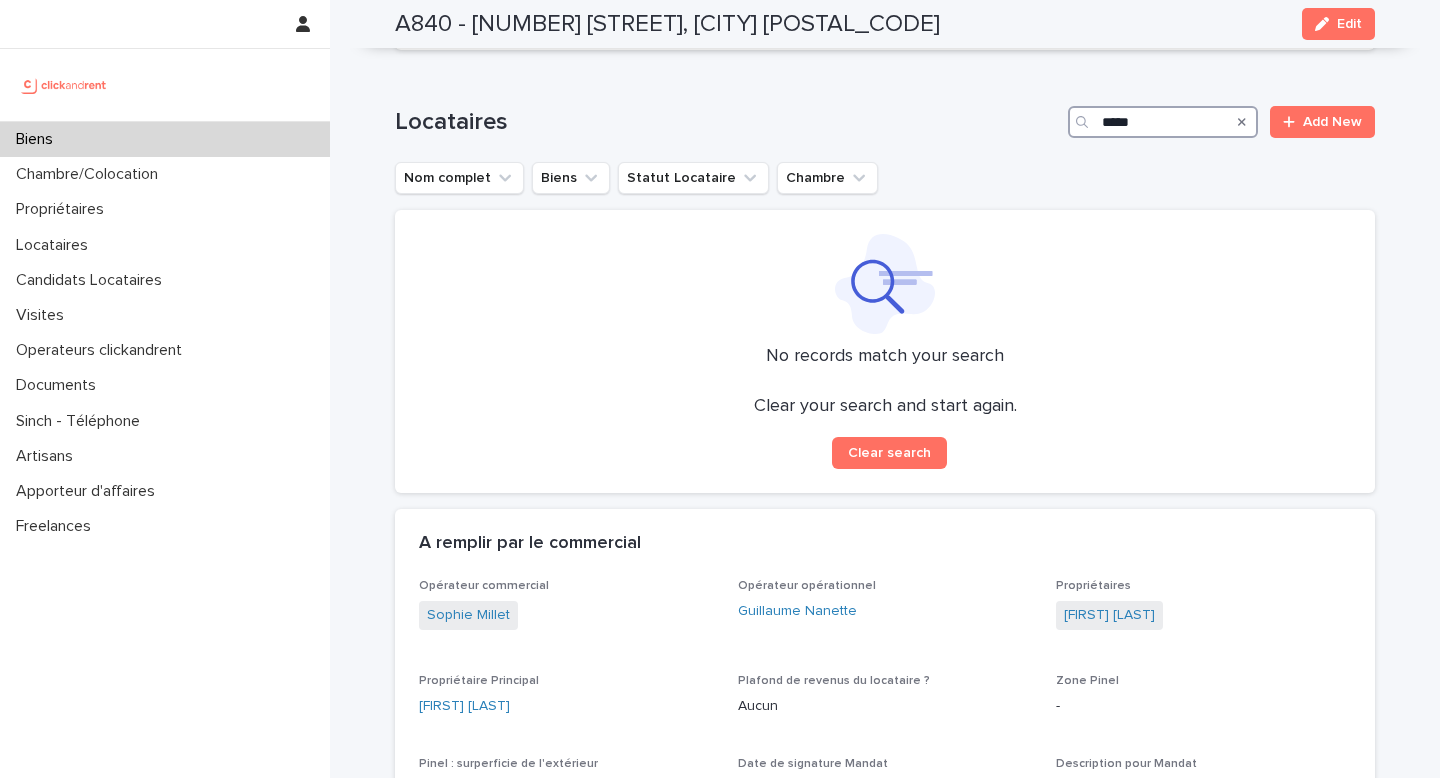 click on "*****" at bounding box center [1163, 122] 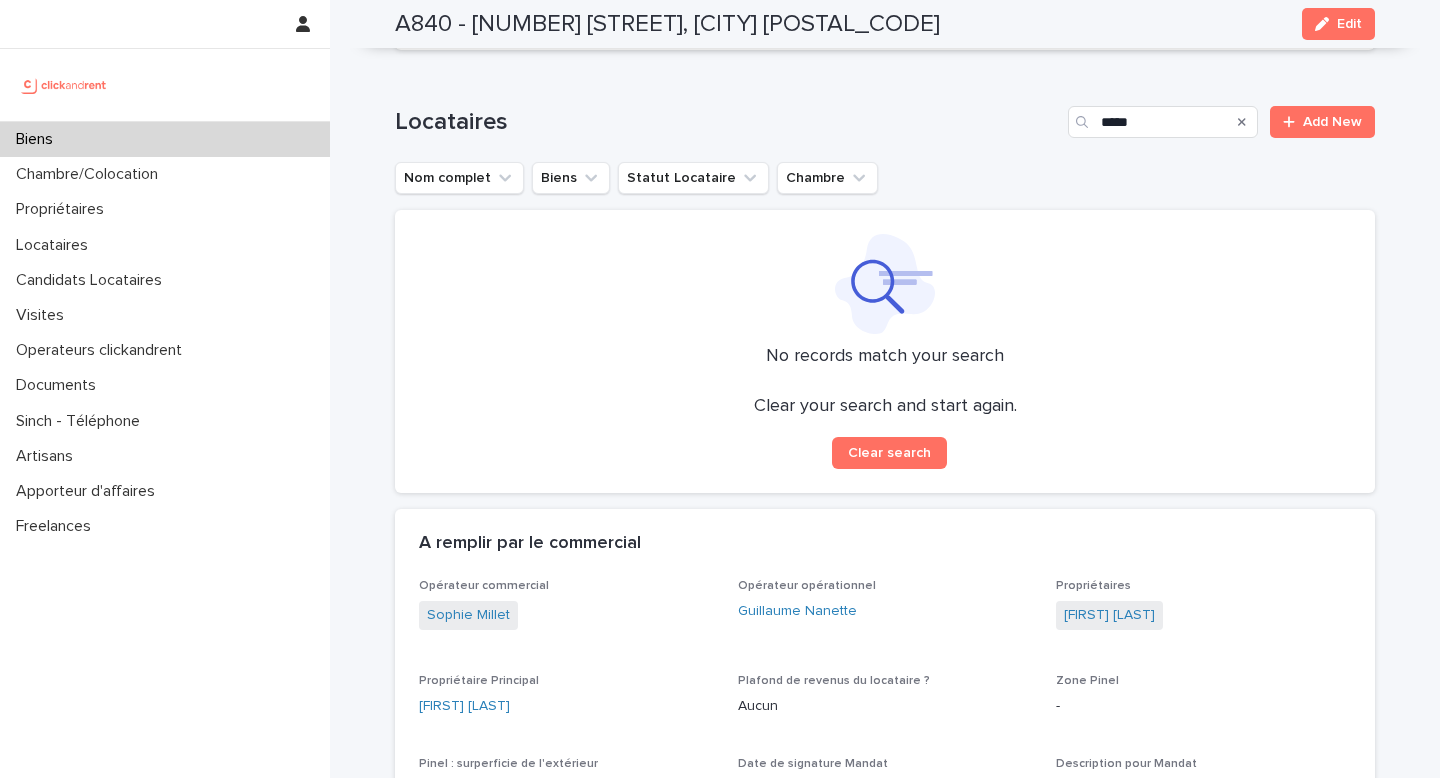click on "Biens" at bounding box center [165, 139] 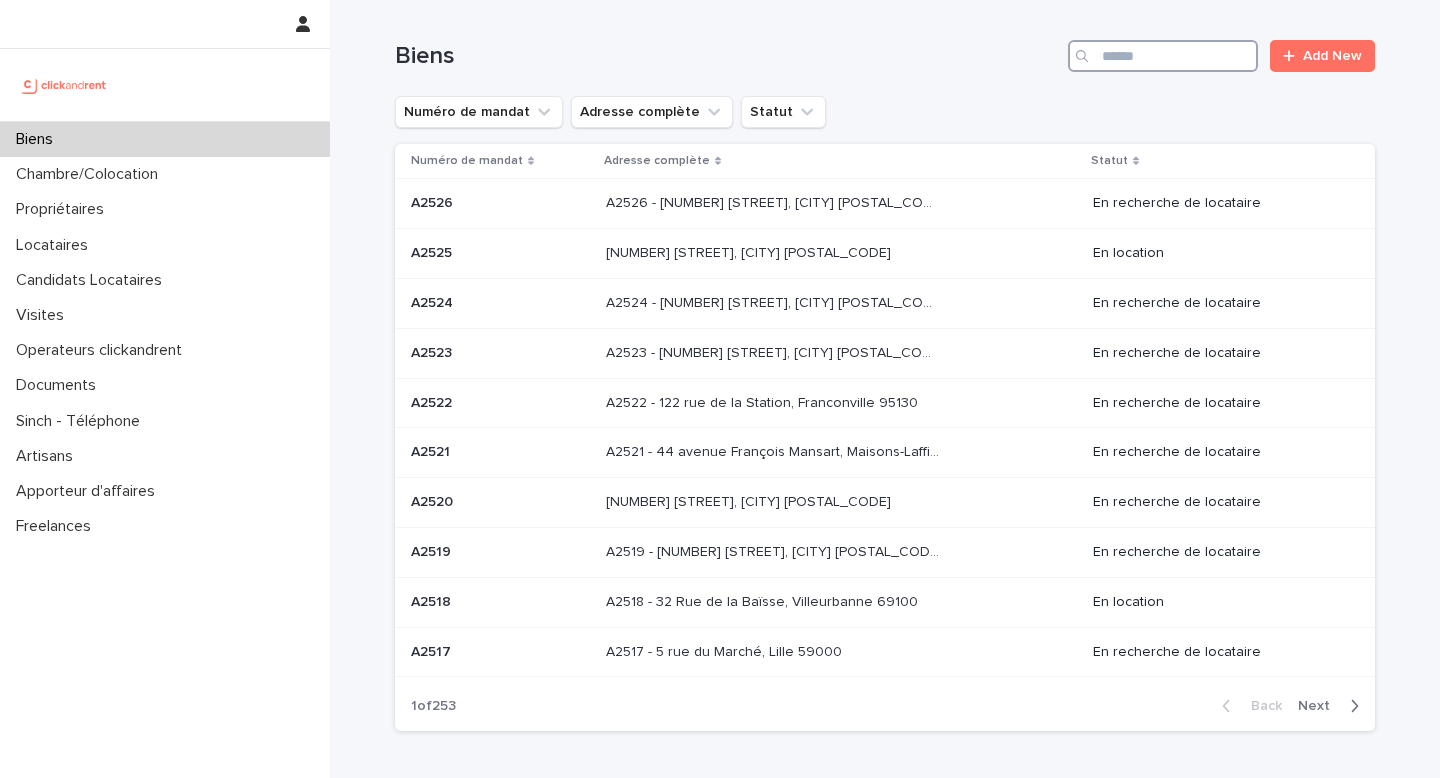click at bounding box center [1163, 56] 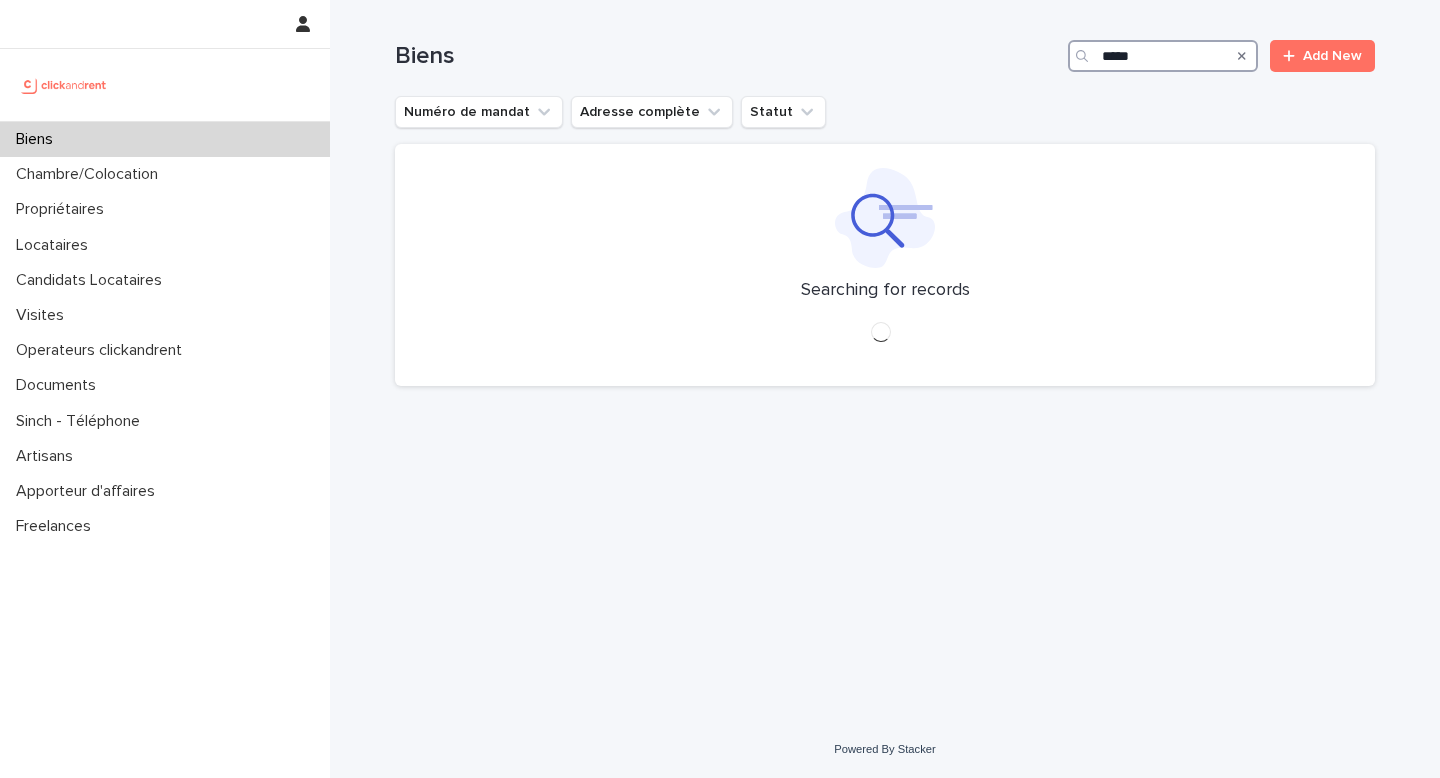 type on "*****" 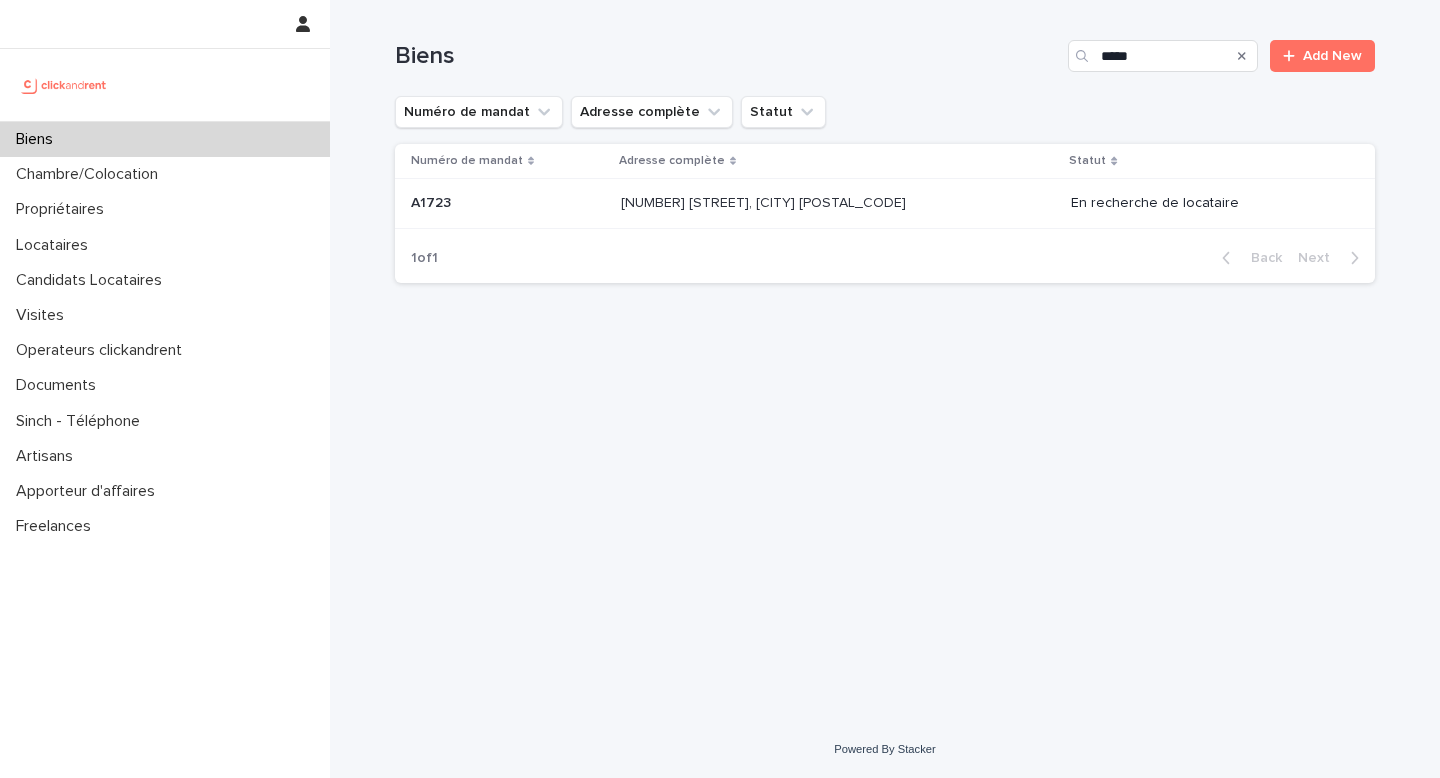 click on "A1723 - 11 Rue de Grands Buissons,  Nanterre 92000 A1723 - 11 Rue de Grands Buissons,  Nanterre 92000" at bounding box center (838, 203) 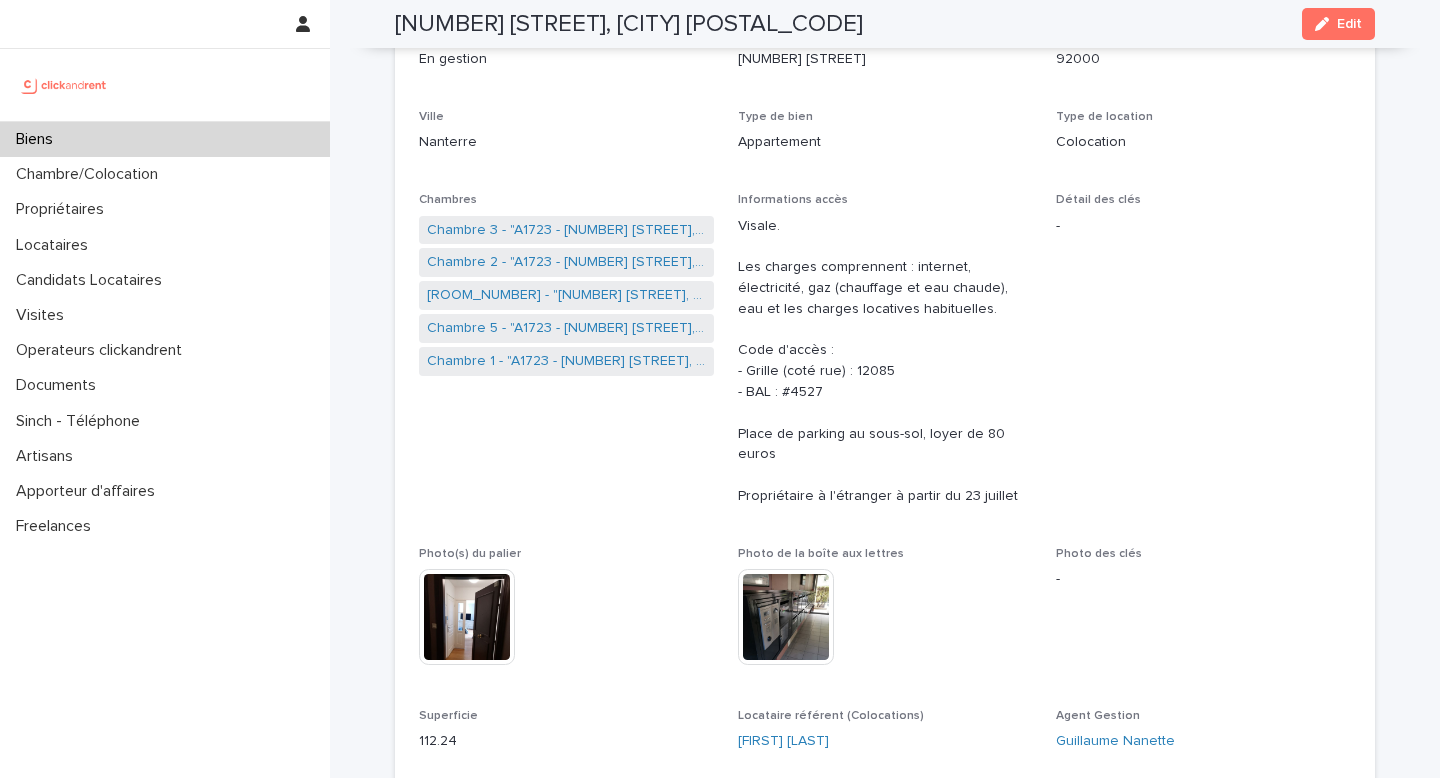 scroll, scrollTop: 303, scrollLeft: 0, axis: vertical 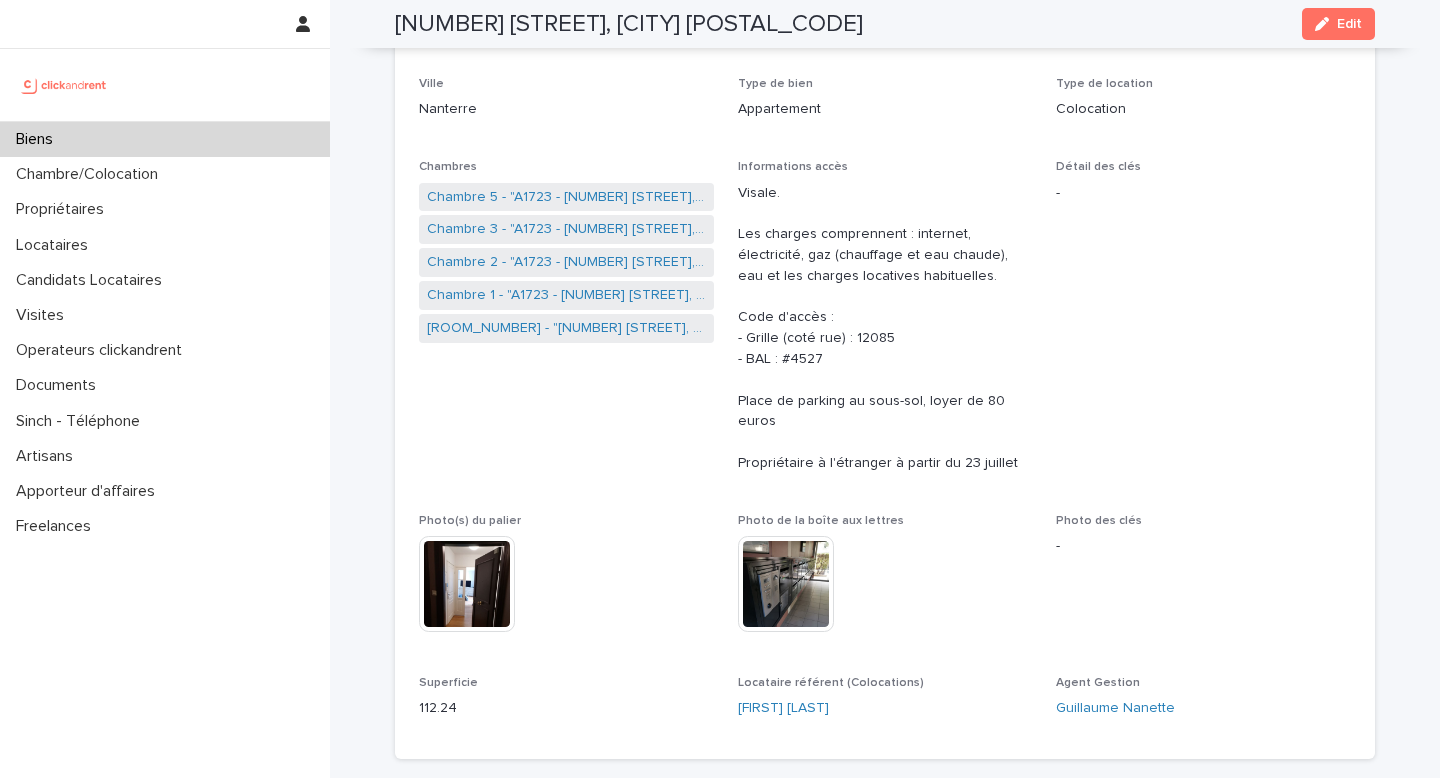 click on "Biens" at bounding box center [165, 139] 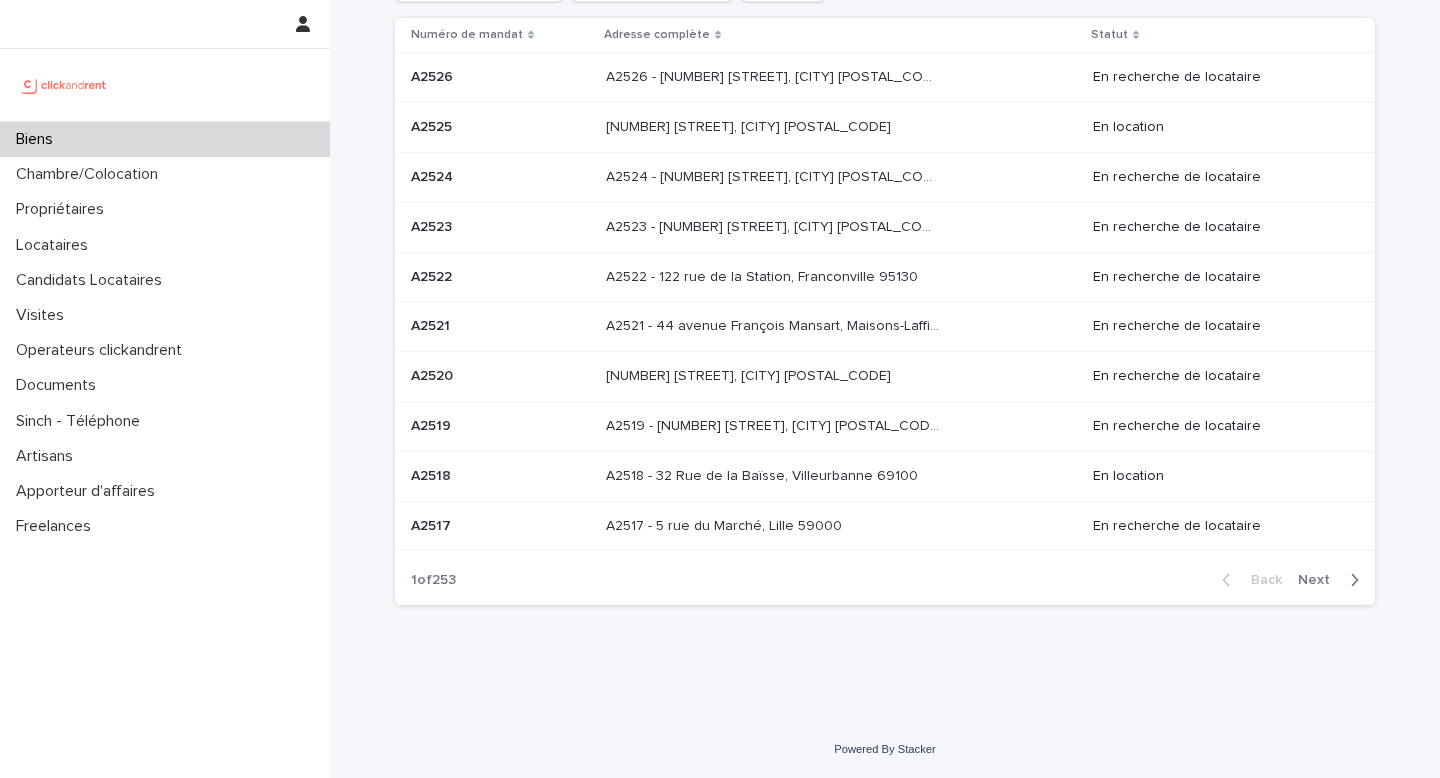 scroll, scrollTop: 0, scrollLeft: 0, axis: both 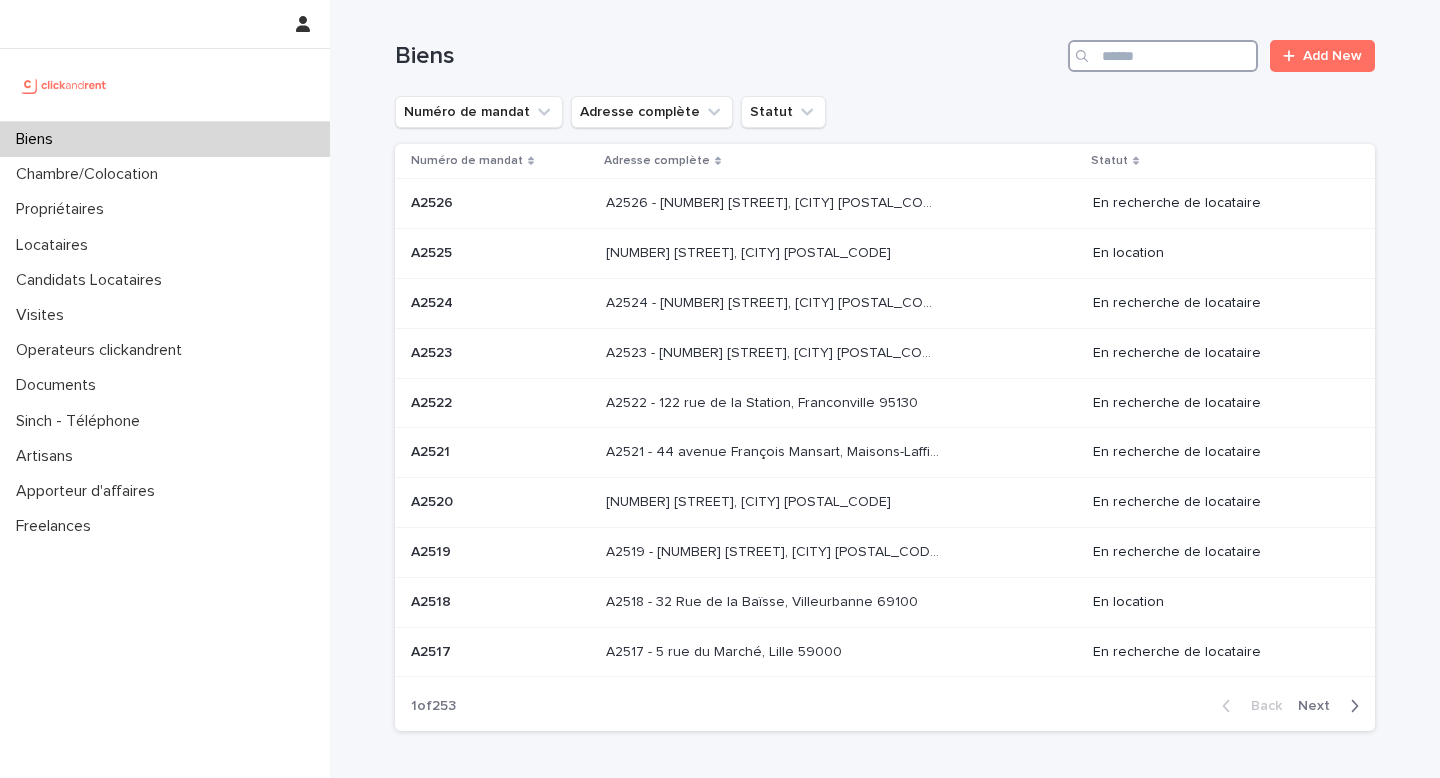 click at bounding box center [1163, 56] 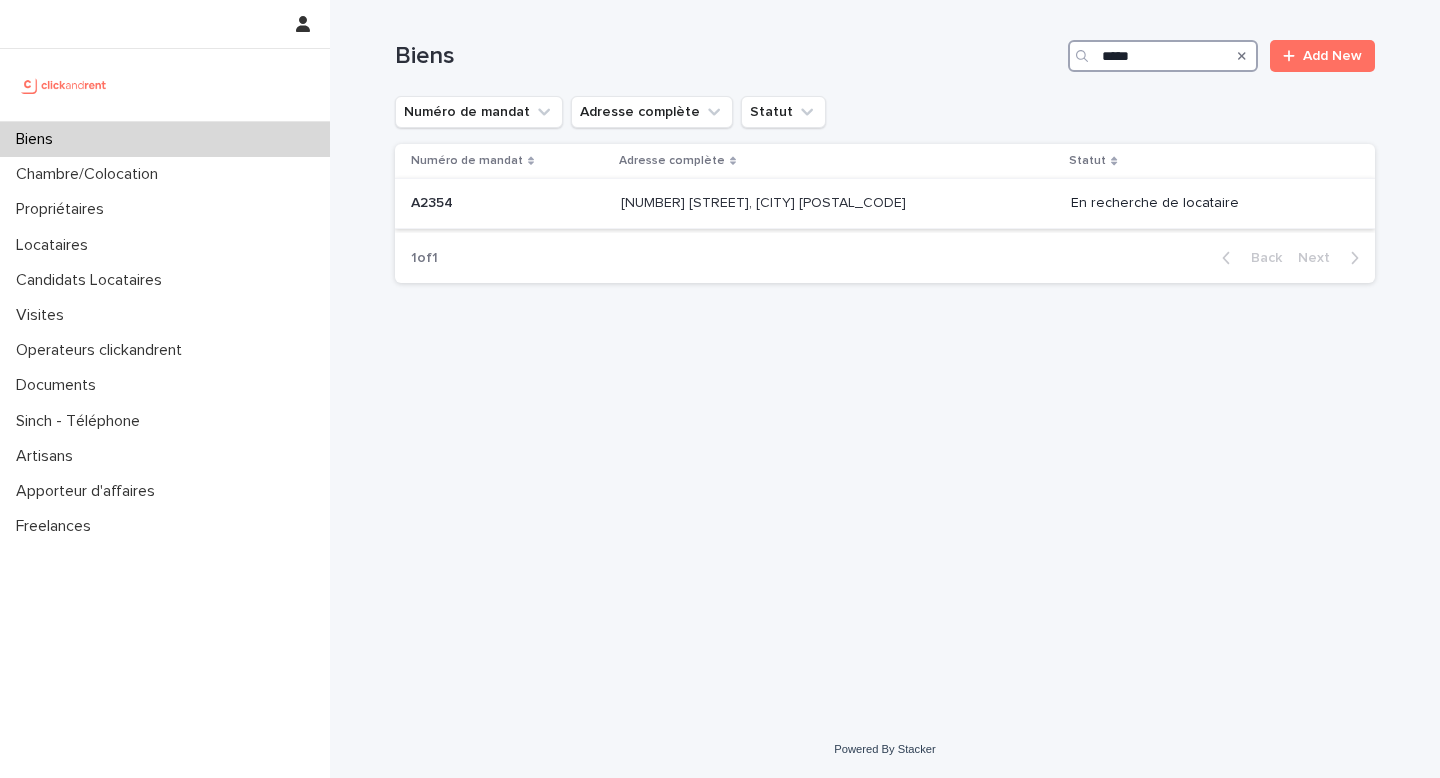 type on "*****" 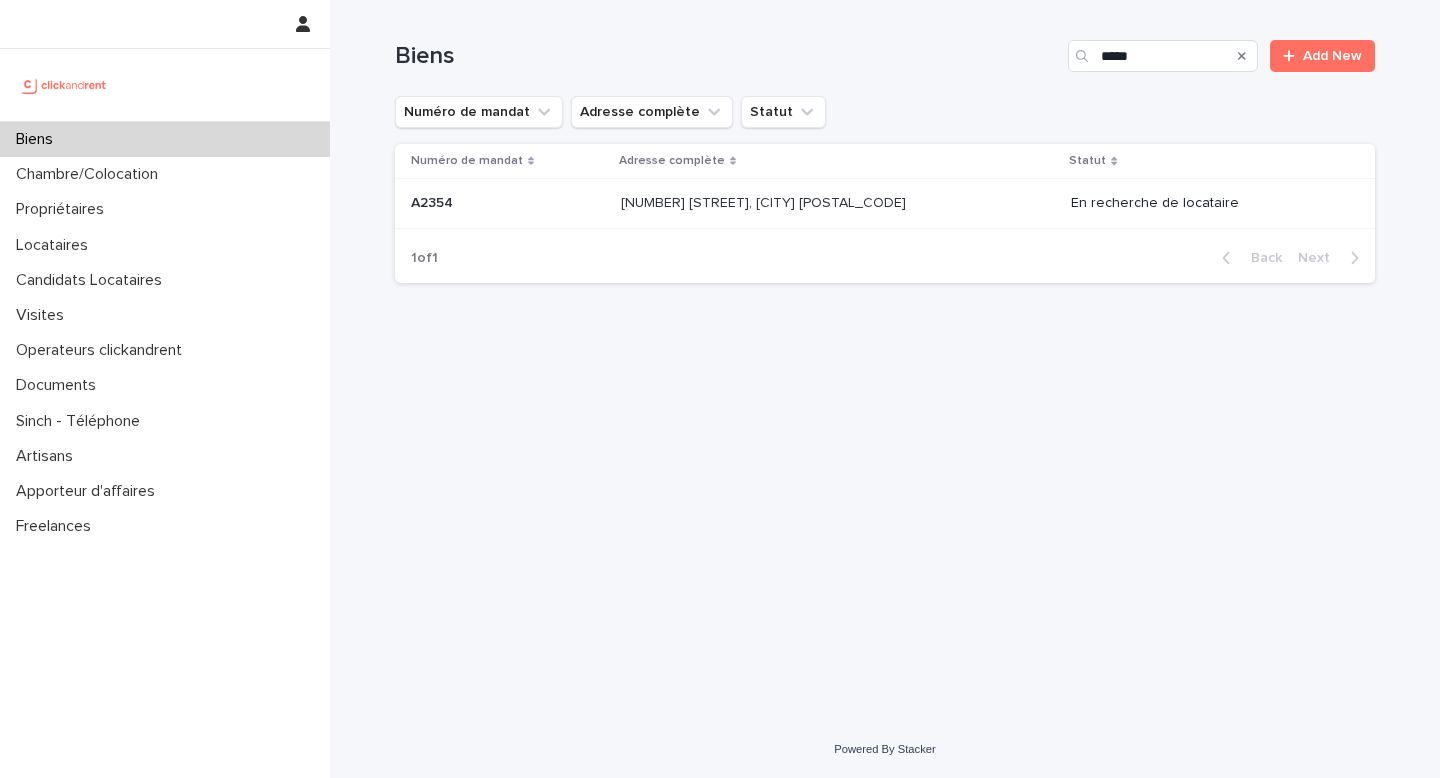 click on "A2354 - 2 place d'Allemagne,  Massy 91300" at bounding box center (765, 201) 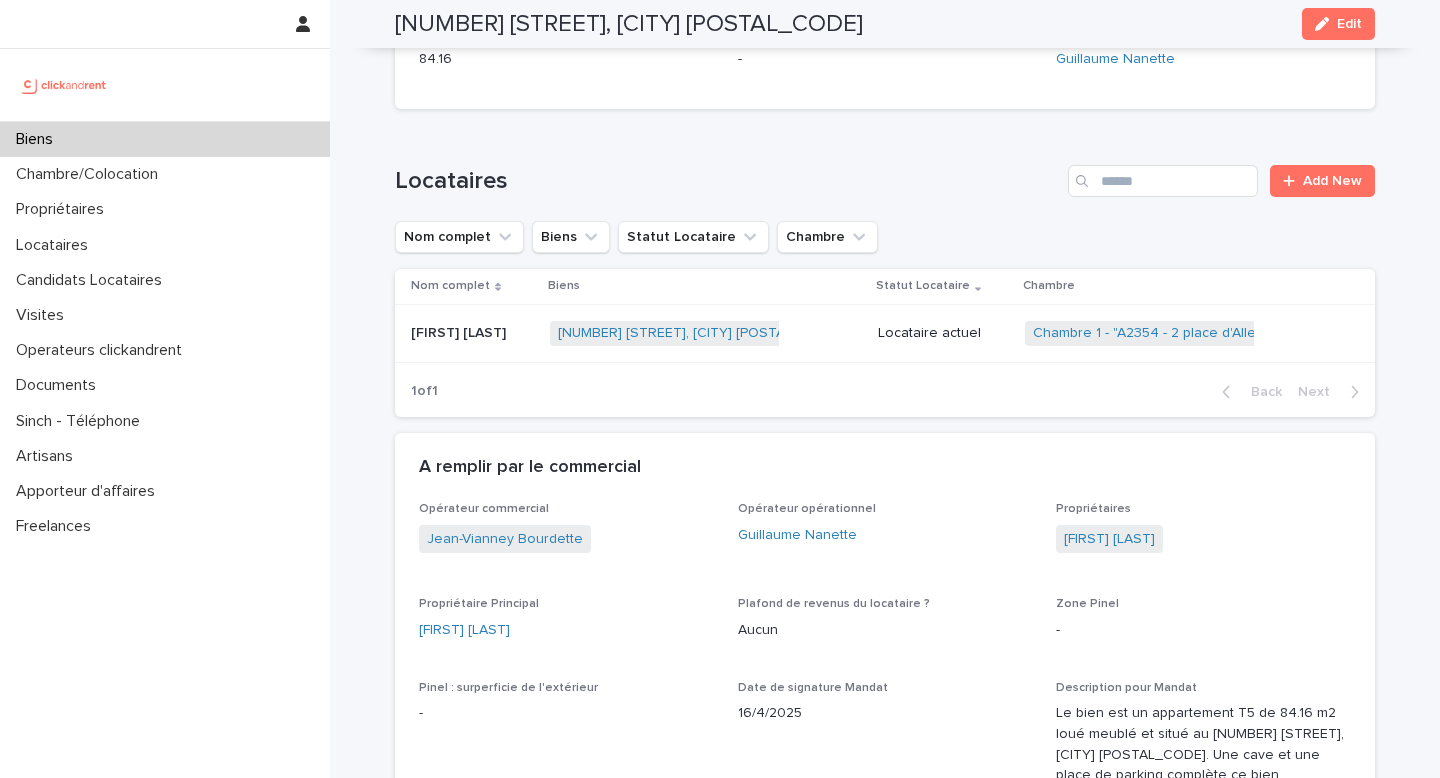 scroll, scrollTop: 1038, scrollLeft: 0, axis: vertical 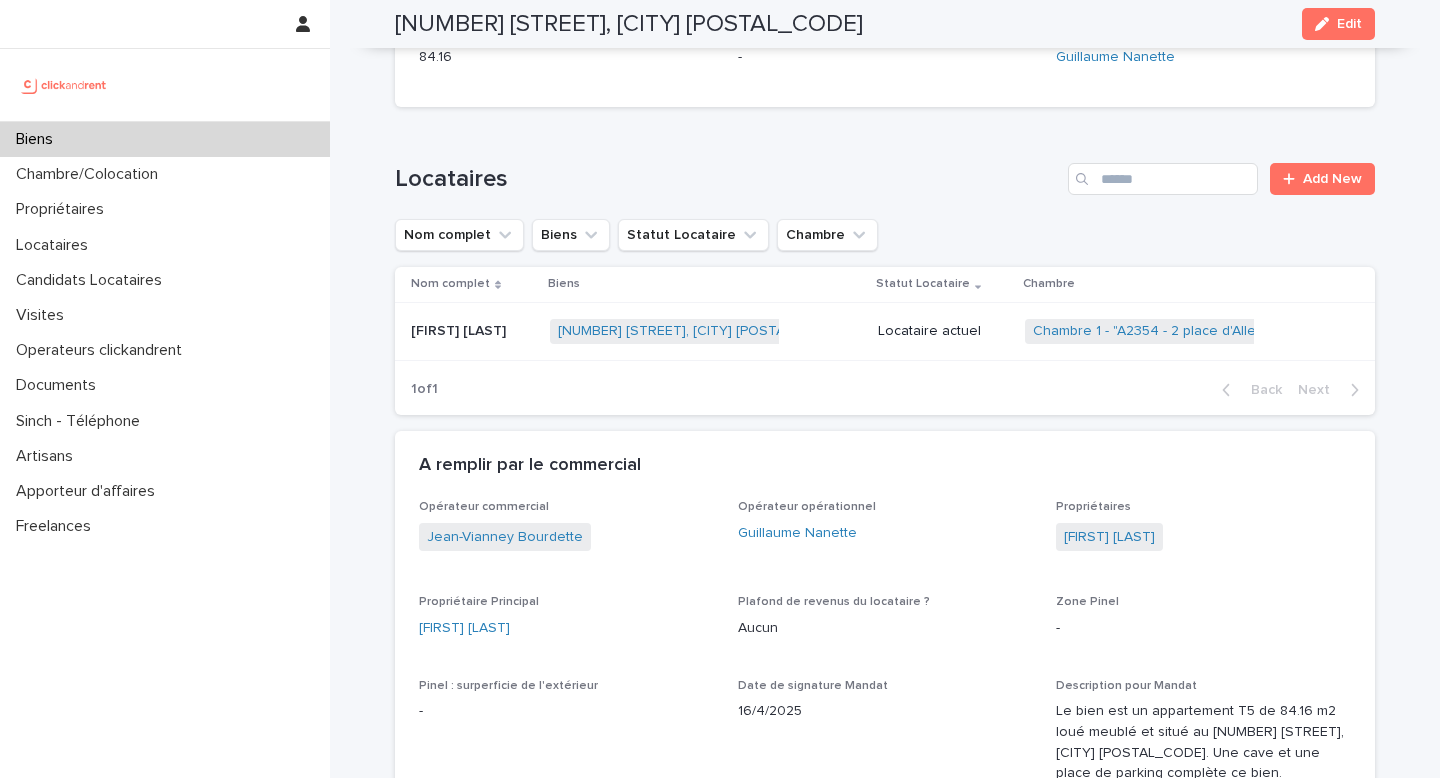 click on "Locataire actuel" at bounding box center [943, 331] 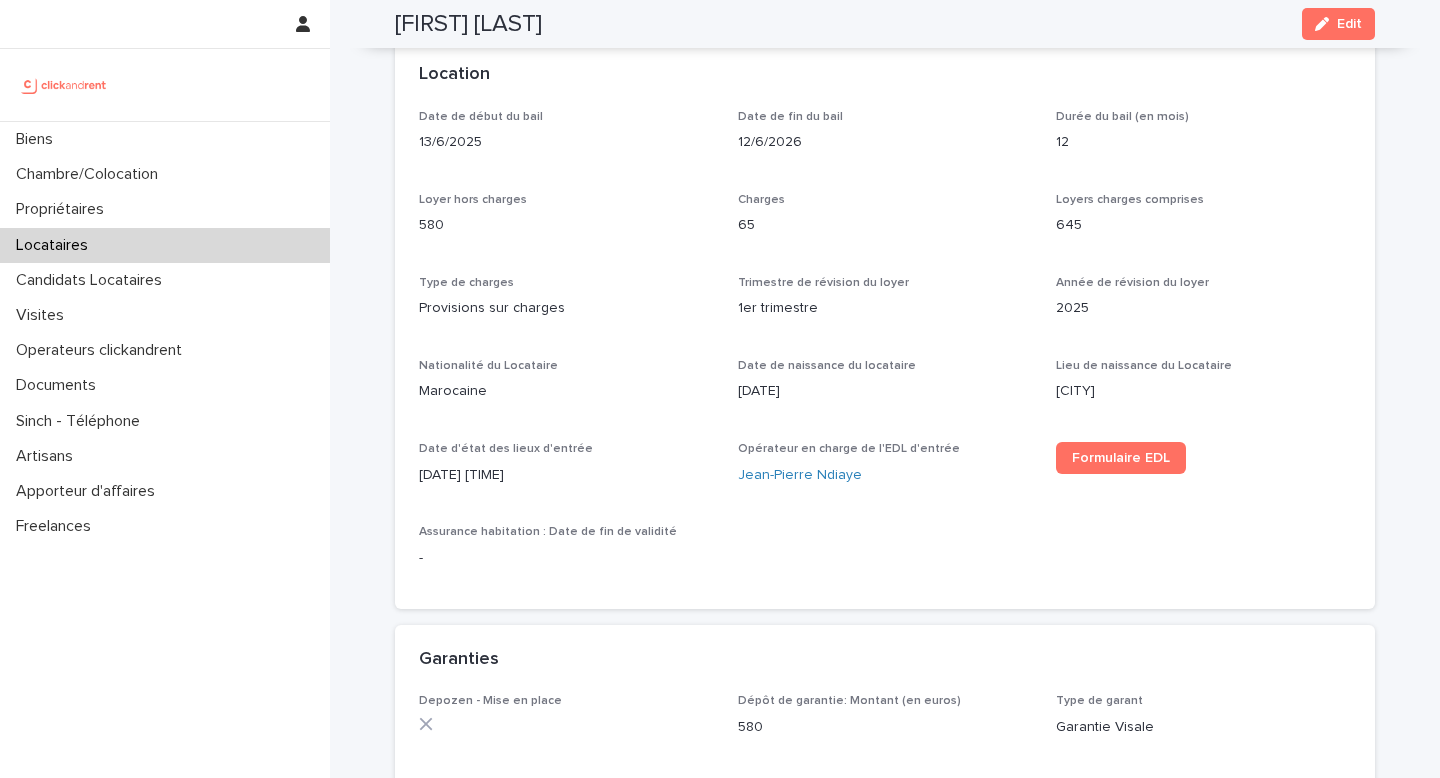 scroll, scrollTop: 638, scrollLeft: 0, axis: vertical 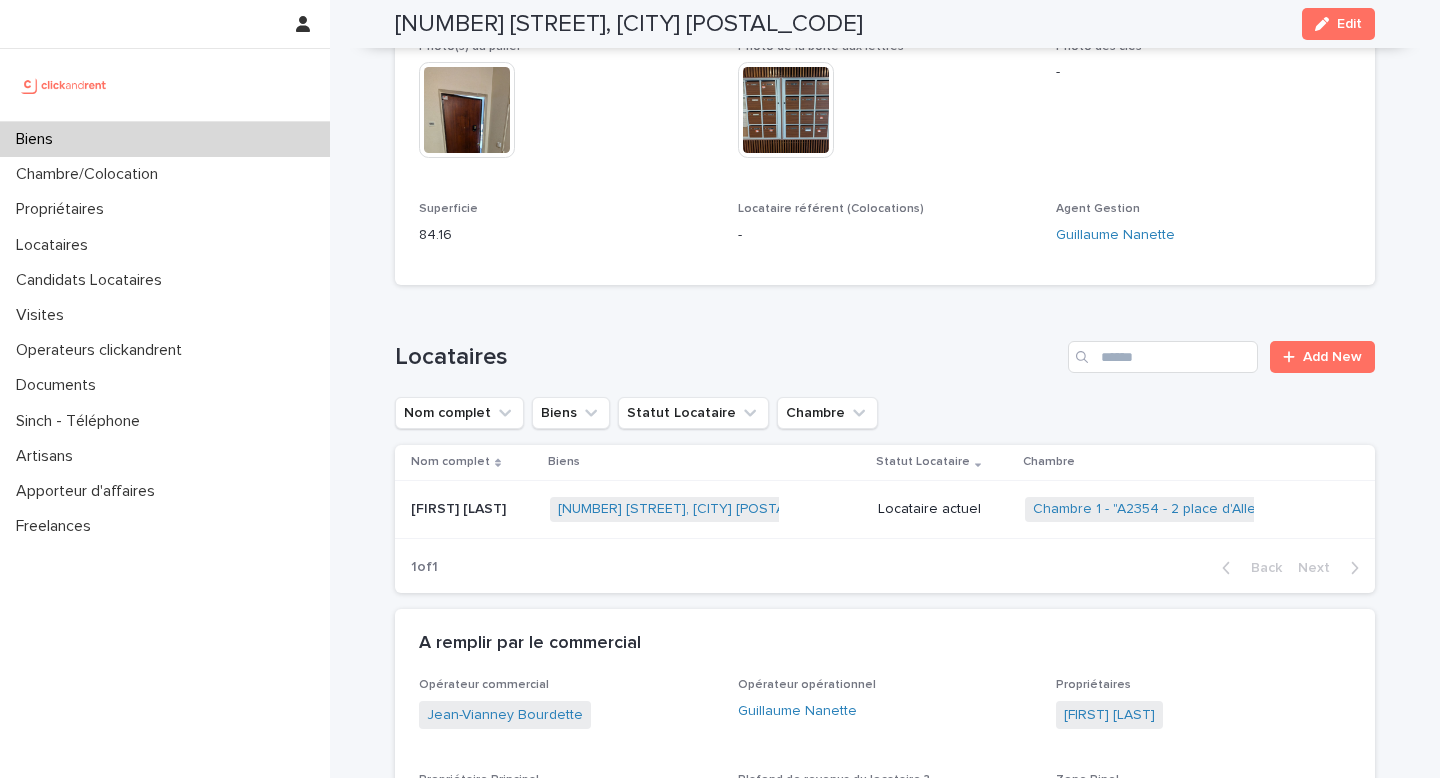 click on "Locataire actuel" at bounding box center [943, 509] 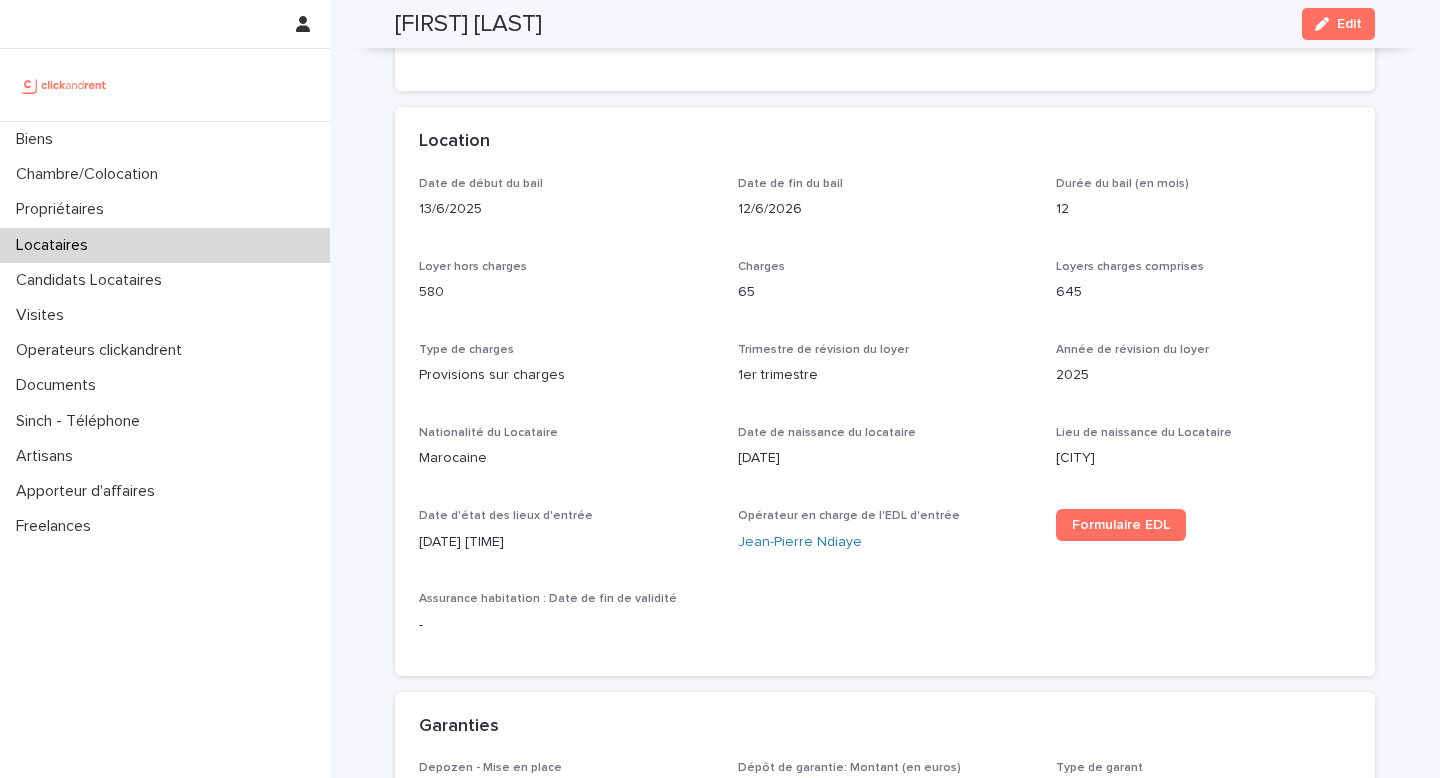 scroll, scrollTop: 548, scrollLeft: 0, axis: vertical 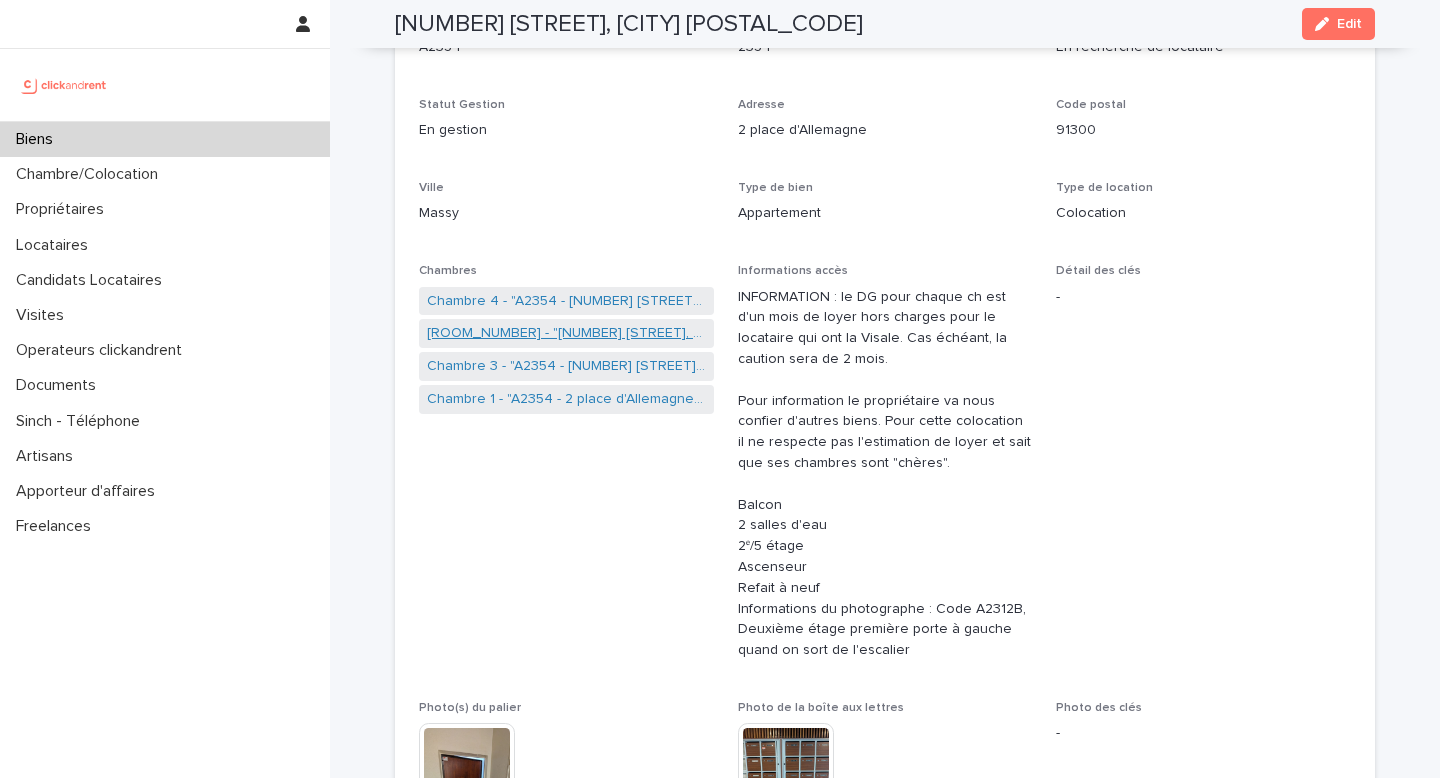 click on "Chambre 2 - "A2354 - 2 place d'Allemagne,  Massy 91300"" at bounding box center [566, 333] 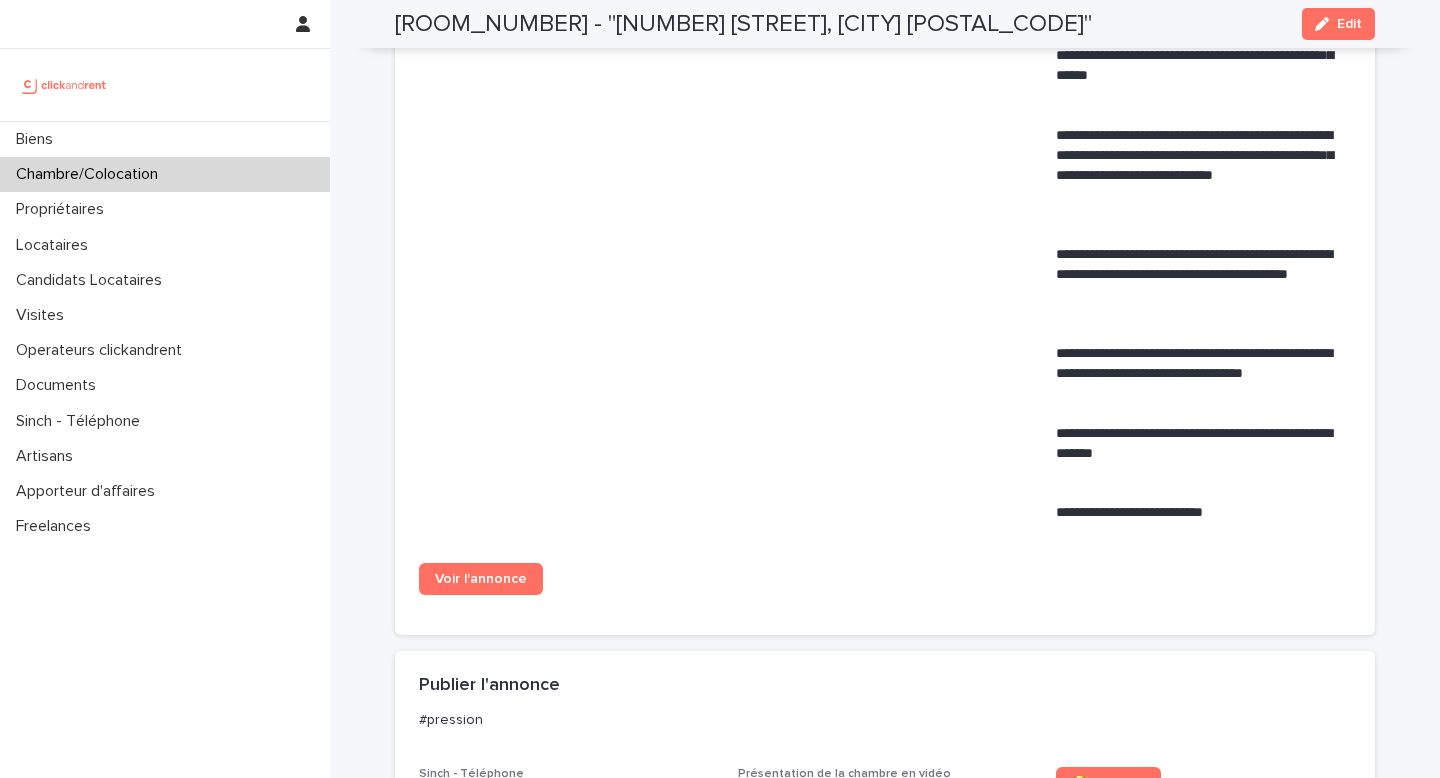 scroll, scrollTop: 1022, scrollLeft: 0, axis: vertical 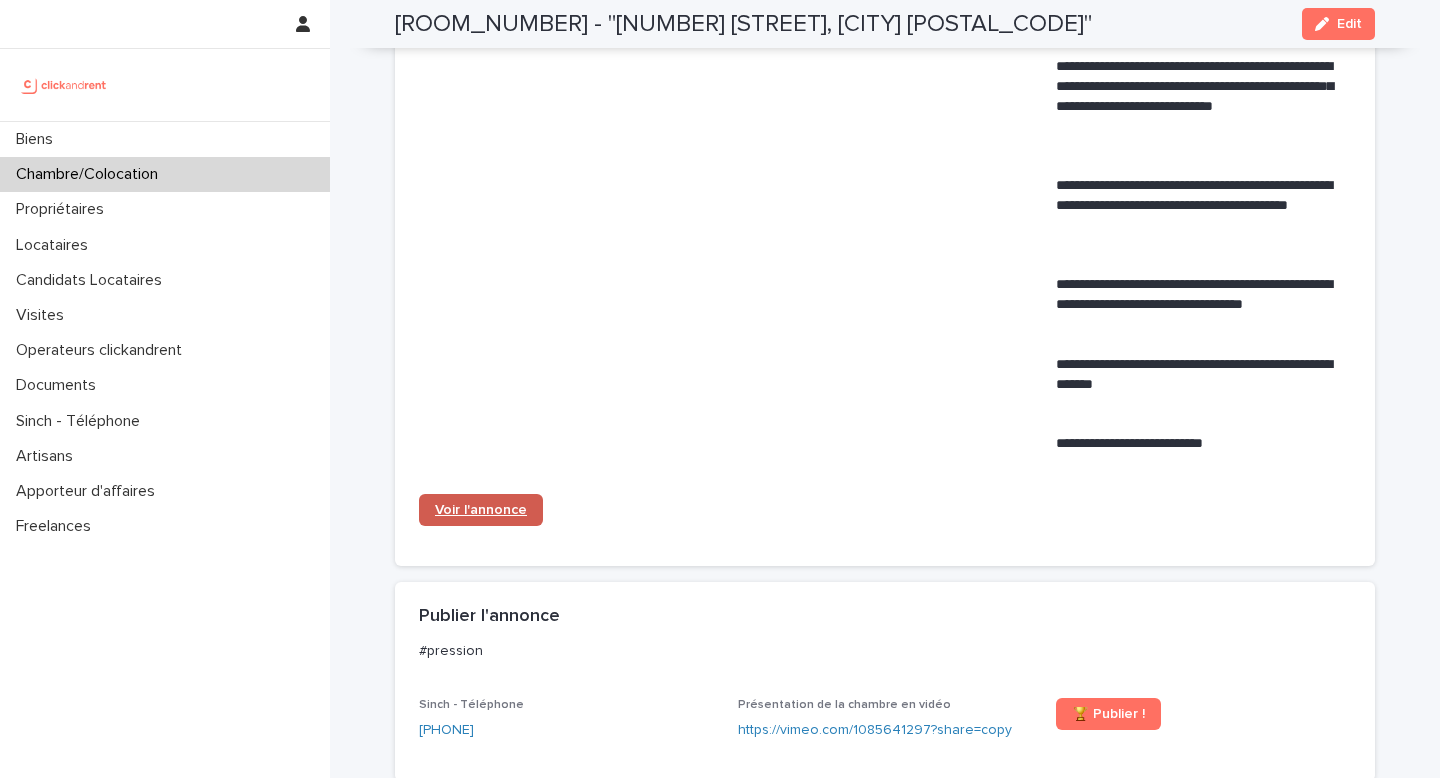 click on "Voir l'annonce" at bounding box center [481, 510] 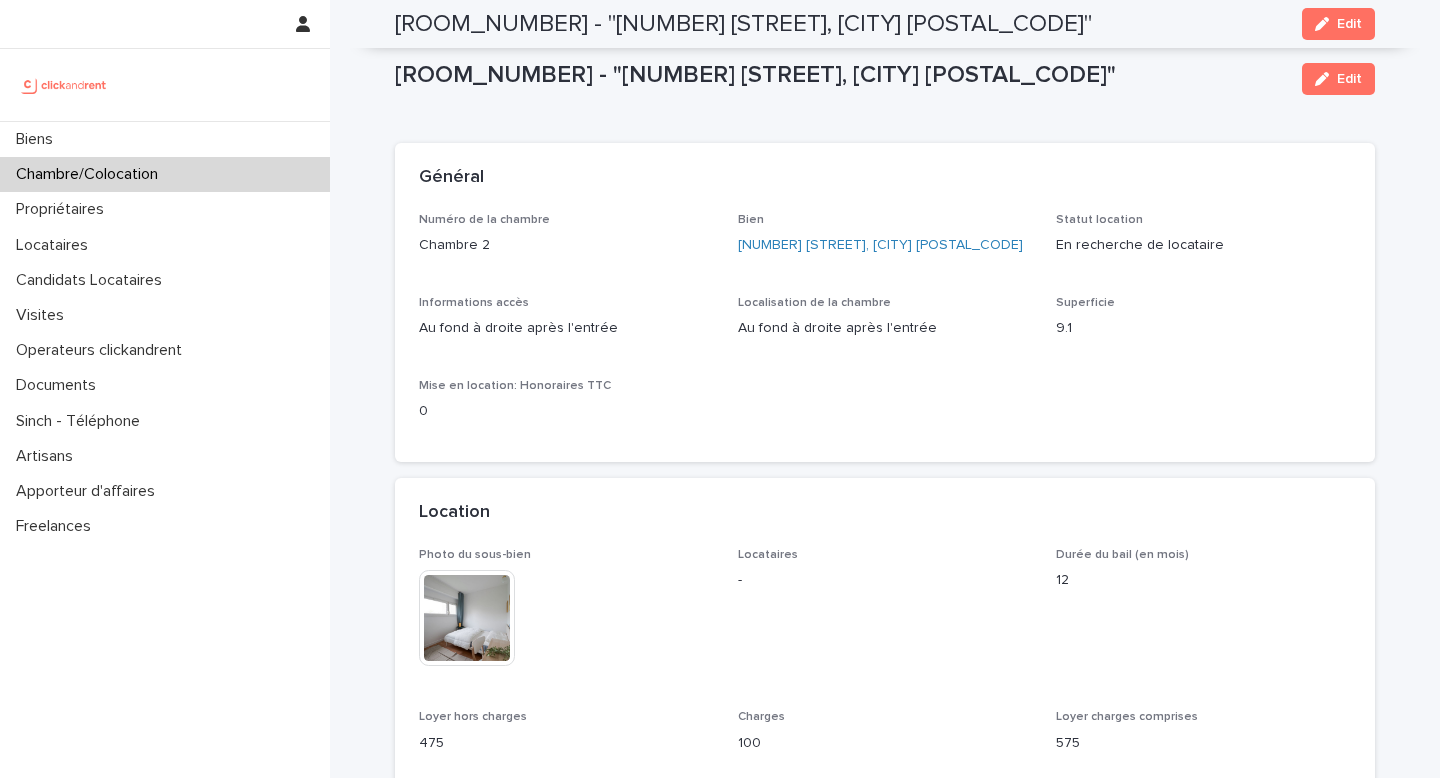 scroll, scrollTop: 0, scrollLeft: 0, axis: both 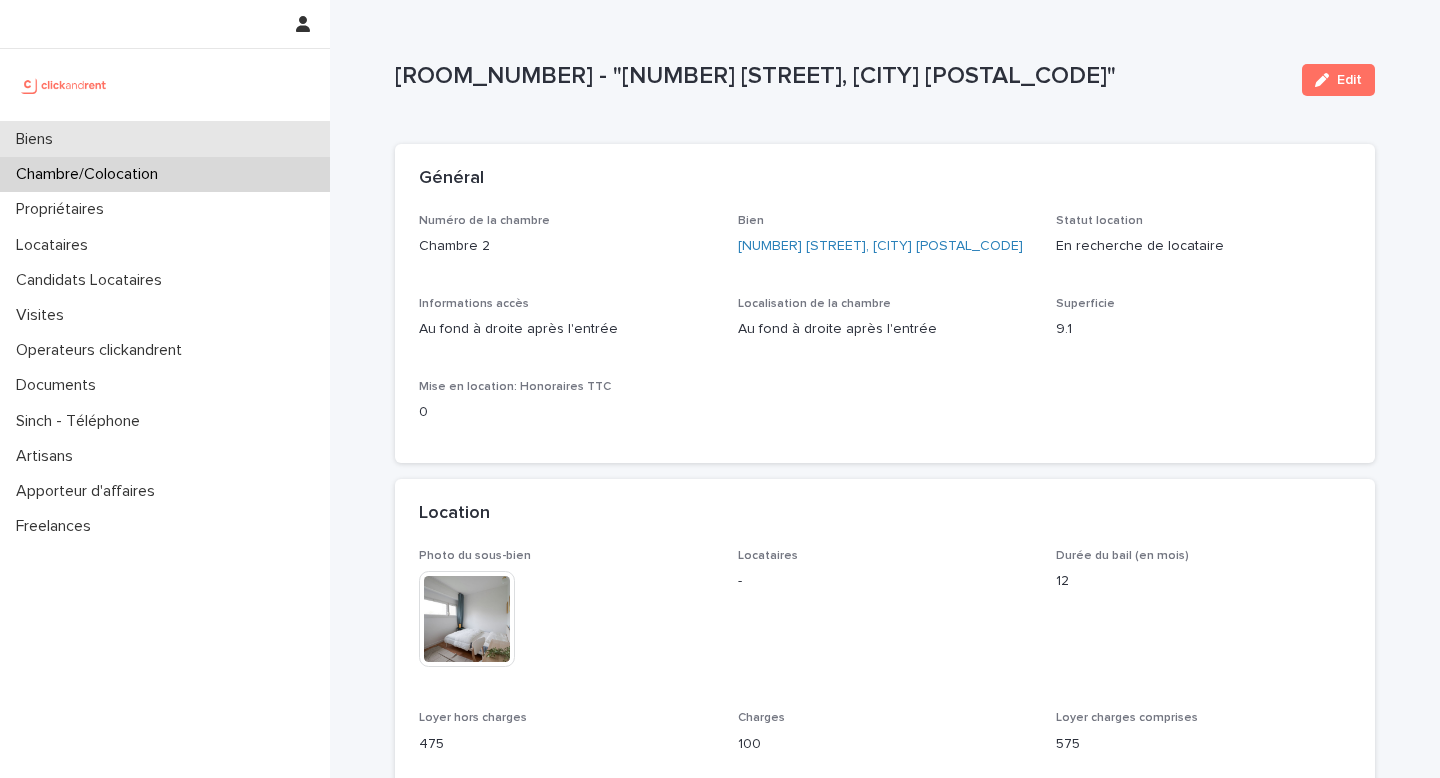 click on "Biens" at bounding box center (165, 139) 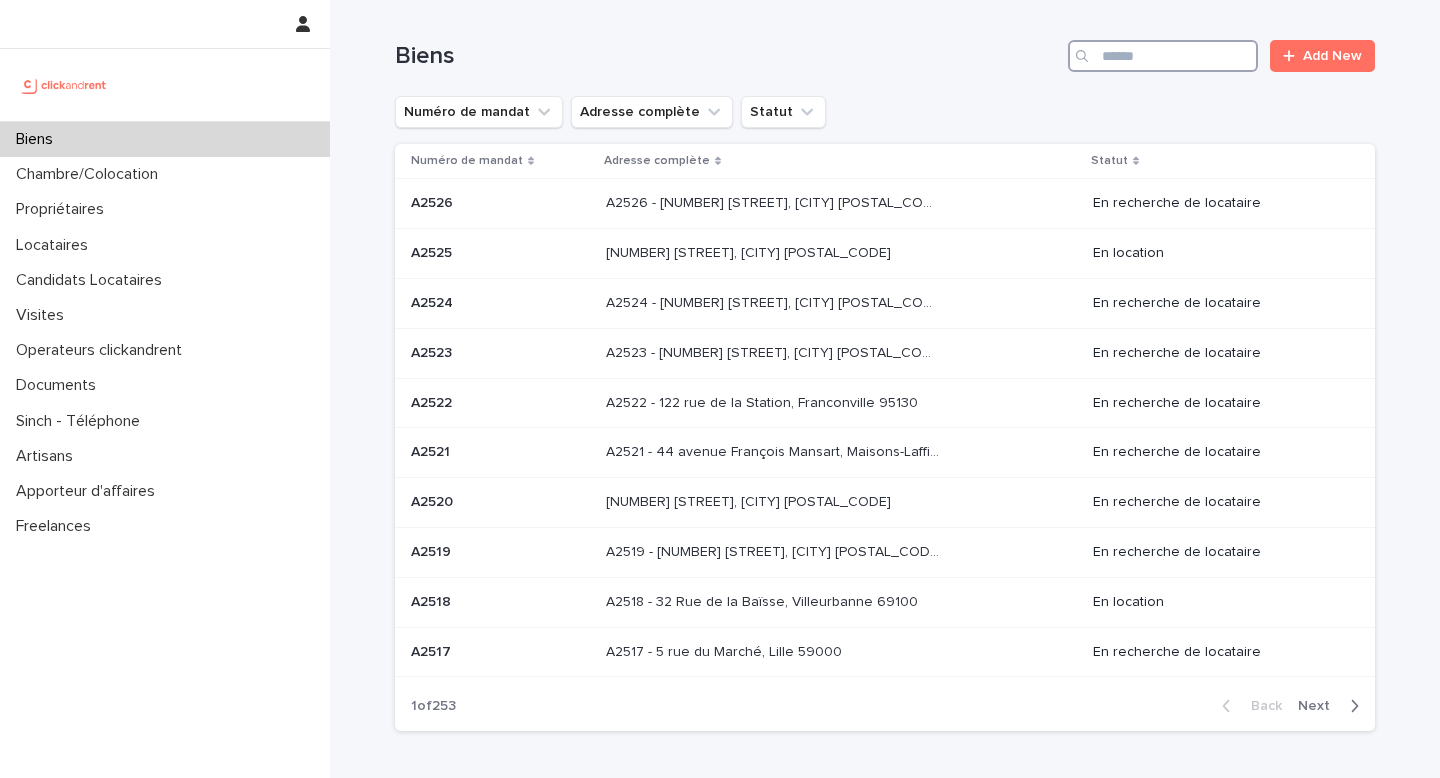 click at bounding box center [1163, 56] 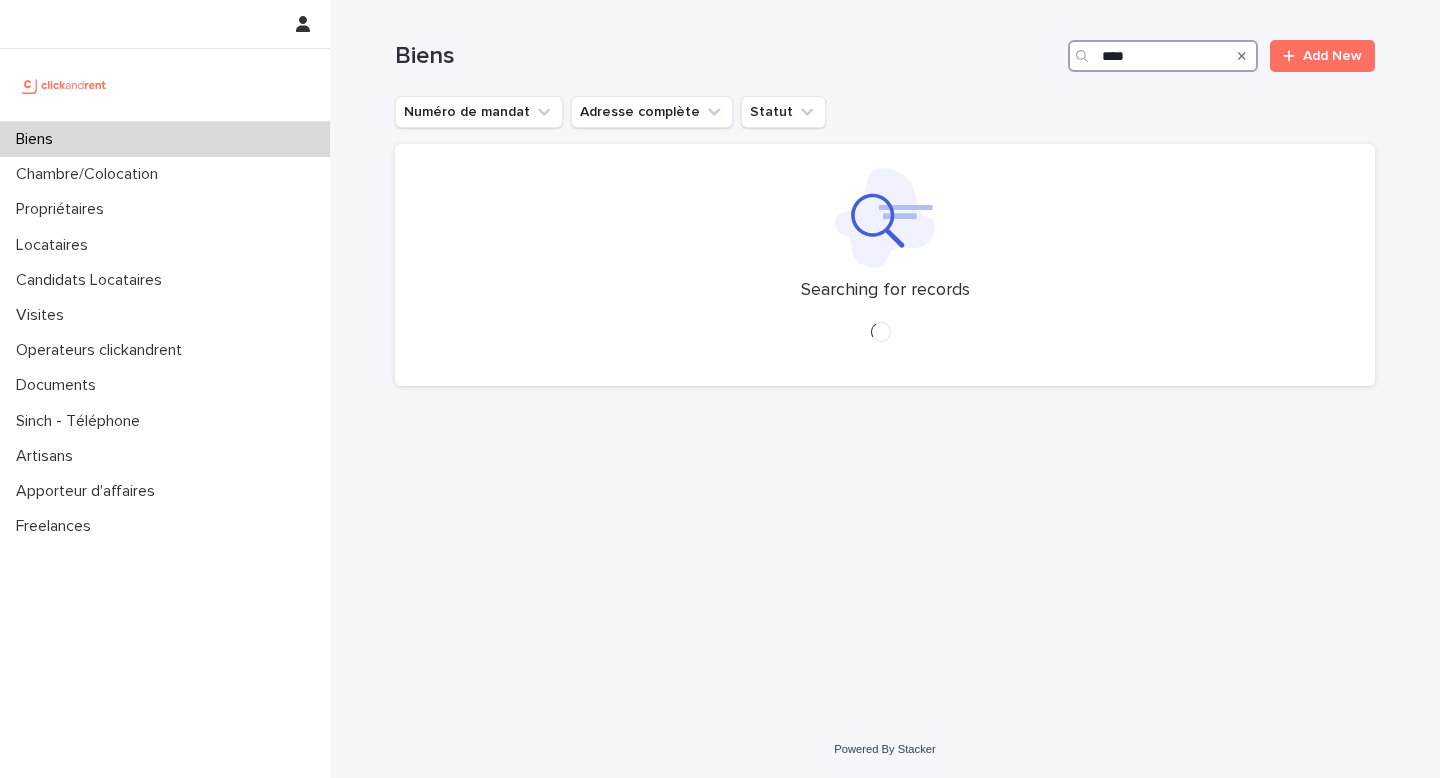 type on "*****" 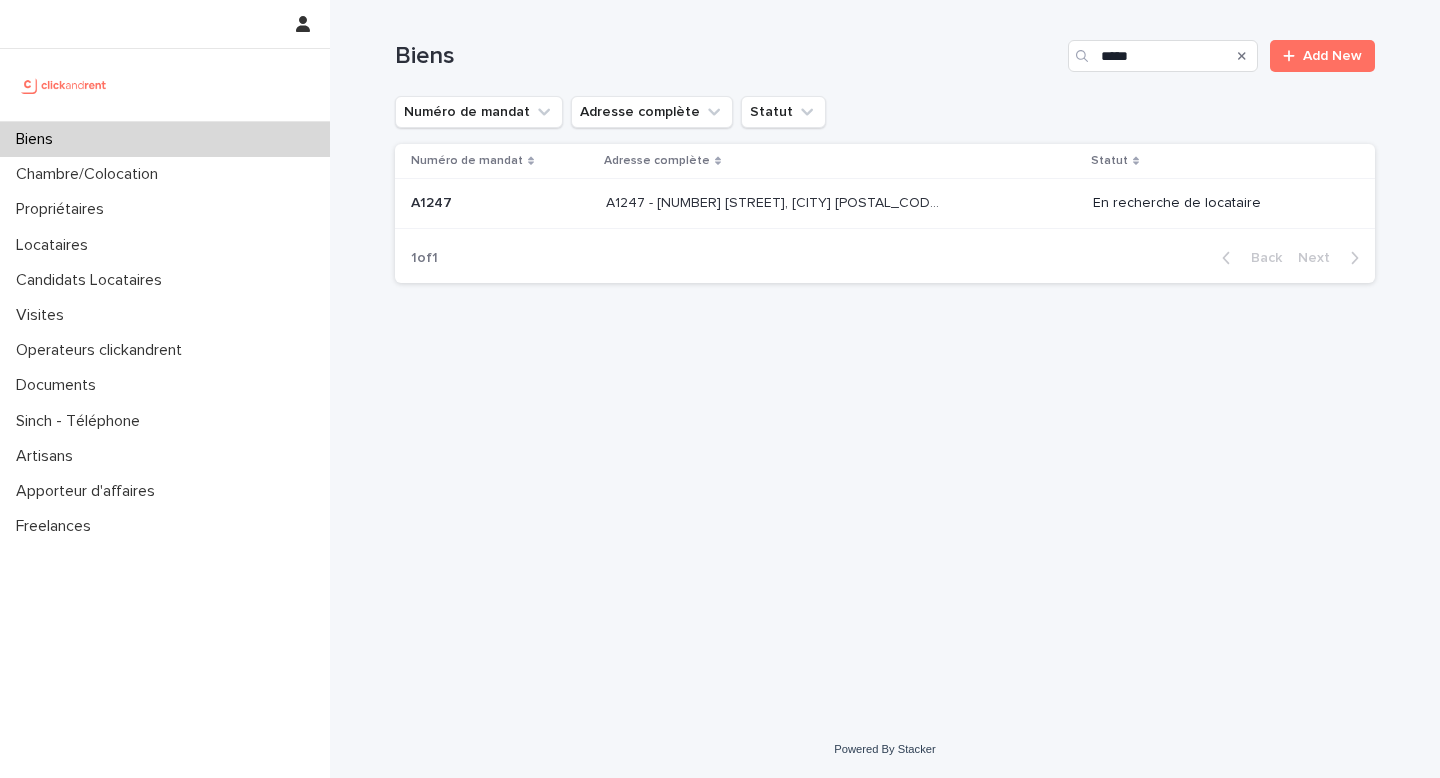 click on "A1247 - 1 rue Charlotte Perriand,  Clichy-la-Garenne 92110" at bounding box center [774, 201] 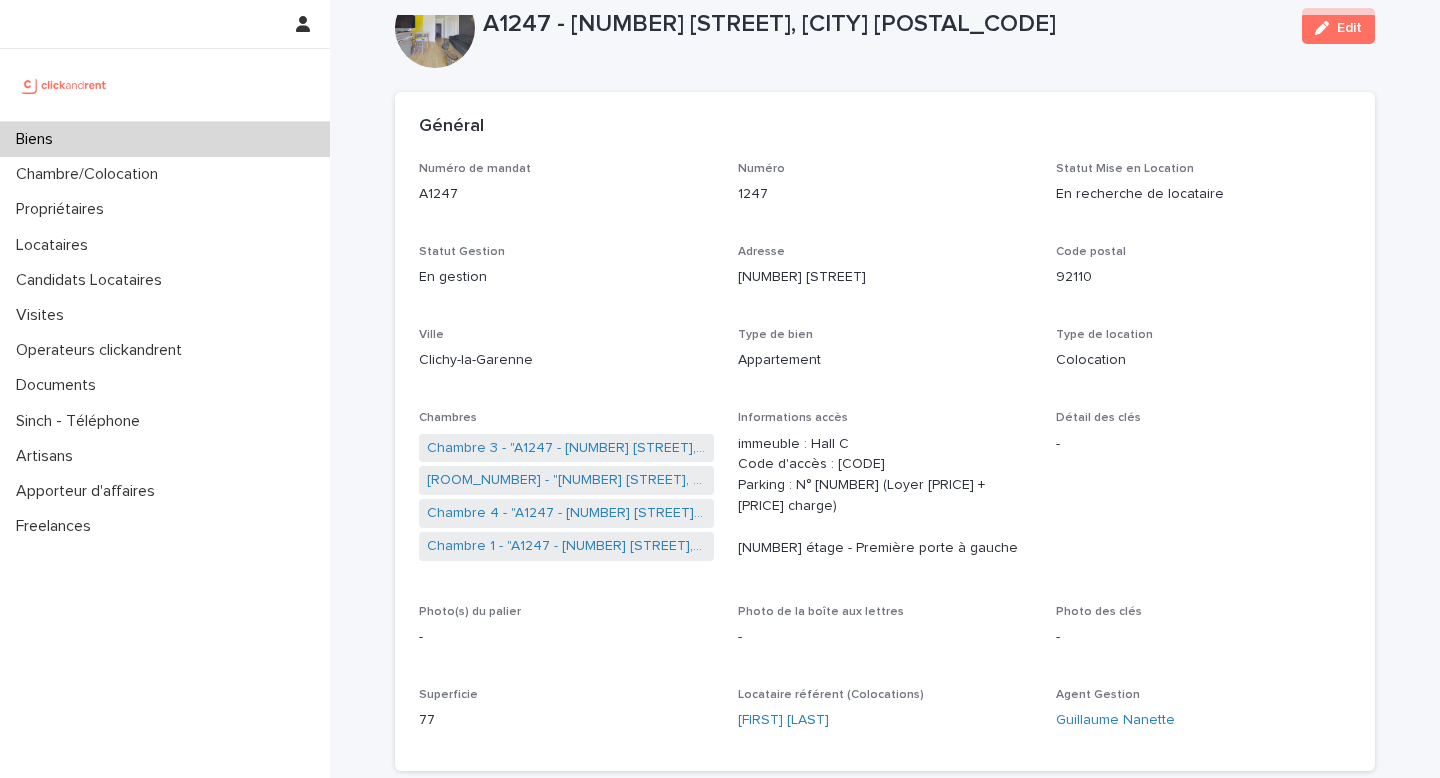 scroll, scrollTop: 12, scrollLeft: 0, axis: vertical 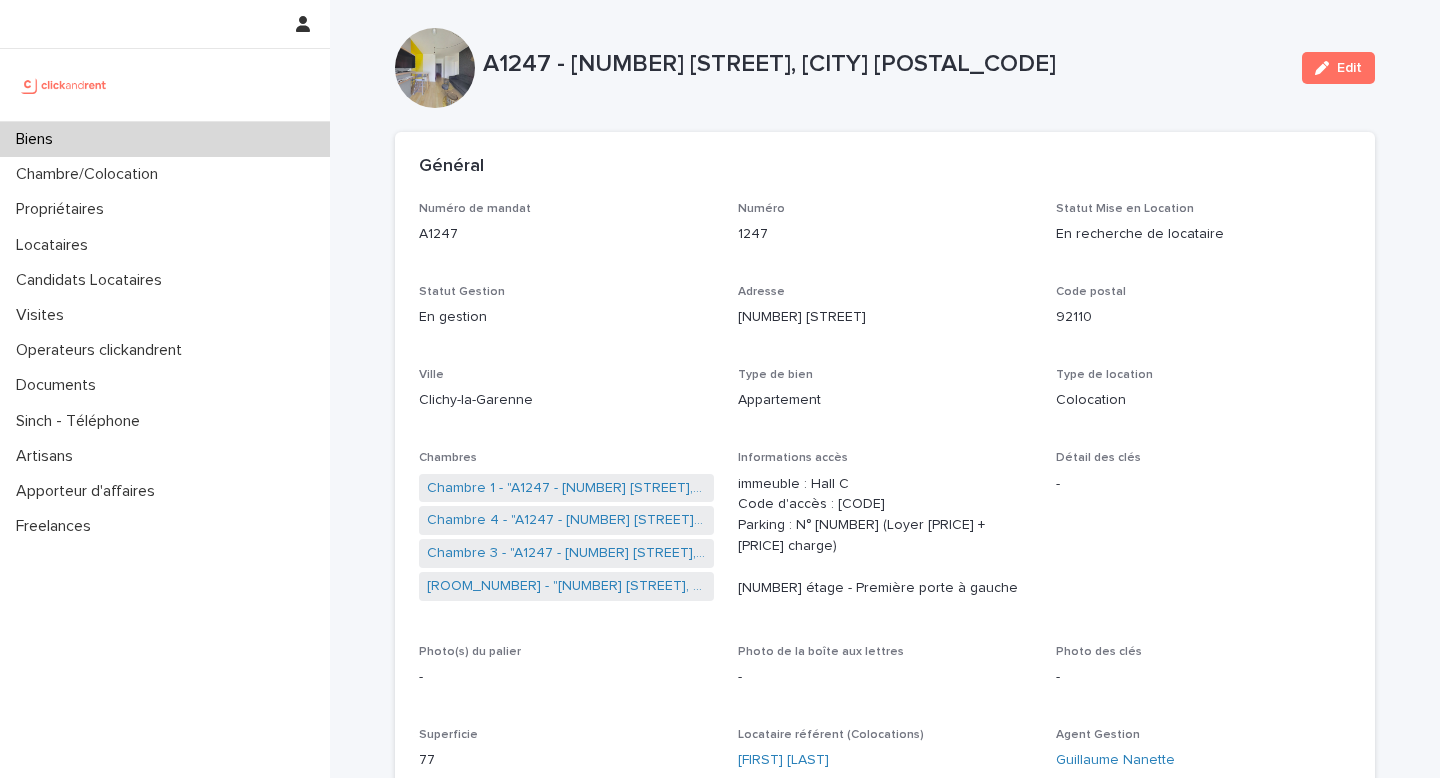 click on "Biens" at bounding box center [165, 139] 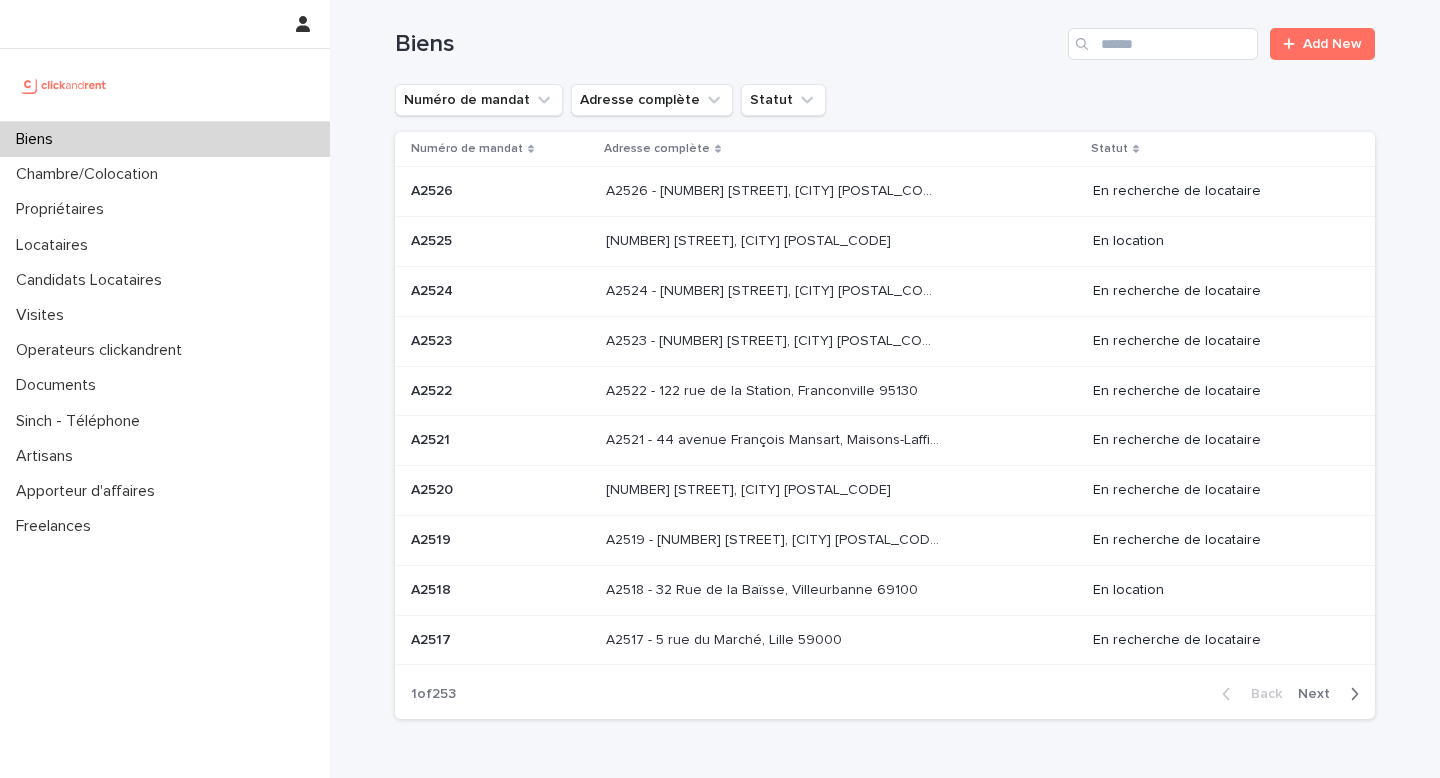 scroll, scrollTop: 0, scrollLeft: 0, axis: both 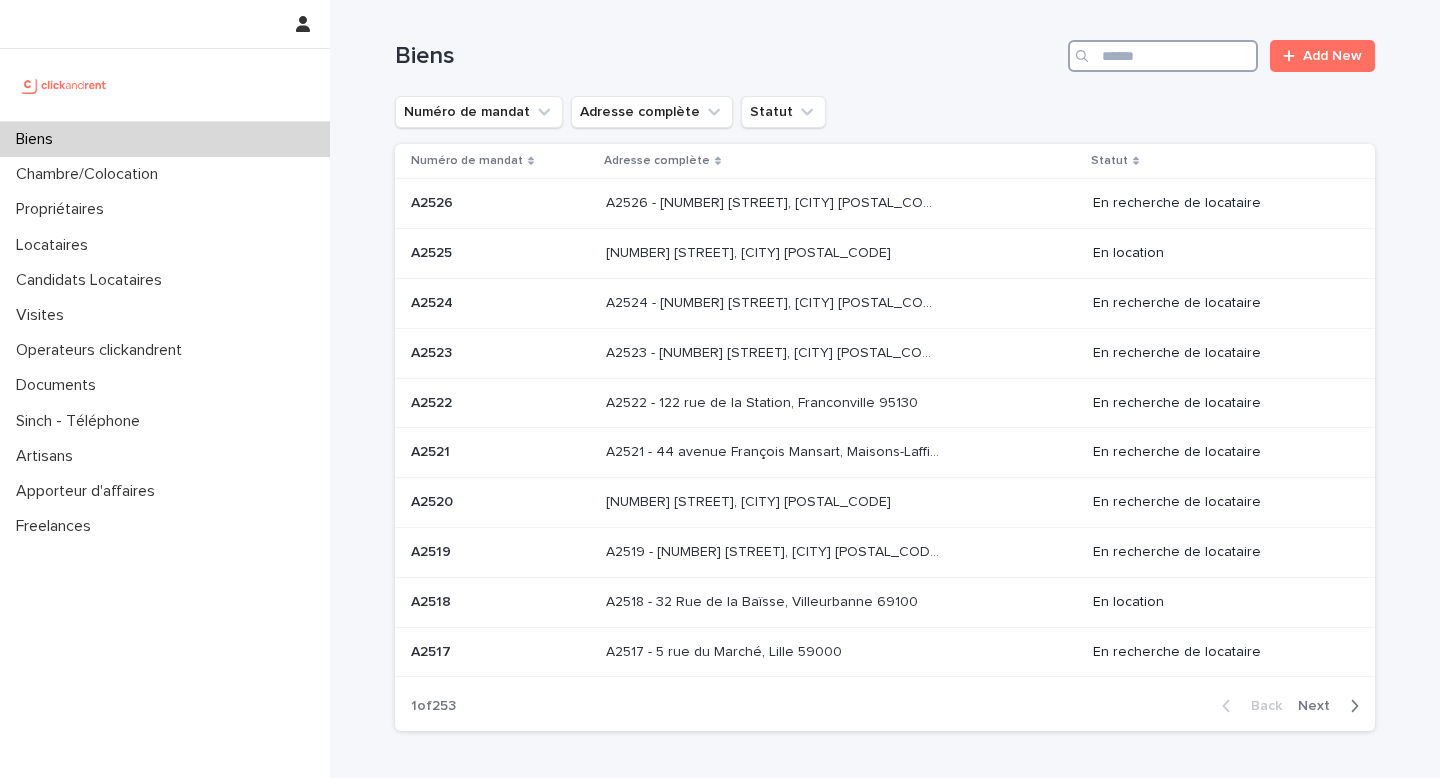 click at bounding box center (1163, 56) 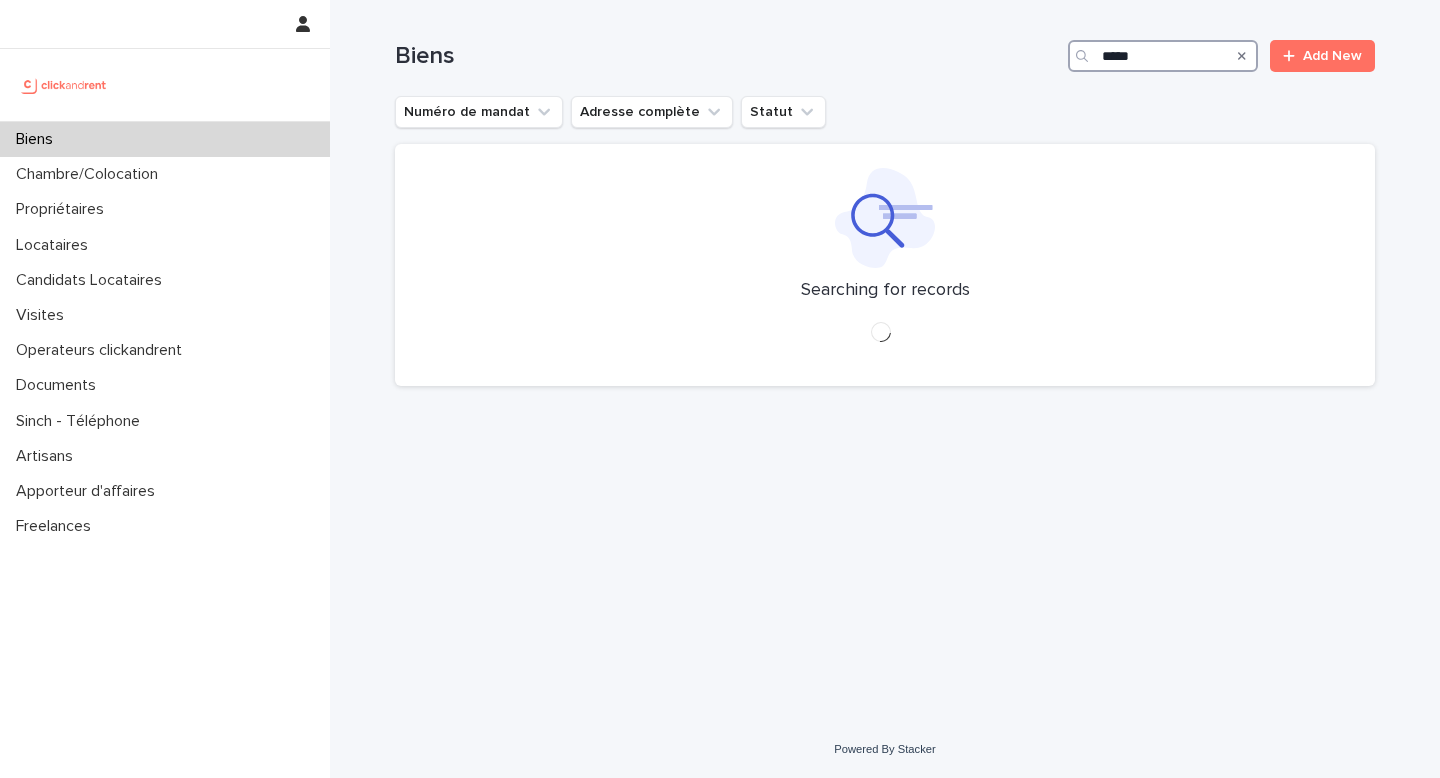 type on "*****" 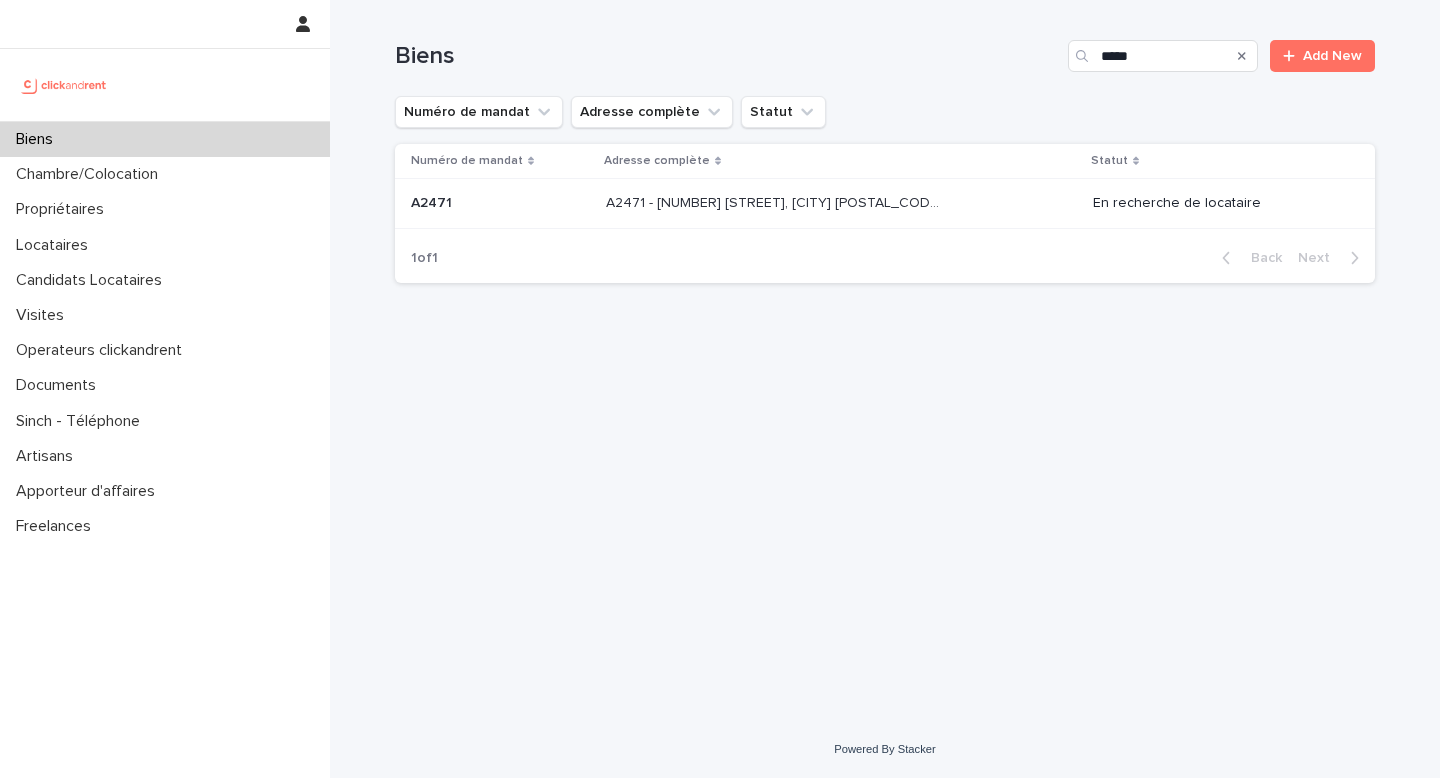 click on "A2471 - 38 rue des Marjoberts,  Cergy 95000 A2471 - 38 rue des Marjoberts,  Cergy 95000" at bounding box center (841, 203) 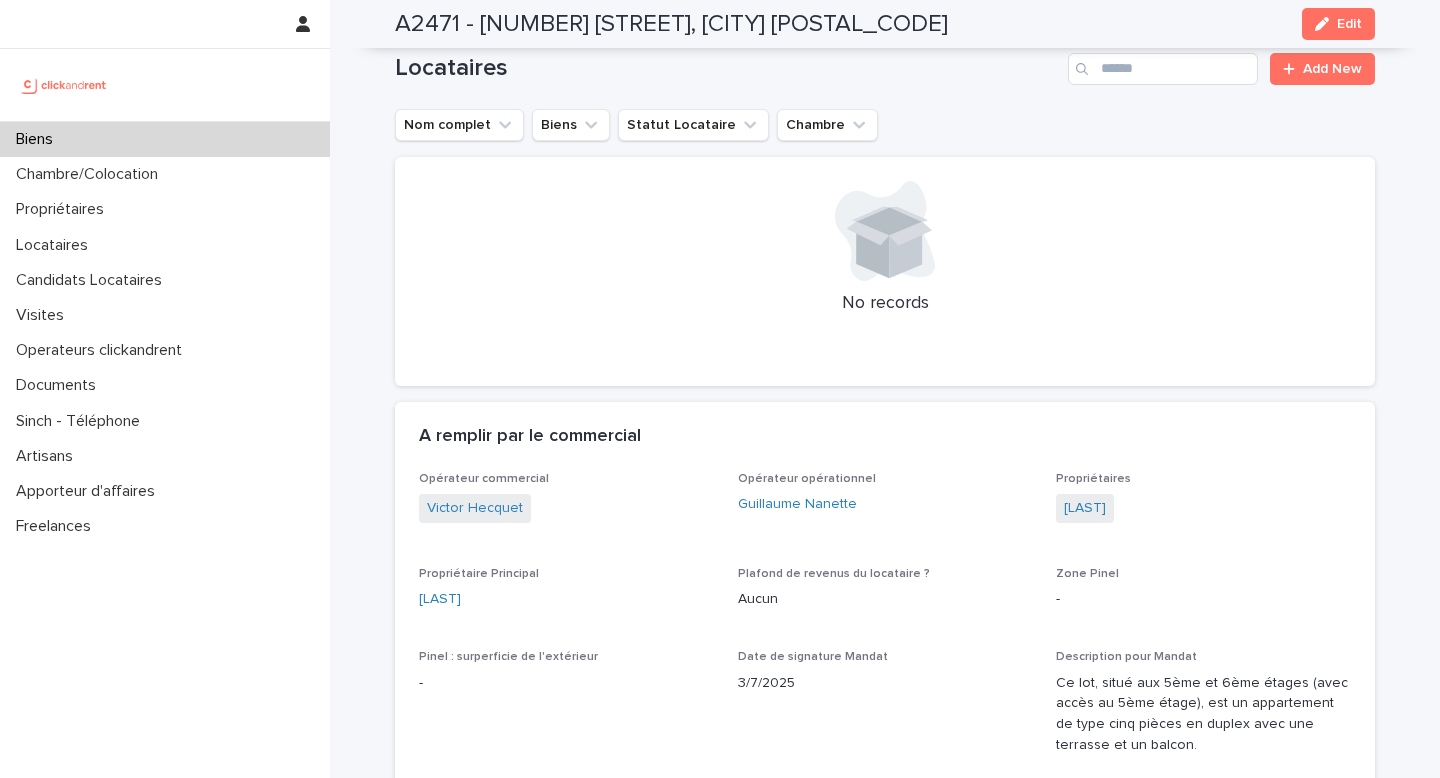scroll, scrollTop: 0, scrollLeft: 0, axis: both 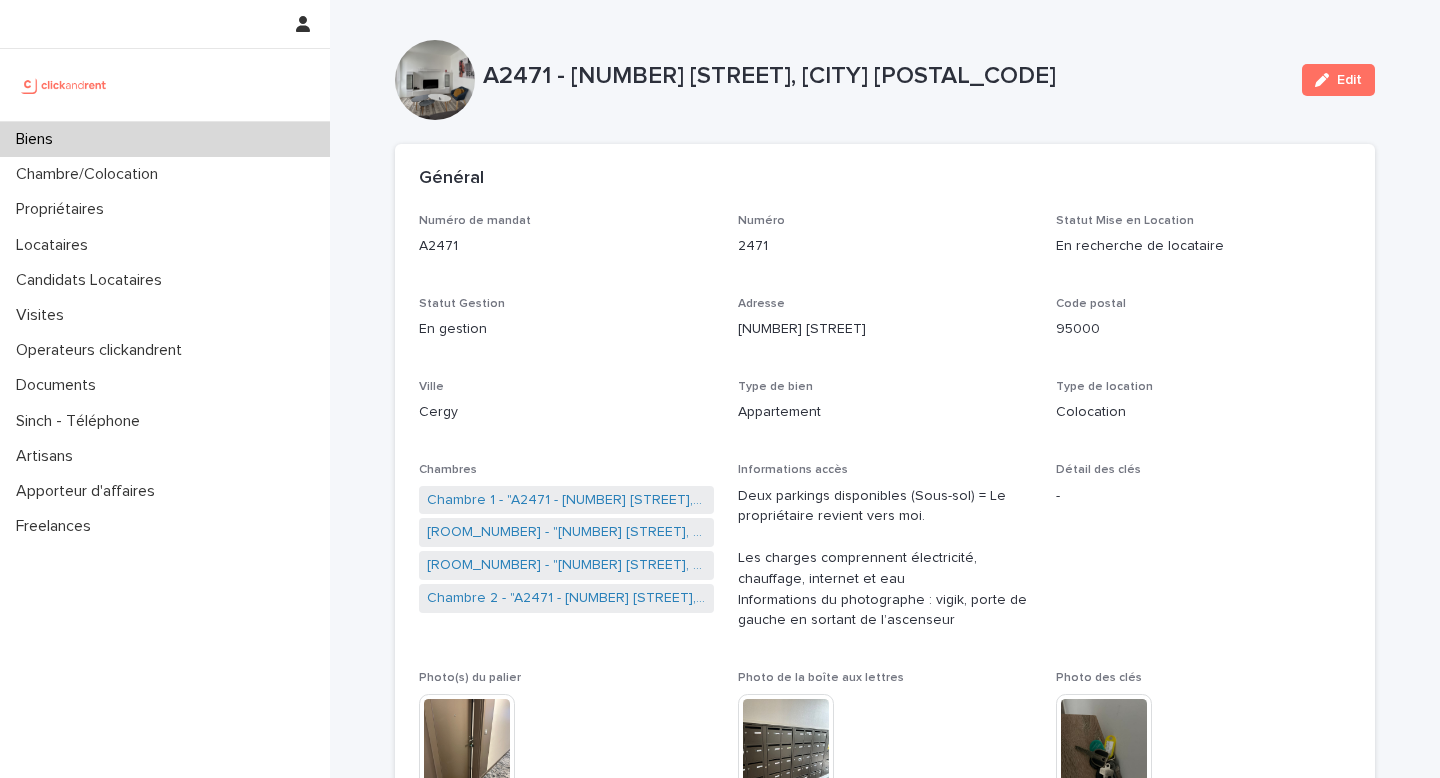 click on "Biens" at bounding box center (165, 139) 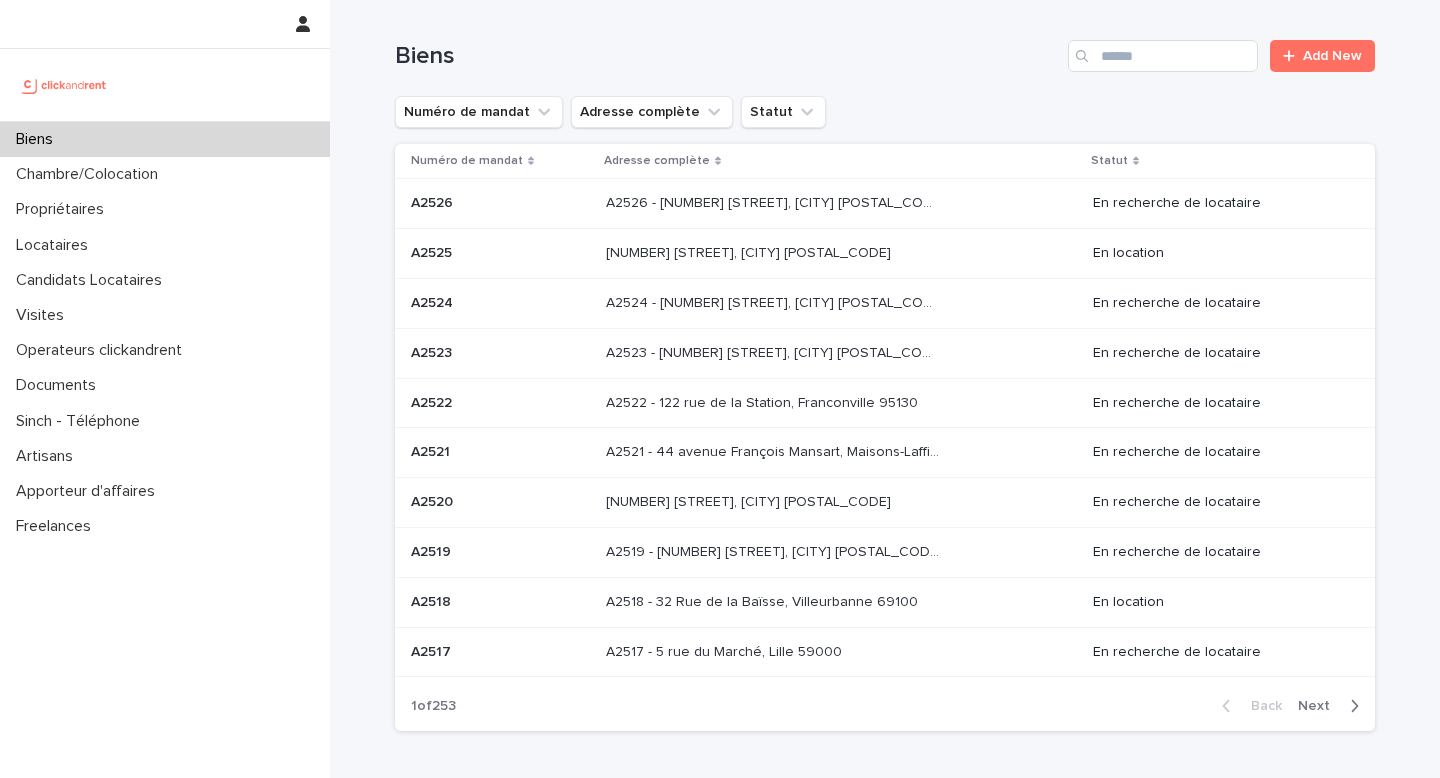click on "Biens" at bounding box center (165, 139) 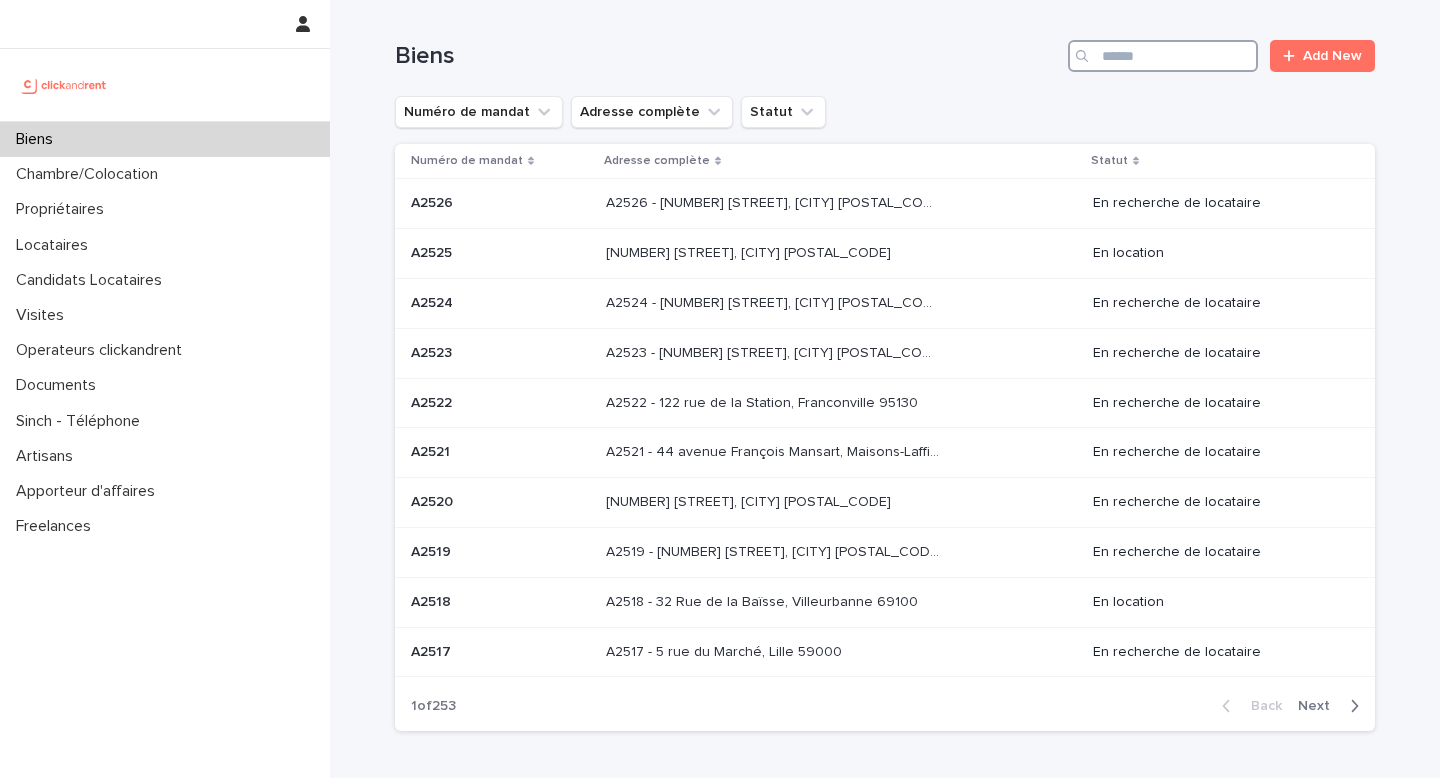 click at bounding box center [1163, 56] 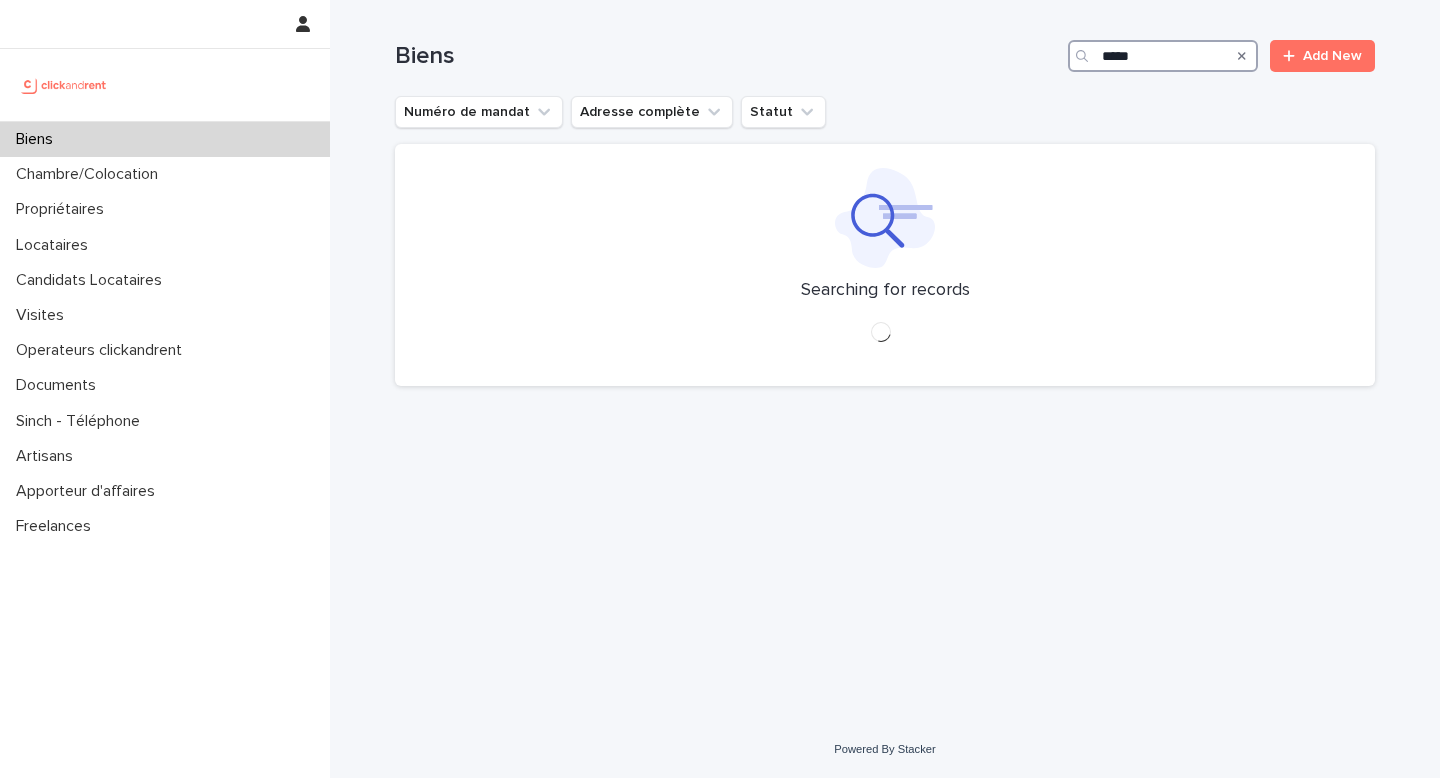 type on "*****" 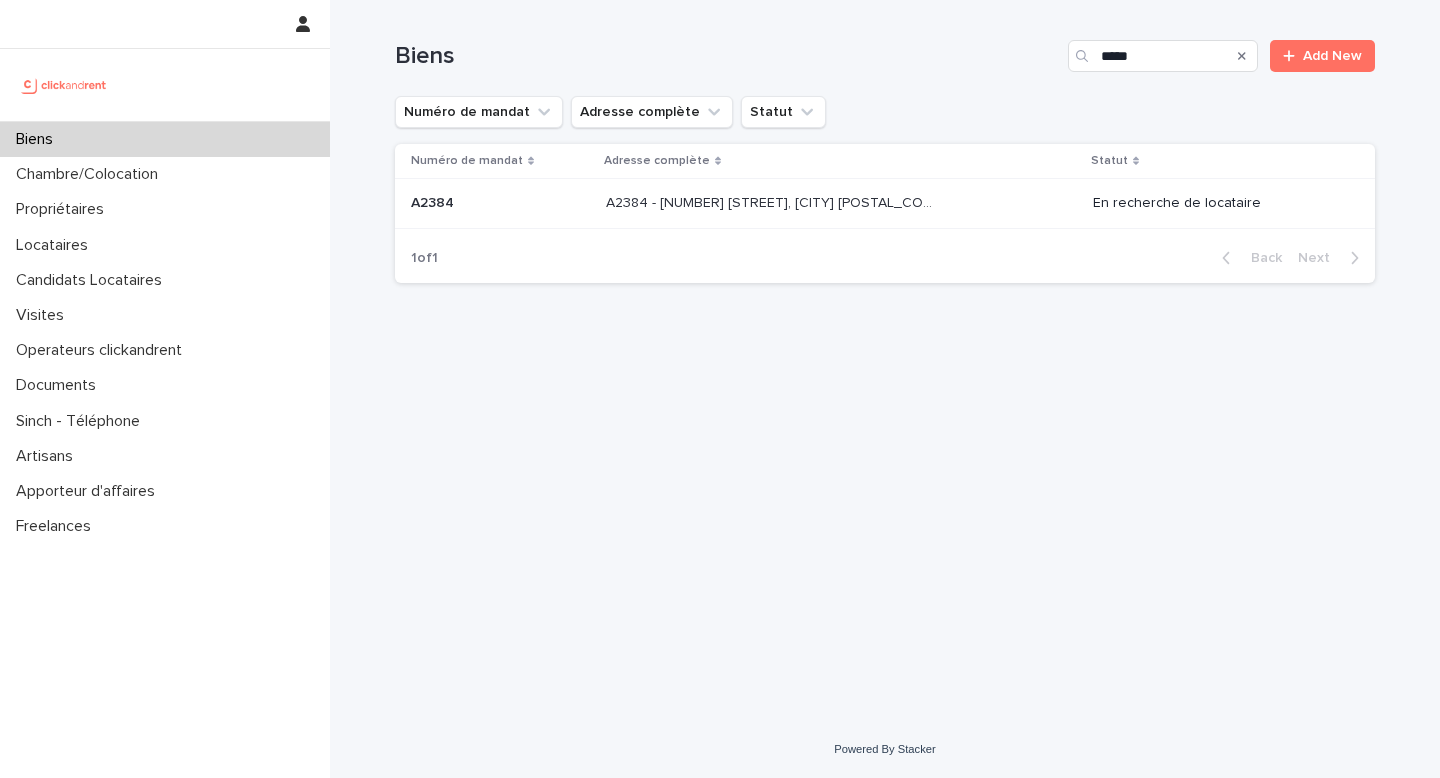 click on "A2384 - 2 All. des Découvertes,  Cergy 95000 A2384 - 2 All. des Découvertes,  Cergy 95000" at bounding box center [841, 203] 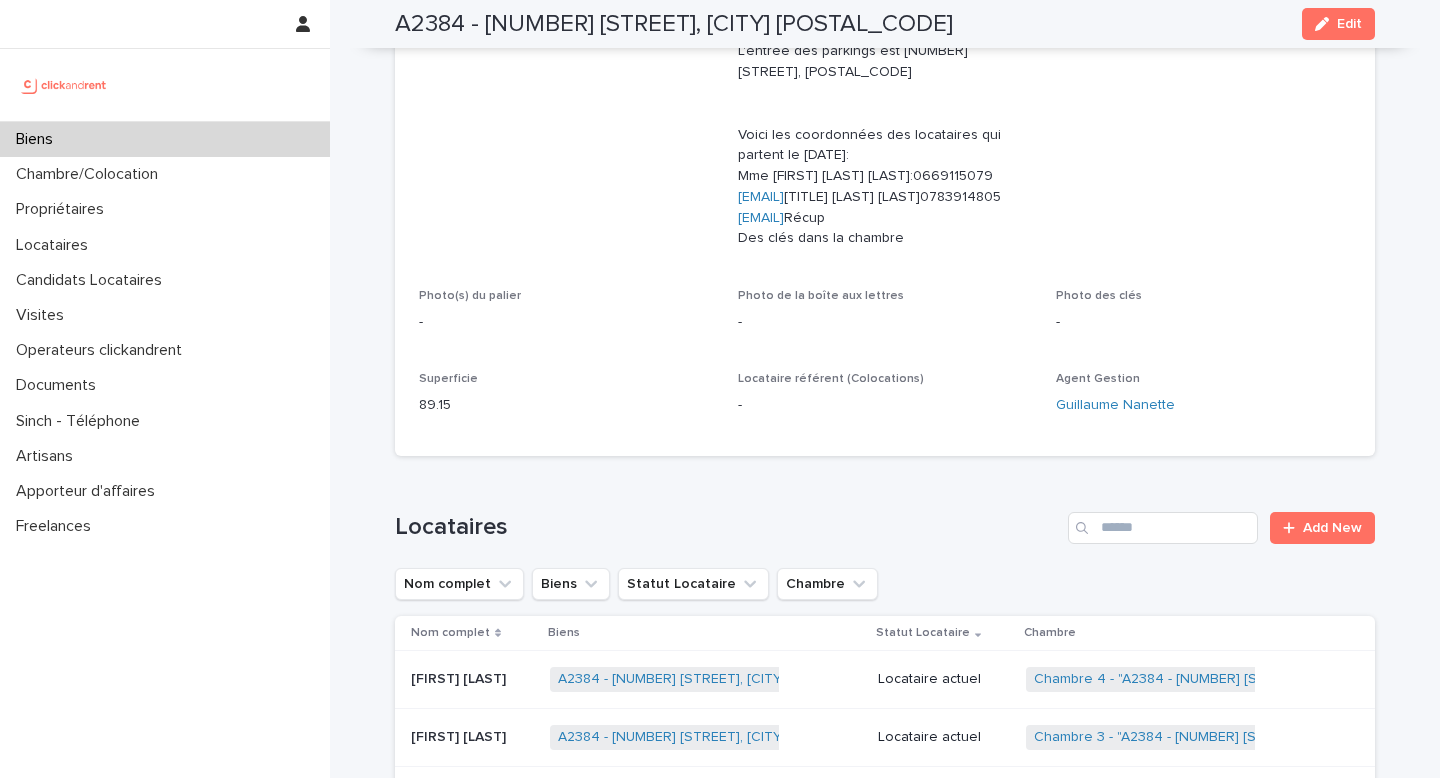scroll, scrollTop: 0, scrollLeft: 0, axis: both 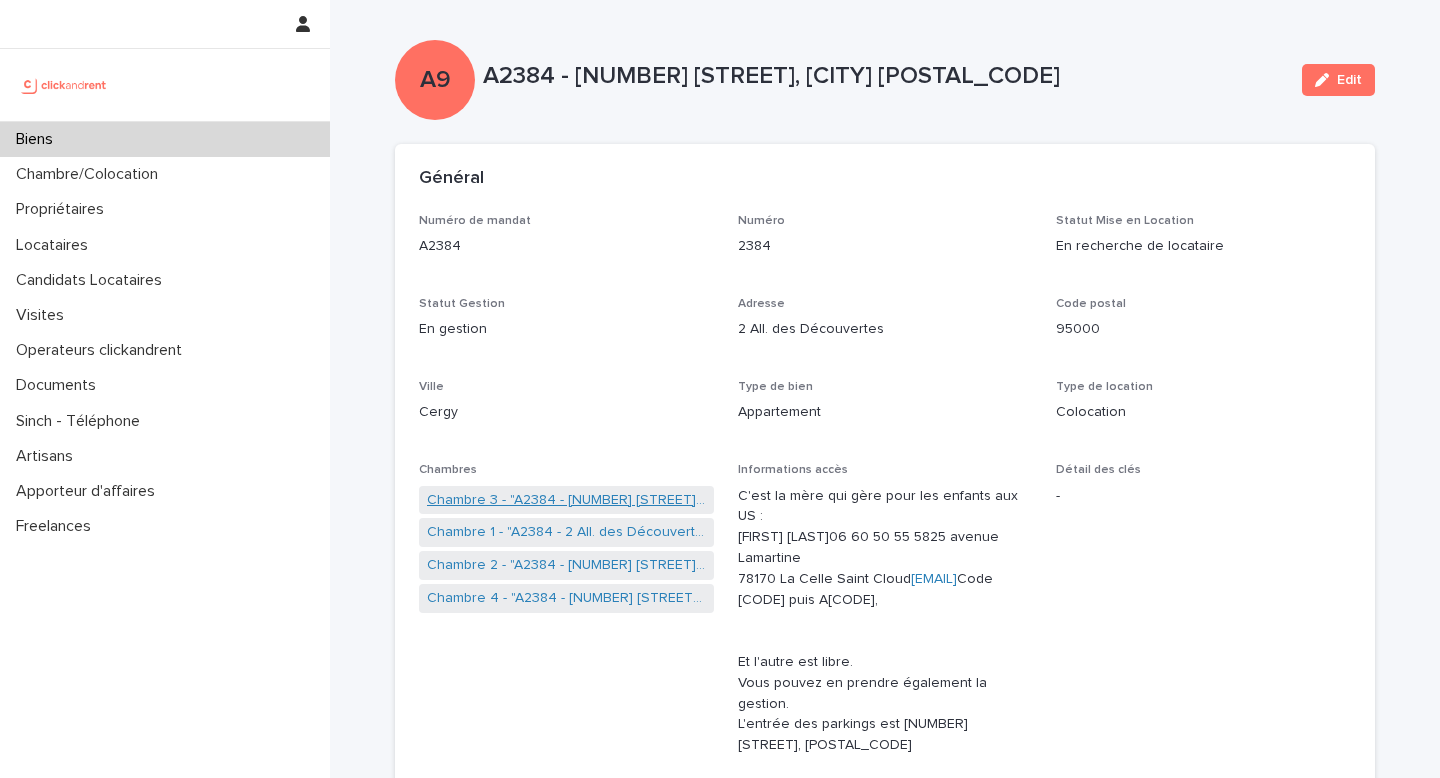 click on "Chambre 3 - "A2384 - 2 All. des Découvertes,  Cergy 95000"" at bounding box center [566, 500] 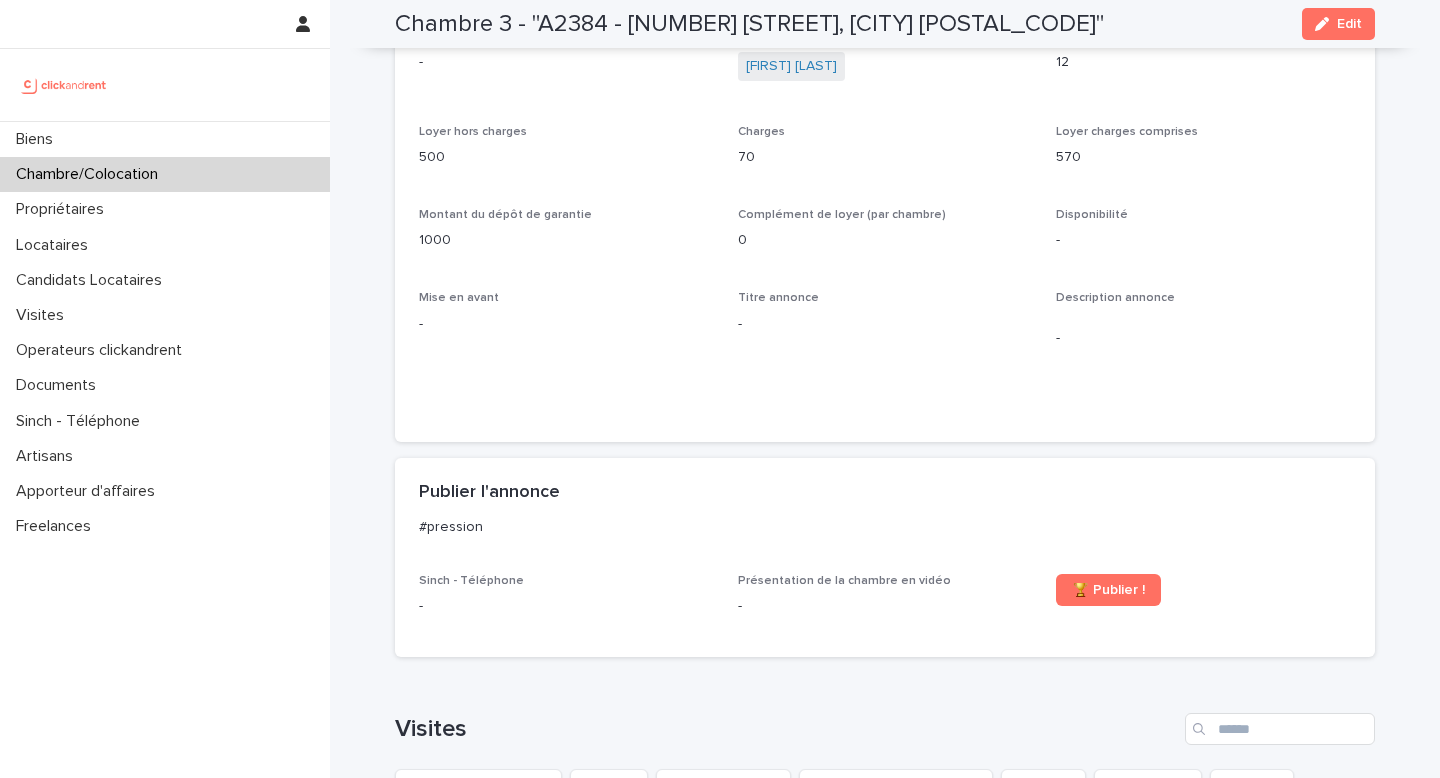 scroll, scrollTop: 224, scrollLeft: 0, axis: vertical 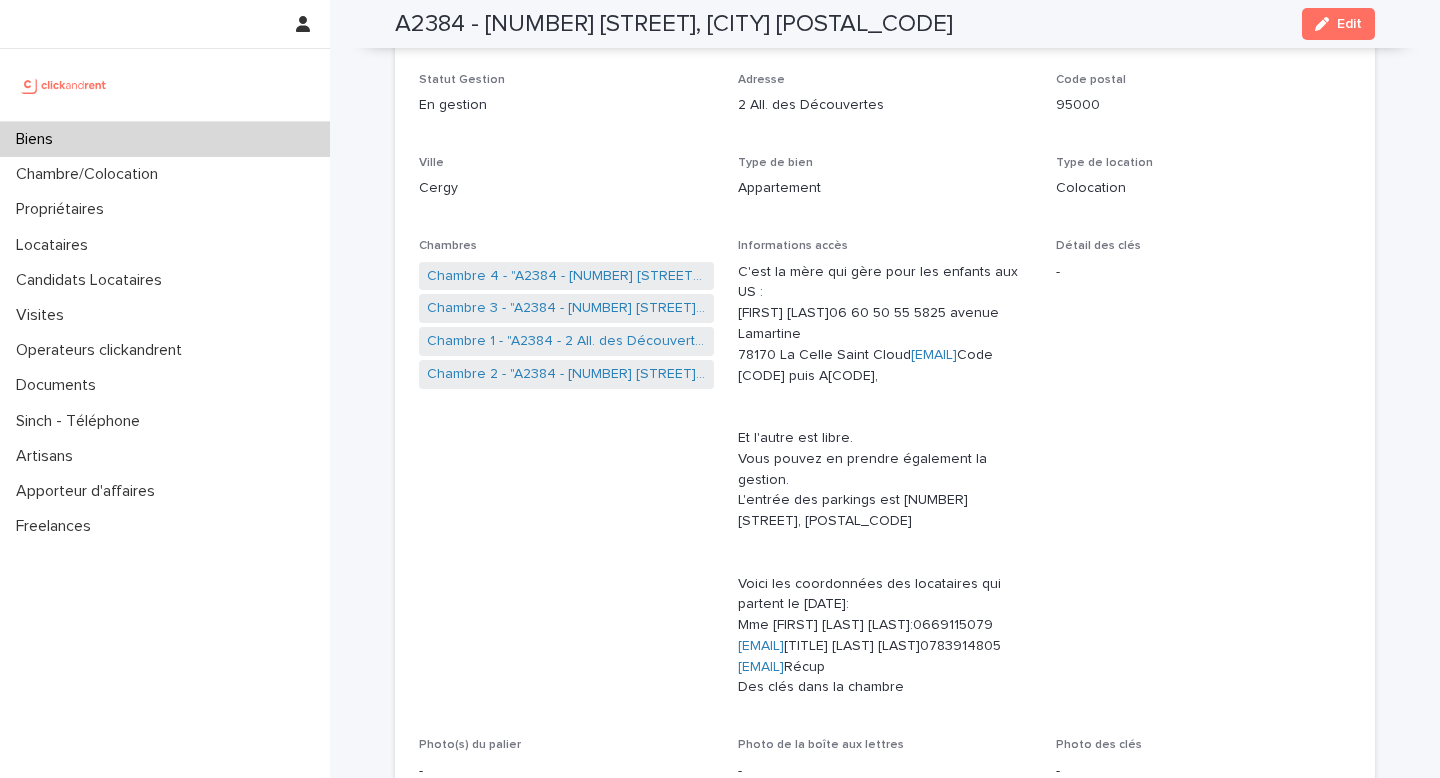 click on "Chambre 3 - "A2384 - 2 All. des Découvertes,  Cergy 95000"" at bounding box center (566, 308) 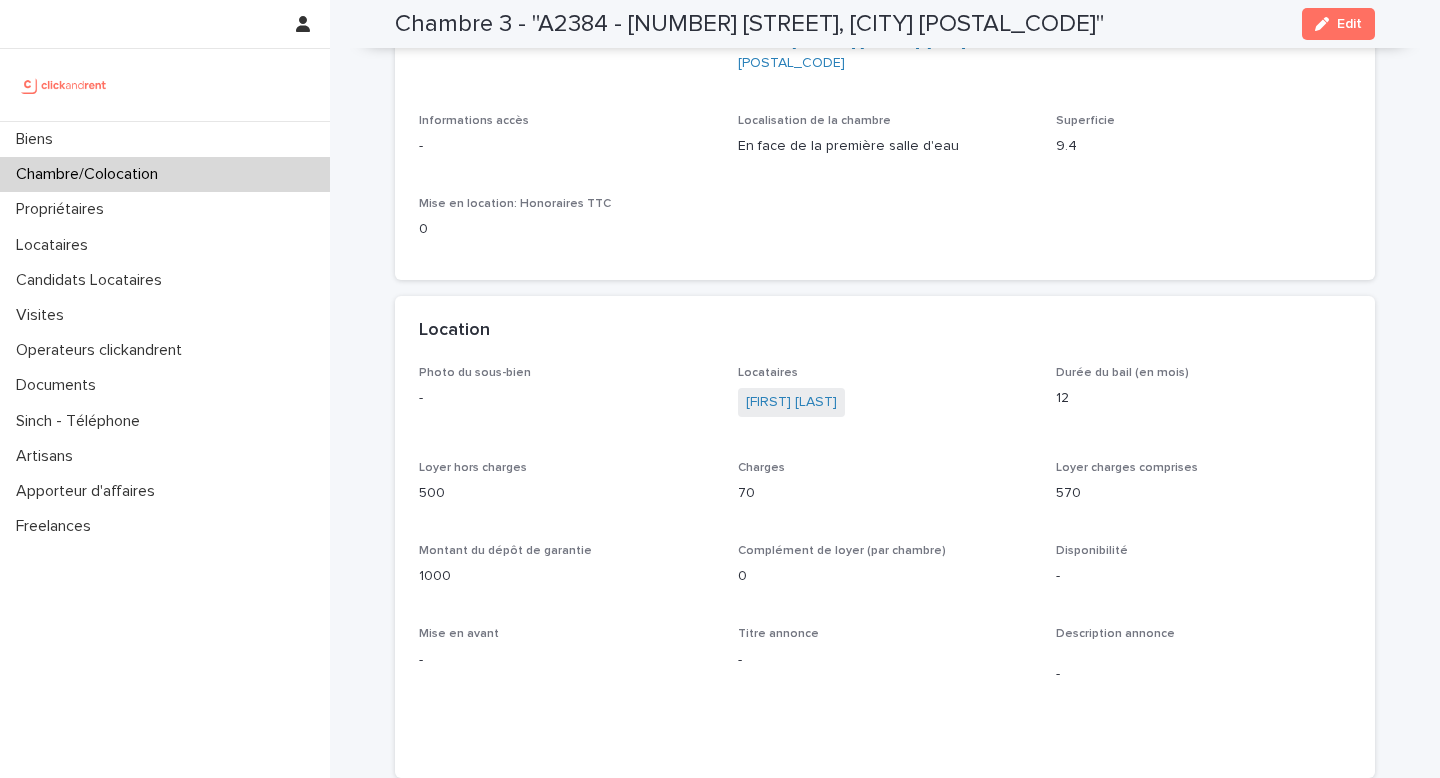 scroll, scrollTop: 0, scrollLeft: 0, axis: both 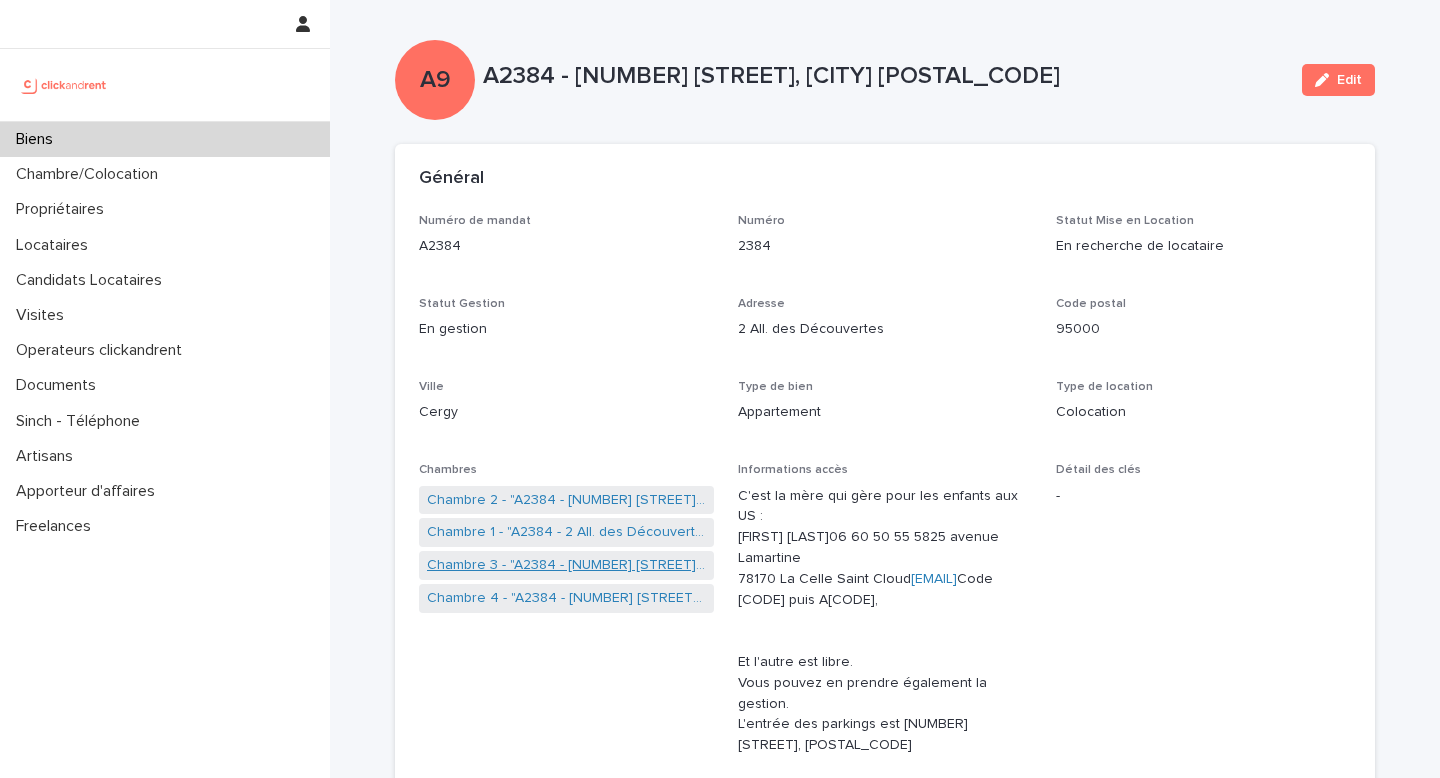 click on "Chambre 3 - "A2384 - 2 All. des Découvertes,  Cergy 95000"" at bounding box center (566, 565) 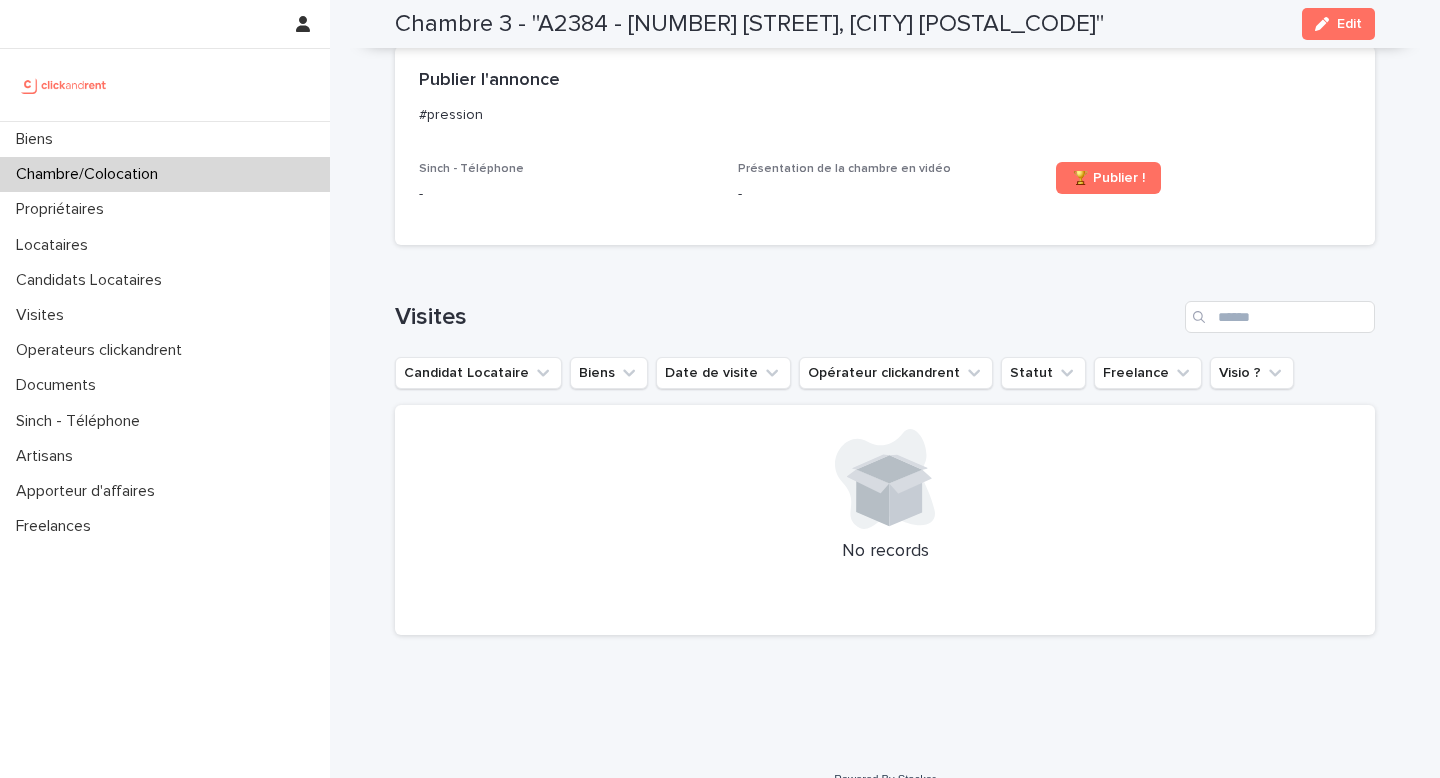 scroll, scrollTop: 0, scrollLeft: 0, axis: both 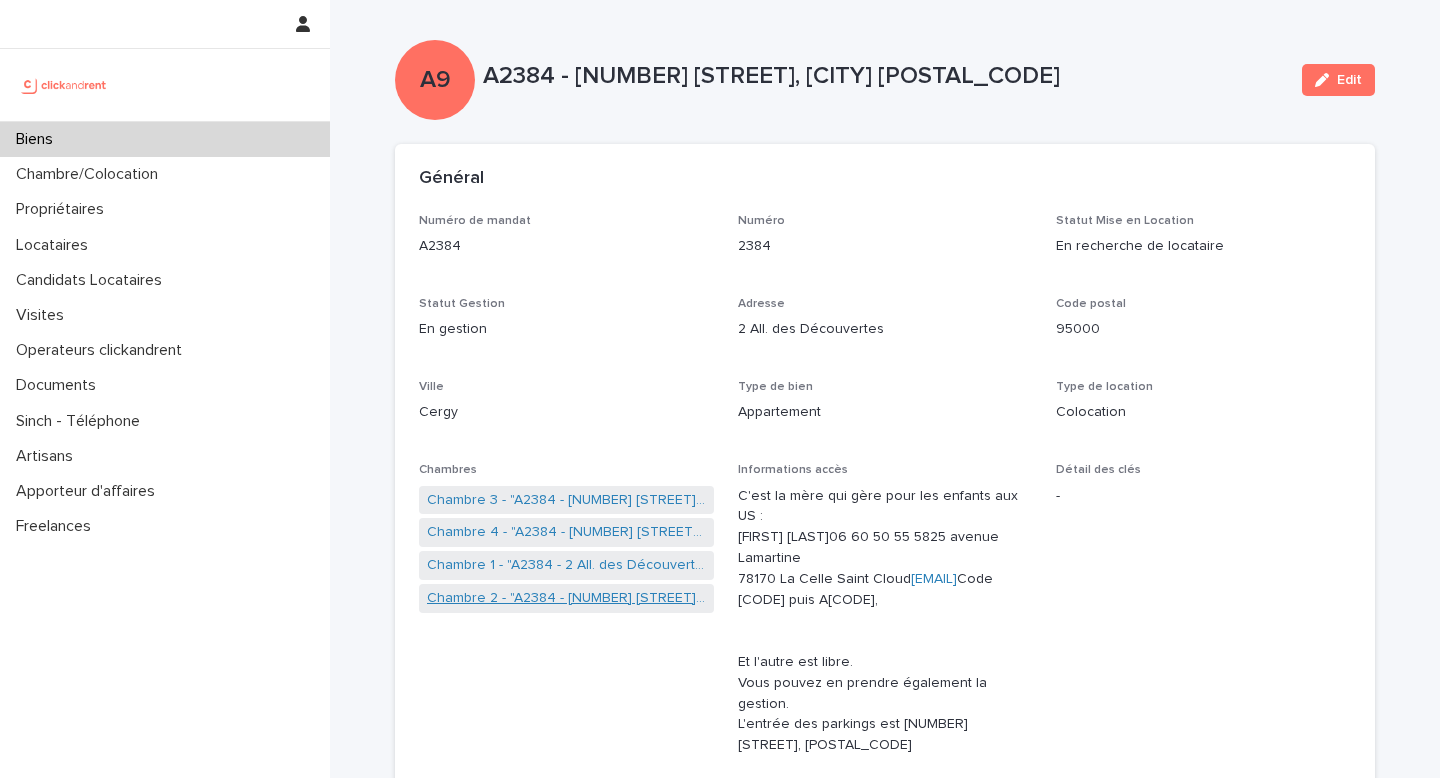 click on "Chambre 2 - "A2384 - 2 All. des Découvertes,  Cergy 95000"" at bounding box center (566, 598) 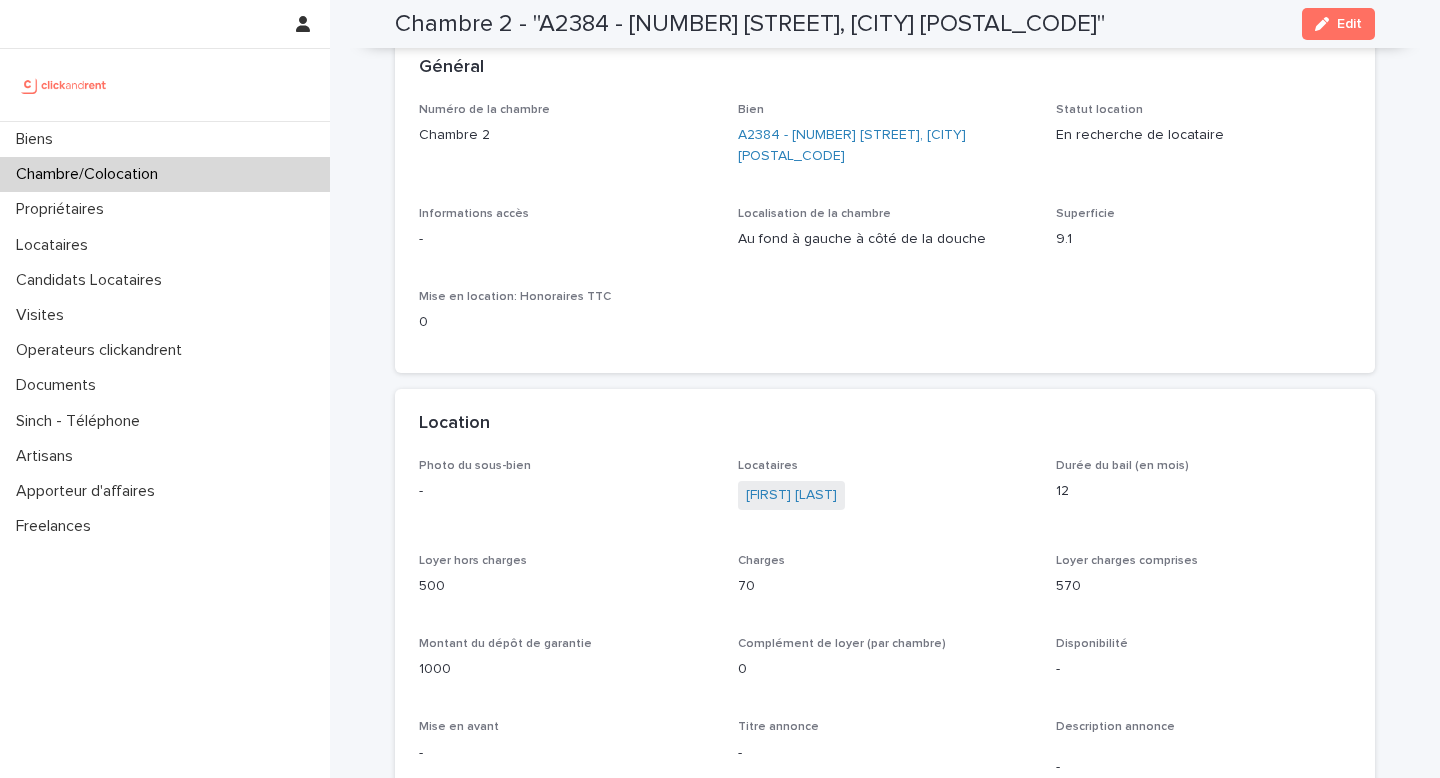 scroll, scrollTop: 0, scrollLeft: 0, axis: both 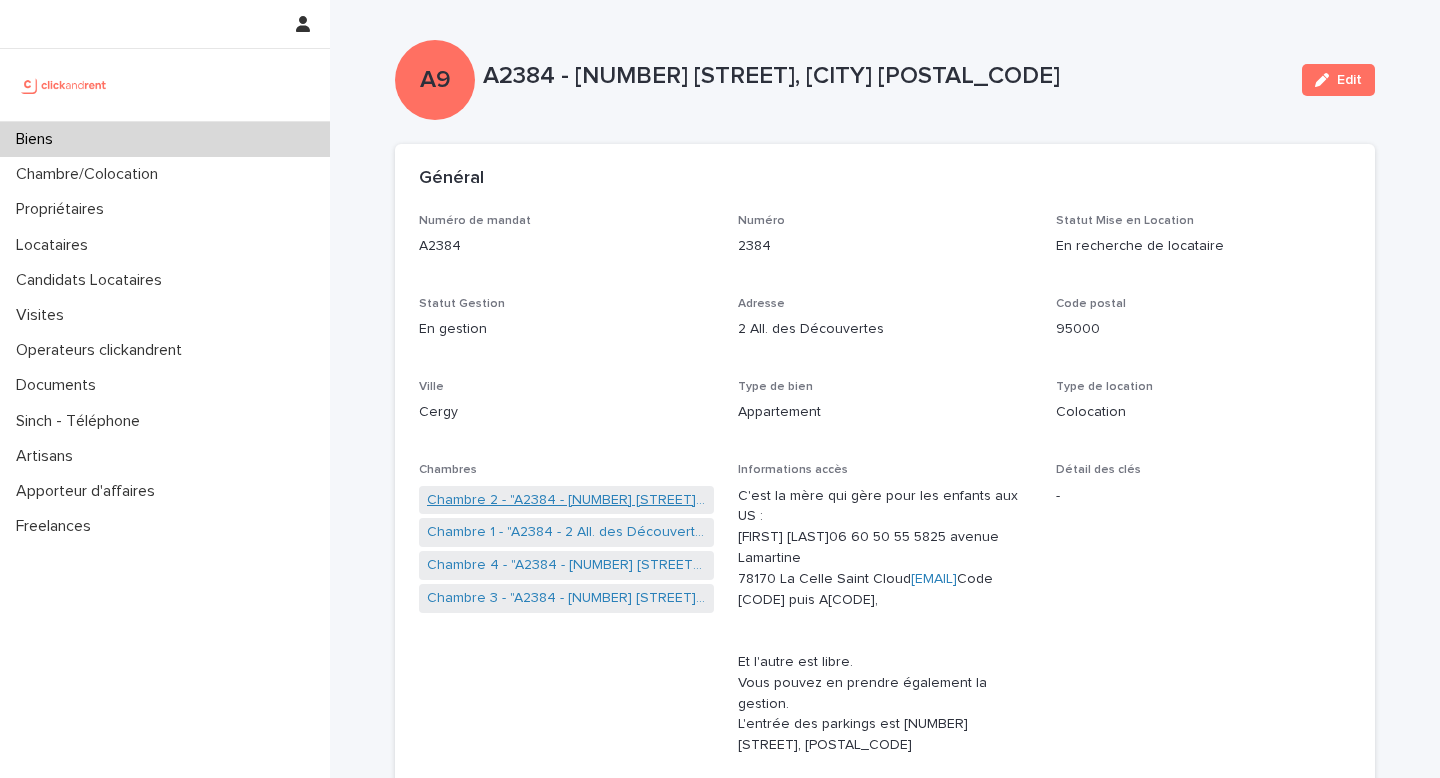 click on "Chambre 2 - "A2384 - 2 All. des Découvertes,  Cergy 95000"" at bounding box center [566, 500] 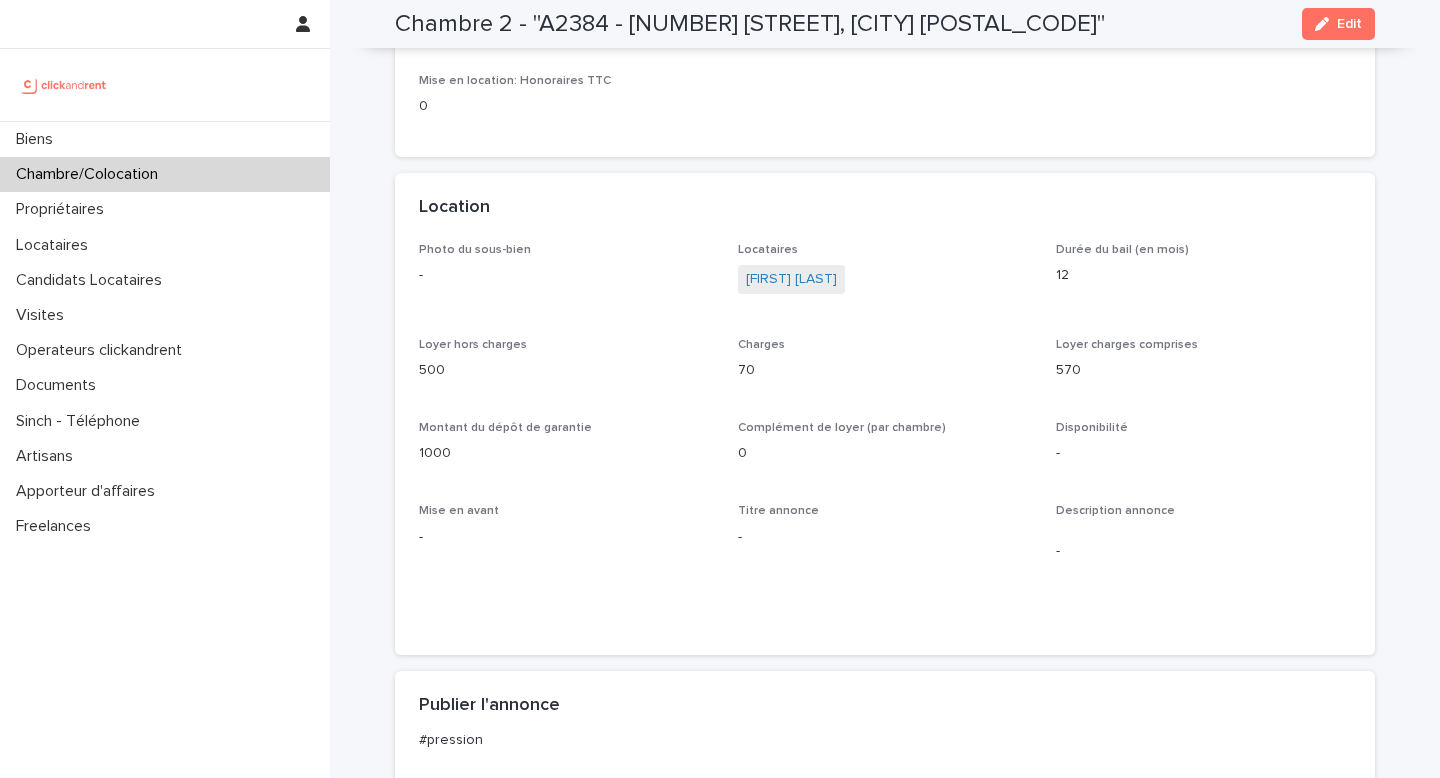 scroll, scrollTop: 0, scrollLeft: 0, axis: both 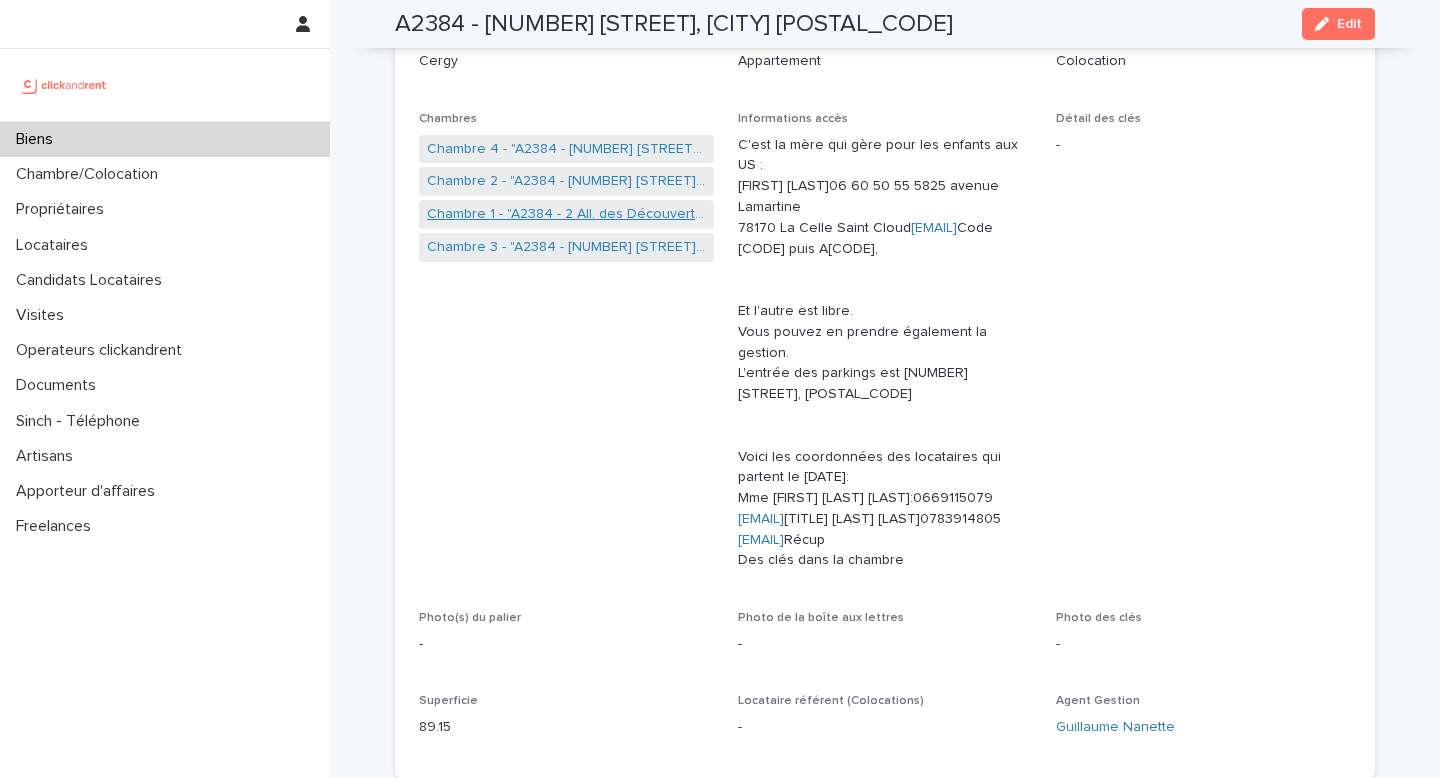 click on "Chambre 1 - "A2384 - 2 All. des Découvertes,  Cergy 95000"" at bounding box center [566, 214] 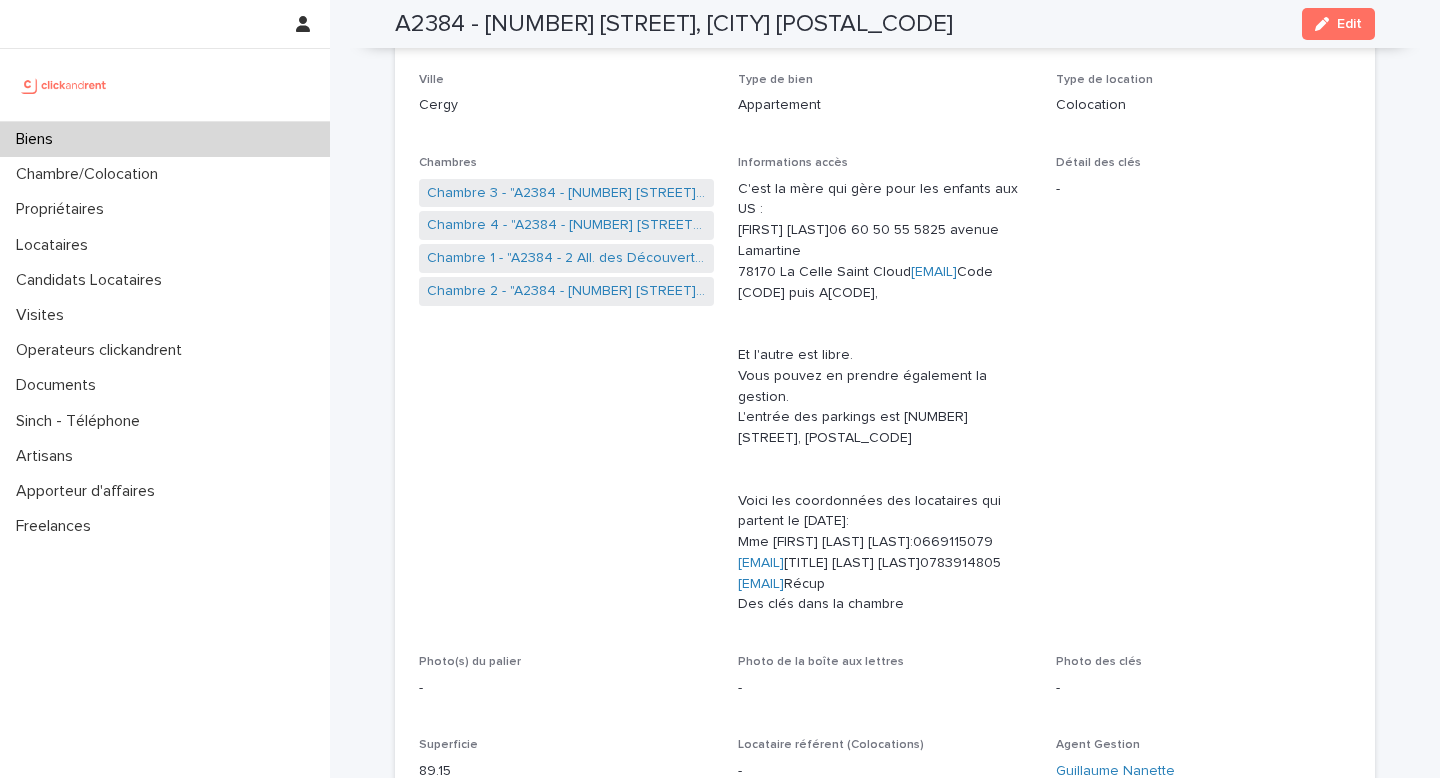 scroll, scrollTop: 300, scrollLeft: 0, axis: vertical 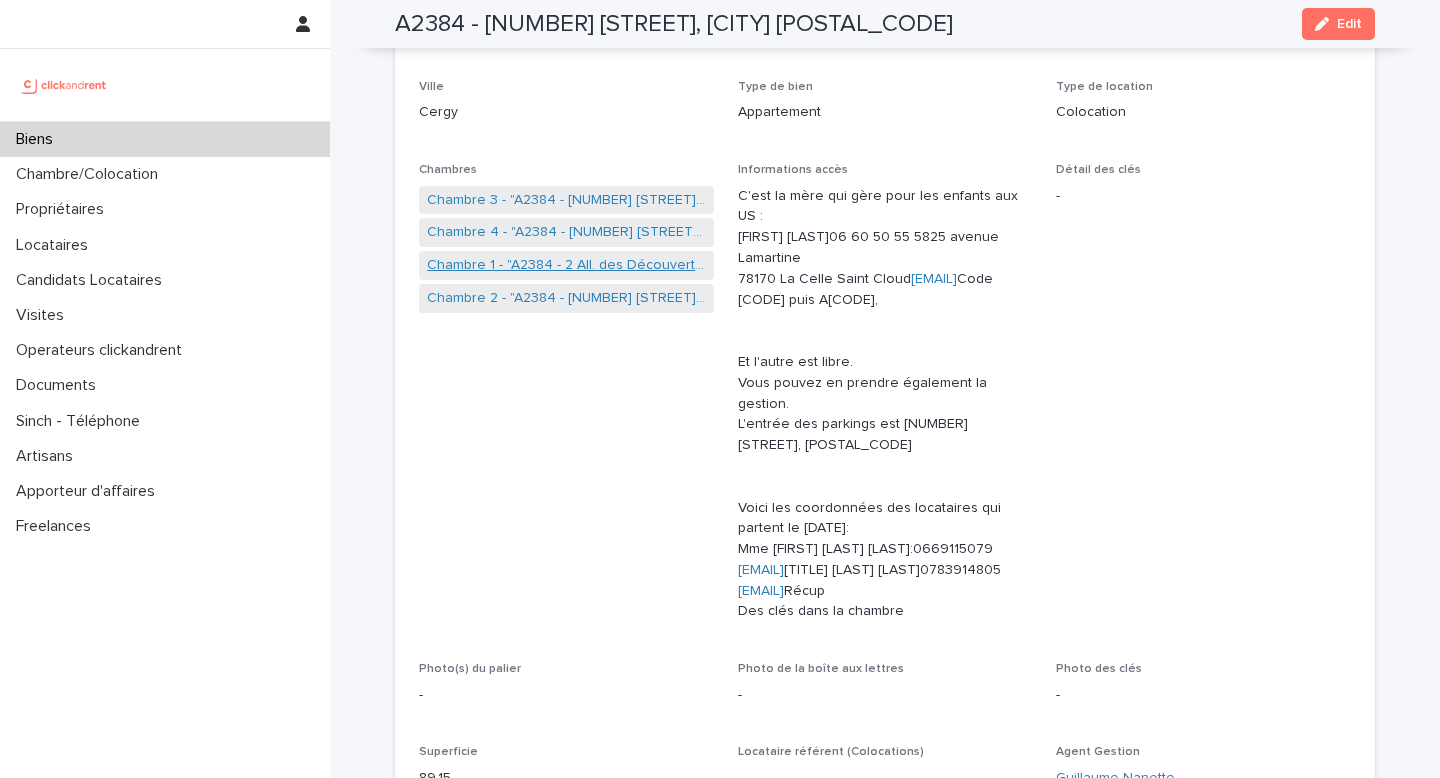 click on "Chambre 1 - "A2384 - 2 All. des Découvertes,  Cergy 95000"" at bounding box center (566, 265) 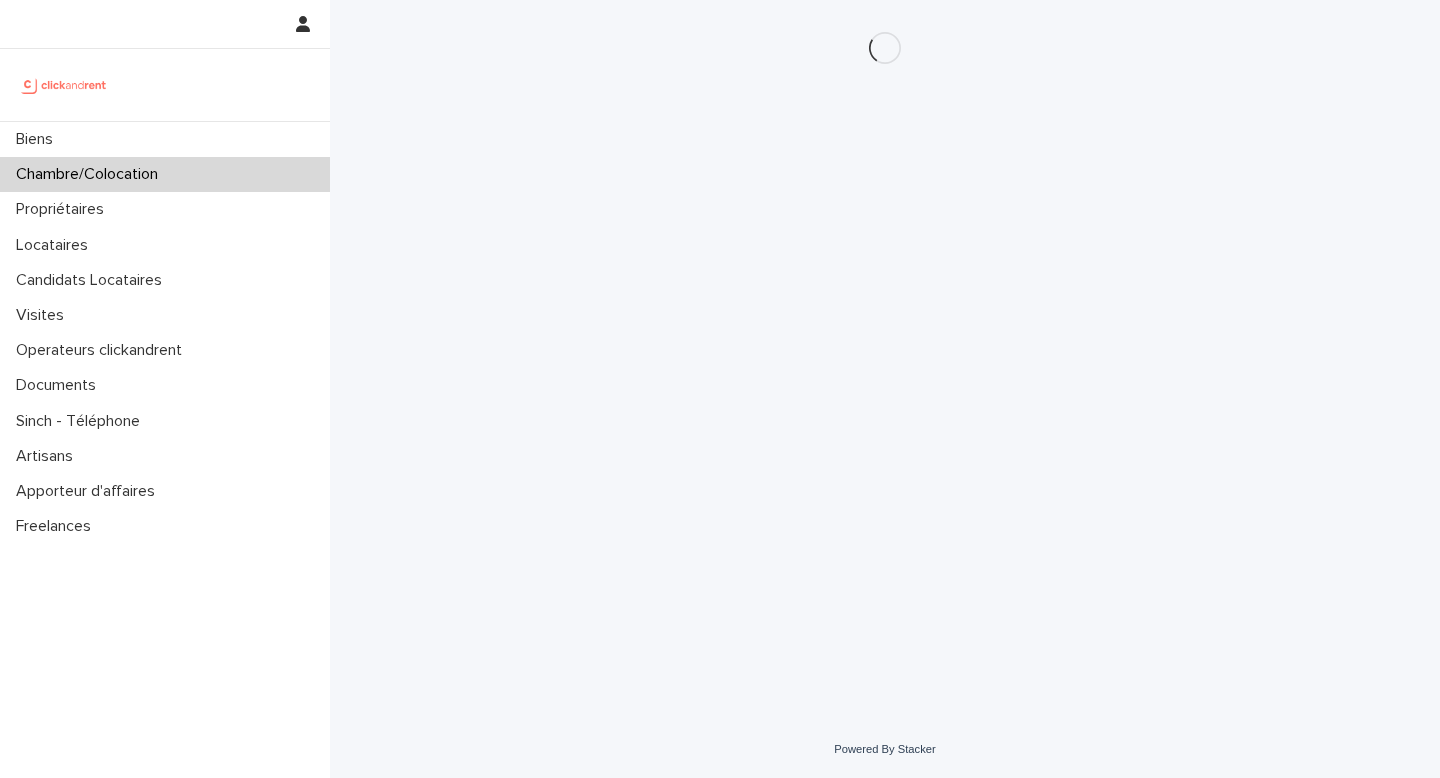 scroll, scrollTop: 0, scrollLeft: 0, axis: both 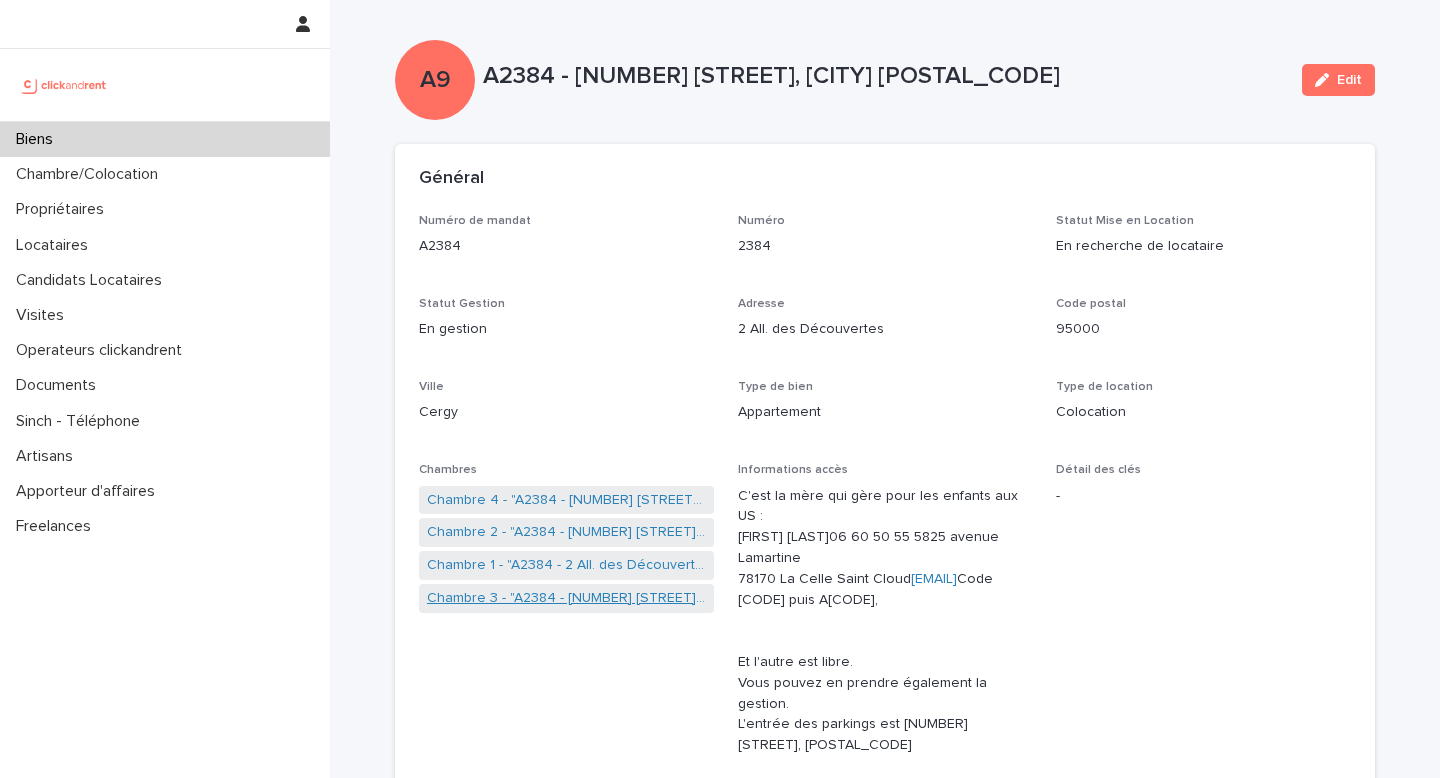 click on "Chambre 3 - "A2384 - 2 All. des Découvertes,  Cergy 95000"" at bounding box center (566, 598) 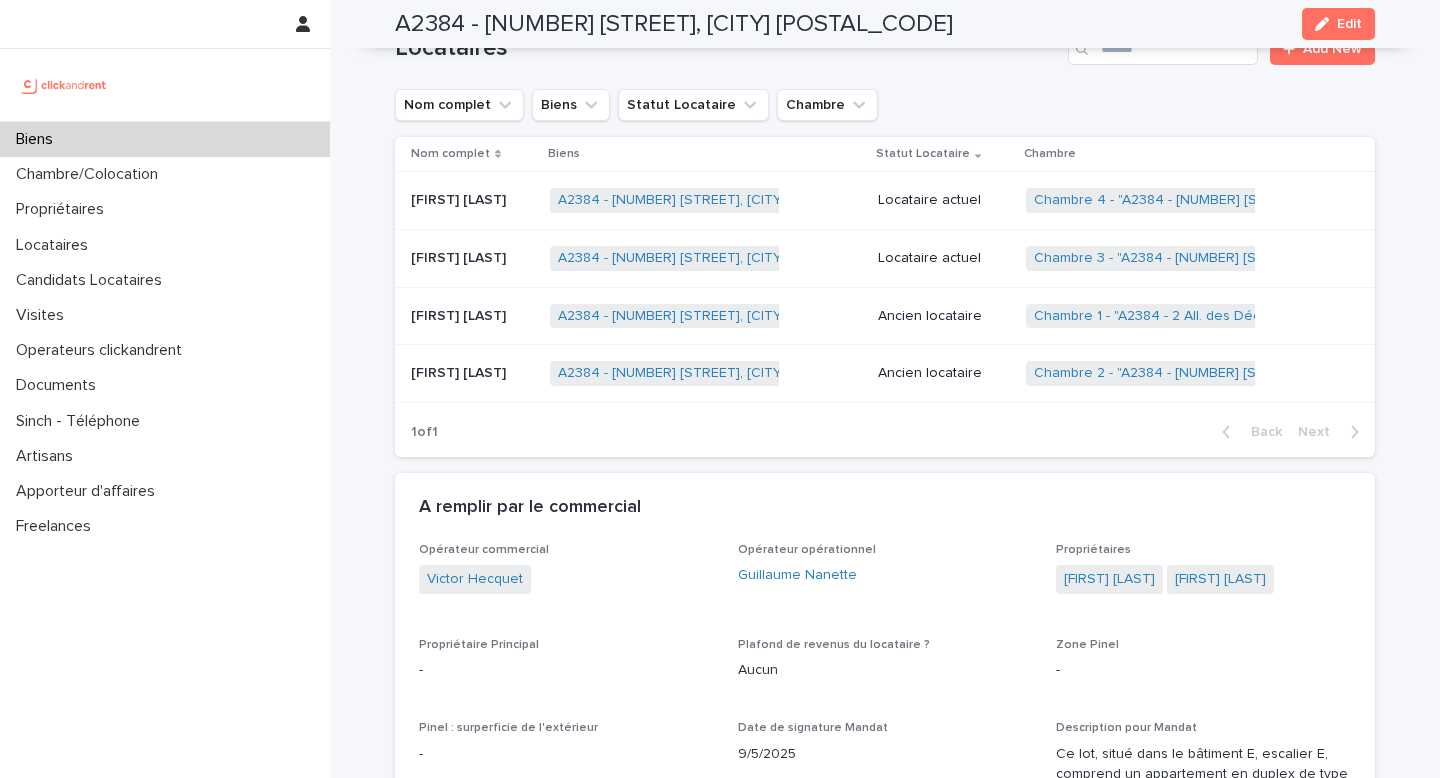 scroll, scrollTop: 1157, scrollLeft: 0, axis: vertical 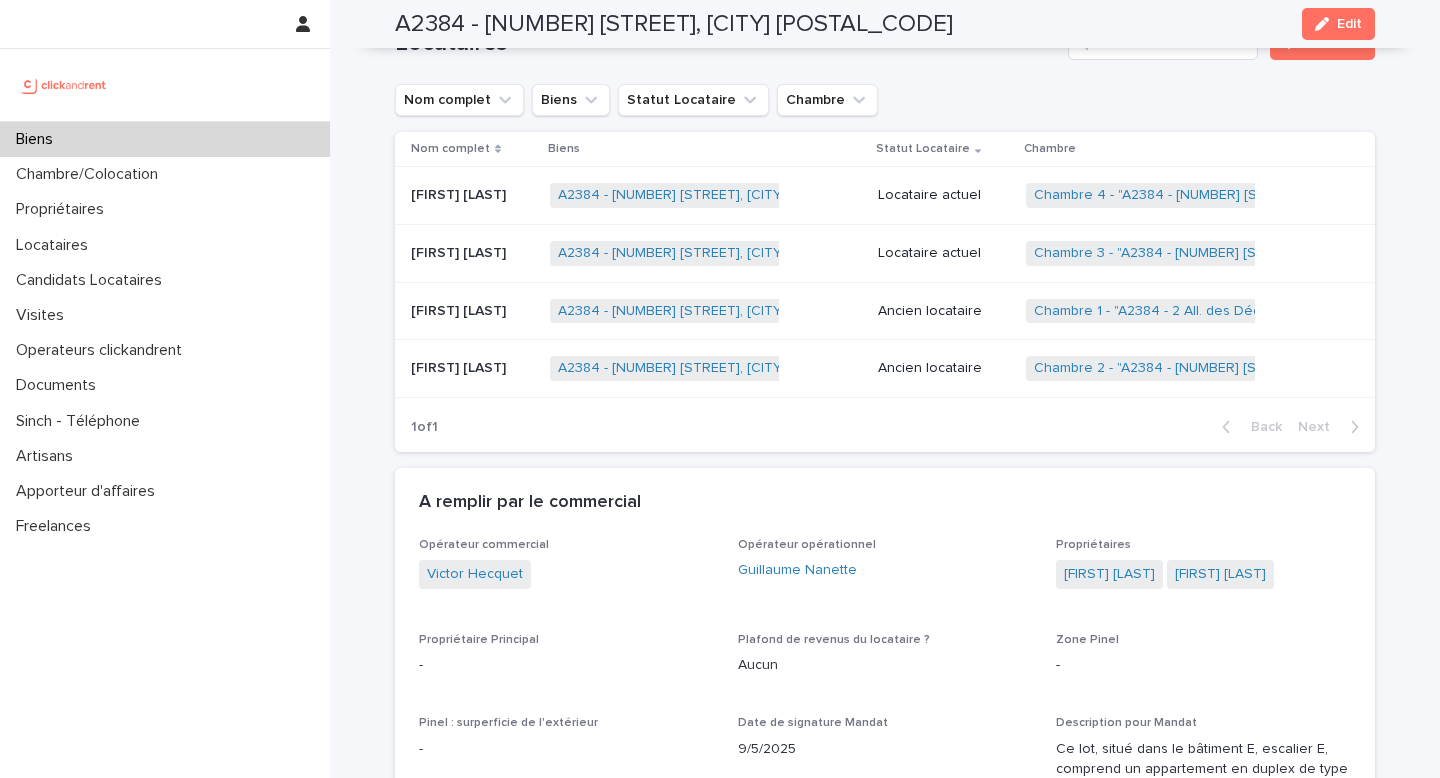 click on "Locataire actuel" at bounding box center (944, 193) 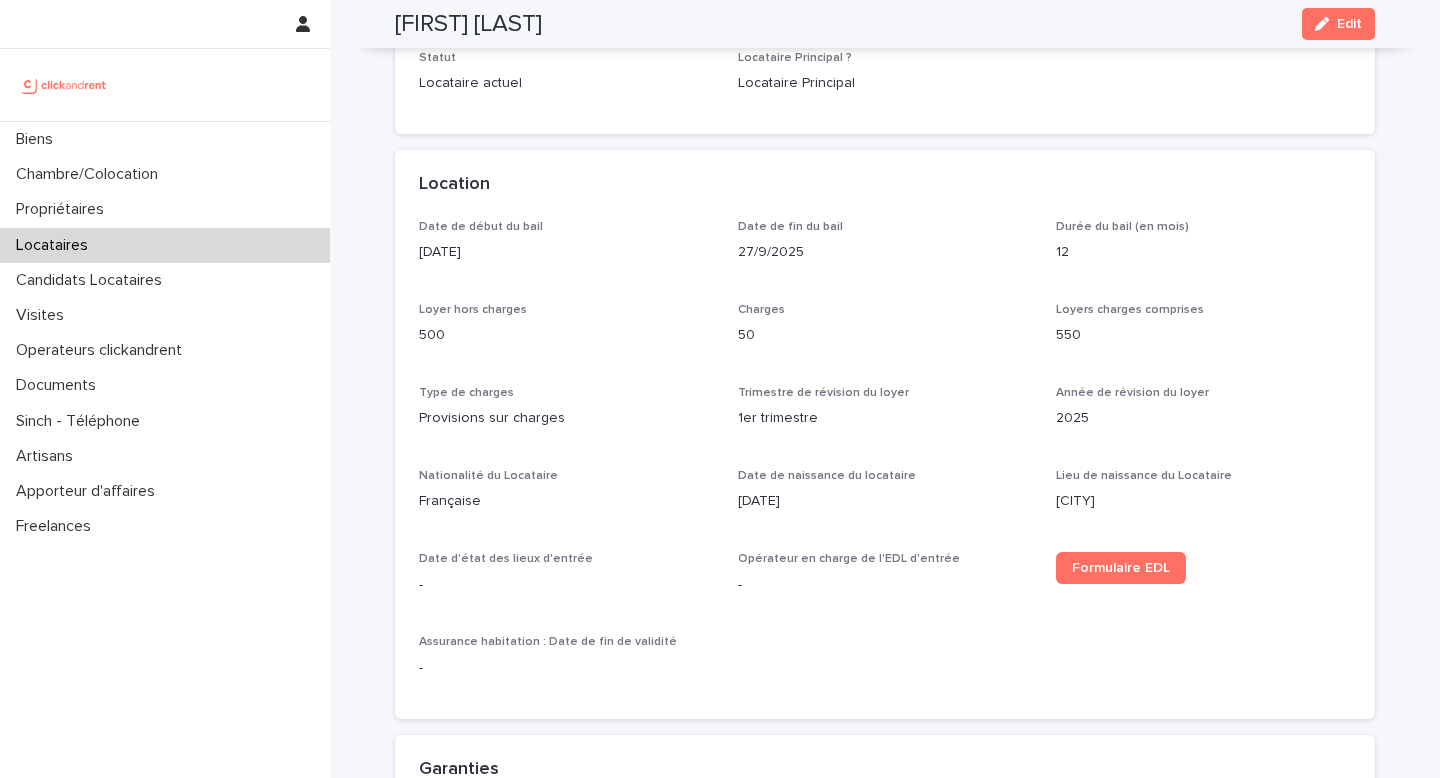 scroll, scrollTop: 0, scrollLeft: 0, axis: both 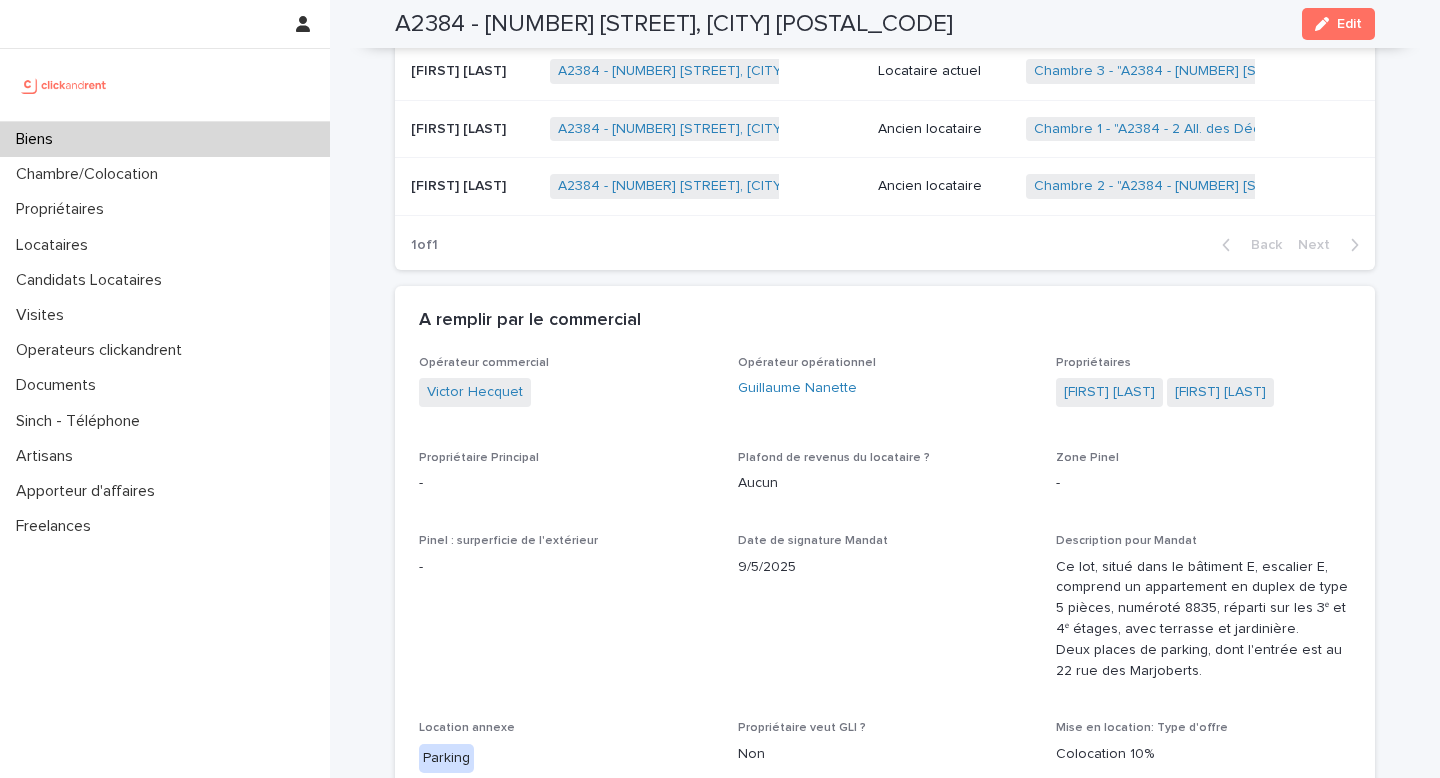 click on "Locataire actuel" at bounding box center [944, 71] 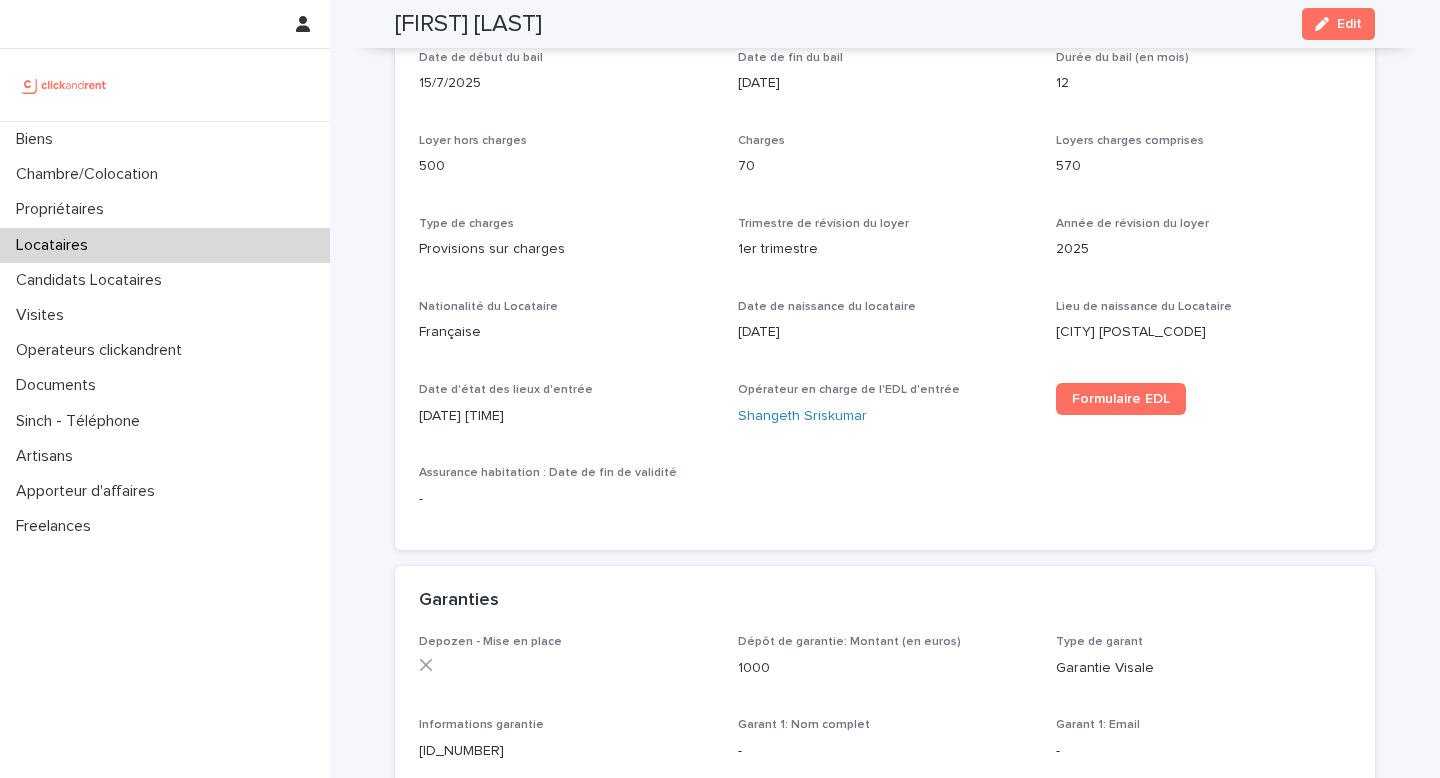 scroll, scrollTop: 0, scrollLeft: 0, axis: both 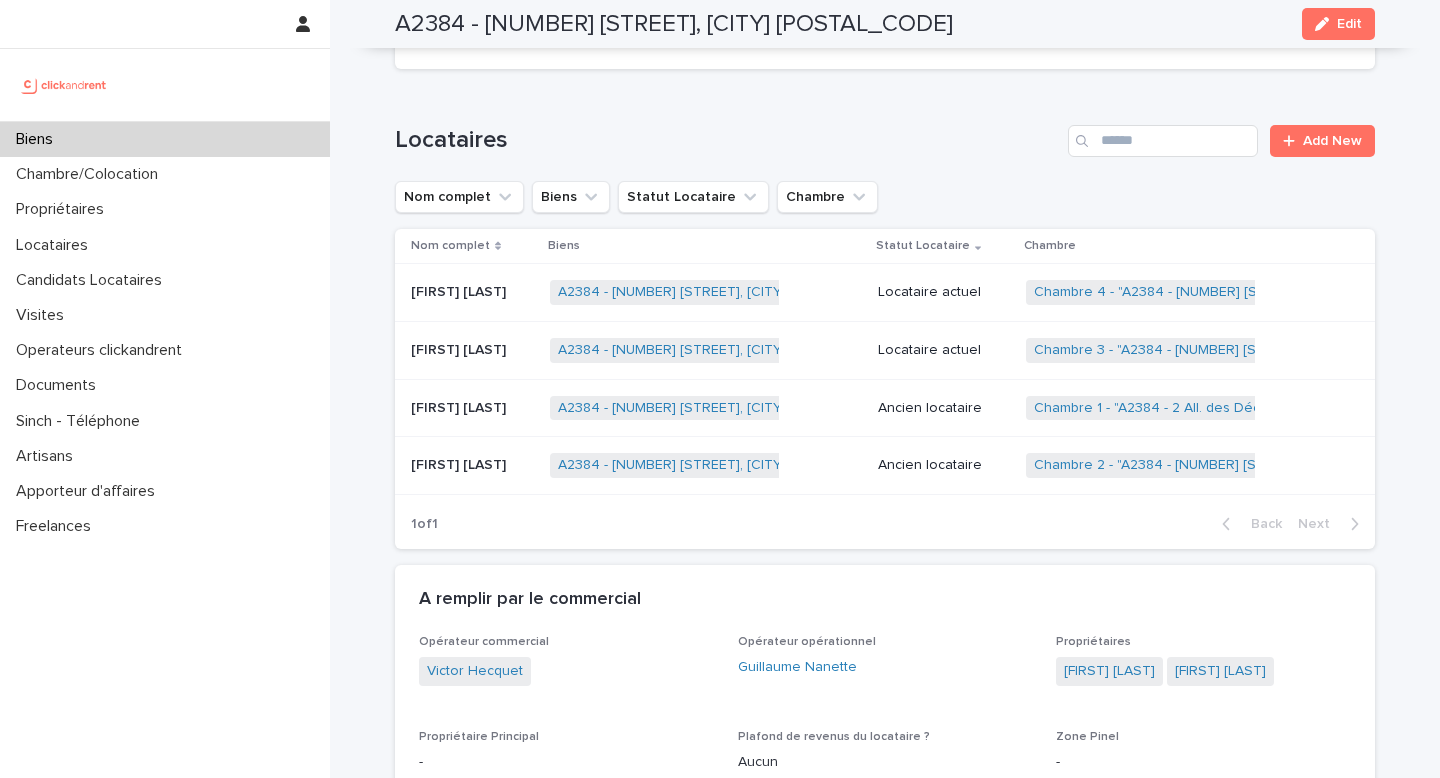 click on "Locataire actuel" at bounding box center (944, 292) 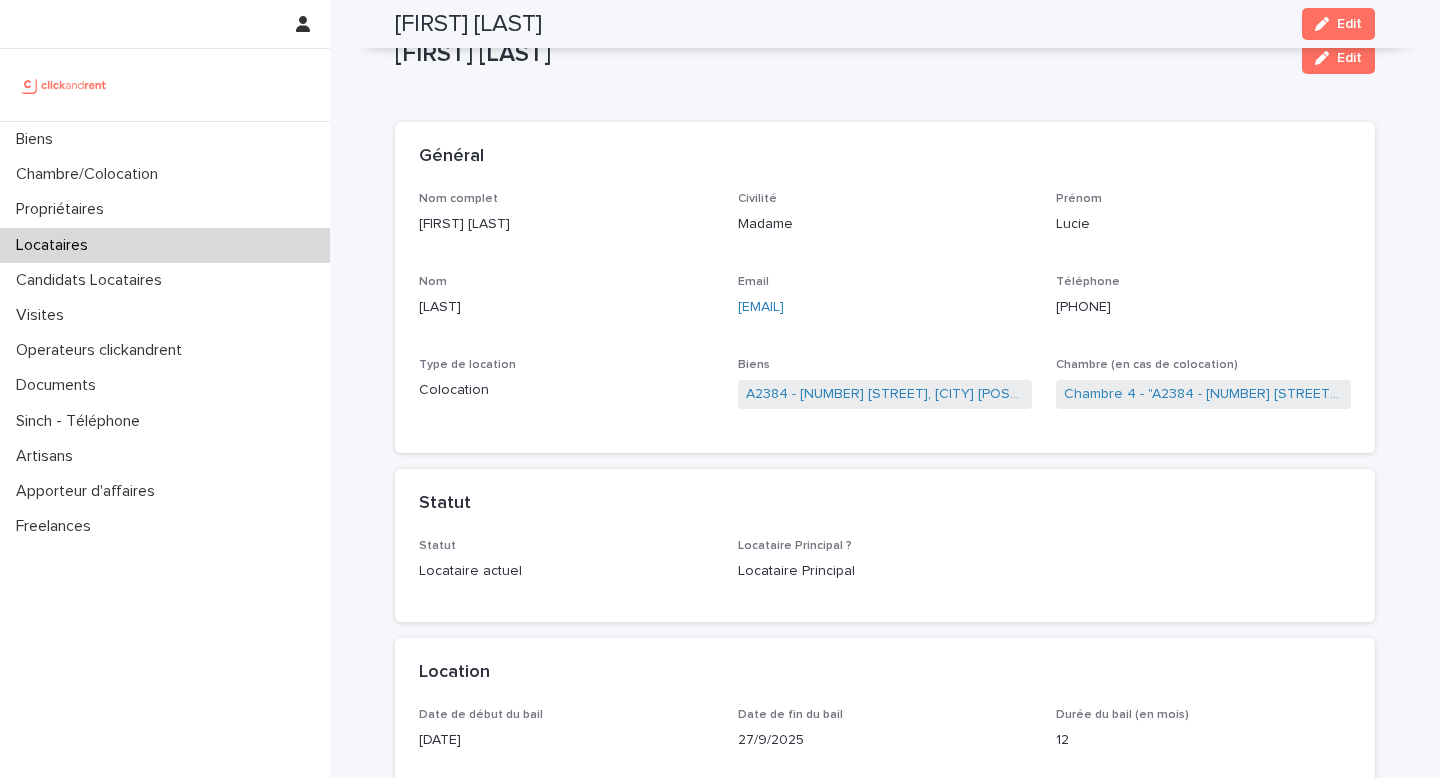 scroll, scrollTop: 0, scrollLeft: 0, axis: both 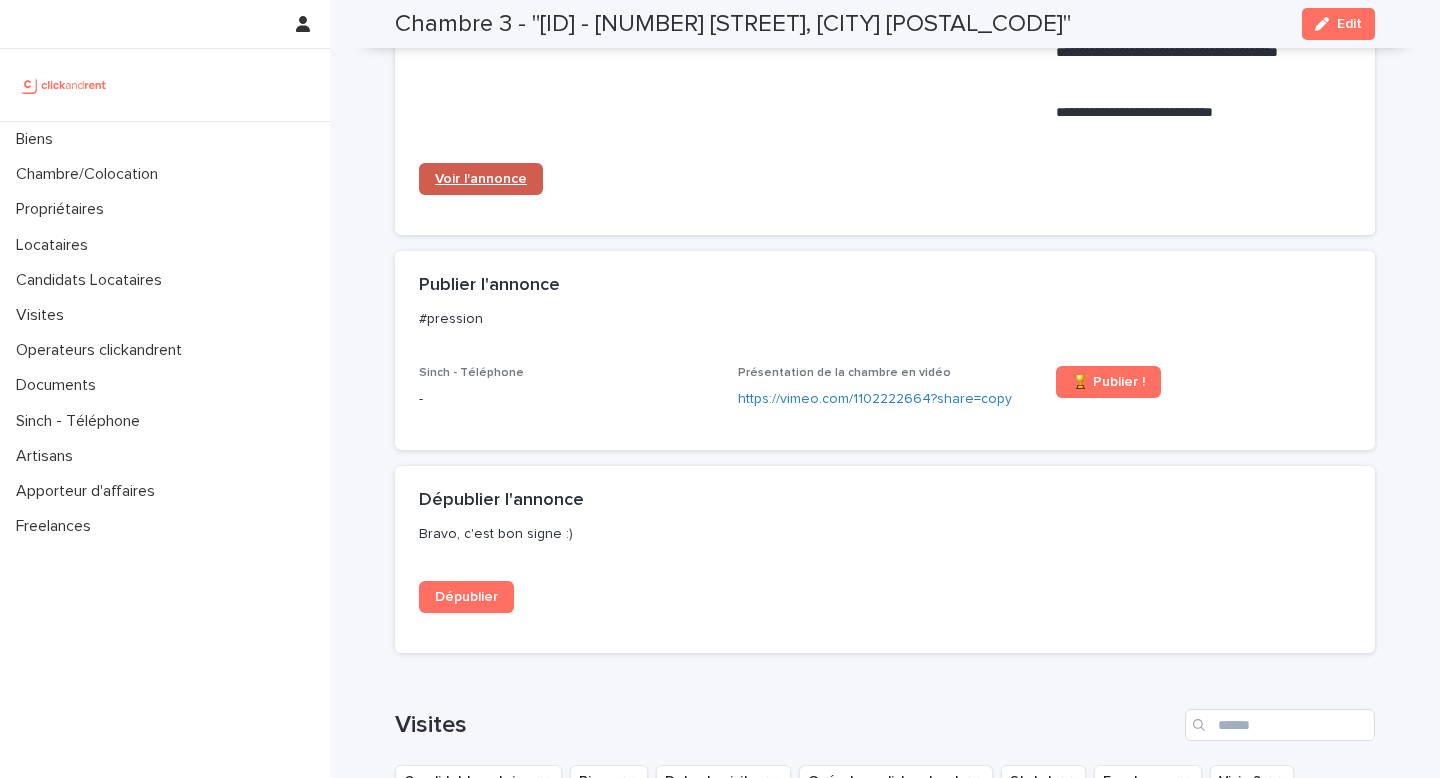 click on "Voir l'annonce" at bounding box center (481, 179) 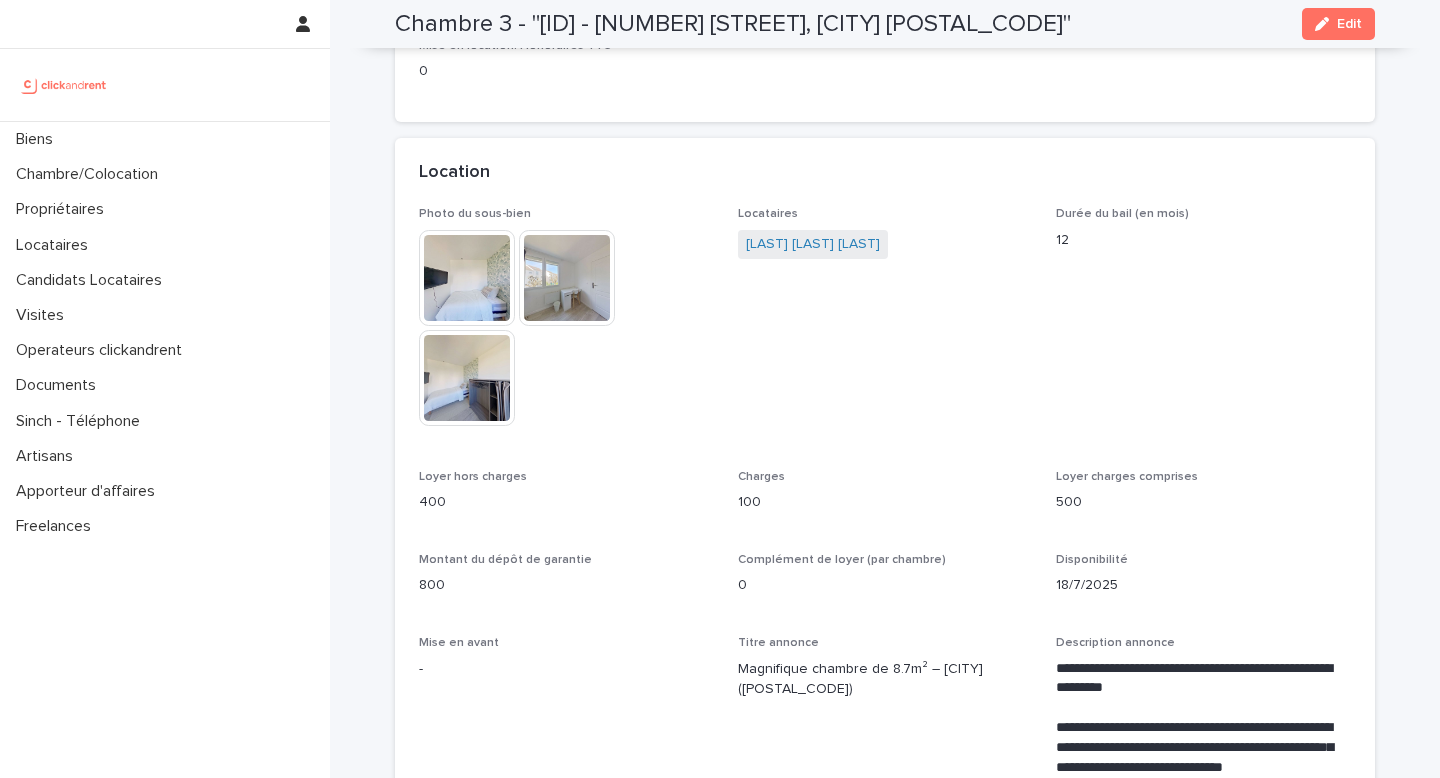 scroll, scrollTop: 0, scrollLeft: 0, axis: both 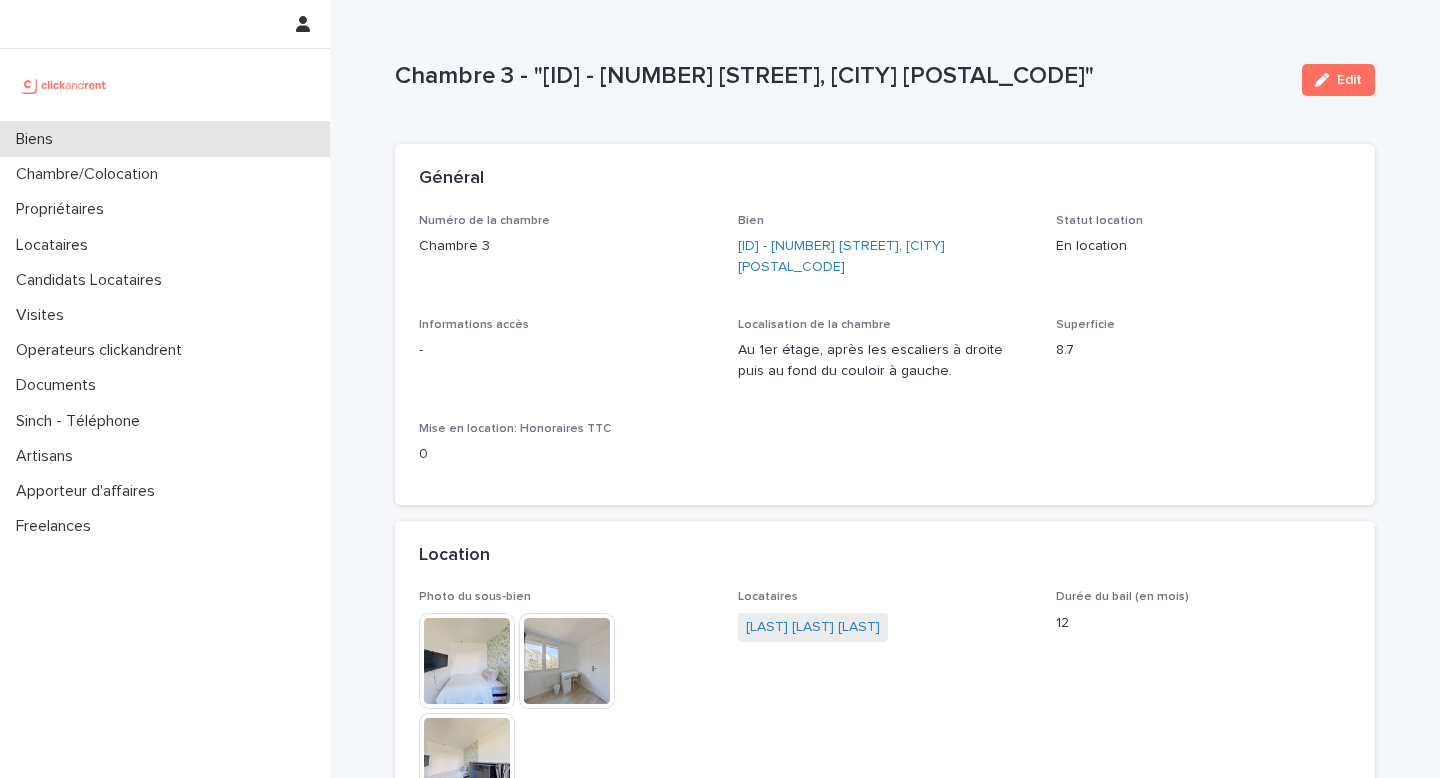 click on "Biens" at bounding box center [165, 139] 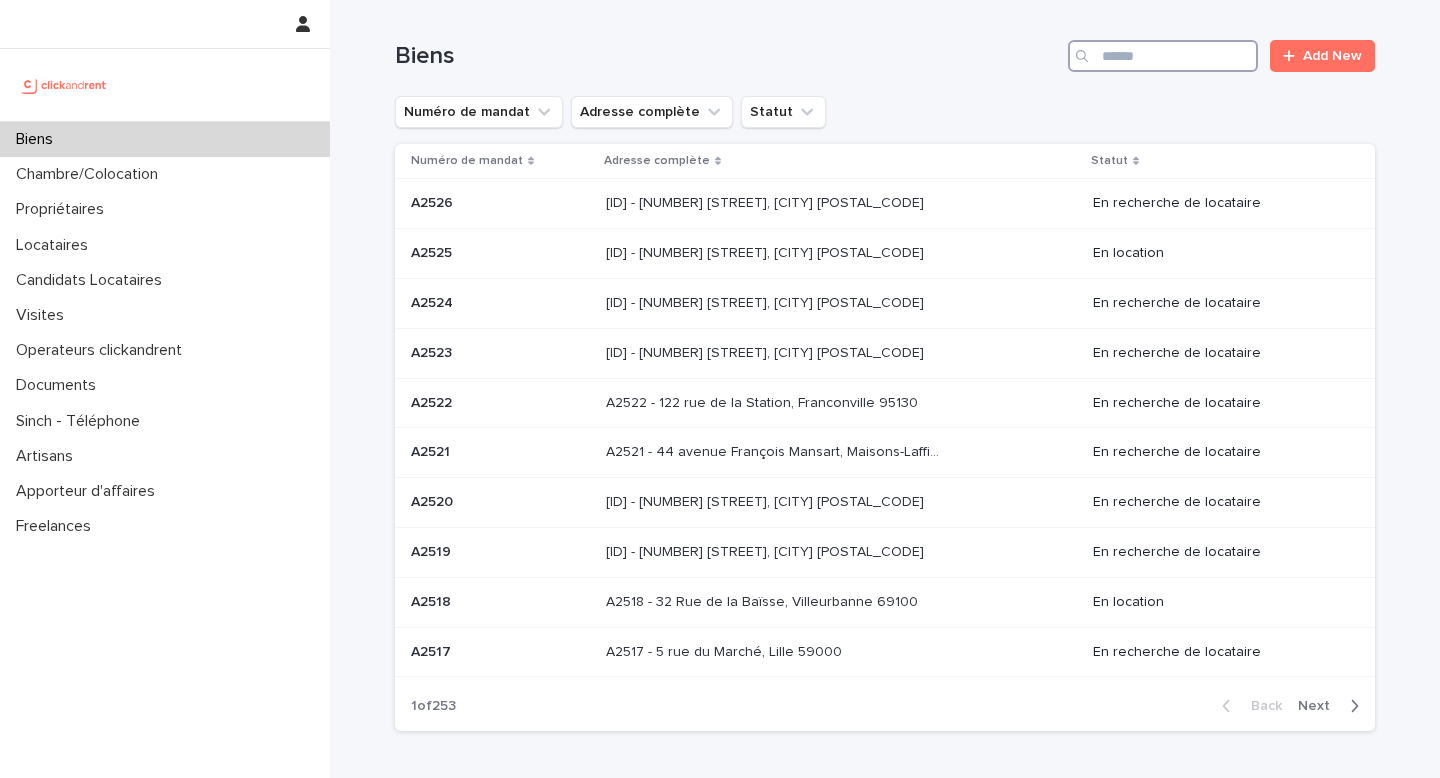 click at bounding box center [1163, 56] 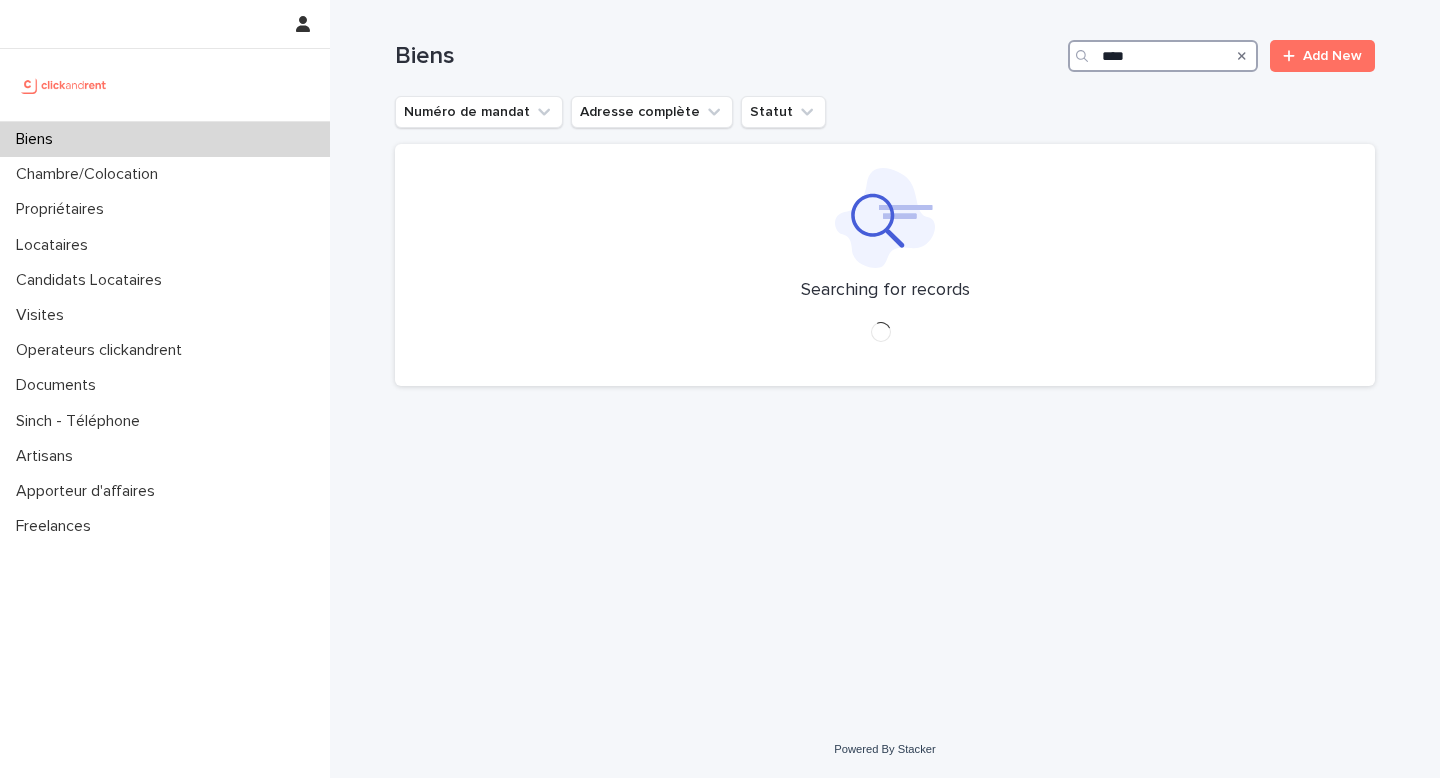 type on "*****" 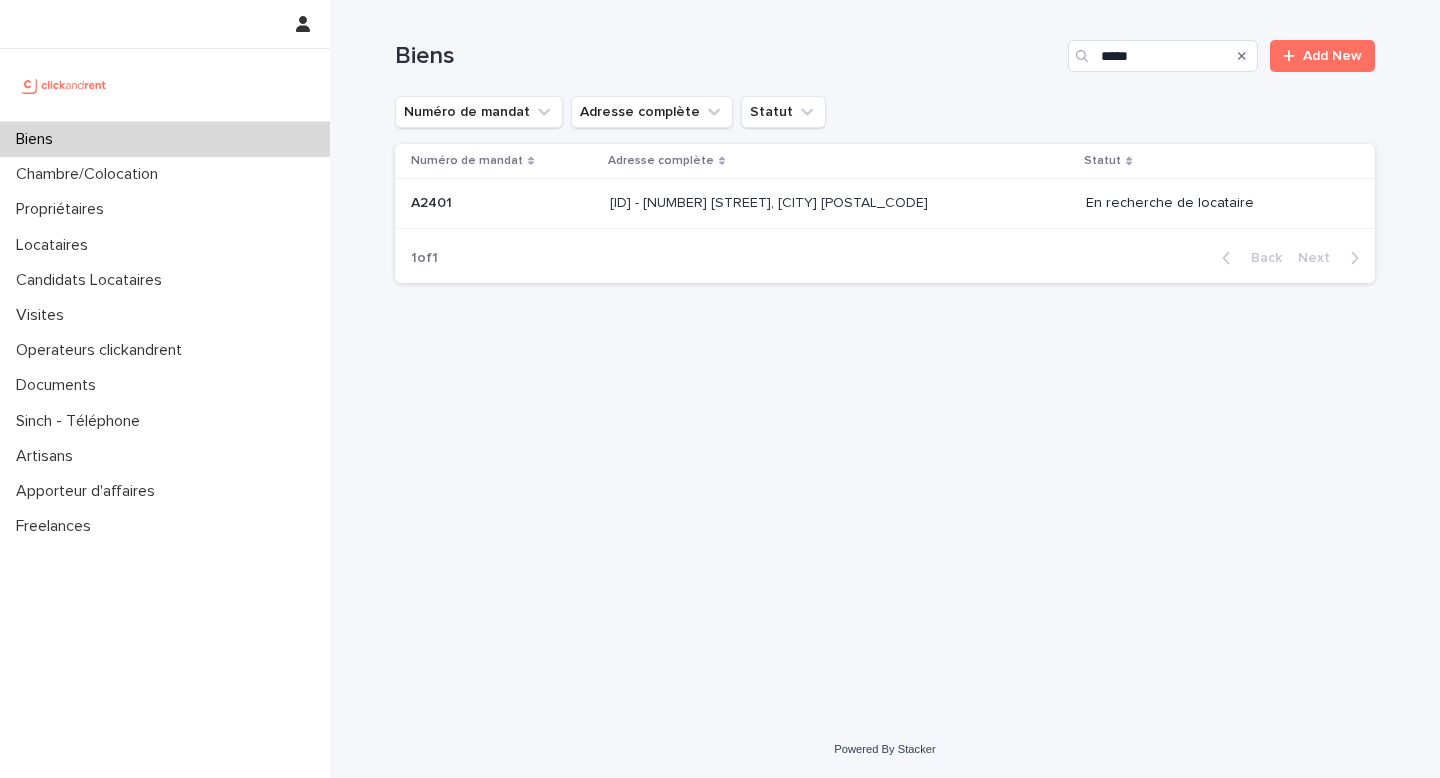 click on "A2401 - 1 Avenue du Général Leclerc,  Ivry-sur-Seine 94200 A2401 - 1 Avenue du Général Leclerc,  Ivry-sur-Seine 94200" at bounding box center [840, 203] 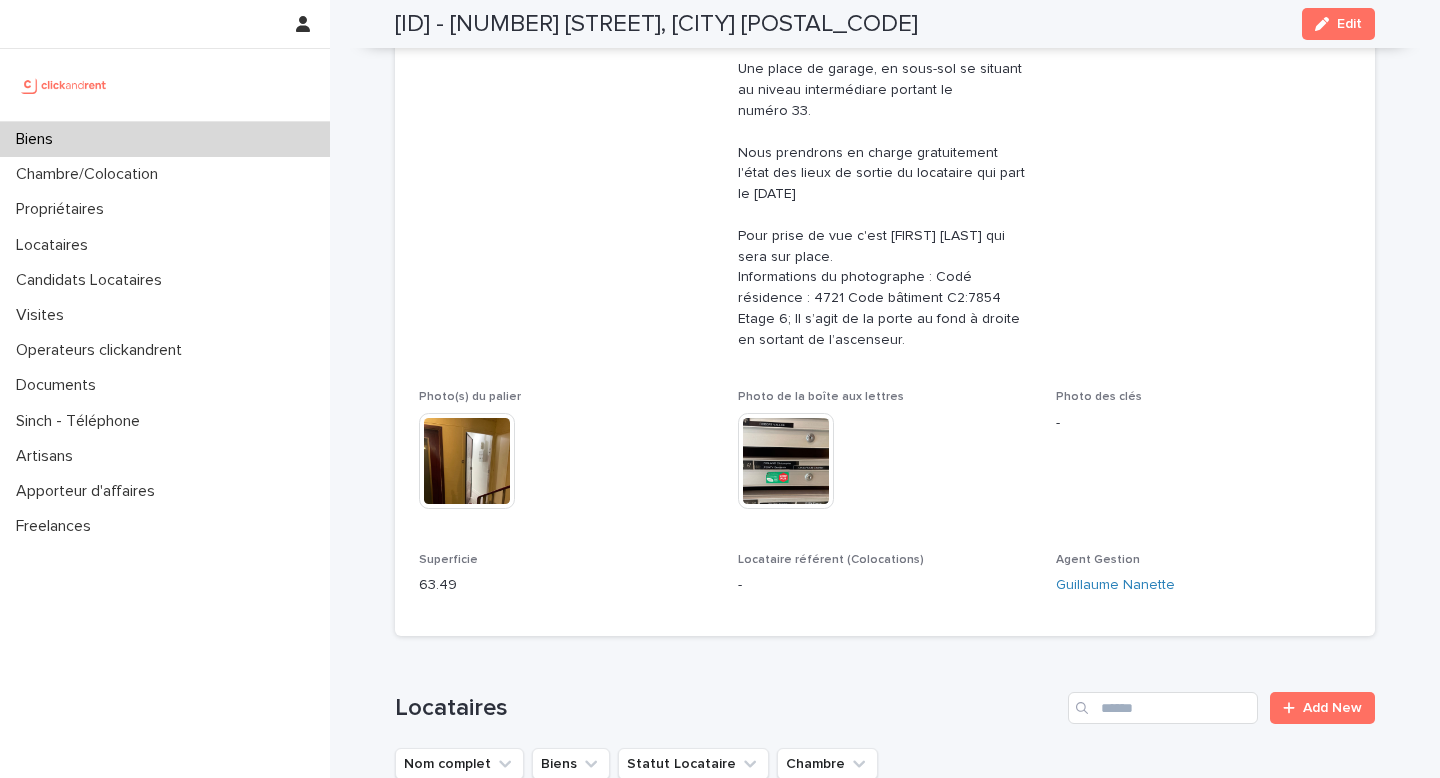 scroll, scrollTop: 546, scrollLeft: 0, axis: vertical 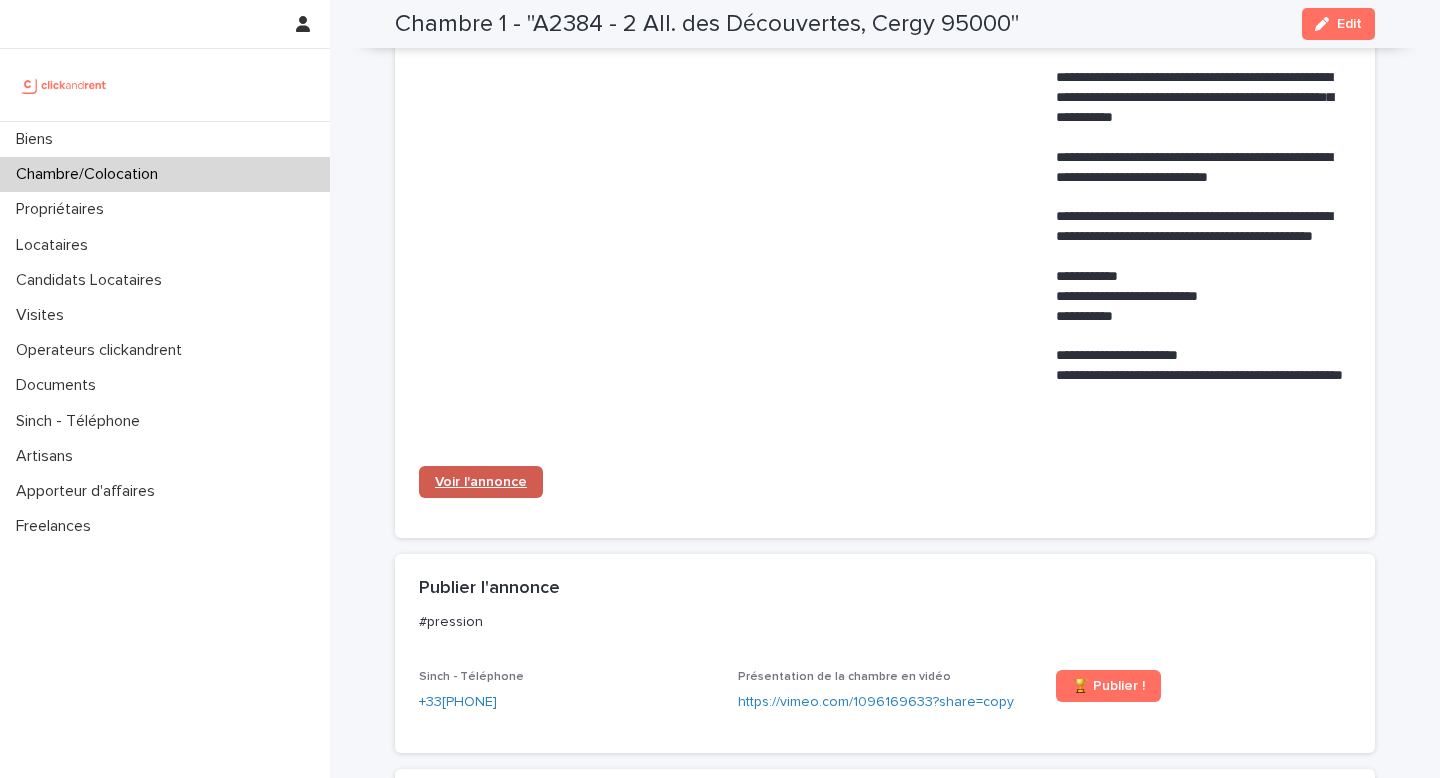 click on "Voir l'annonce" at bounding box center (481, 482) 